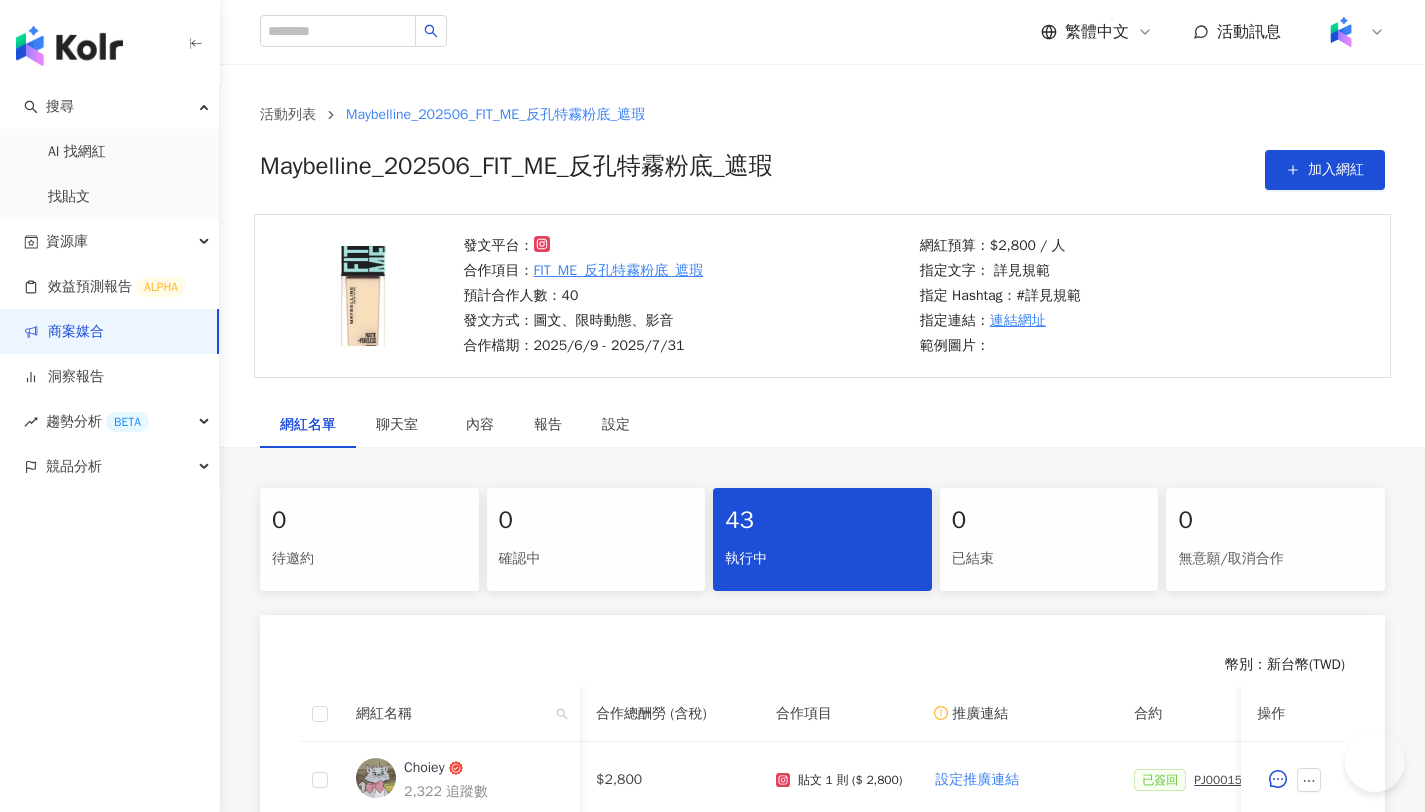 scroll, scrollTop: 847, scrollLeft: 0, axis: vertical 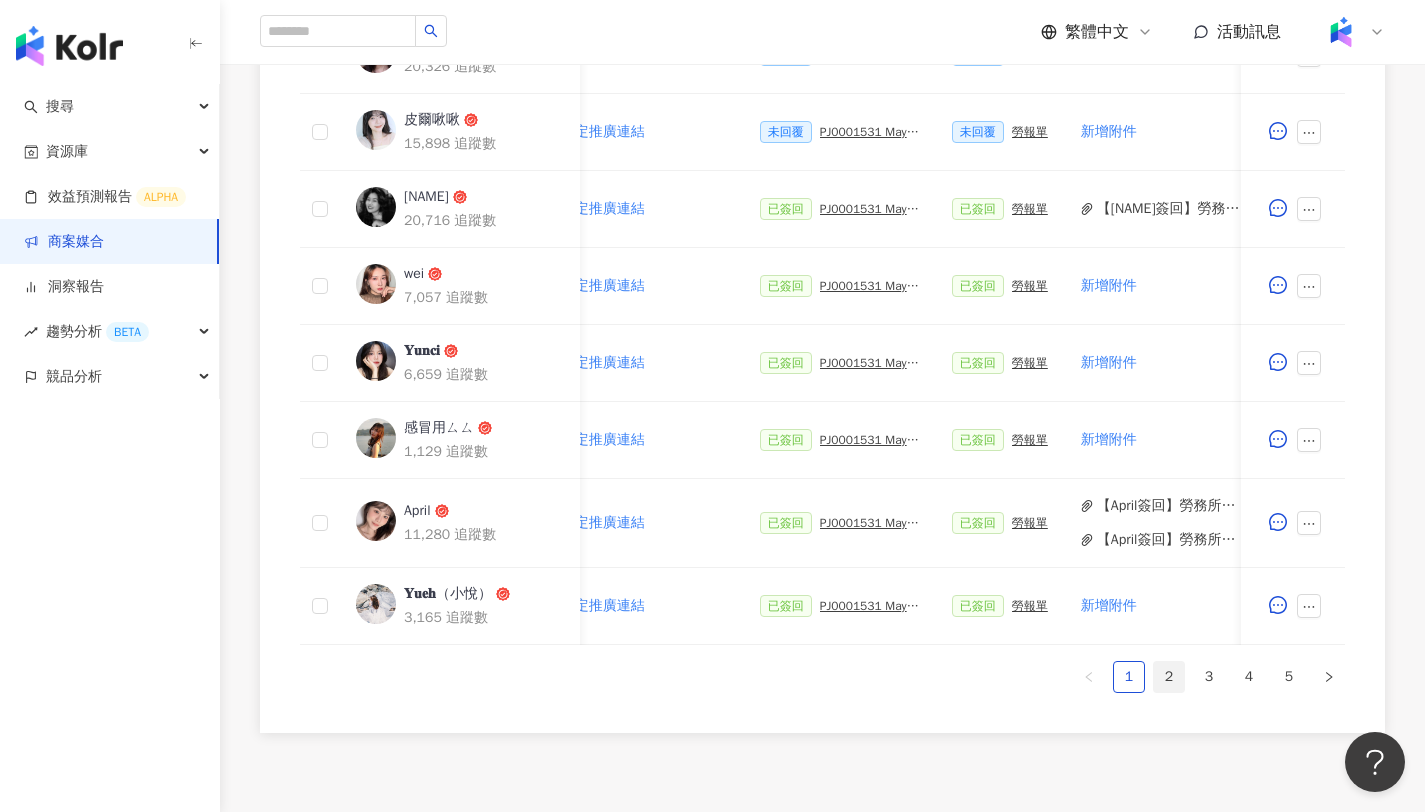 click on "2" at bounding box center [1169, 677] 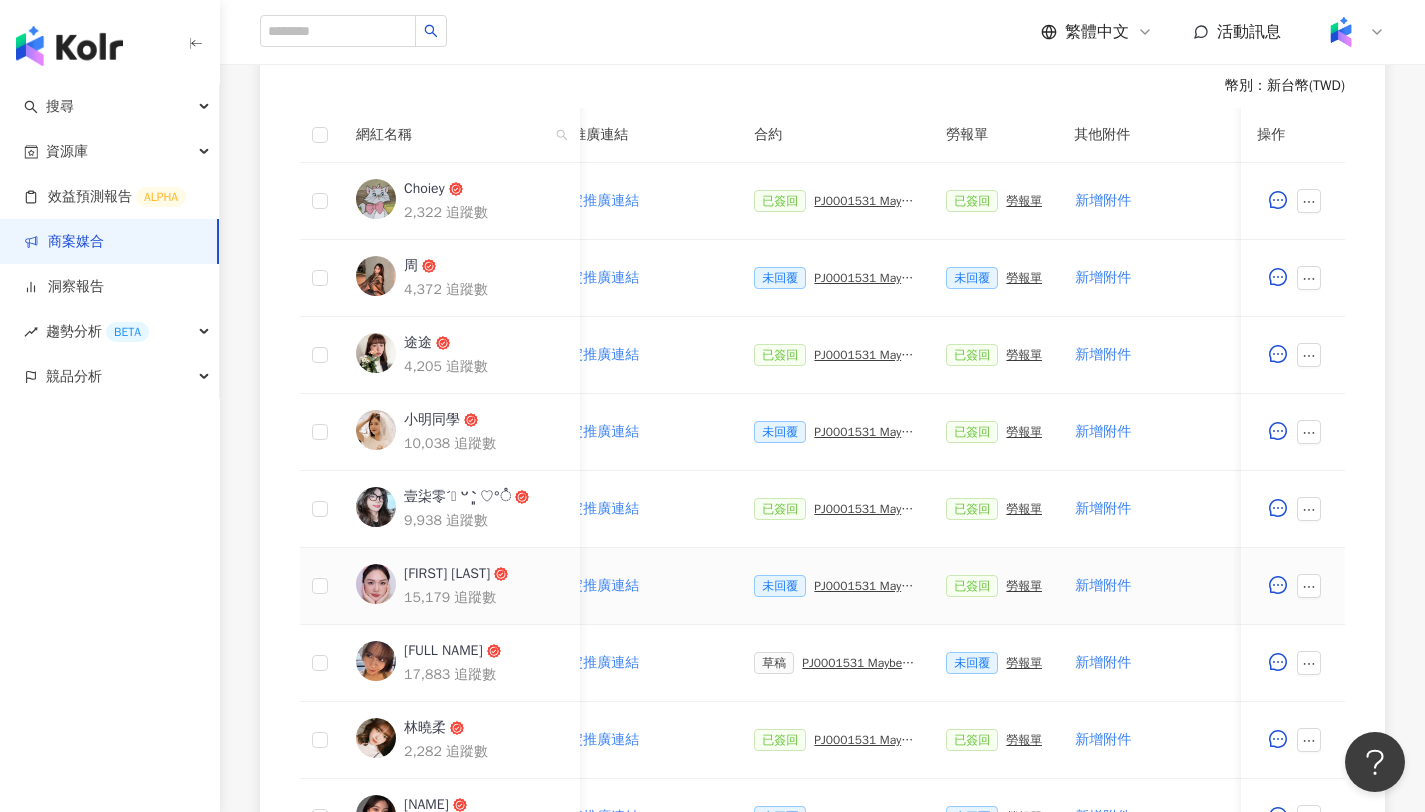 scroll, scrollTop: 639, scrollLeft: 0, axis: vertical 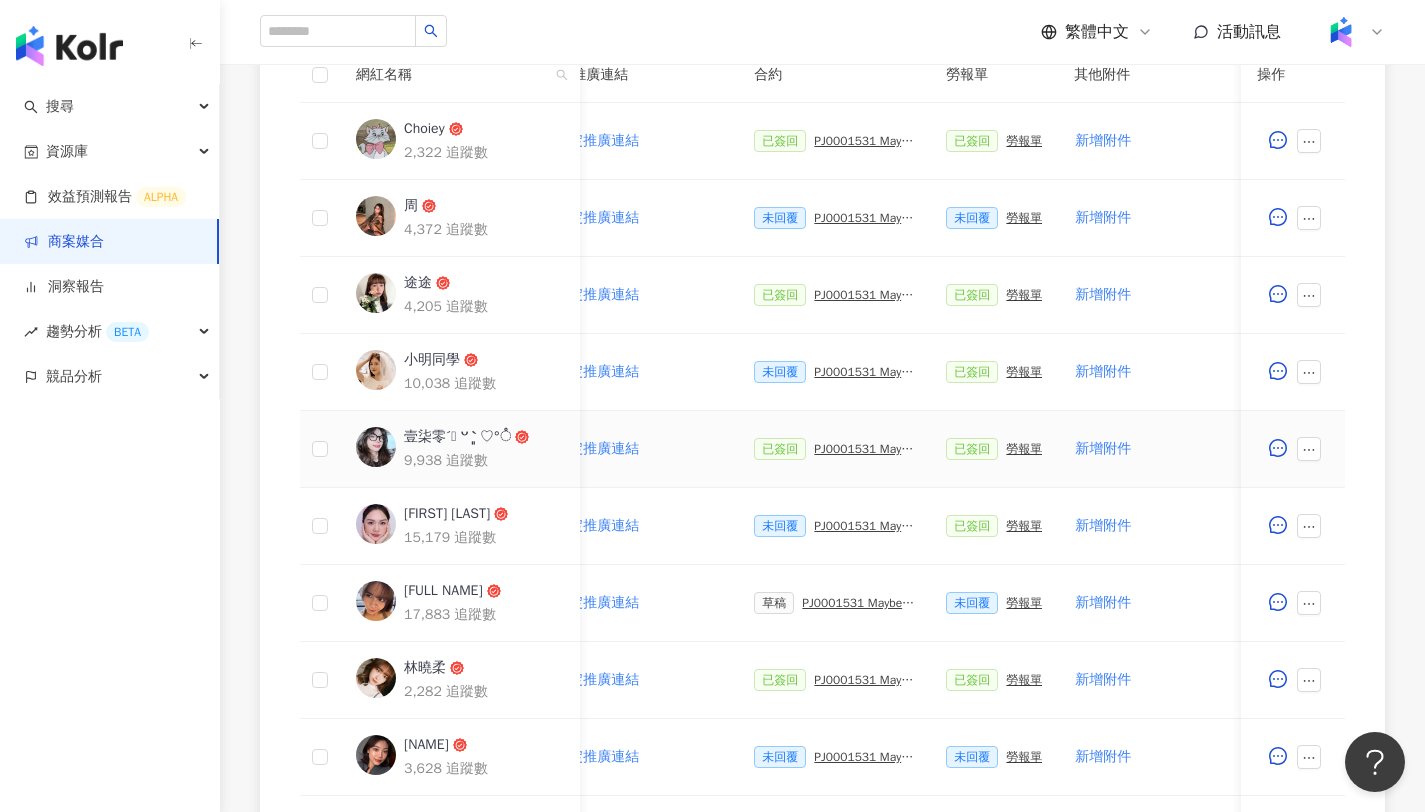 type 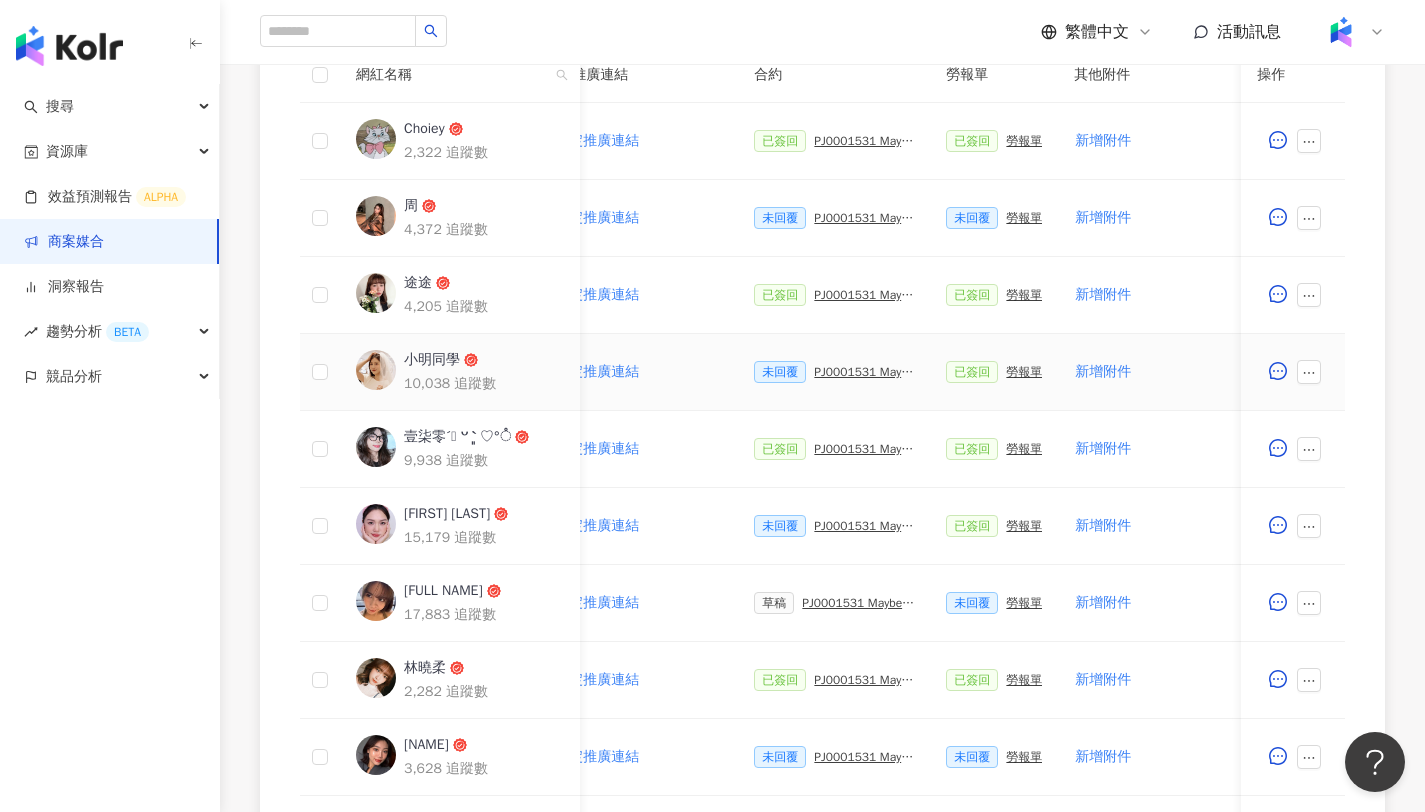 click on "PJ0001531 Maybelline_202506_FIT_ME_反孔特霧粉底_遮瑕_萊雅合作備忘錄" at bounding box center (864, 372) 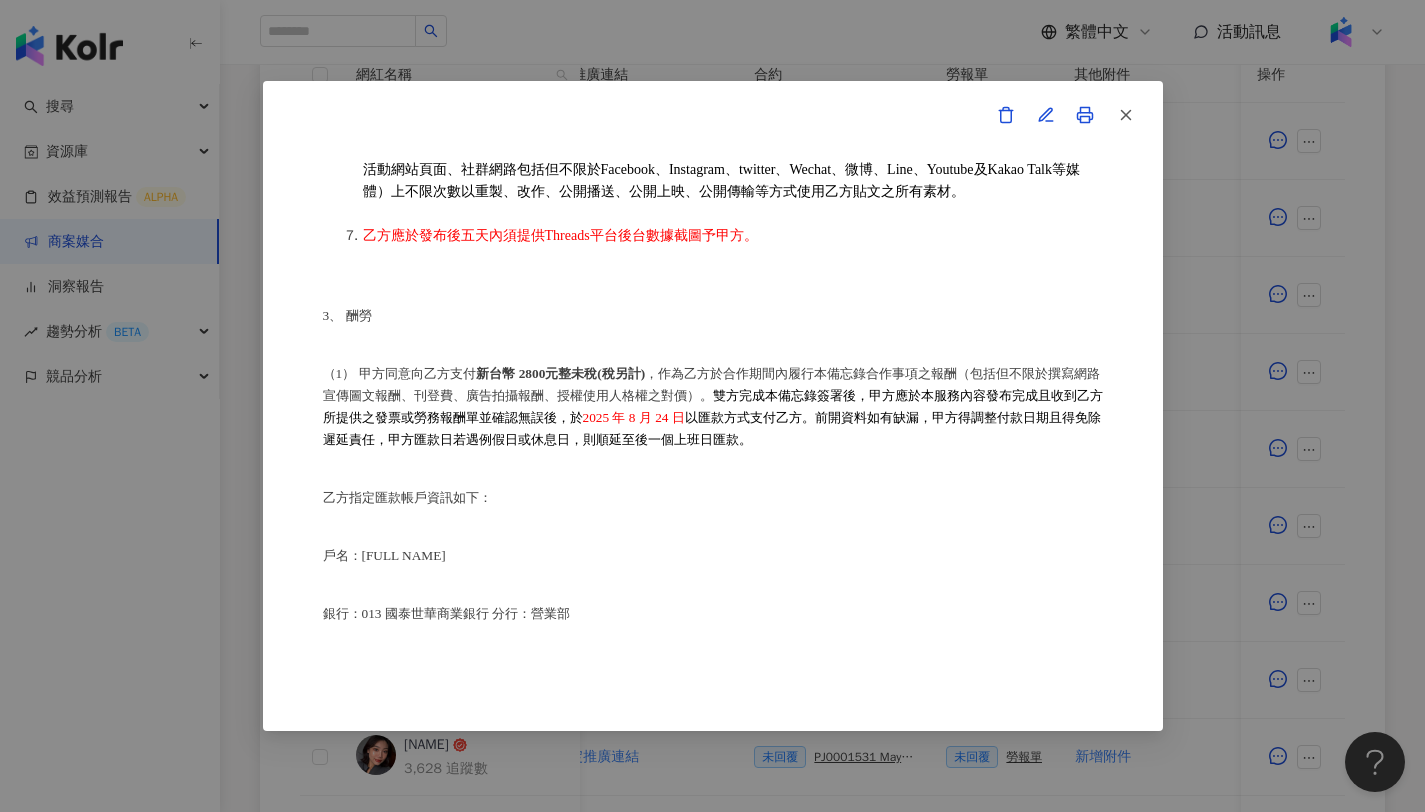 scroll, scrollTop: 936, scrollLeft: 0, axis: vertical 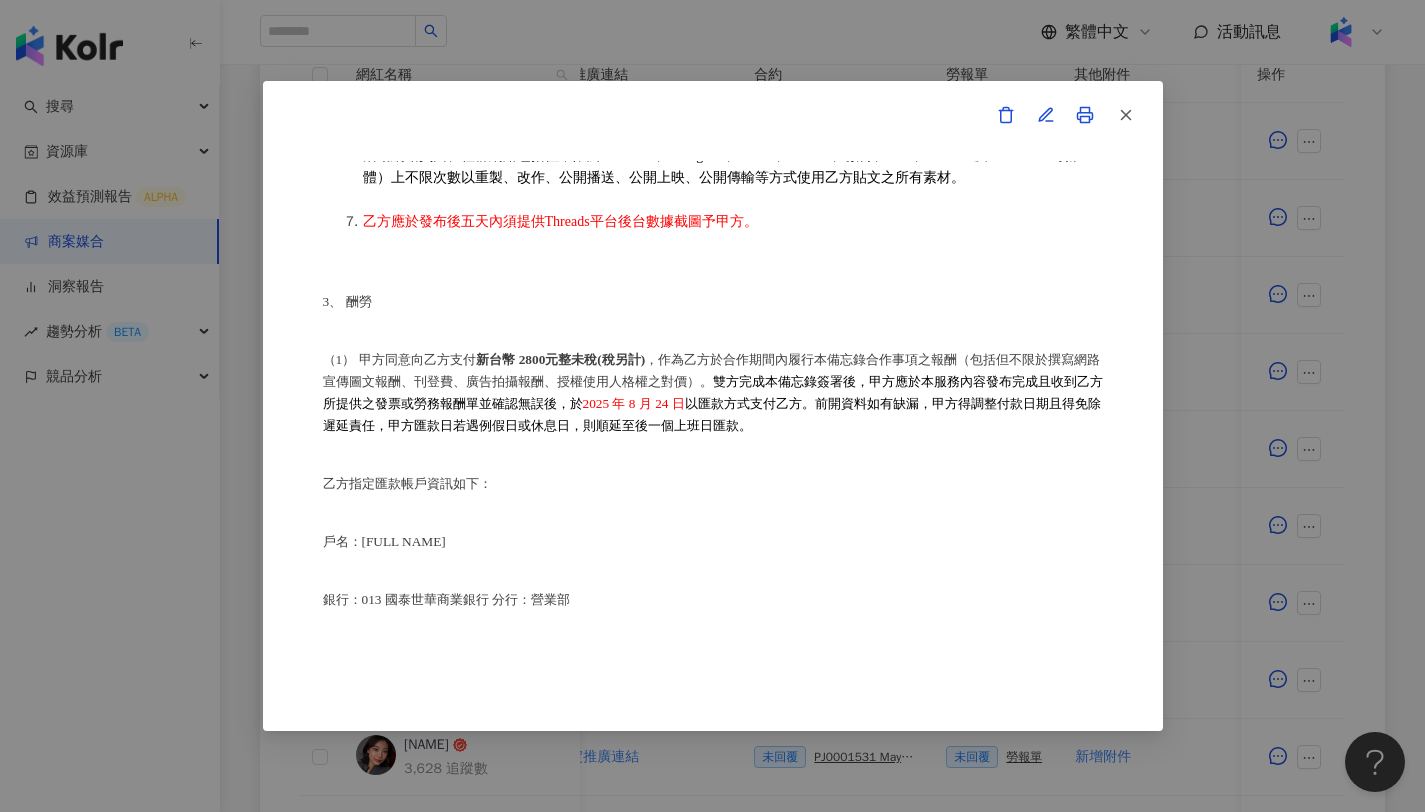 click on "合作備忘錄
甲方：愛卡拉互動媒體股份有限公司
乙方：[NAME]
茲因甲方委託乙方[NAME]進行台灣萊雅股份有限公司(以下簡稱台灣萊雅) 旗下品牌 Maybelline 之 FIT ME 遮遮稱奇遮瑕 產品網路宣傳(下簡稱本合作)，甲方及乙方（以下合稱「雙方」）約定之事項如下：
1、   合作期間：自西元(下同)  [DATE] 至 [DATE] 止。
2、   雙方就本合作內容如下：
（1）   乙方承諾提供本服務內容如下：
乙方應於 [DATE] 至 [DATE] 前或於甲方所指定之時間，完成台灣萊雅品牌產品之圖文撰寫或影音拍攝(以下簡稱貼文)，並公開發布至乙方下列之社群媒體進行網路推廣宣傳： Threads平台 (網址：https://www.threads.com/@_mying_1?xmt=AQF0KPKG2LRqpKI7k9yqtBJQZSnaoPo8Ph0l1cPSPt-GWyE) ， 貼文共一則，合作產品資訊置入Threads貼文回文共一則。" at bounding box center (712, 406) 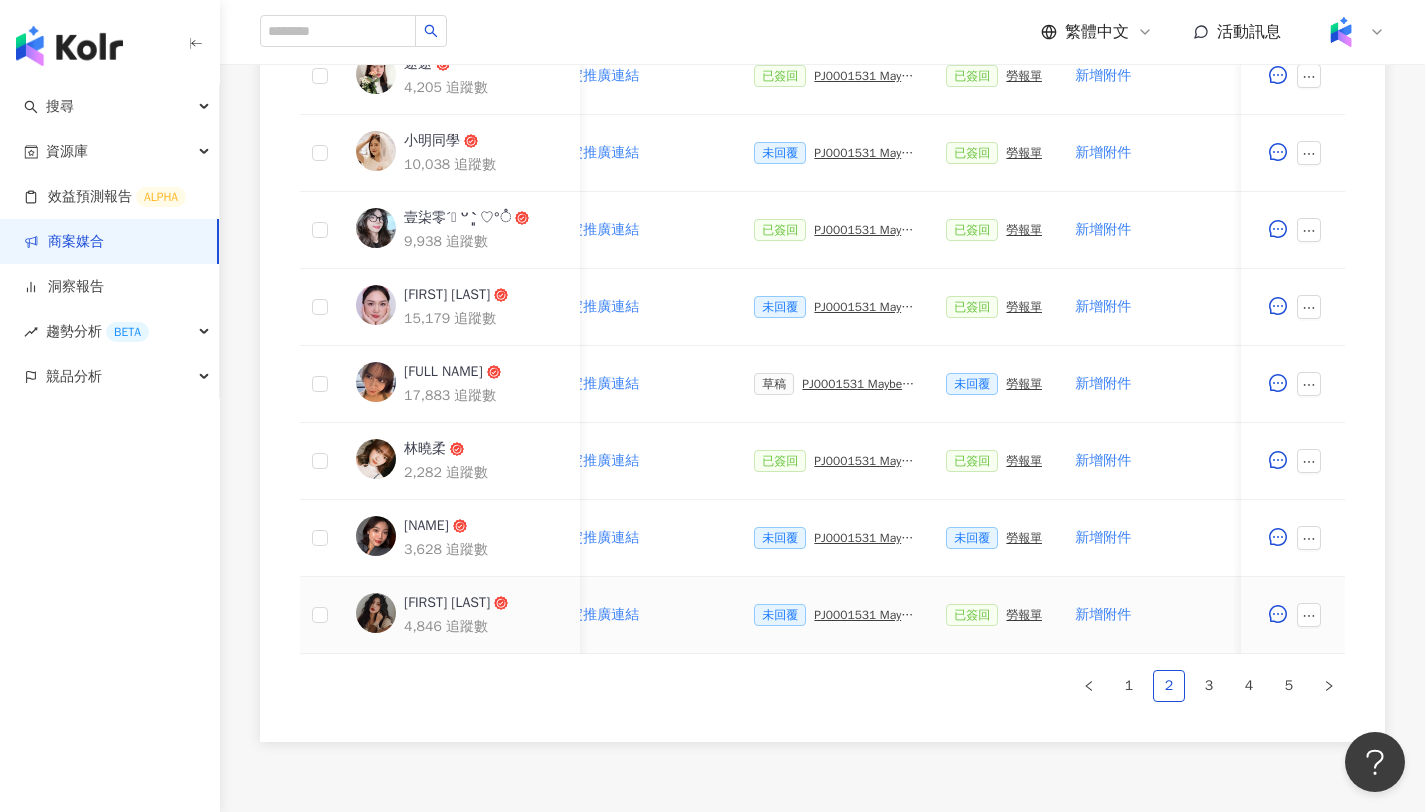 scroll, scrollTop: 859, scrollLeft: 0, axis: vertical 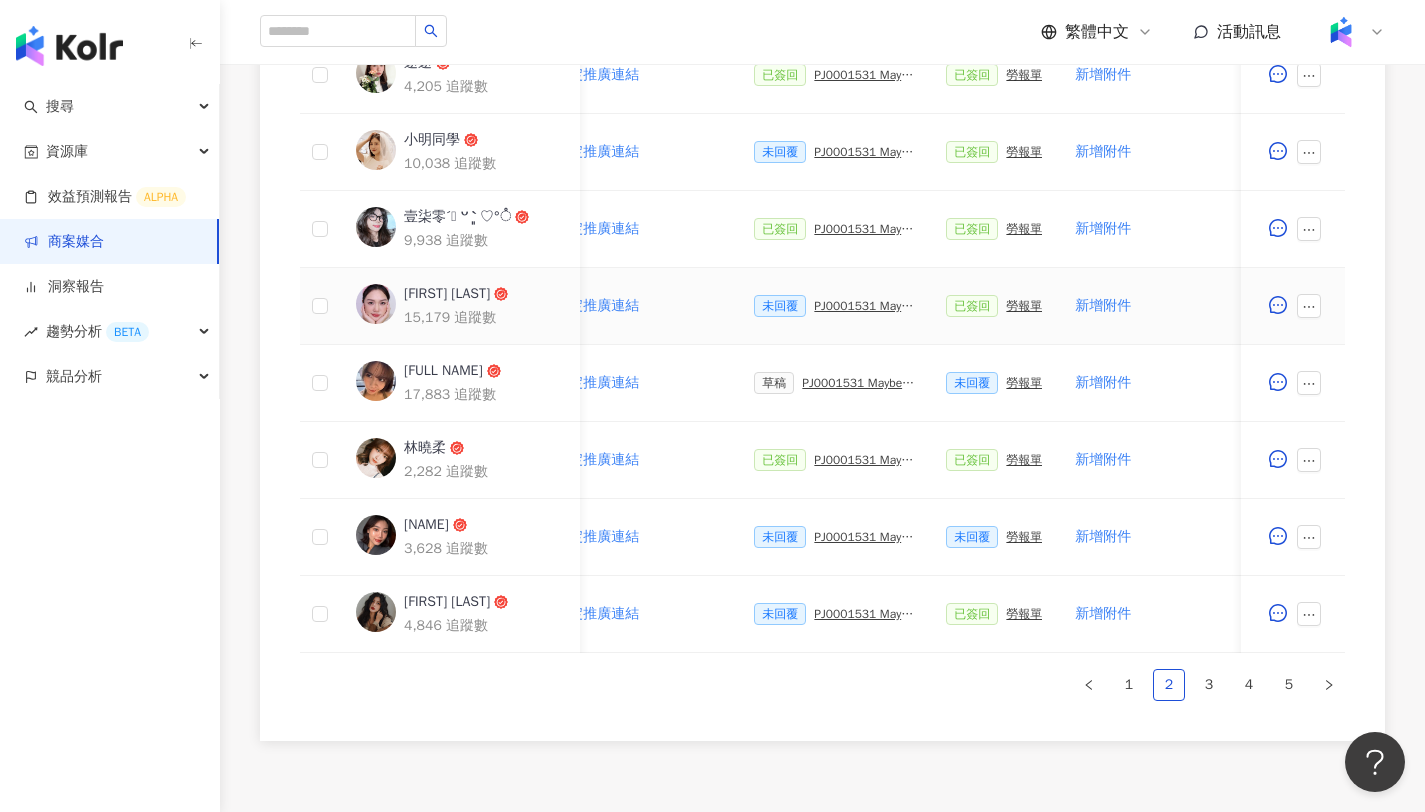 click on "PJ0001531 Maybelline_202506_FIT_ME_反孔特霧粉底_遮瑕_萊雅合作備忘錄" at bounding box center [864, 306] 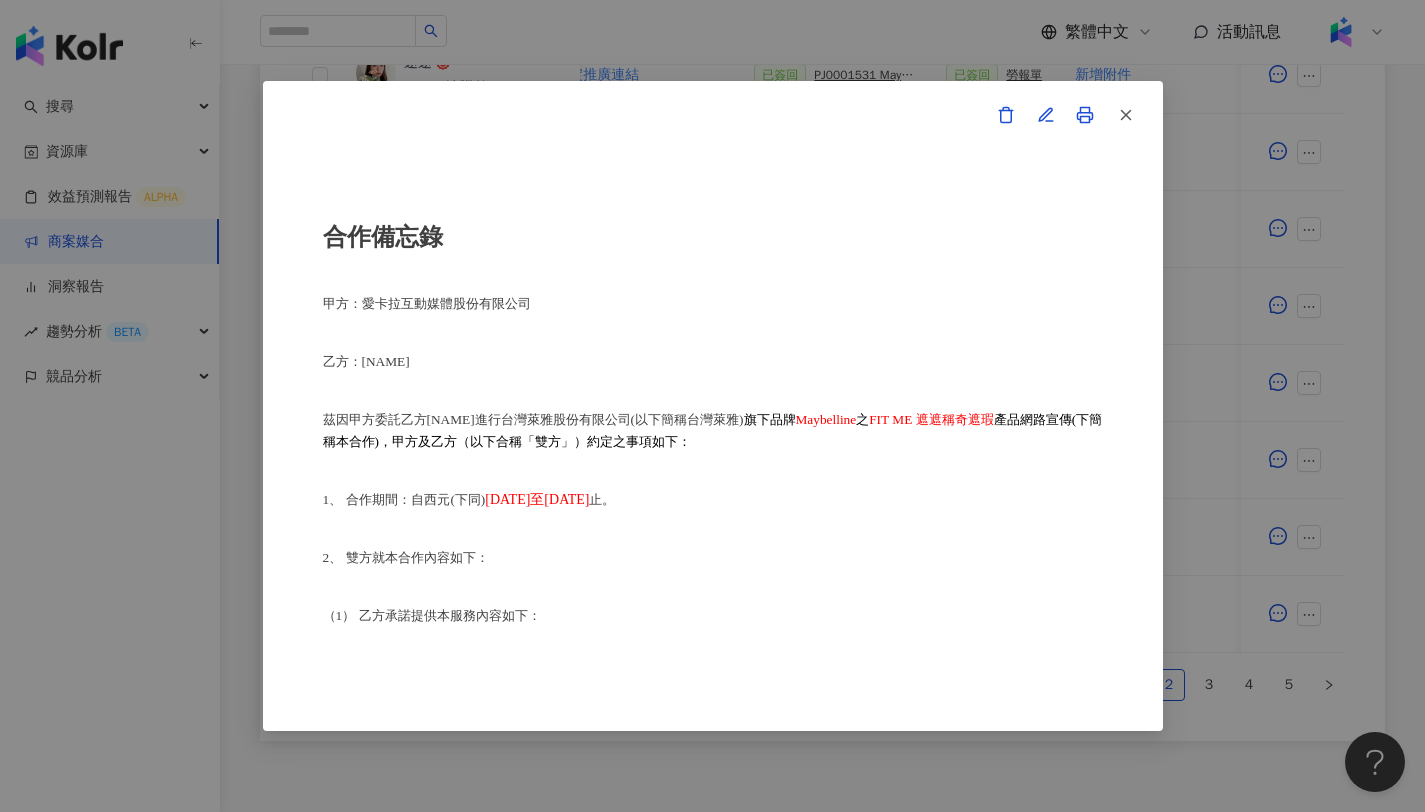 click on "合作備忘錄
甲方：愛卡拉互動媒體股份有限公司
乙方：[NAME]
茲因甲方委託乙方[NAME]進行台灣萊雅股份有限公司(以下簡稱台灣萊雅) 旗下品牌 Maybelline 之 FIT ME 遮遮稱奇遮瑕 產品網路宣傳(下簡稱本合作)，甲方及乙方（以下合稱「雙方」）約定之事項如下：
1、   合作期間：自西元(下同)  [DATE] 至 [DATE] 止。
2、   雙方就本合作內容如下：
（1）   乙方承諾提供本服務內容如下：
乙方應於 [DATE] 至 [DATE] 前或於甲方所指定之時間，完成台灣萊雅品牌產品之圖文撰寫或影音拍攝(以下簡稱貼文)，並公開發布至乙方下列之社群媒體進行網路推廣宣傳： Threads平台 (網址：https://www.threads.com/@lyh_622?xmt=AQF070CjZTXo__pFjHJ4YNuM26Br83zP3Z4eHSs4UQ4_QIU) ， 貼文共一則，合作產品資訊置入Threads貼文回文共一則。" at bounding box center [712, 406] 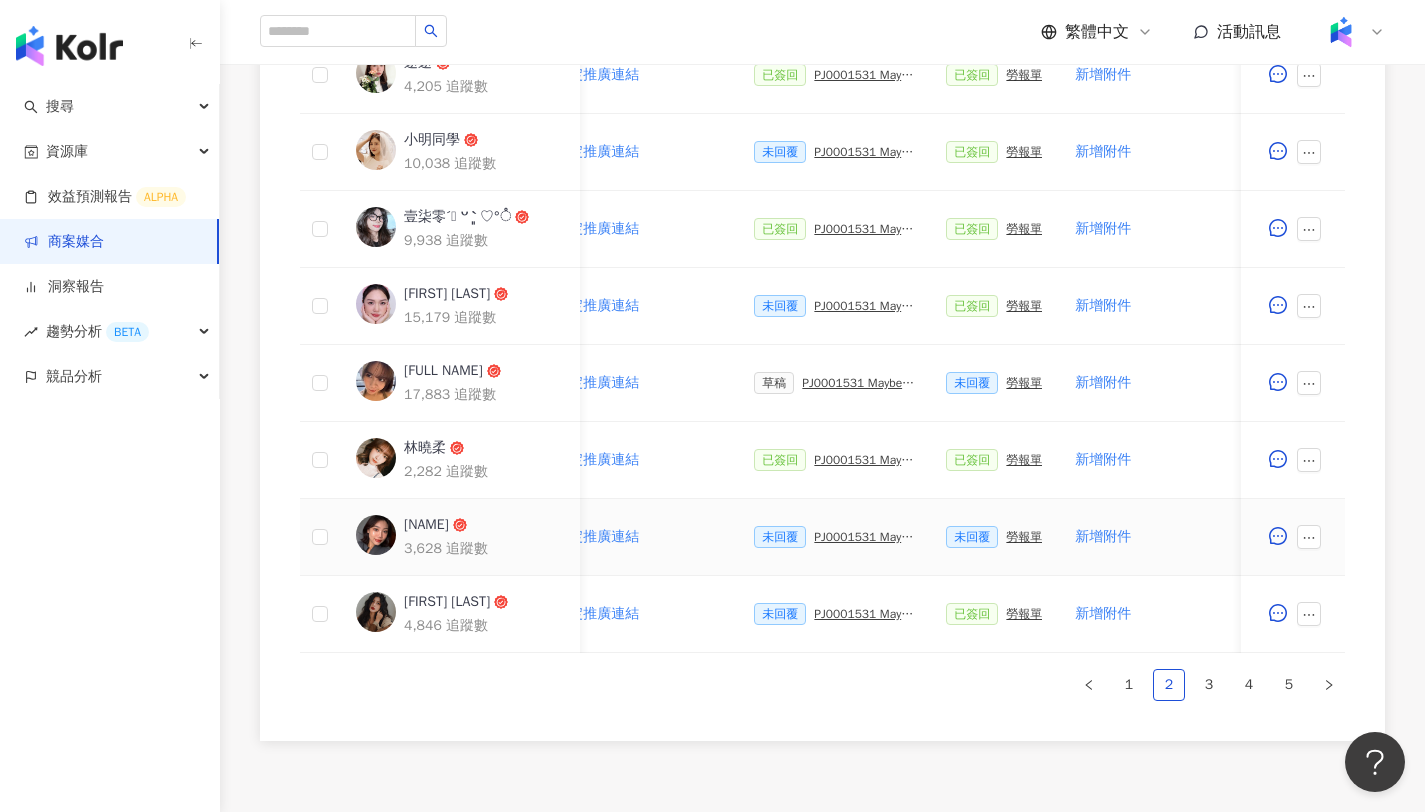 scroll, scrollTop: 813, scrollLeft: 0, axis: vertical 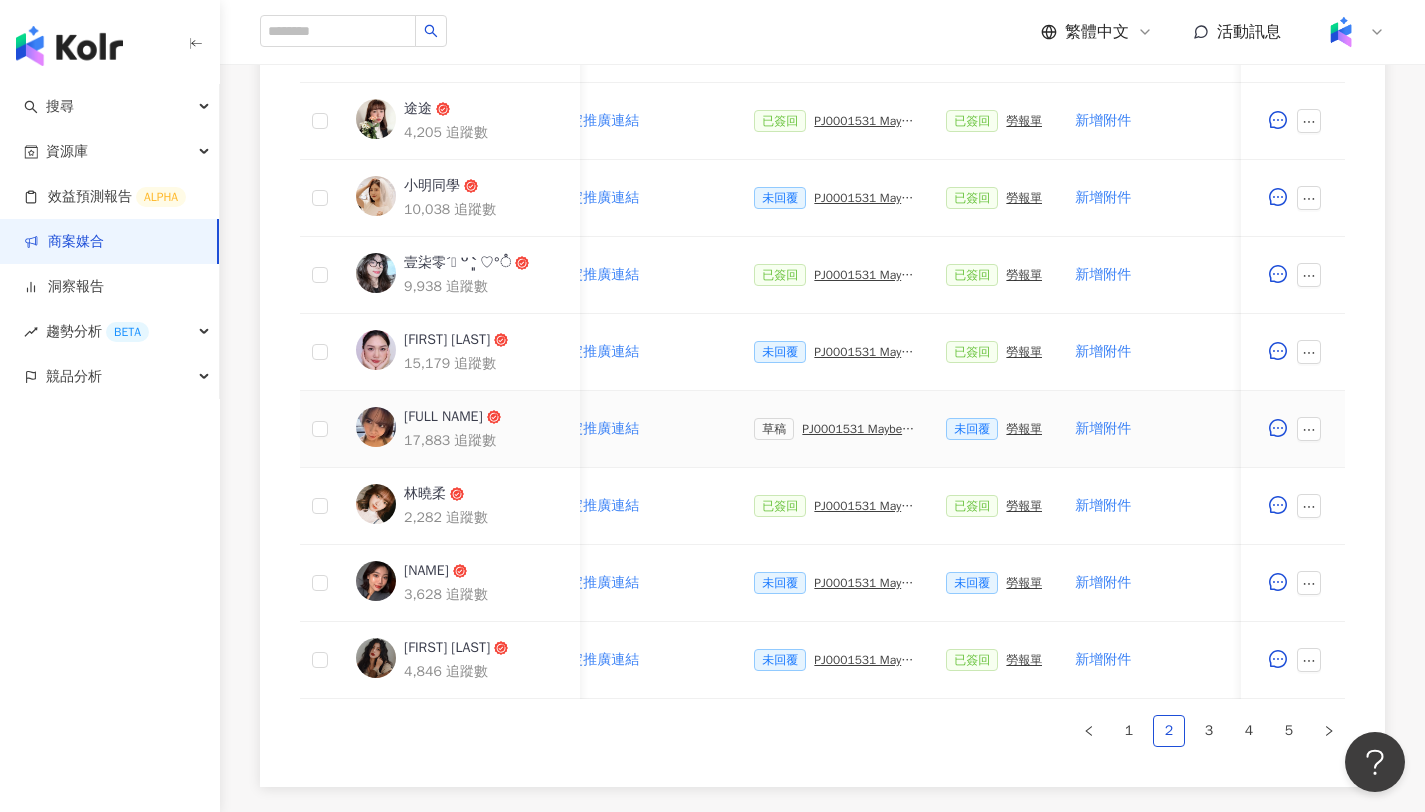click on "草稿 PJ0001531 Maybelline_202506_FIT_ME_反孔特霧粉底_遮瑕_萊雅合作備忘錄" at bounding box center [834, 429] 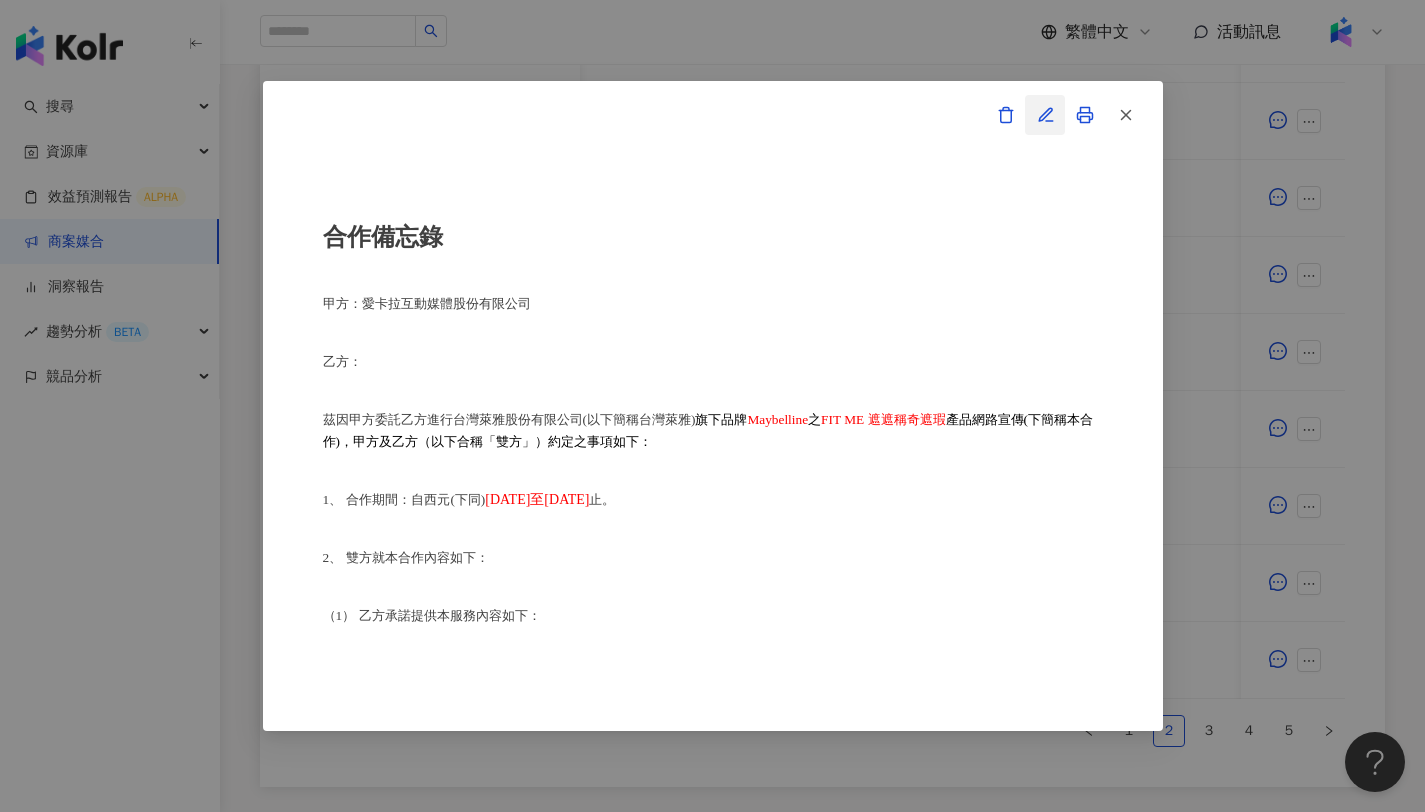 click at bounding box center [1045, 115] 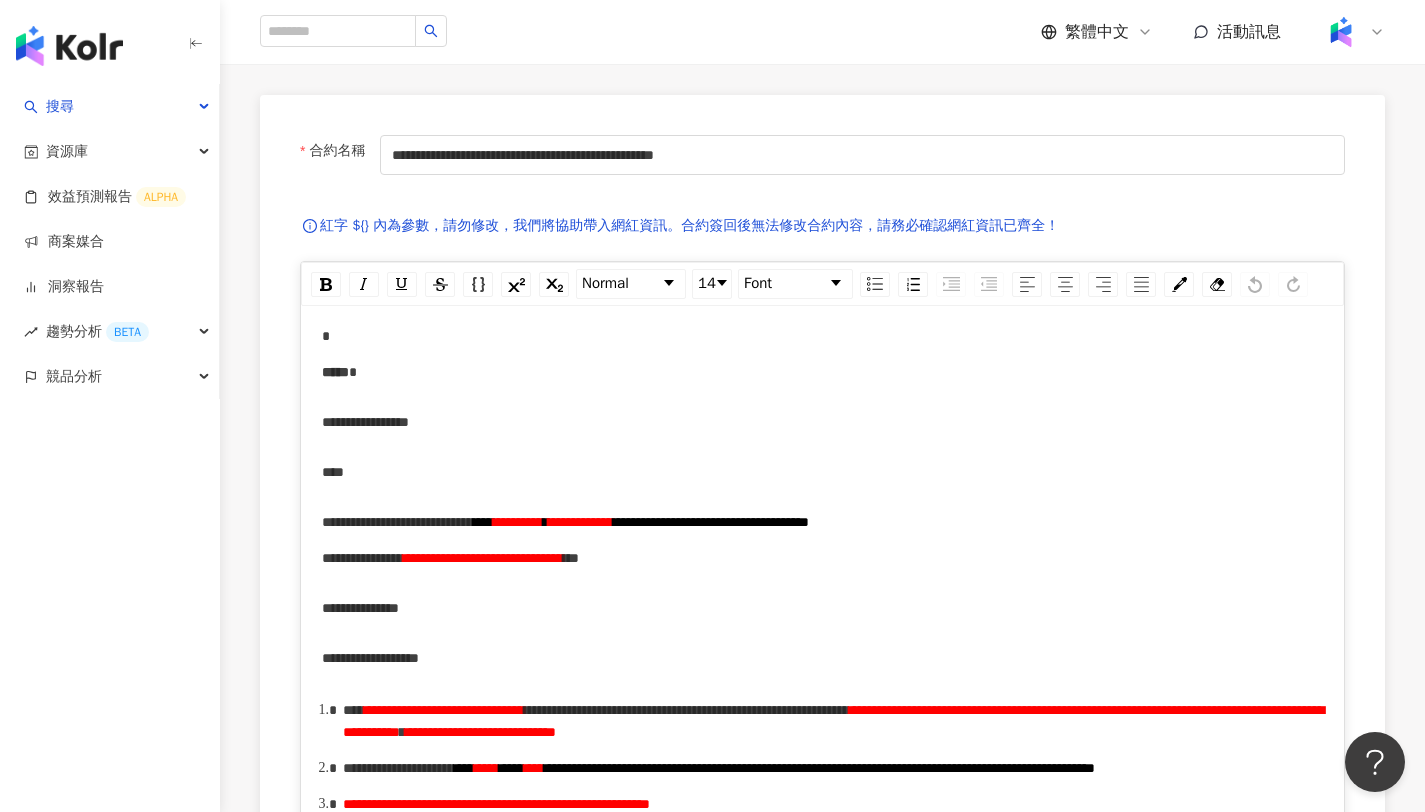 scroll, scrollTop: 244, scrollLeft: 0, axis: vertical 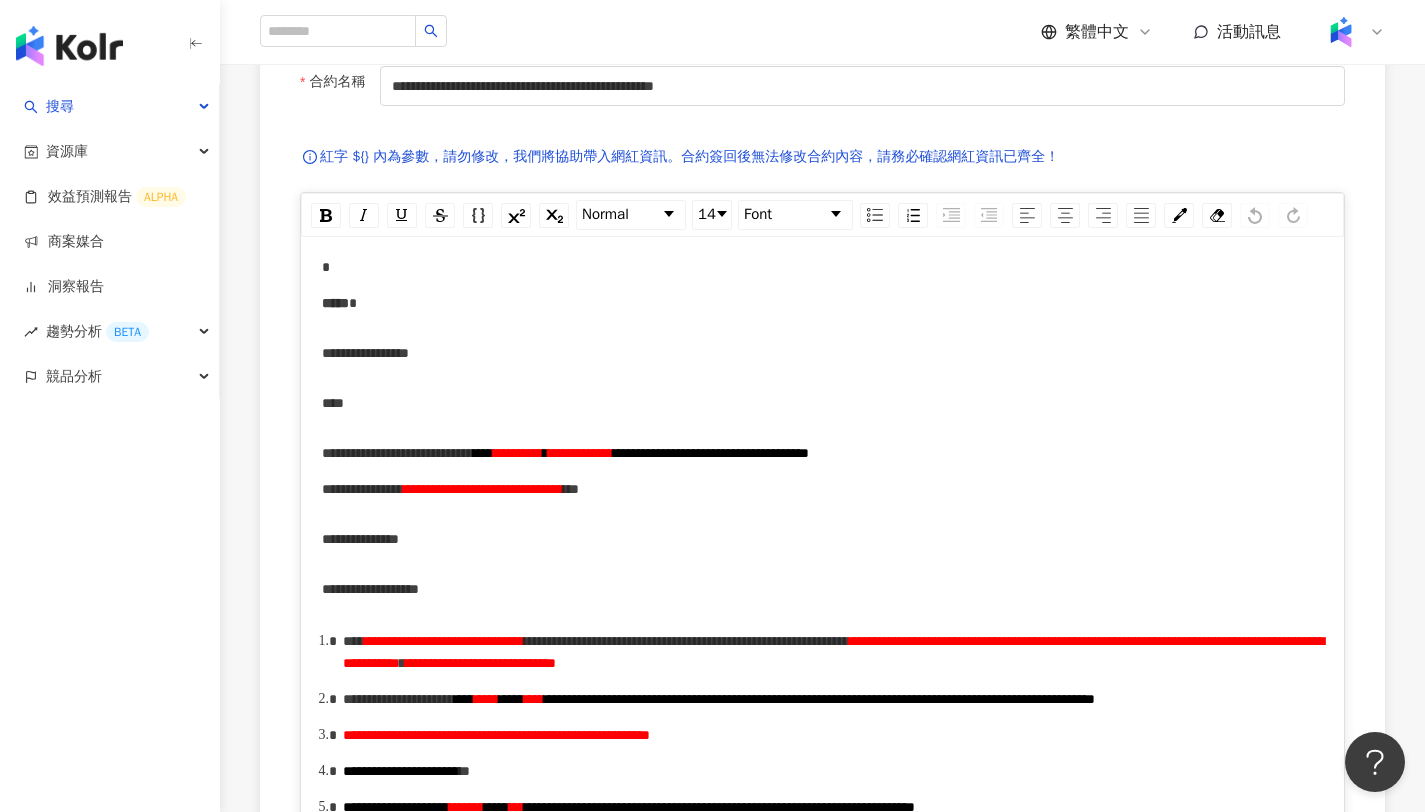 click on "***" at bounding box center (823, 403) 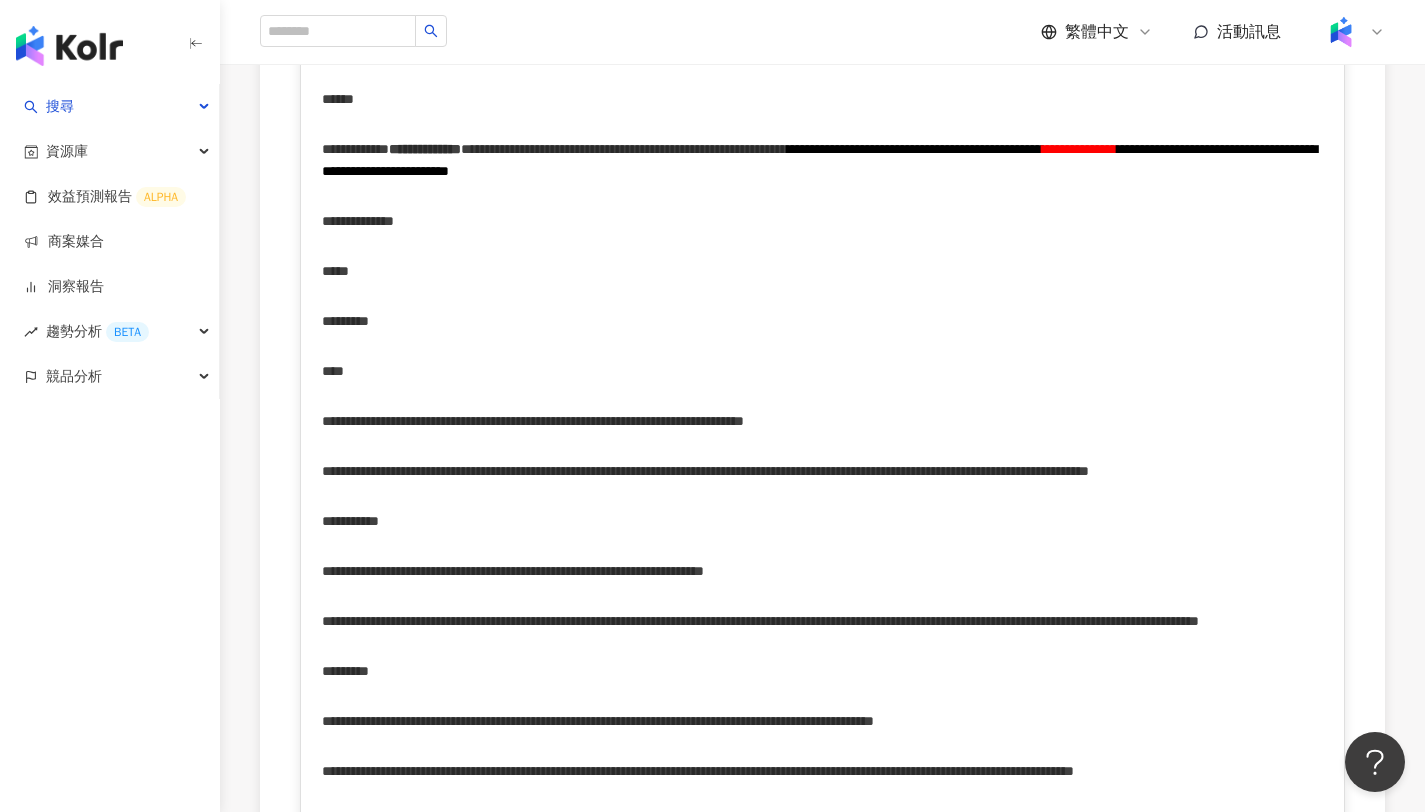 scroll, scrollTop: 1085, scrollLeft: 0, axis: vertical 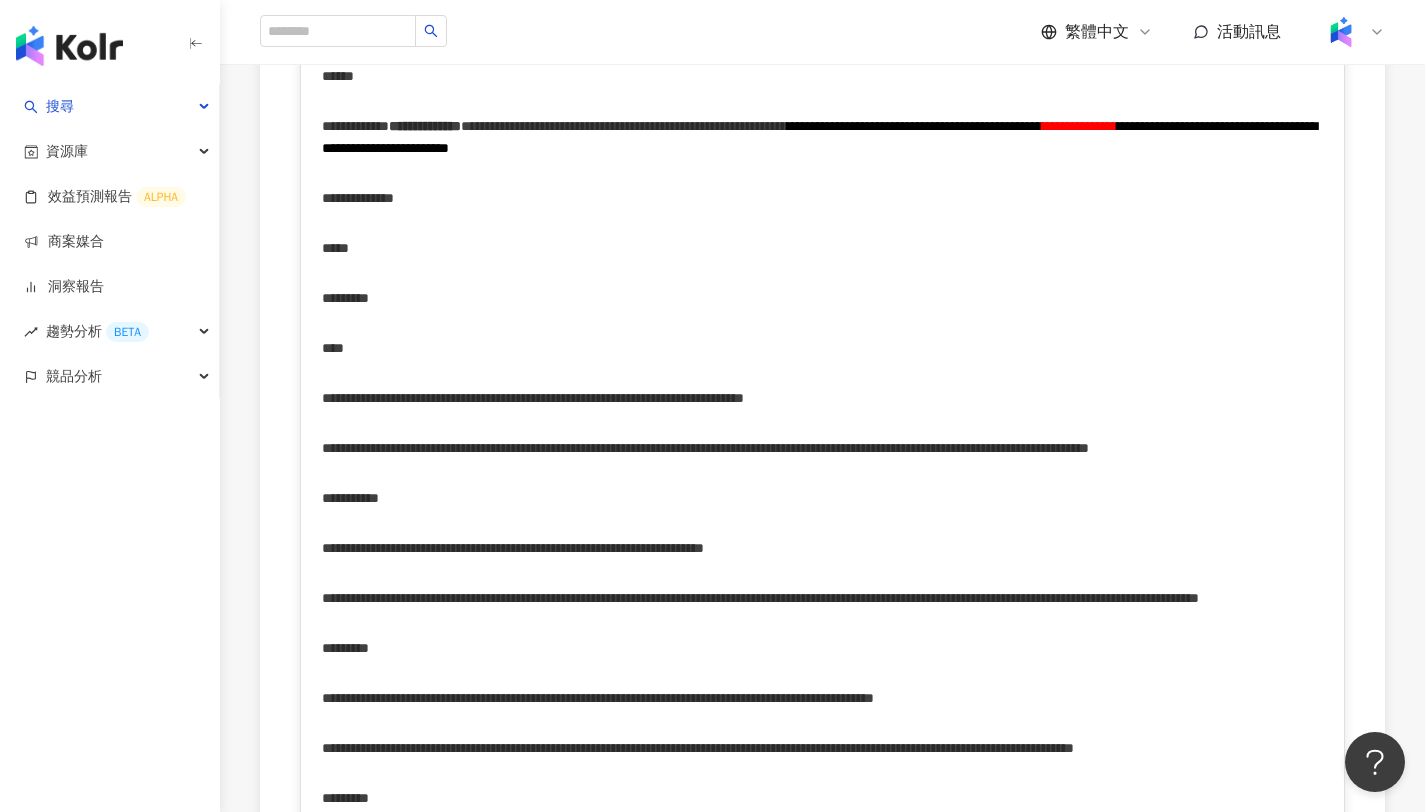 click on "***" at bounding box center (823, 248) 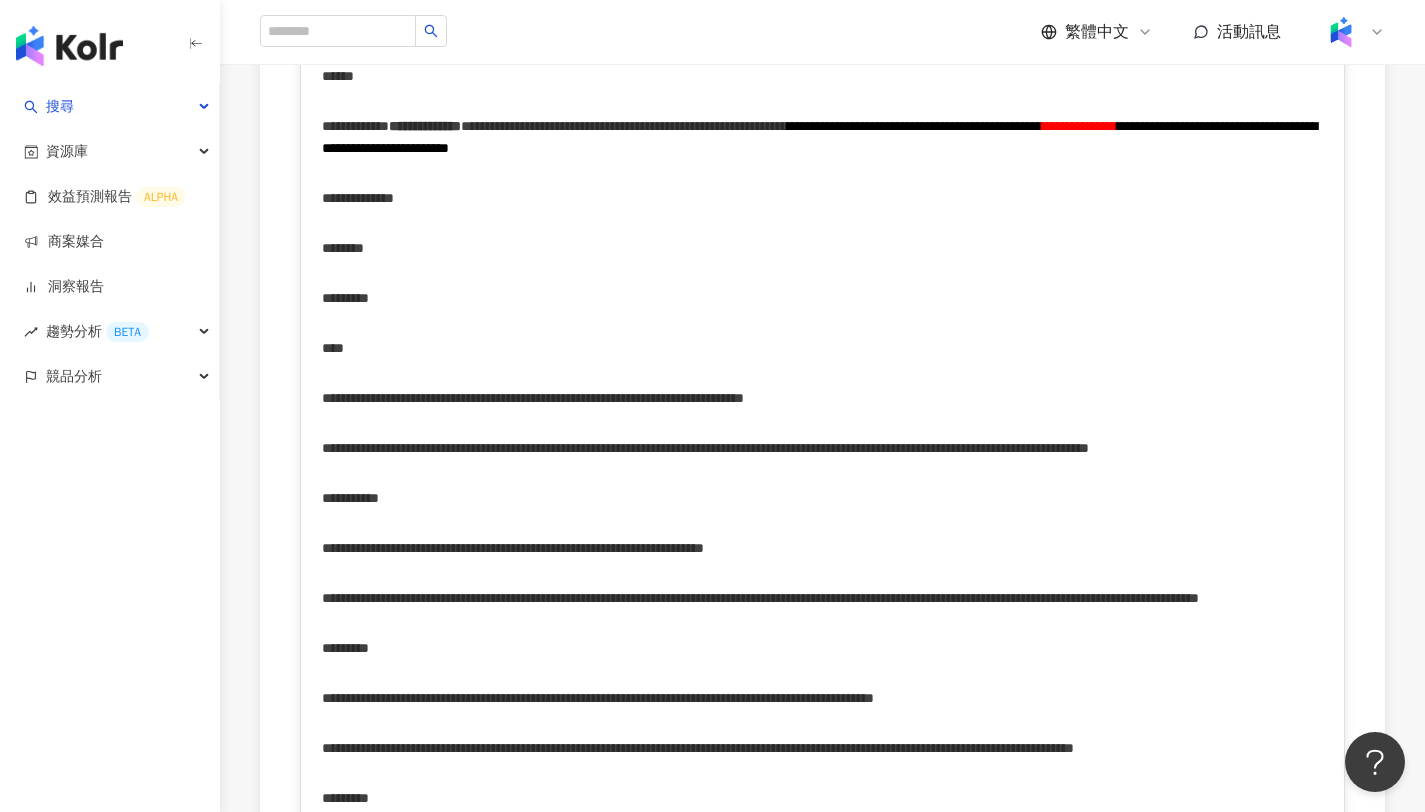 click on "********" at bounding box center (345, 298) 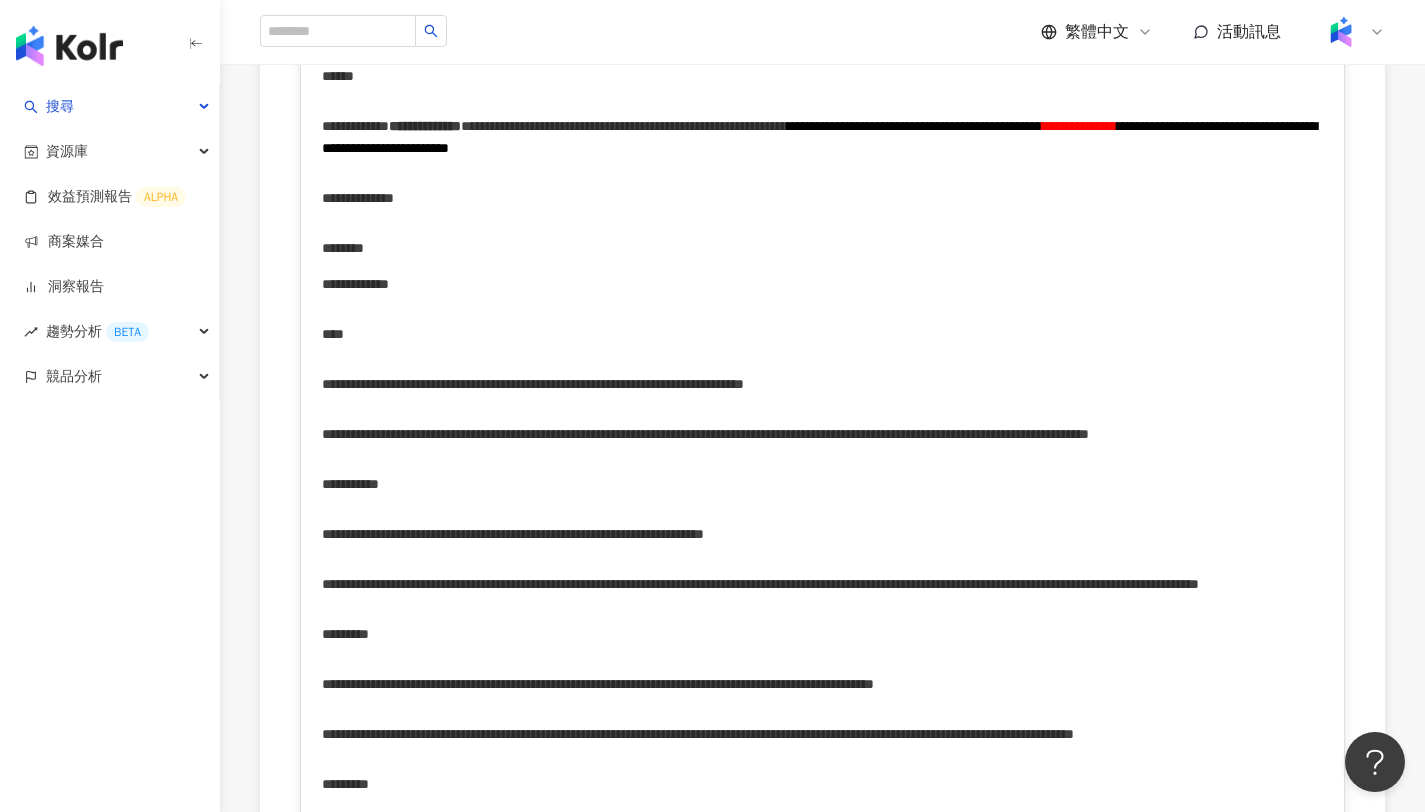 type 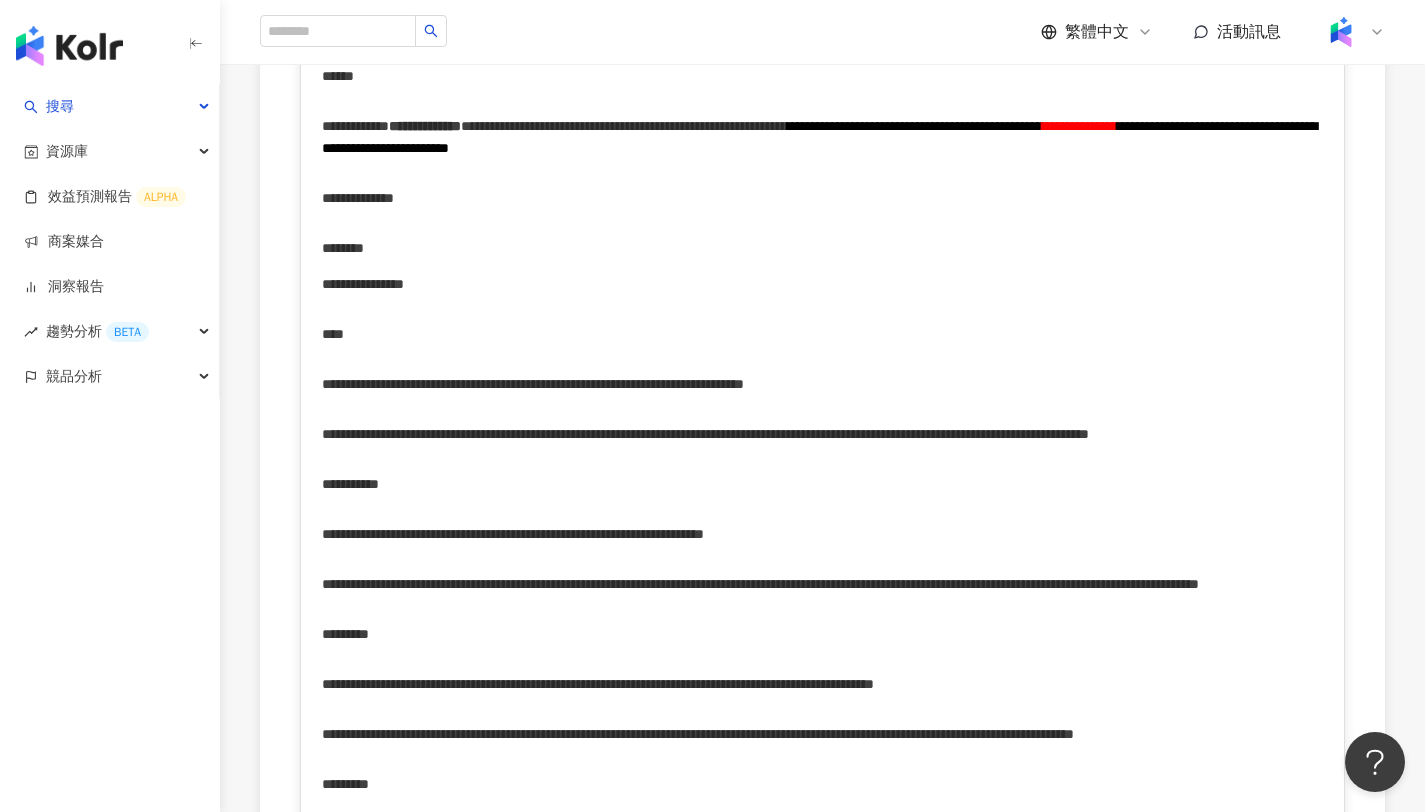 click on "**********" at bounding box center [823, 284] 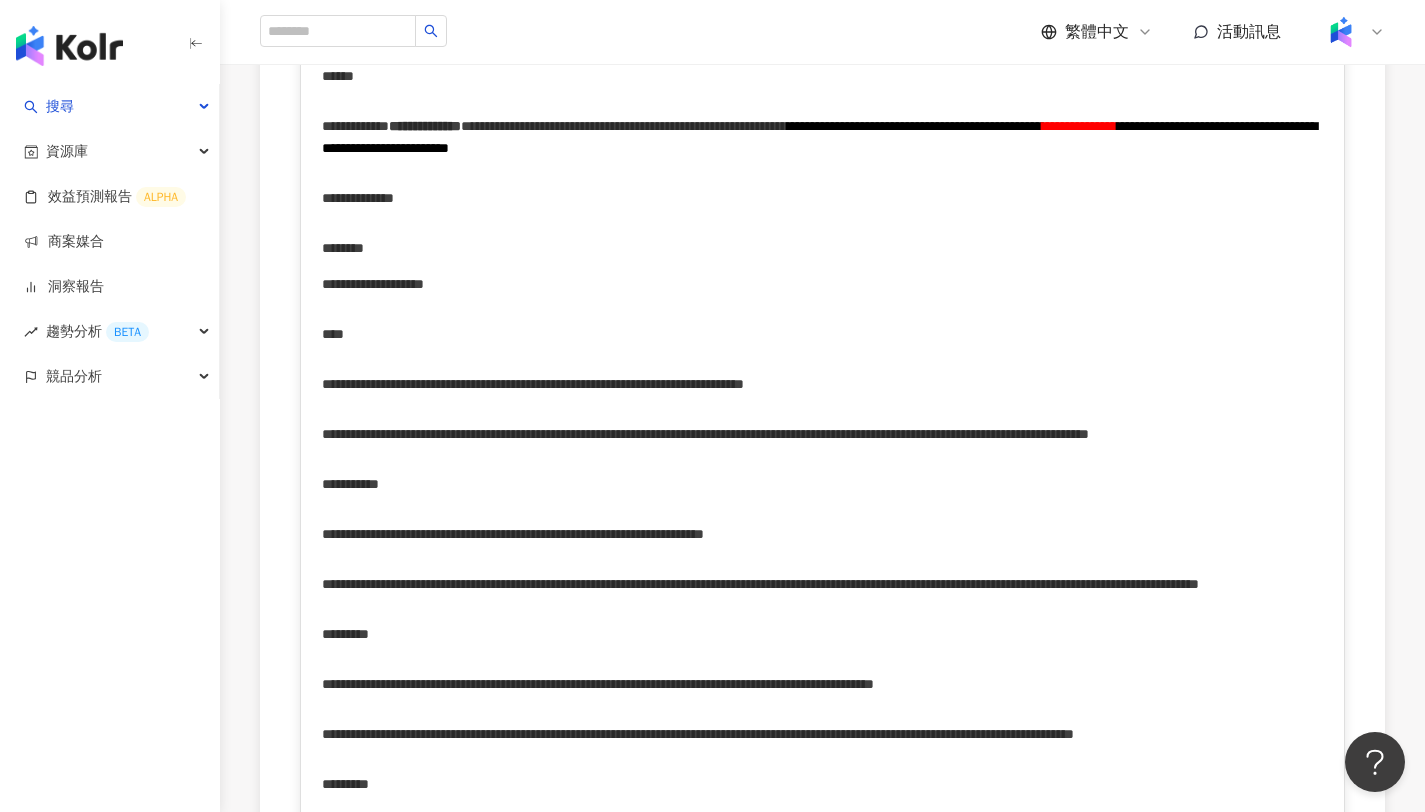 click on "***" at bounding box center (823, 334) 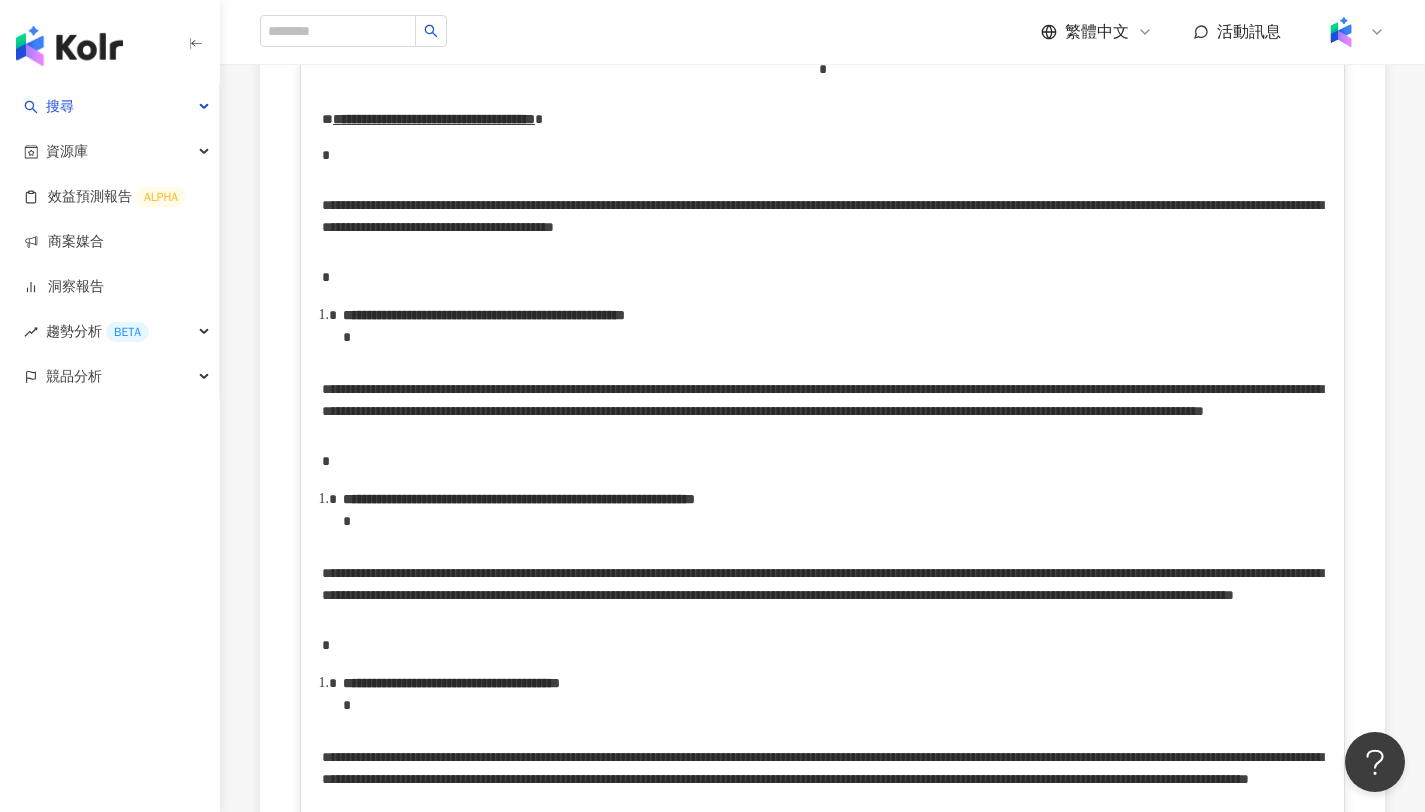scroll, scrollTop: 4035, scrollLeft: 0, axis: vertical 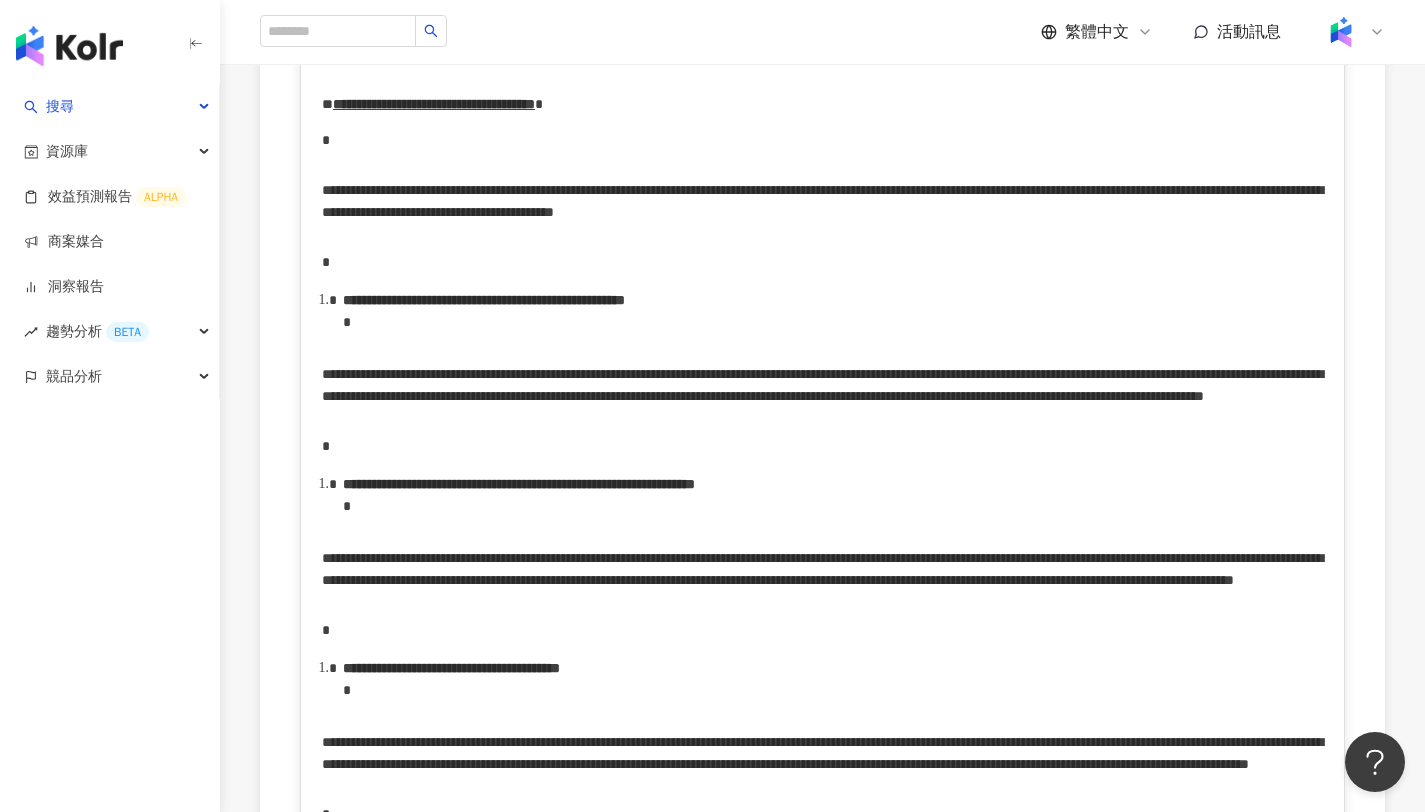 click on "*******" at bounding box center (823, -320) 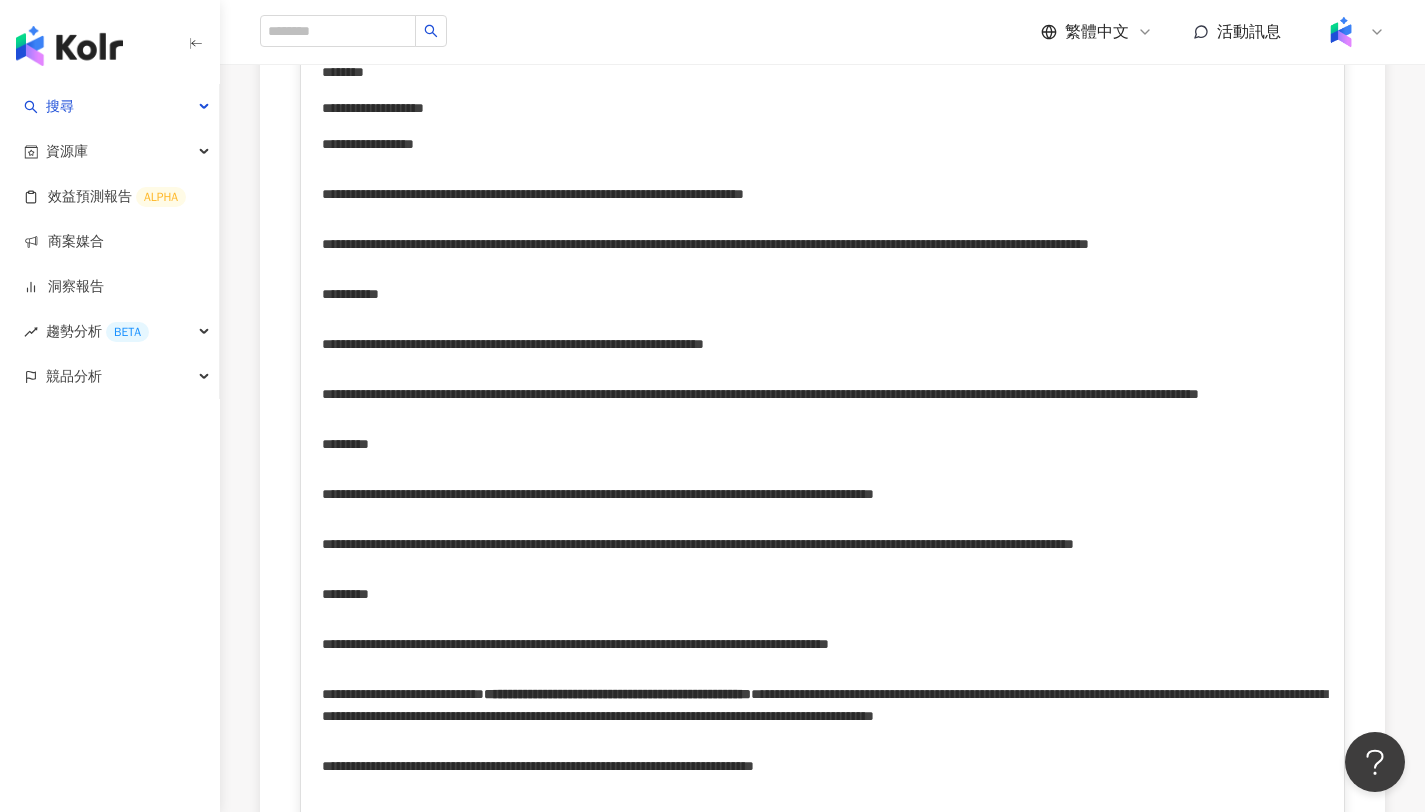 scroll, scrollTop: 1001, scrollLeft: 0, axis: vertical 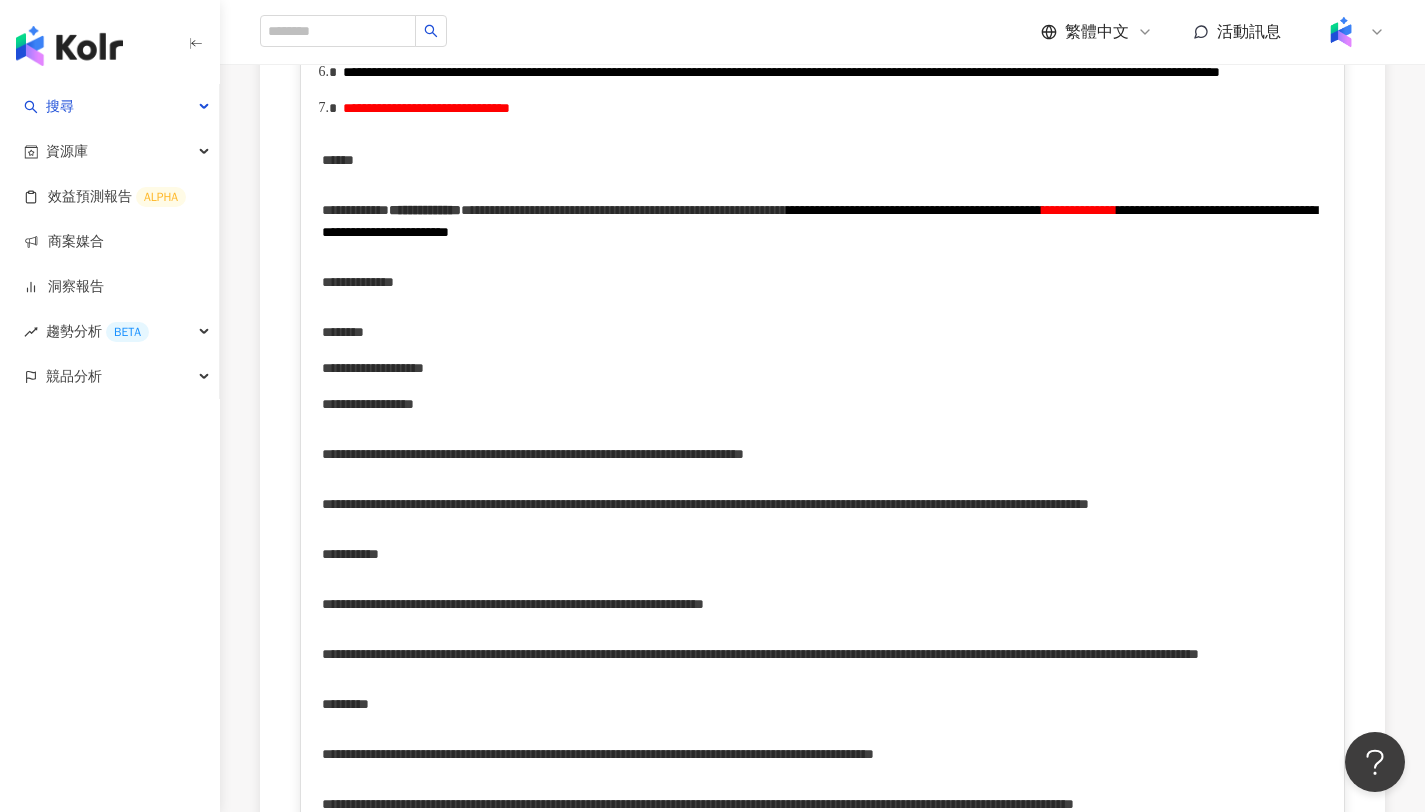 click on "**********" at bounding box center (425, 210) 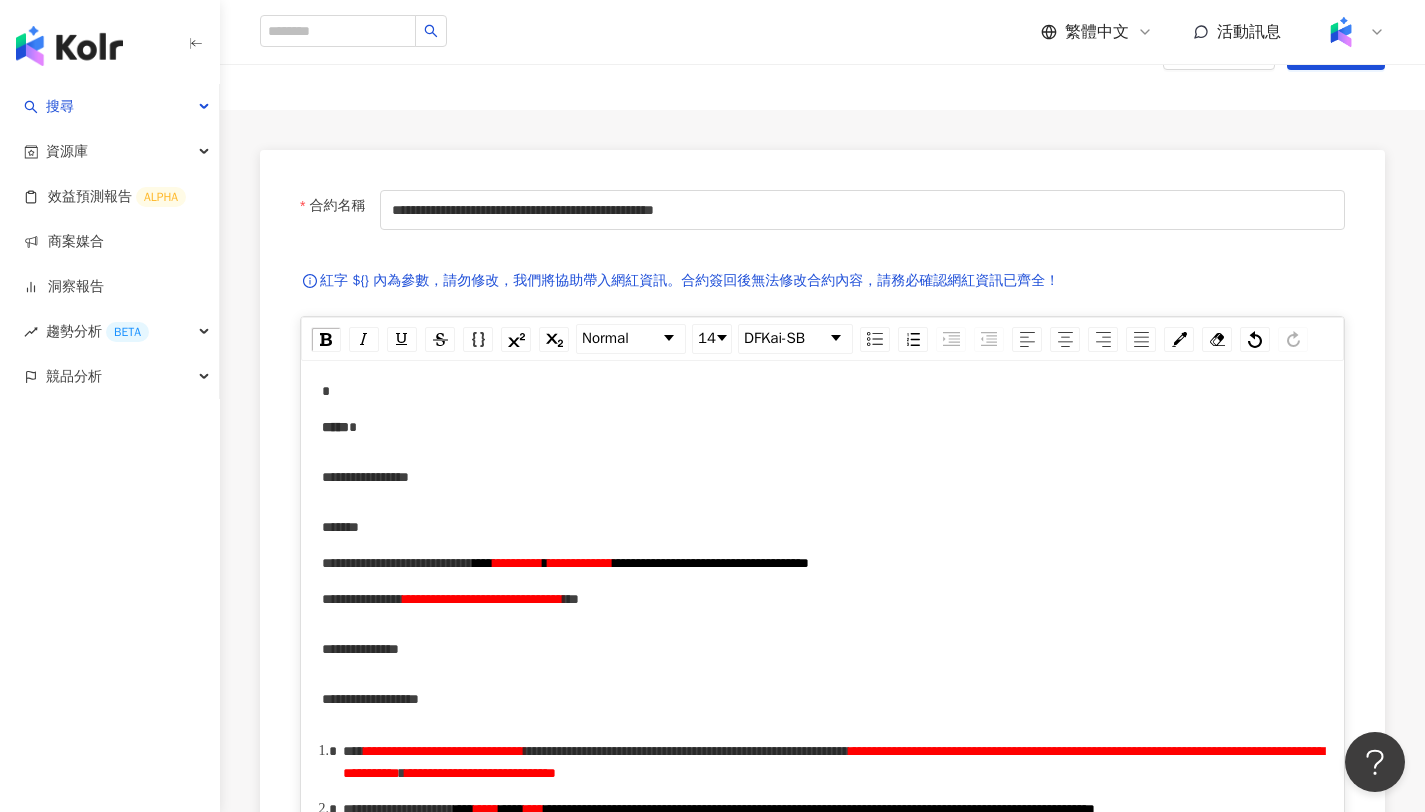 scroll, scrollTop: 0, scrollLeft: 0, axis: both 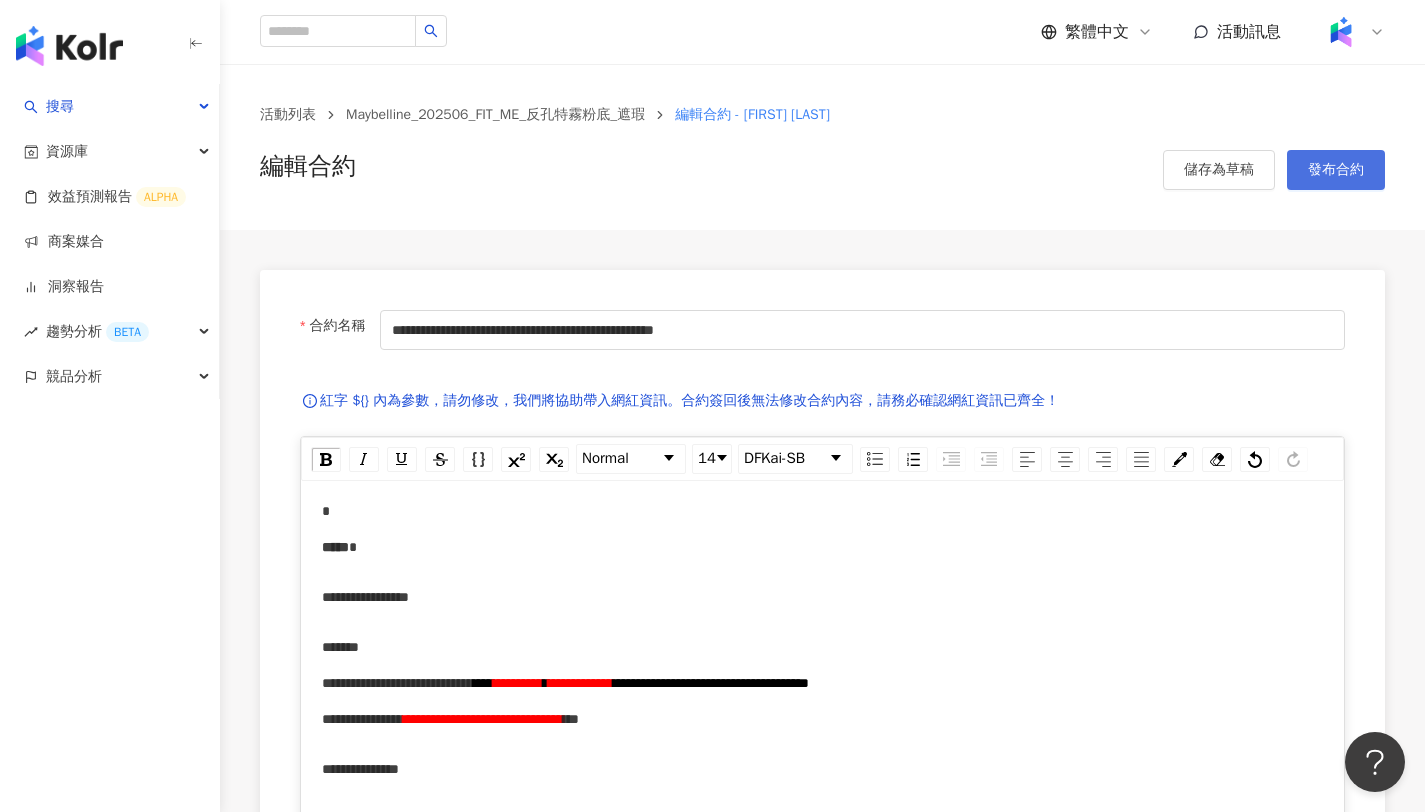 click on "發布合約" at bounding box center [1336, 170] 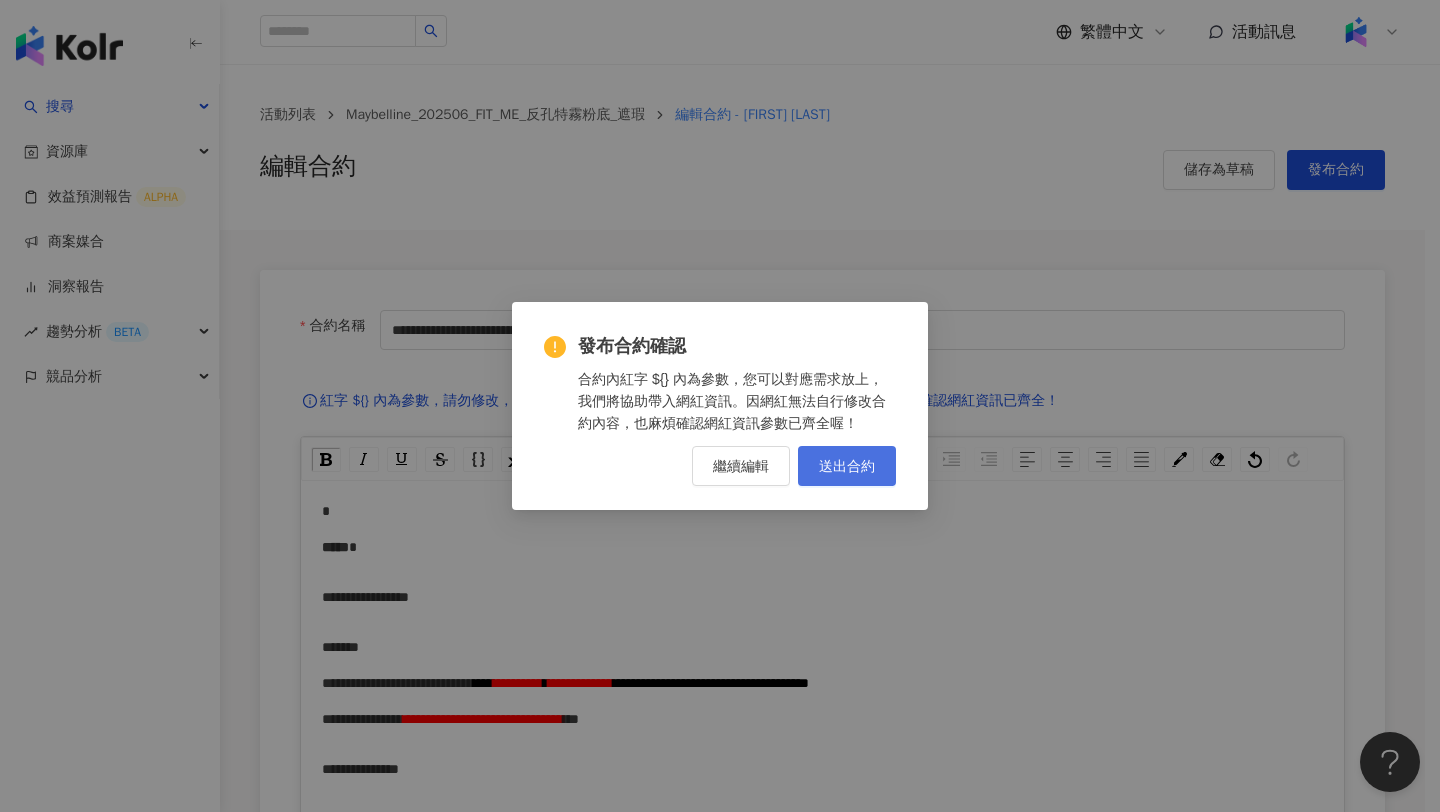 click on "送出合約" at bounding box center (847, 466) 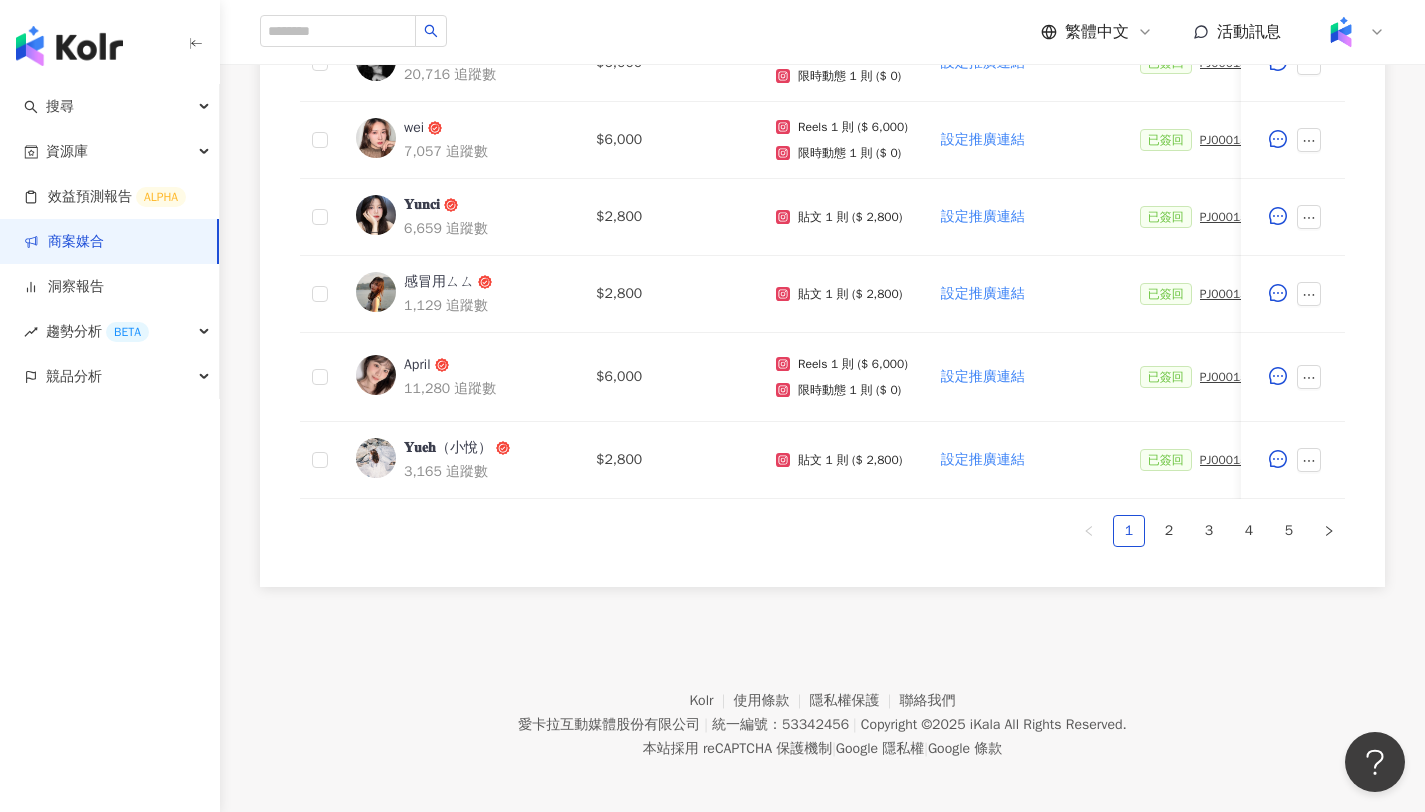 scroll, scrollTop: 1027, scrollLeft: 0, axis: vertical 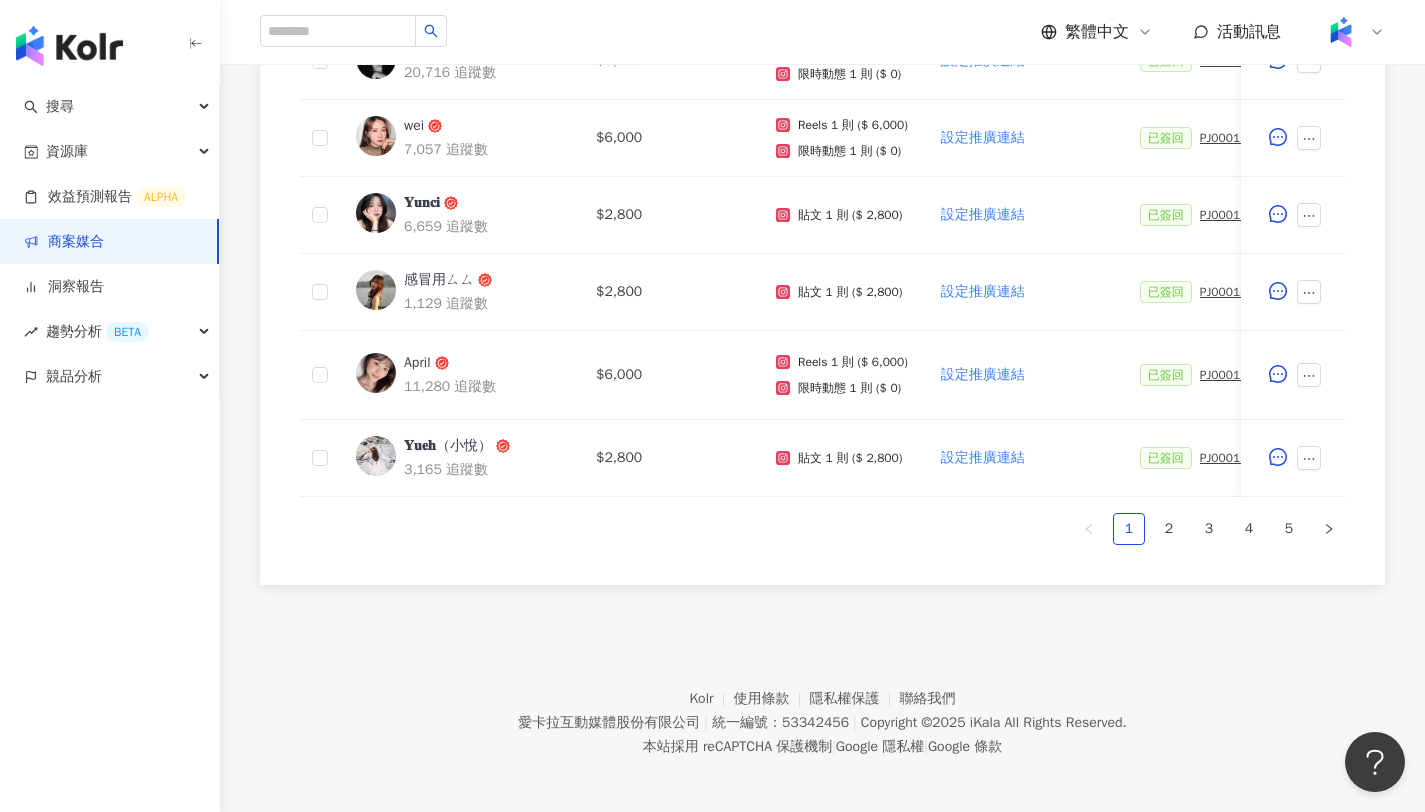 click on "幣別 ： 新台幣 ( TWD ) 網紅名稱 合作總酬勞 (含稅) 合作項目 推廣連結 合約 勞報單 其他附件 上線連結 領款人身份 備註 付款狀態 操作                           Amanda makeup 6,450 追蹤數 $6,000 Reels 1 則 ($ 6,000) 限時動態 1 則 ($ 0) 設定推廣連結 已簽回 PJ0001531 Maybelline_202506_FIT_ME_反孔特霧粉底_遮瑕_萊雅備忘錄 已簽回 勞報單 新增附件 待網紅回傳 個人（中華民國籍） 新增備註 待處理 𝐊𝐞𝐫𝐚𝐧𝐢 / 小𝐤 11,790 追蹤數 $6,000 Reels 1 則 ($ 6,000) 限時動態 1 則 ($ 0) 設定推廣連結 未回覆 PJ0001531 Maybelline_202506_FIT_ME_反孔特霧粉底_遮瑕_萊雅備忘錄 未回覆 勞報單 新增附件 待網紅回傳 個人（中華民國籍） 新增備註 待處理 ian 20,326 追蹤數 $6,000 Reels 1 則 ($ 6,000) 限時動態 1 則 ($ 0) 設定推廣連結 未回覆 PJ0001531 Maybelline_202506_FIT_ME_反孔特霧粉底_遮瑕_萊雅備忘錄 未回覆 勞報單 wei" at bounding box center [822, 86] 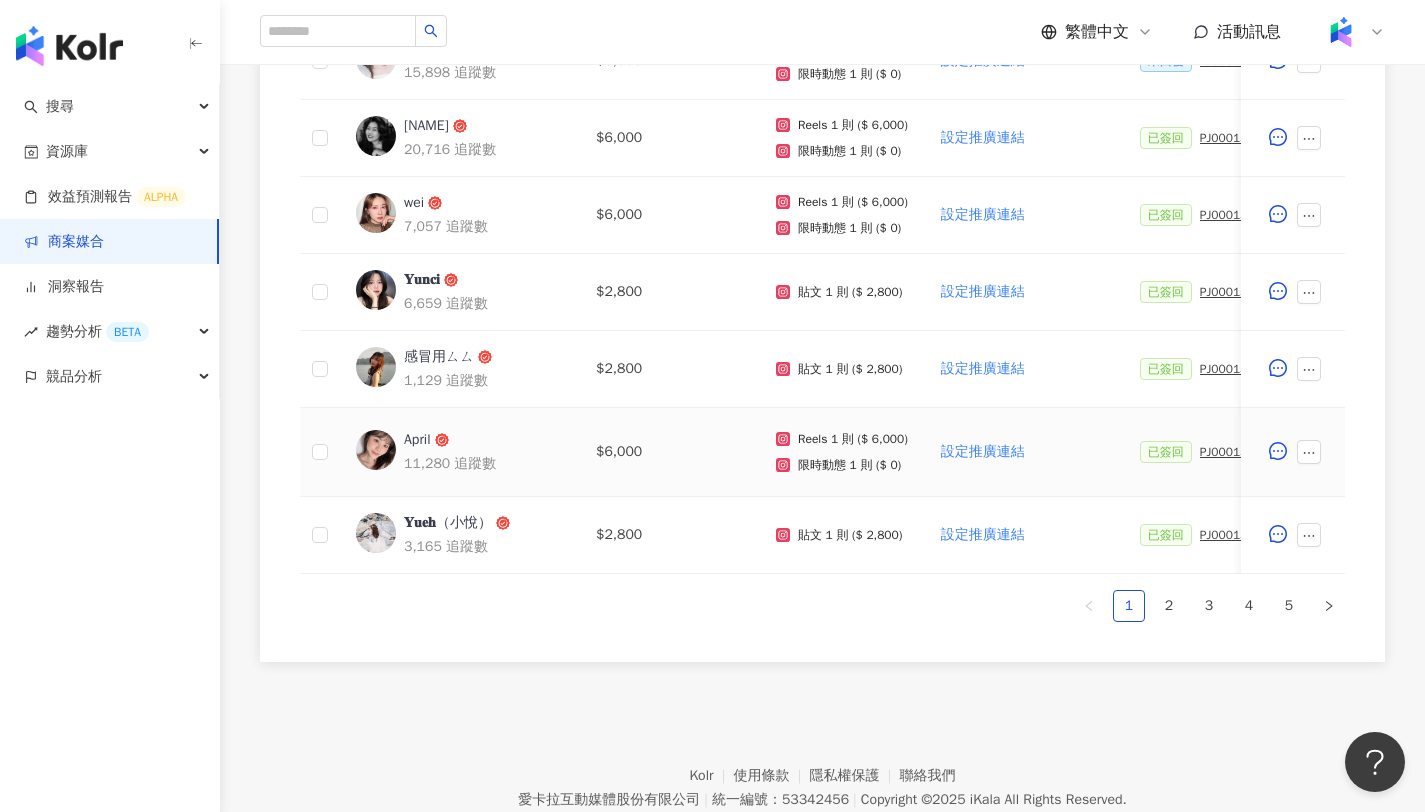scroll, scrollTop: 960, scrollLeft: 0, axis: vertical 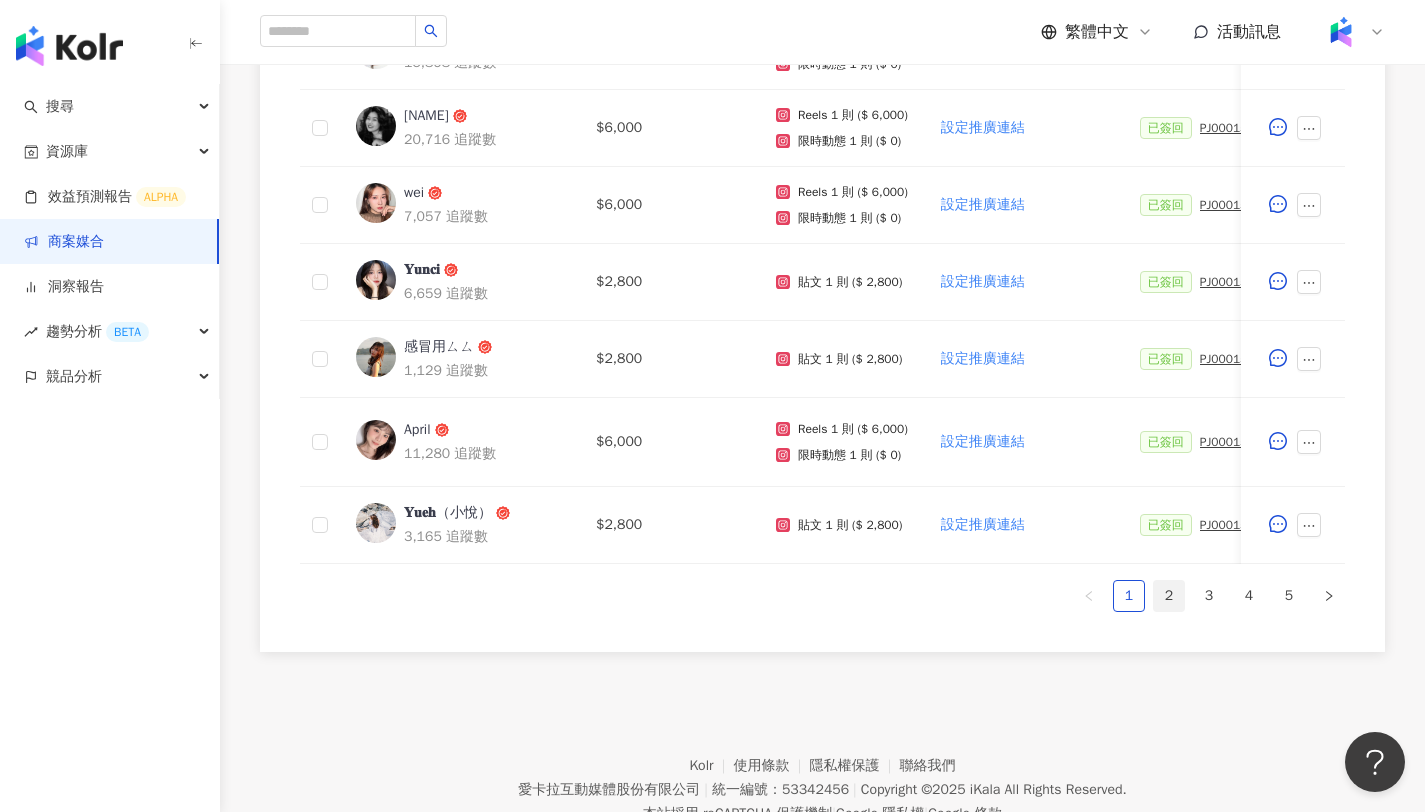 click on "2" at bounding box center [1169, 596] 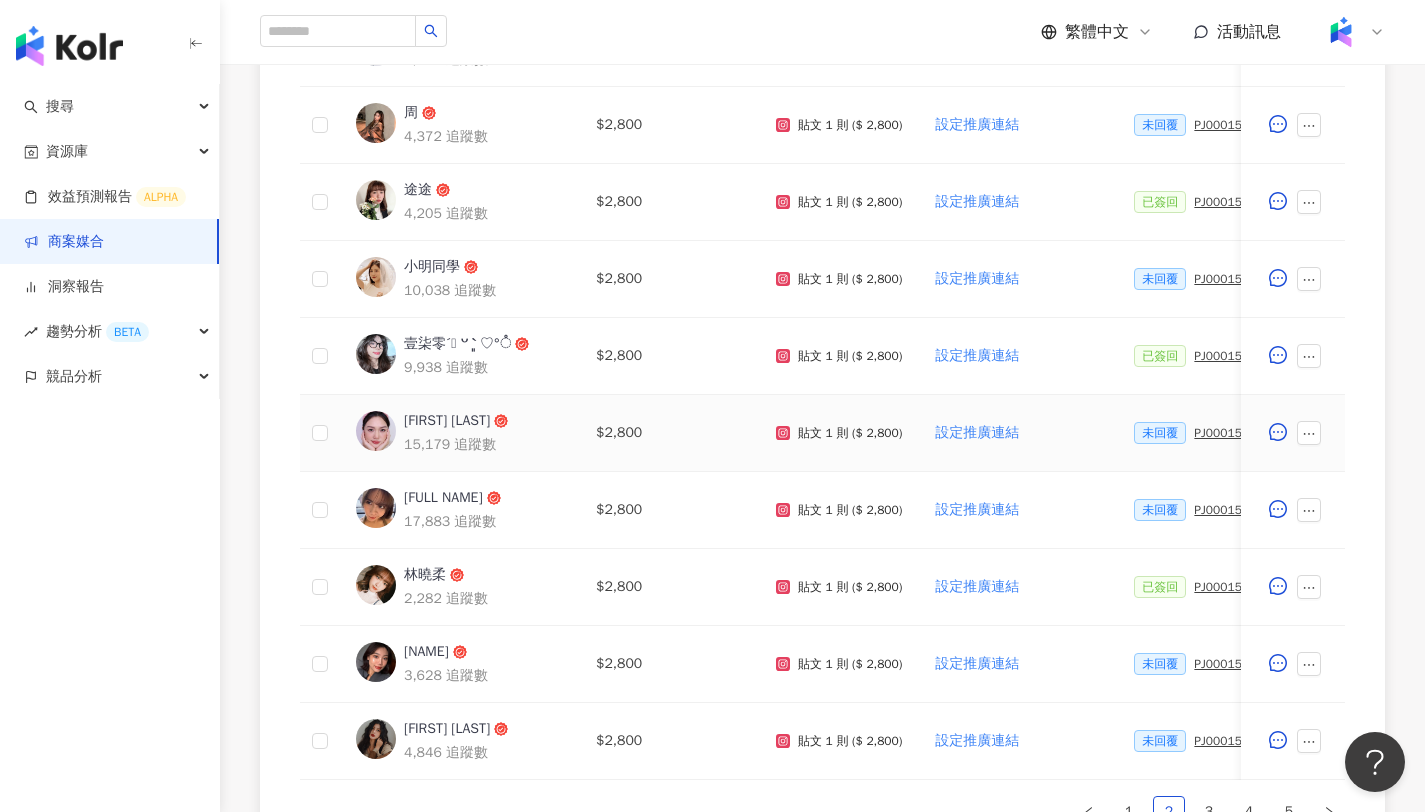 scroll, scrollTop: 697, scrollLeft: 0, axis: vertical 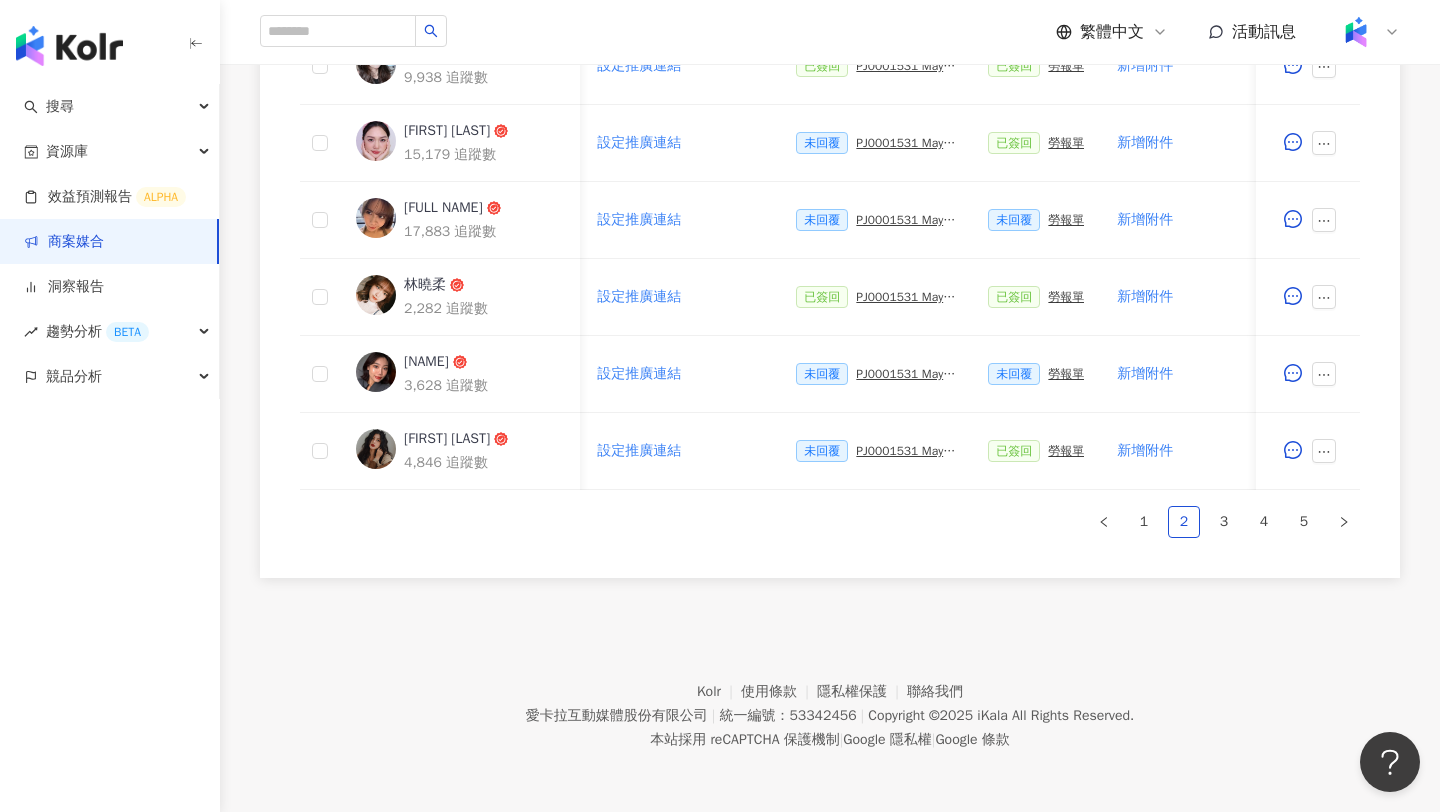 type 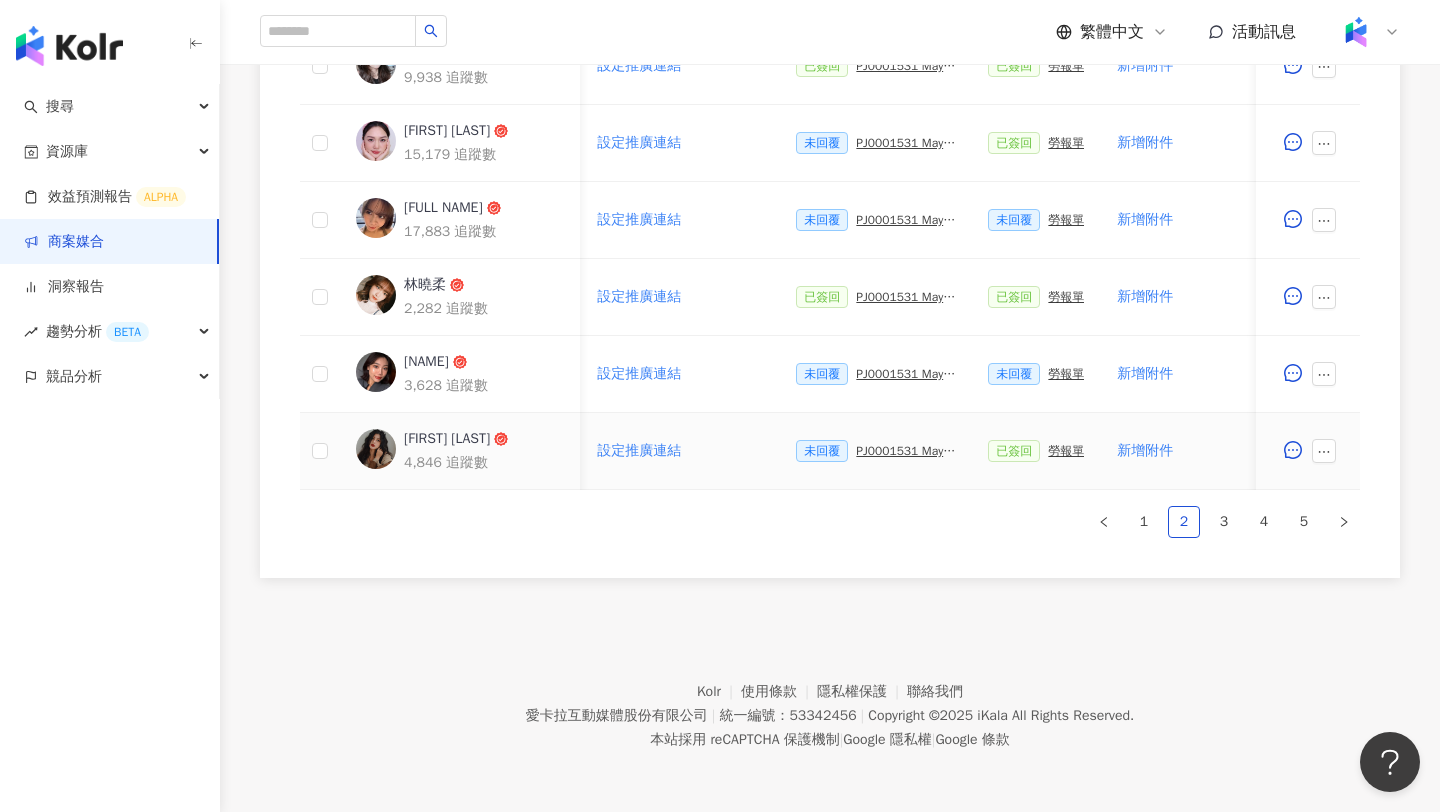 click on "PJ0001531 Maybelline_202506_FIT_ME_反孔特霧粉底_遮瑕_萊雅合作備忘錄" at bounding box center (906, 451) 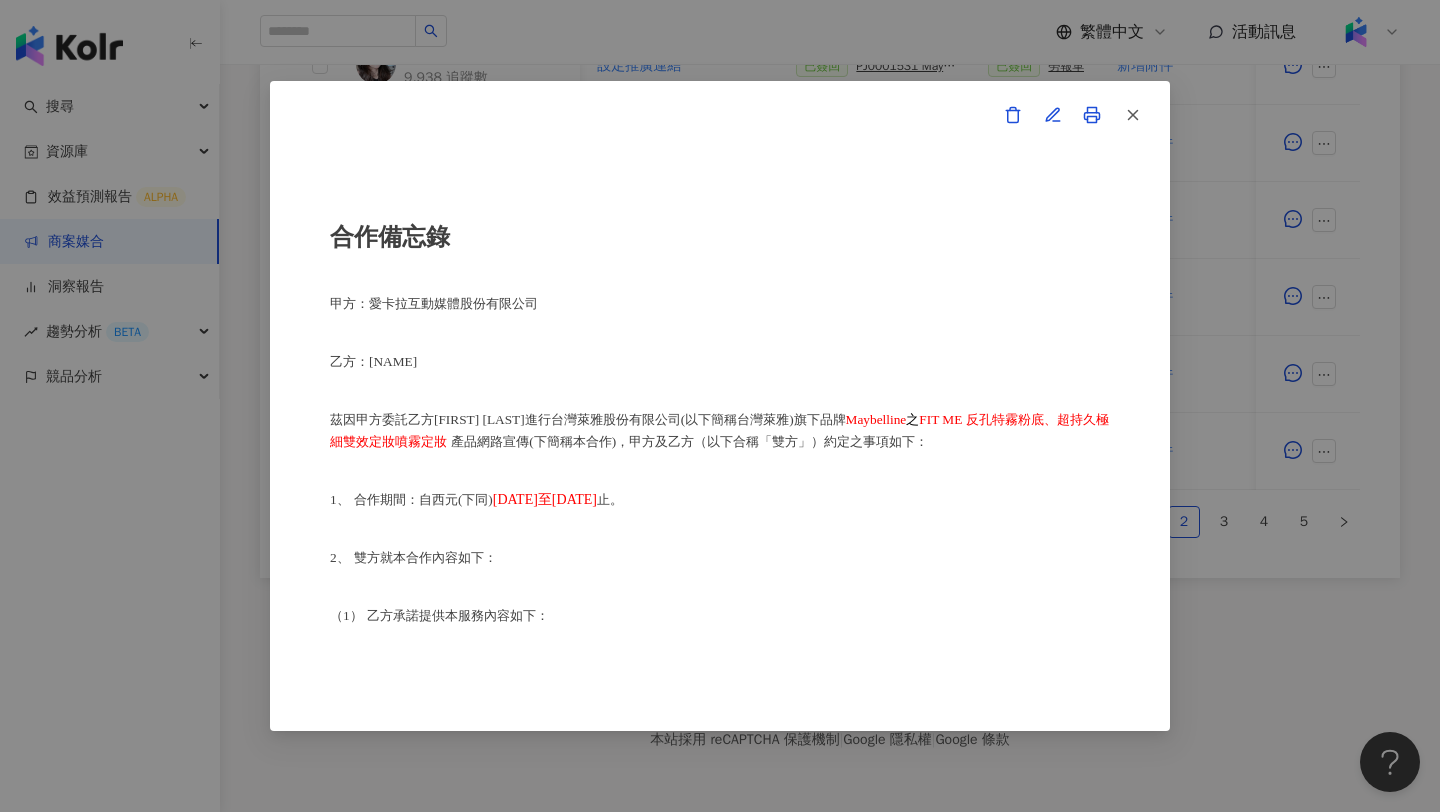 click on "合作備忘錄
甲方：愛卡拉互動媒體股份有限公司
乙方：[NAME]
茲因甲方委託乙方[NAME]進行台灣萊雅股份有限公司(以下簡稱台灣萊雅) 旗下品牌 Maybelline 之 FIT ME 反孔特霧粉底、超持久極細雙效定妝噴霧定妝   產品網路宣傳(下簡稱本合作)，甲方及乙方（以下合稱「雙方」）約定之事項如下：
1、   合作期間：自西元(下同)  [DATE] 至 [DATE] 止。
2、   雙方就本合作內容如下：
（1）   乙方承諾提供本服務內容如下：
乙方應於 [DATE] 至 [DATE] 前或於甲方所指定之時間，完成台灣萊雅品牌產品之圖文撰寫或影音拍攝(以下簡稱貼文)，並公開發布至乙方下列之社群媒體進行網路推廣宣傳：  Threads平台 (網址：https://www.threads.com/@aalina.c?xmt=AQF0r5jKPKtzAUYi71Kd2bnnVQOZ67TfwFM2PJNCY4I-86g) ，
［20］字 以上及照片" at bounding box center [720, 406] 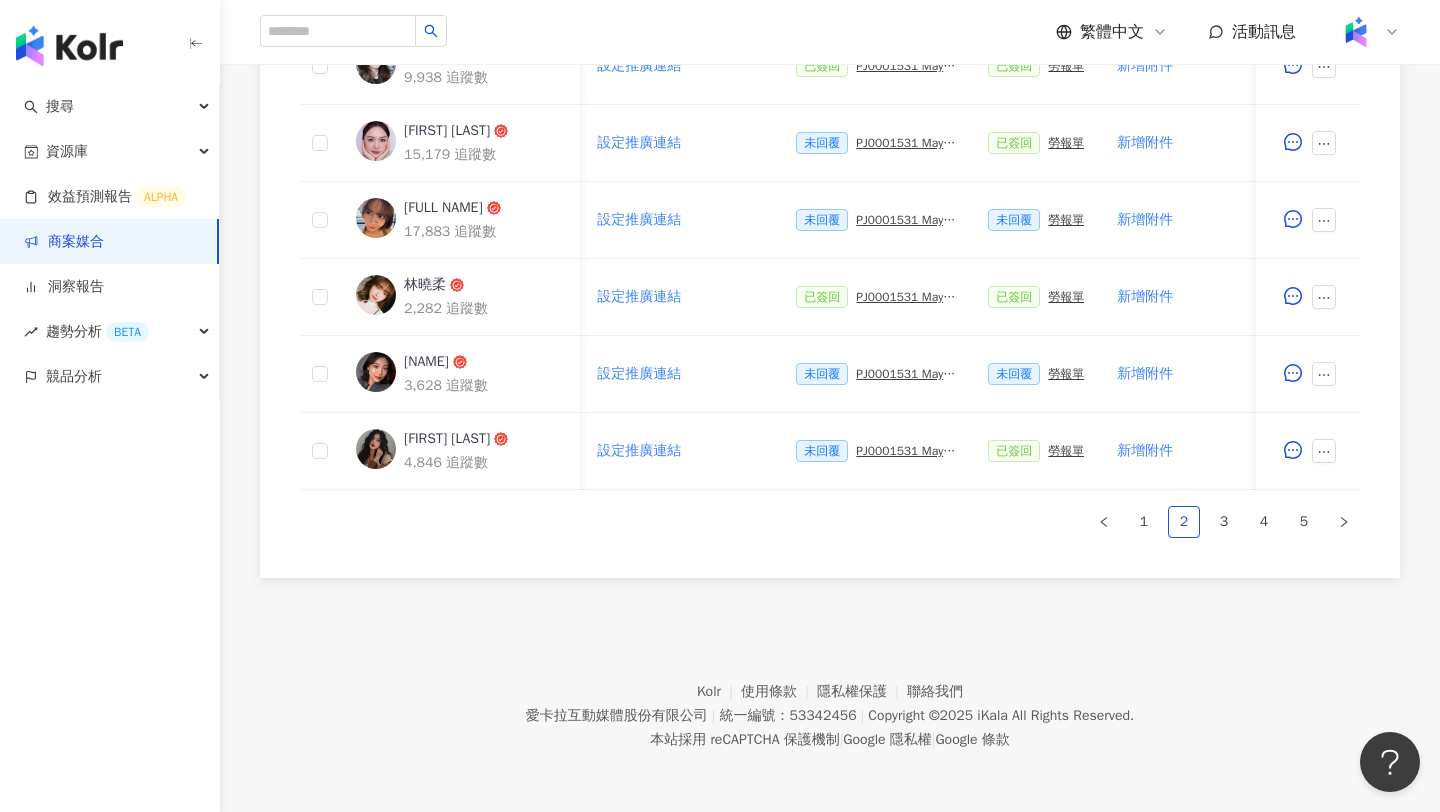click on "1 2 3 4 5" at bounding box center (830, 522) 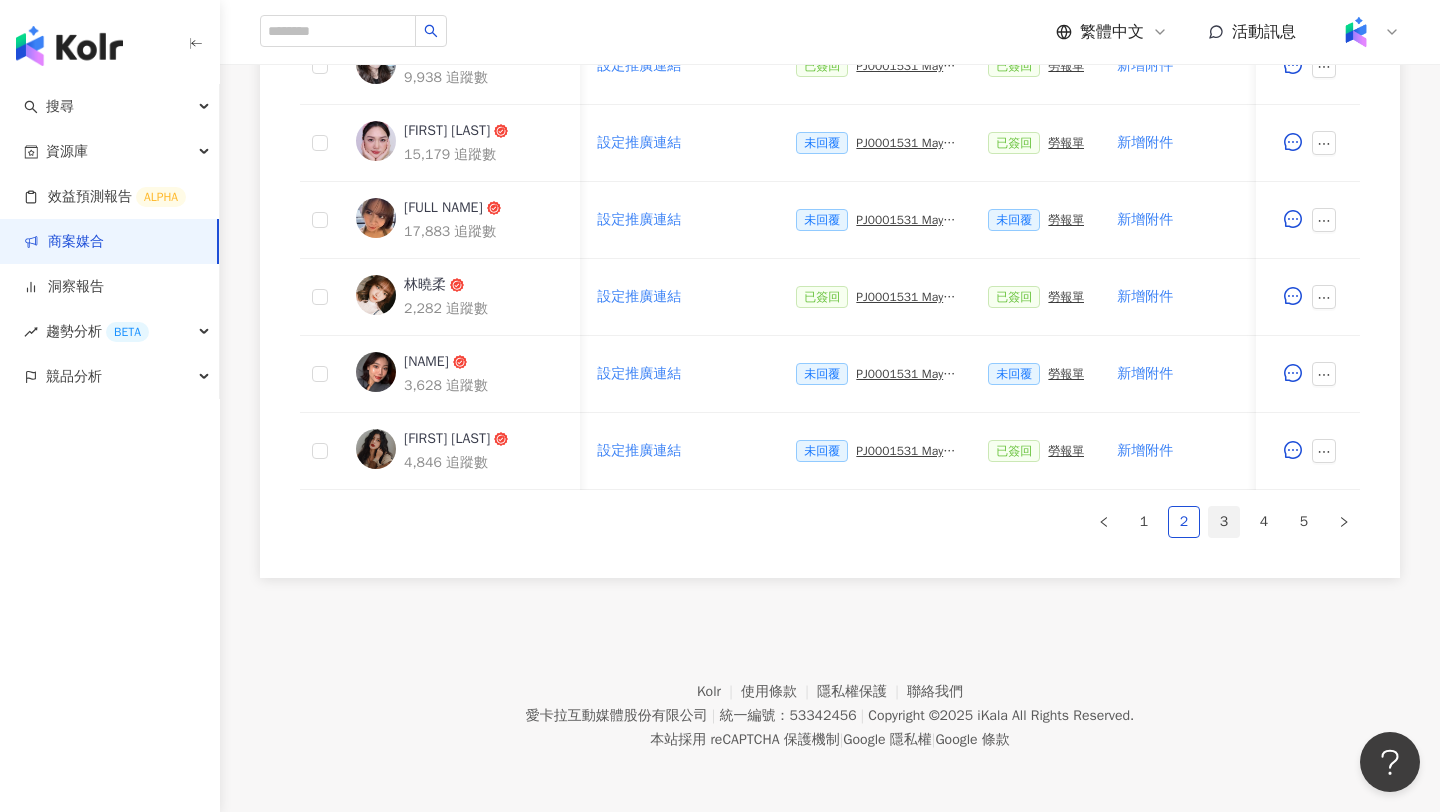 click on "3" at bounding box center [1224, 522] 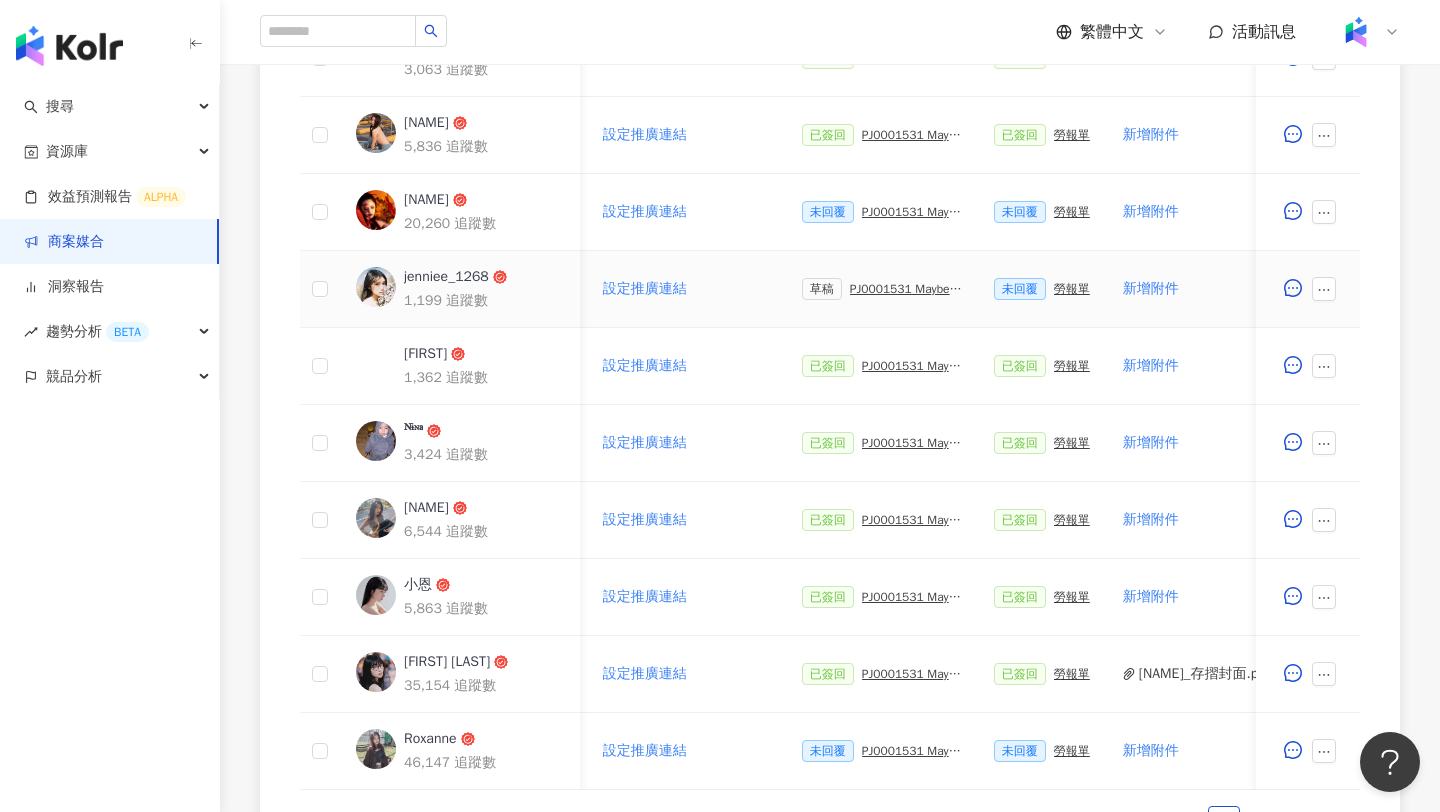 scroll, scrollTop: 737, scrollLeft: 0, axis: vertical 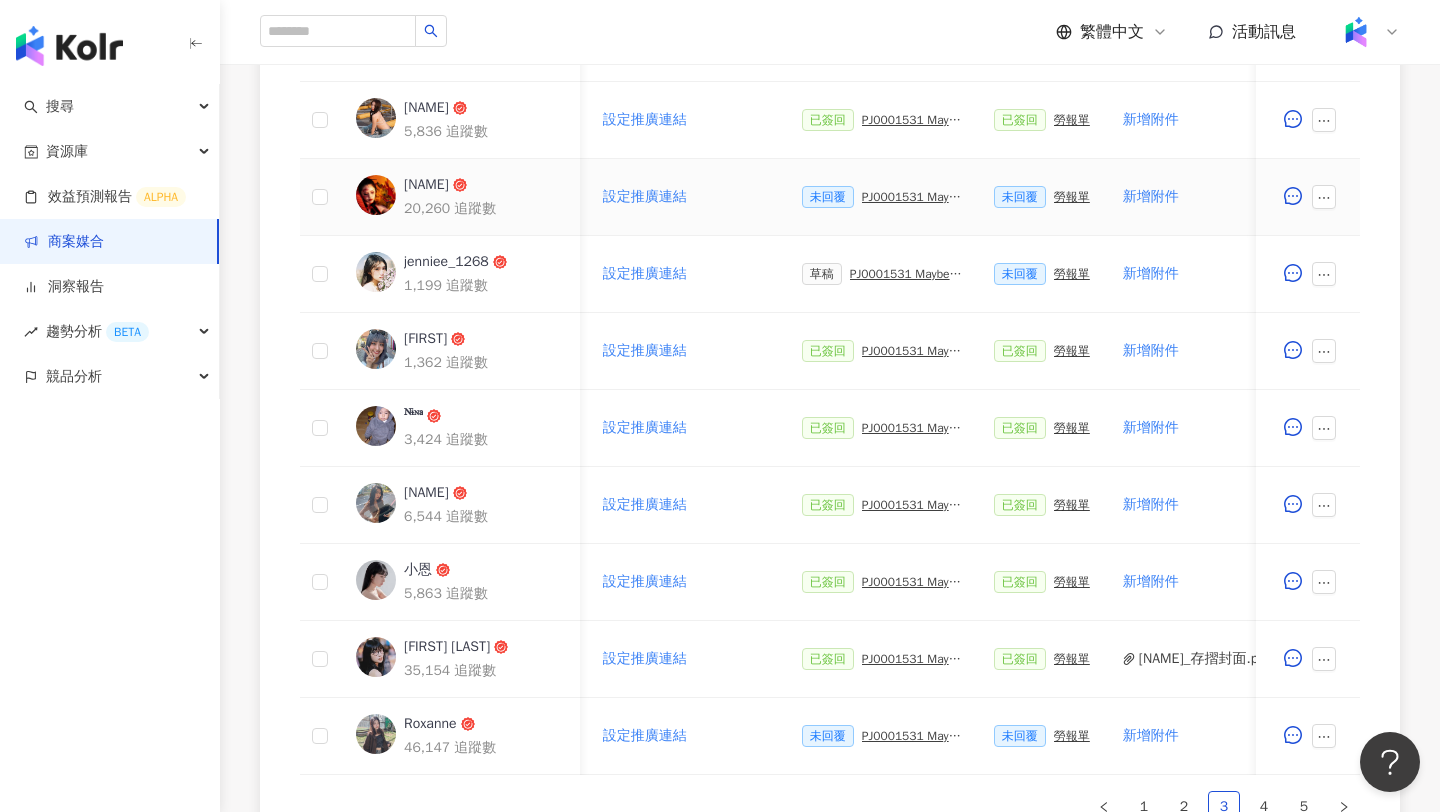 click on "PJ0001531 Maybelline_202506_FIT_ME_反孔特霧粉底_遮瑕_萊雅合作備忘錄" at bounding box center (912, 197) 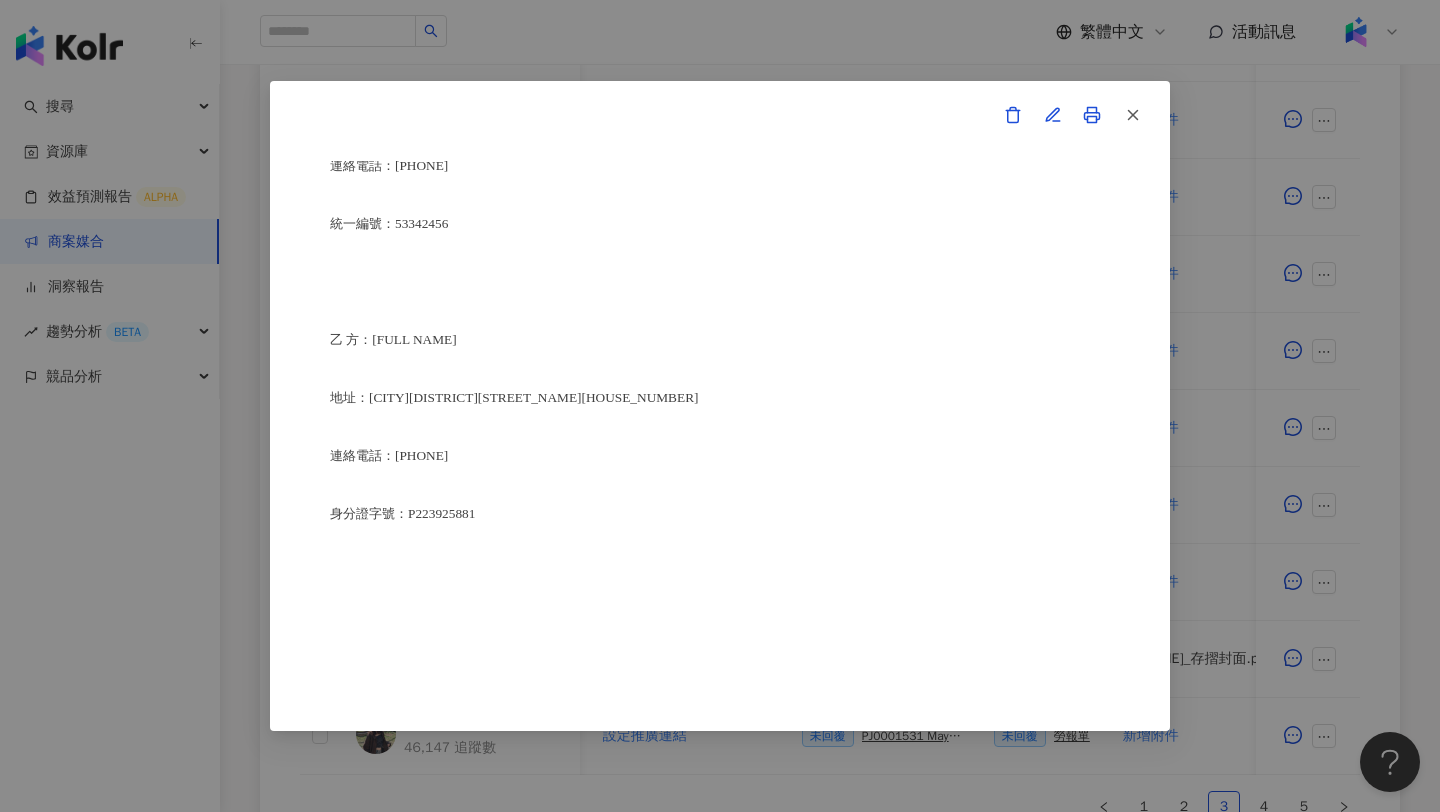 scroll, scrollTop: 4641, scrollLeft: 0, axis: vertical 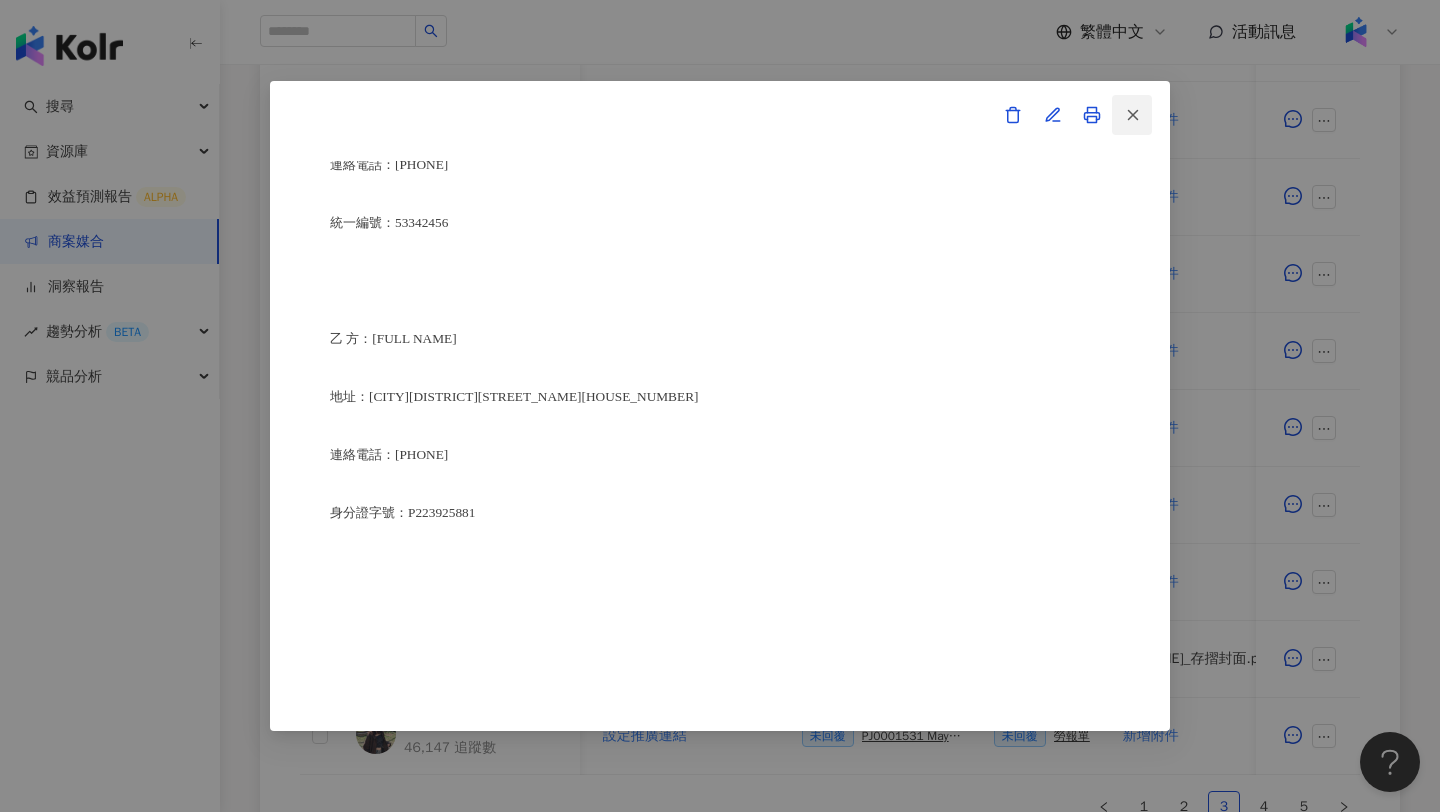 click 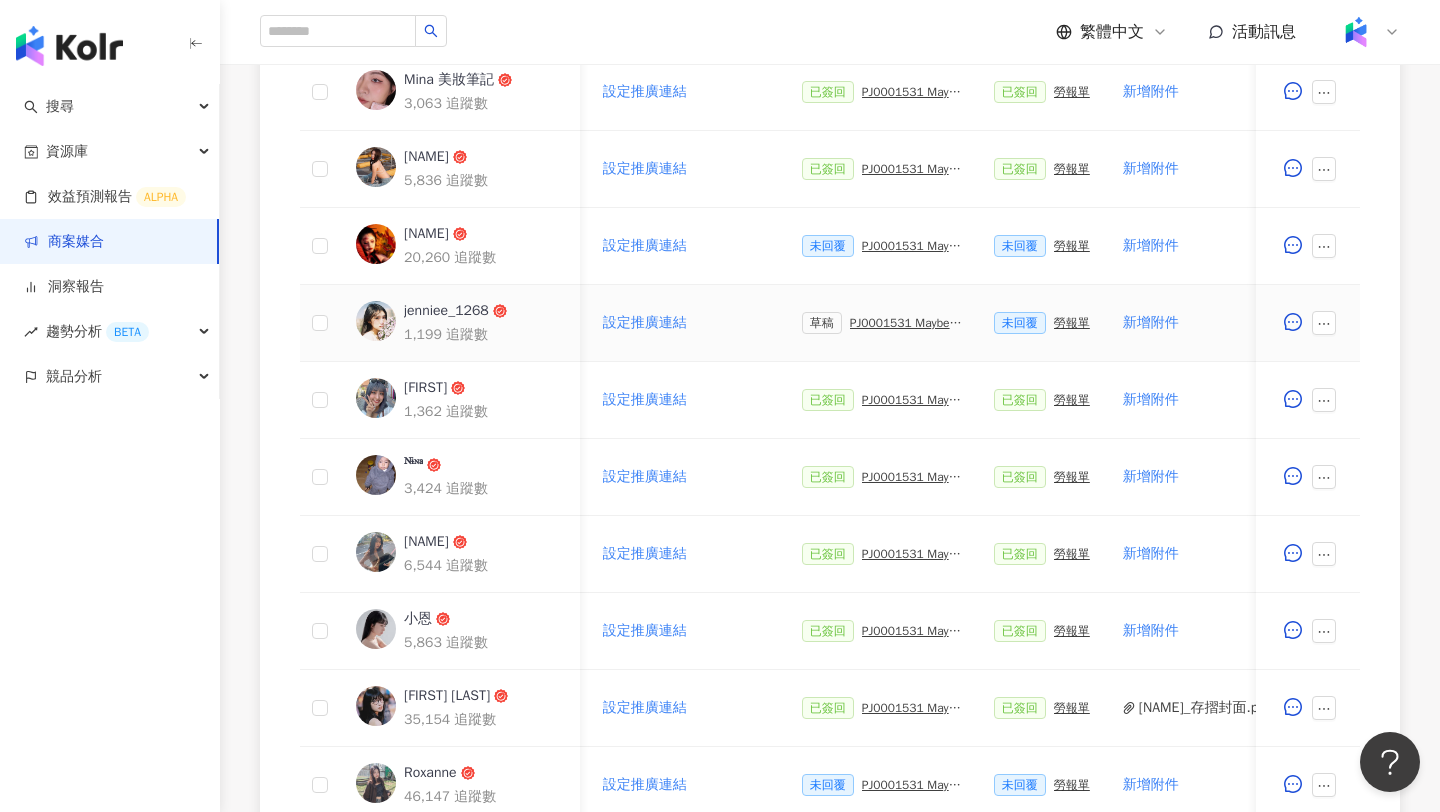 scroll, scrollTop: 694, scrollLeft: 0, axis: vertical 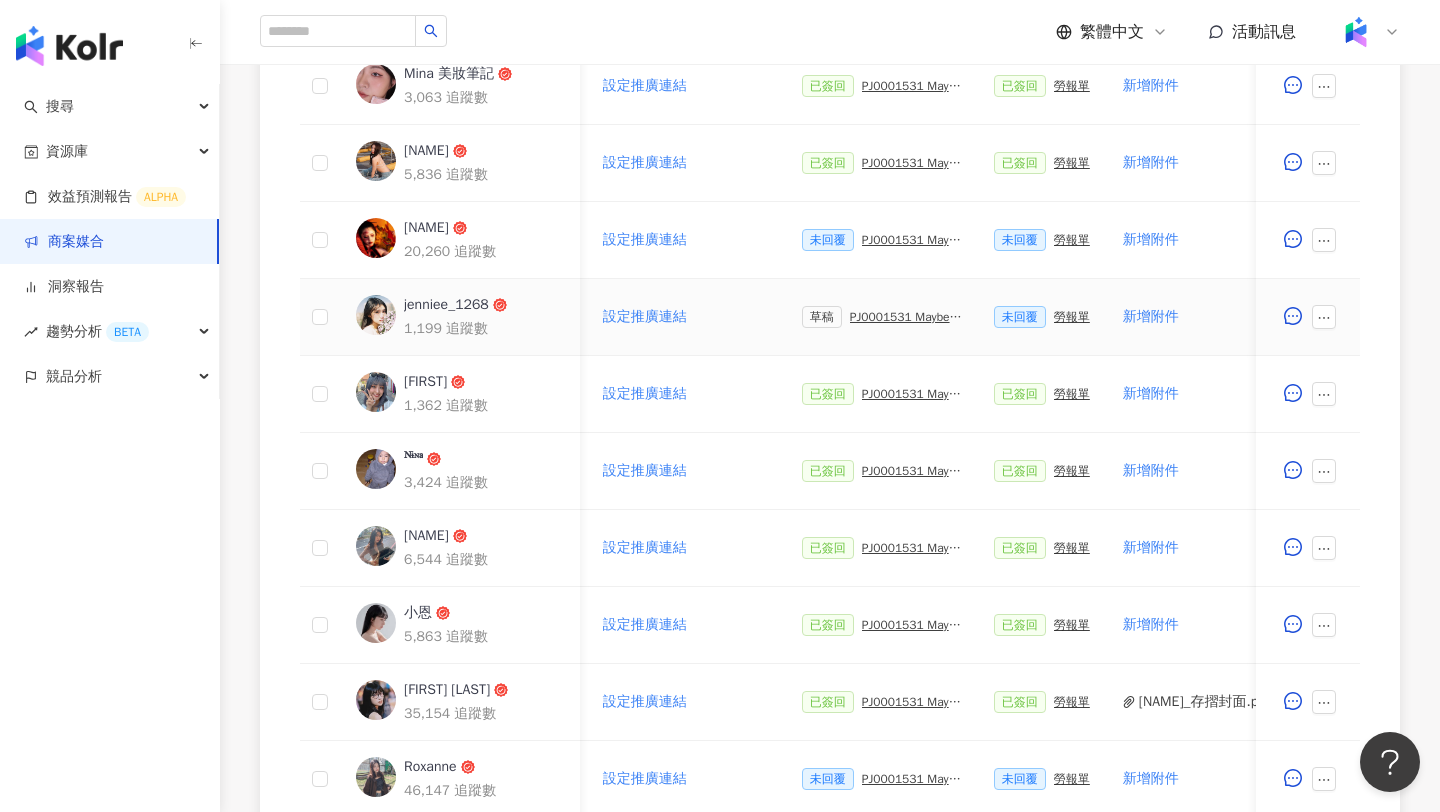 click on "草稿 PJ0001531 Maybelline_202506_FIT_ME_反孔特霧粉底_遮瑕_萊雅合作備忘錄" at bounding box center [882, 317] 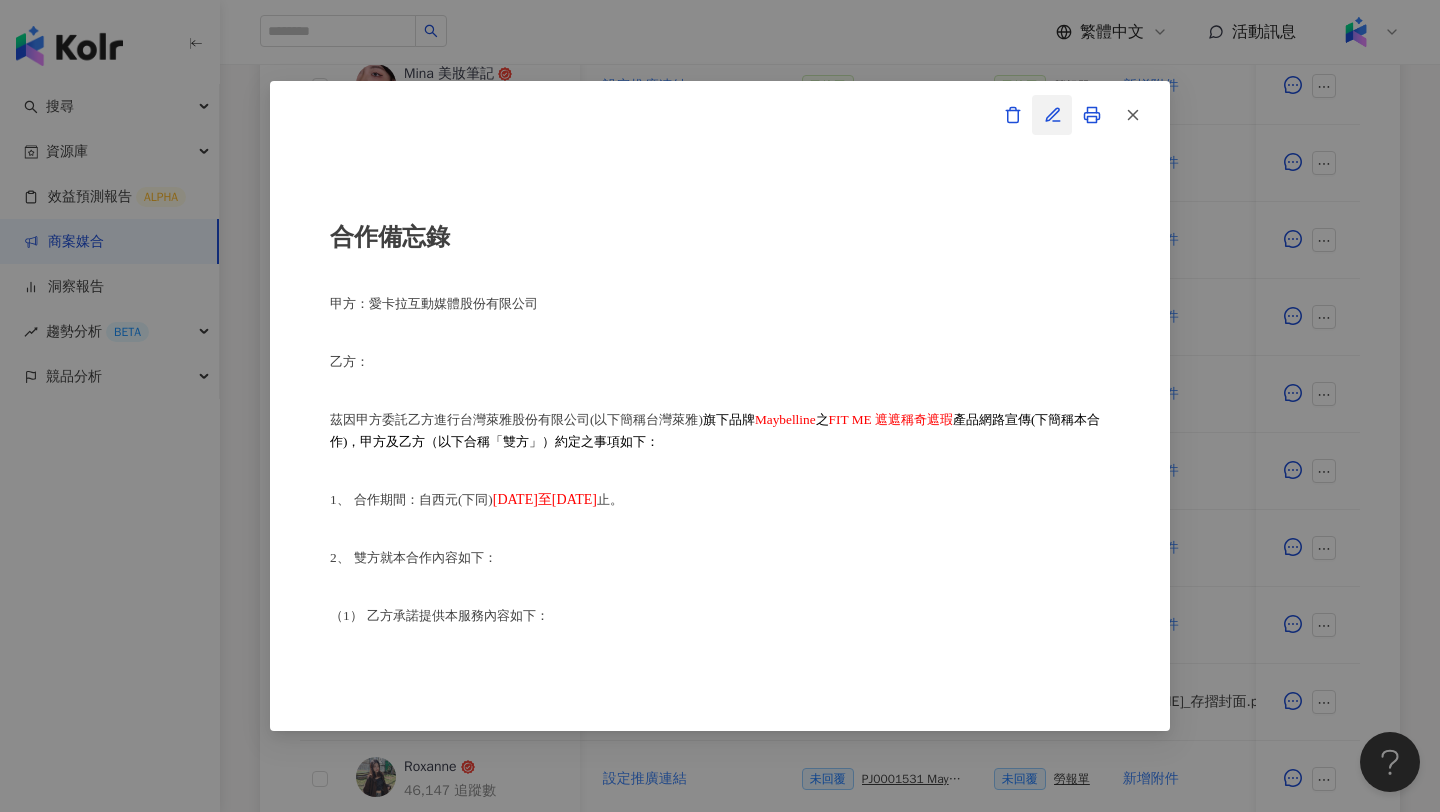 click at bounding box center [1052, 115] 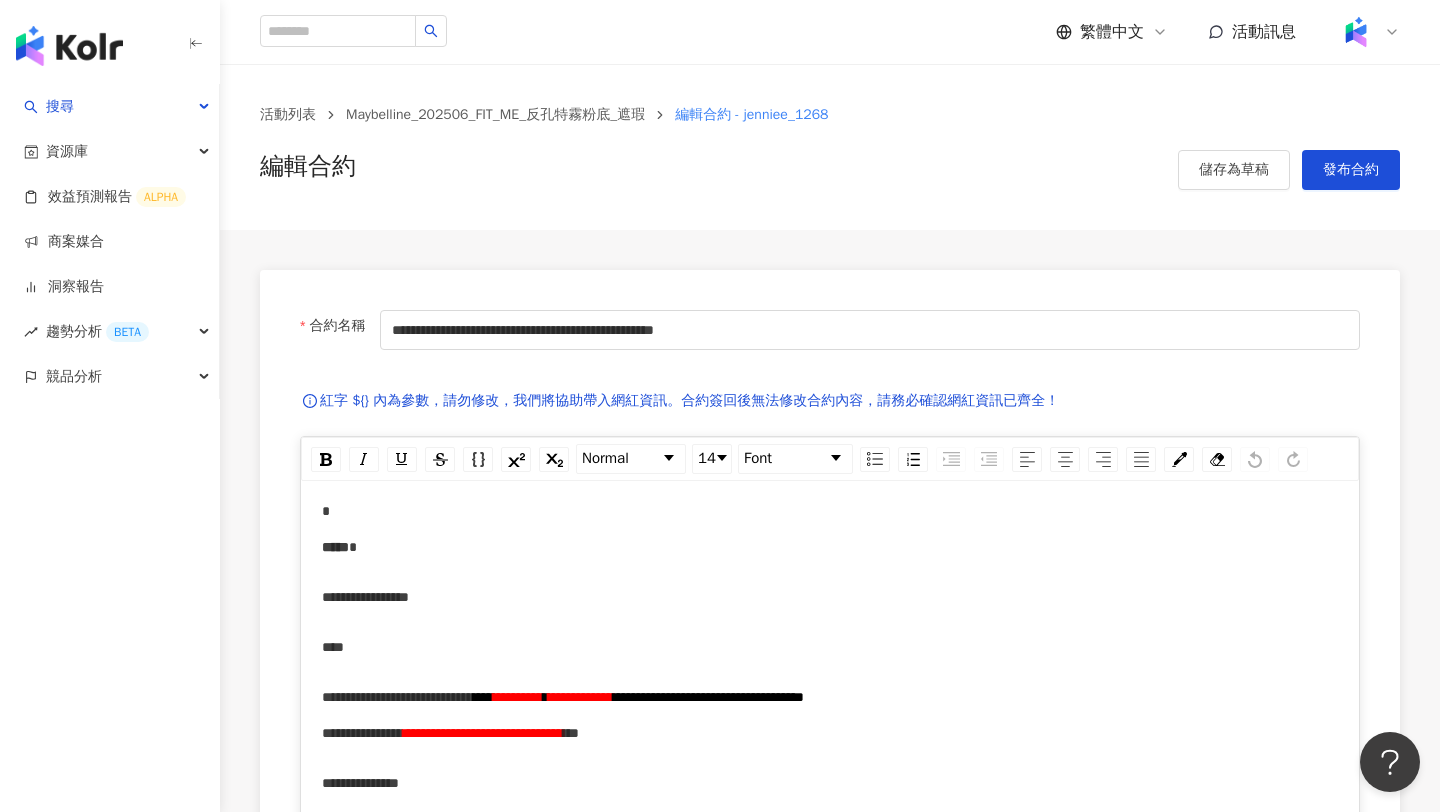 scroll, scrollTop: 186, scrollLeft: 0, axis: vertical 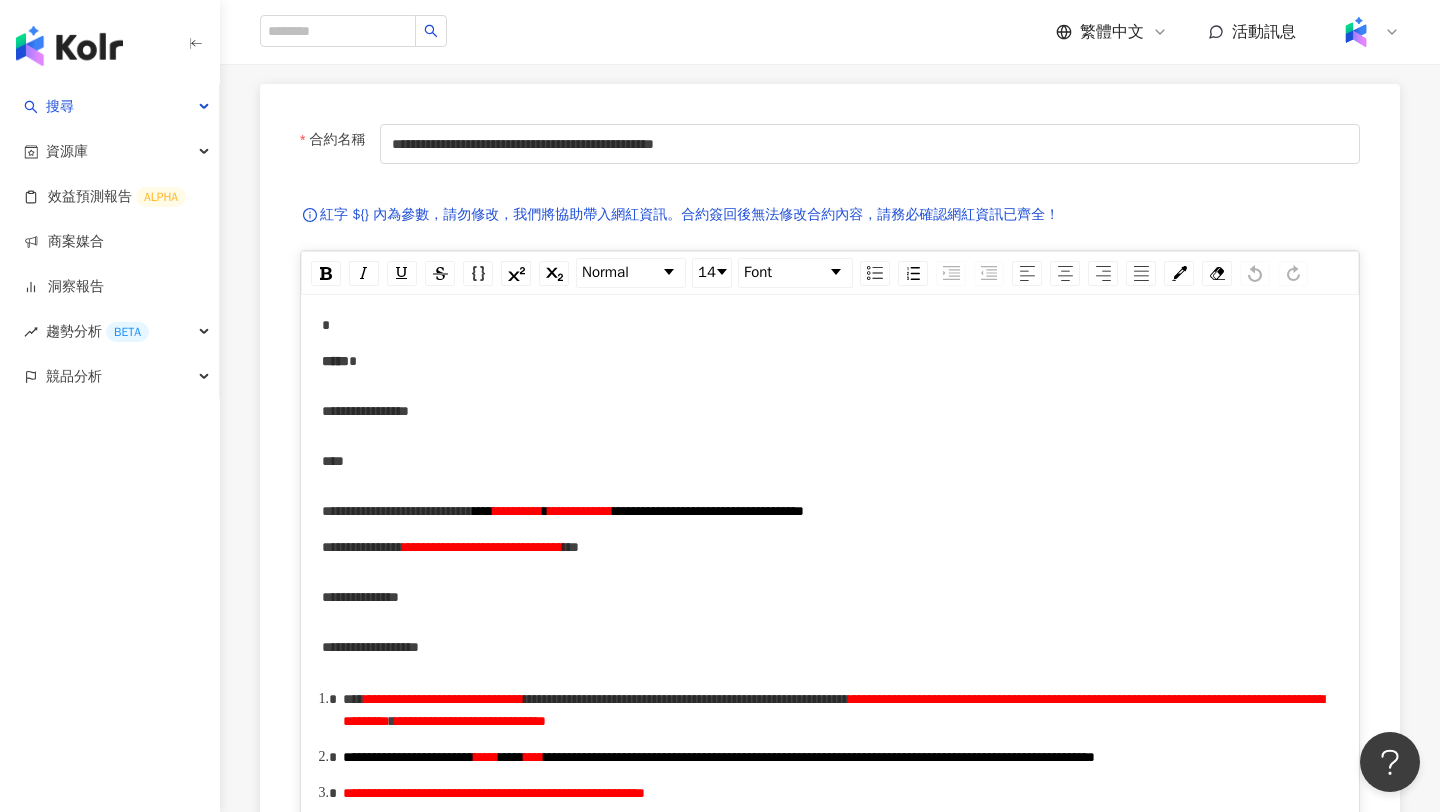 click on "***" at bounding box center [830, 461] 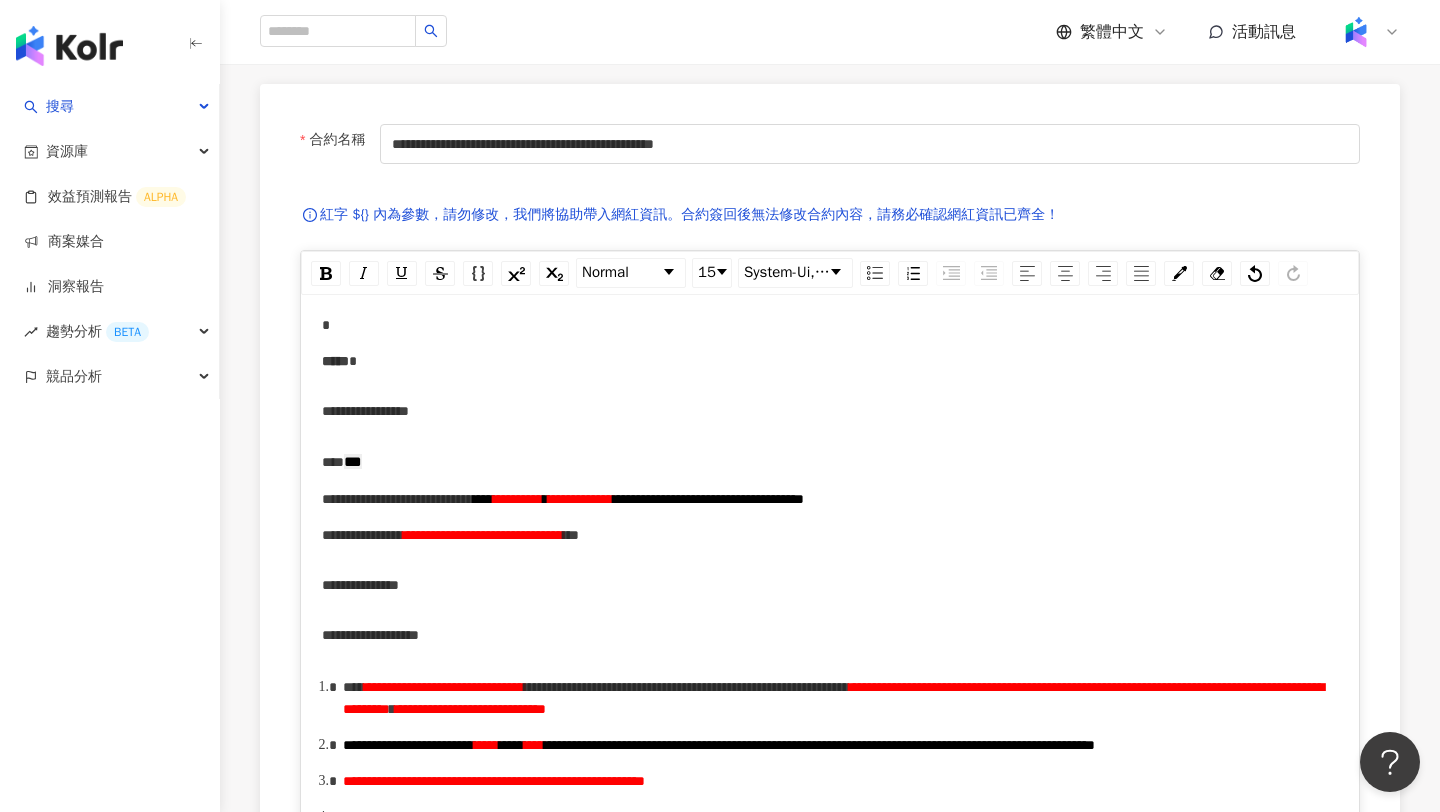 scroll, scrollTop: 325, scrollLeft: 0, axis: vertical 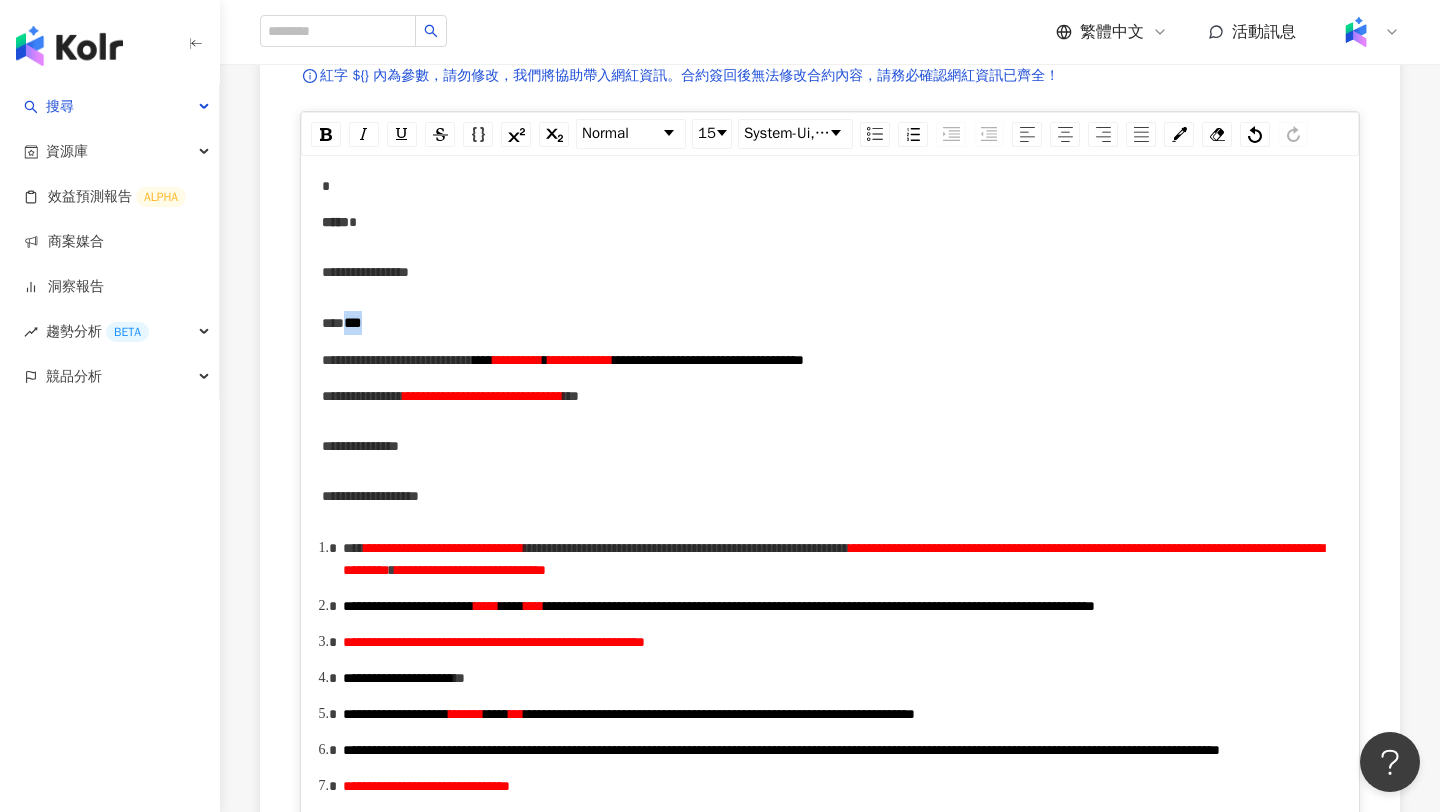 drag, startPoint x: 366, startPoint y: 324, endPoint x: 415, endPoint y: 324, distance: 49 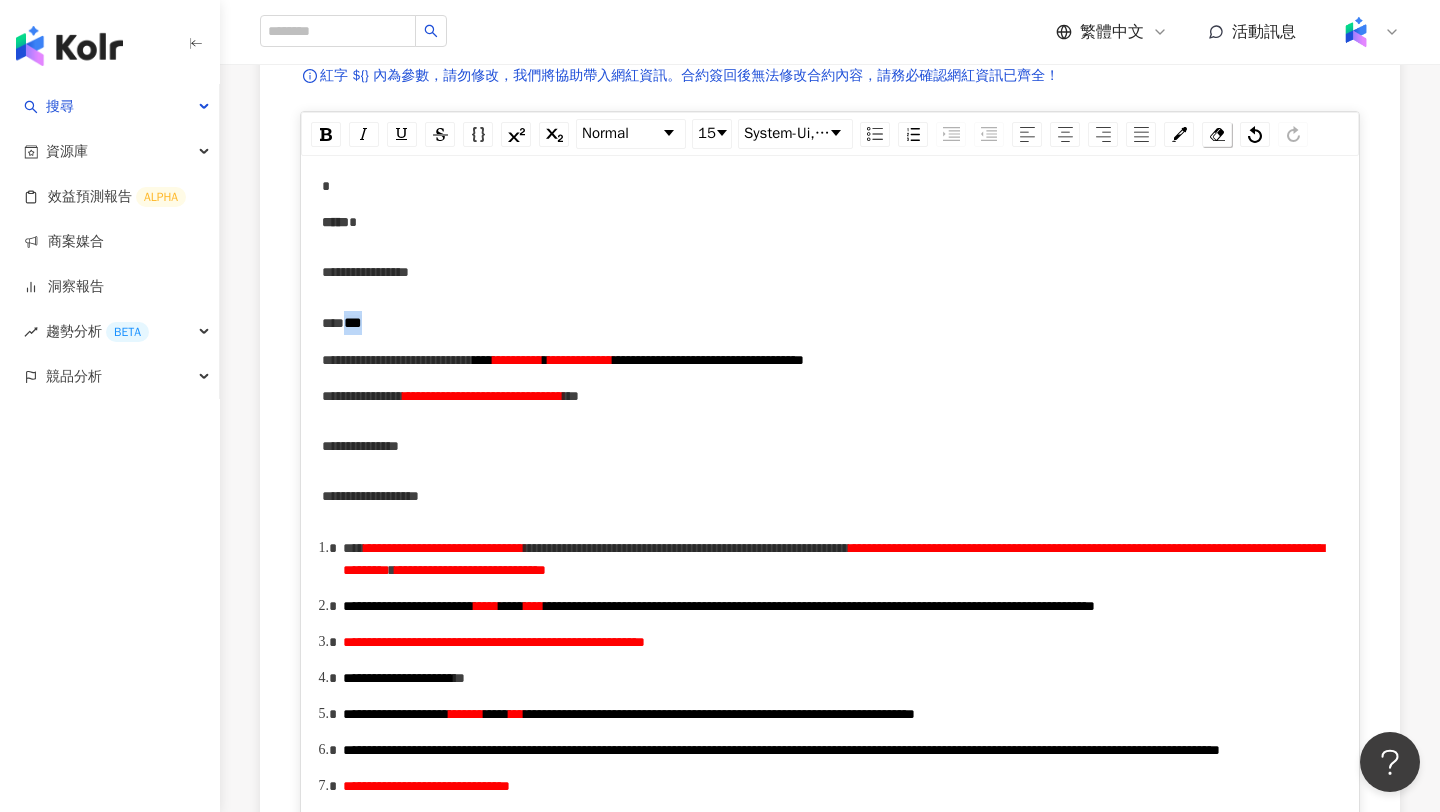 click at bounding box center [1217, 134] 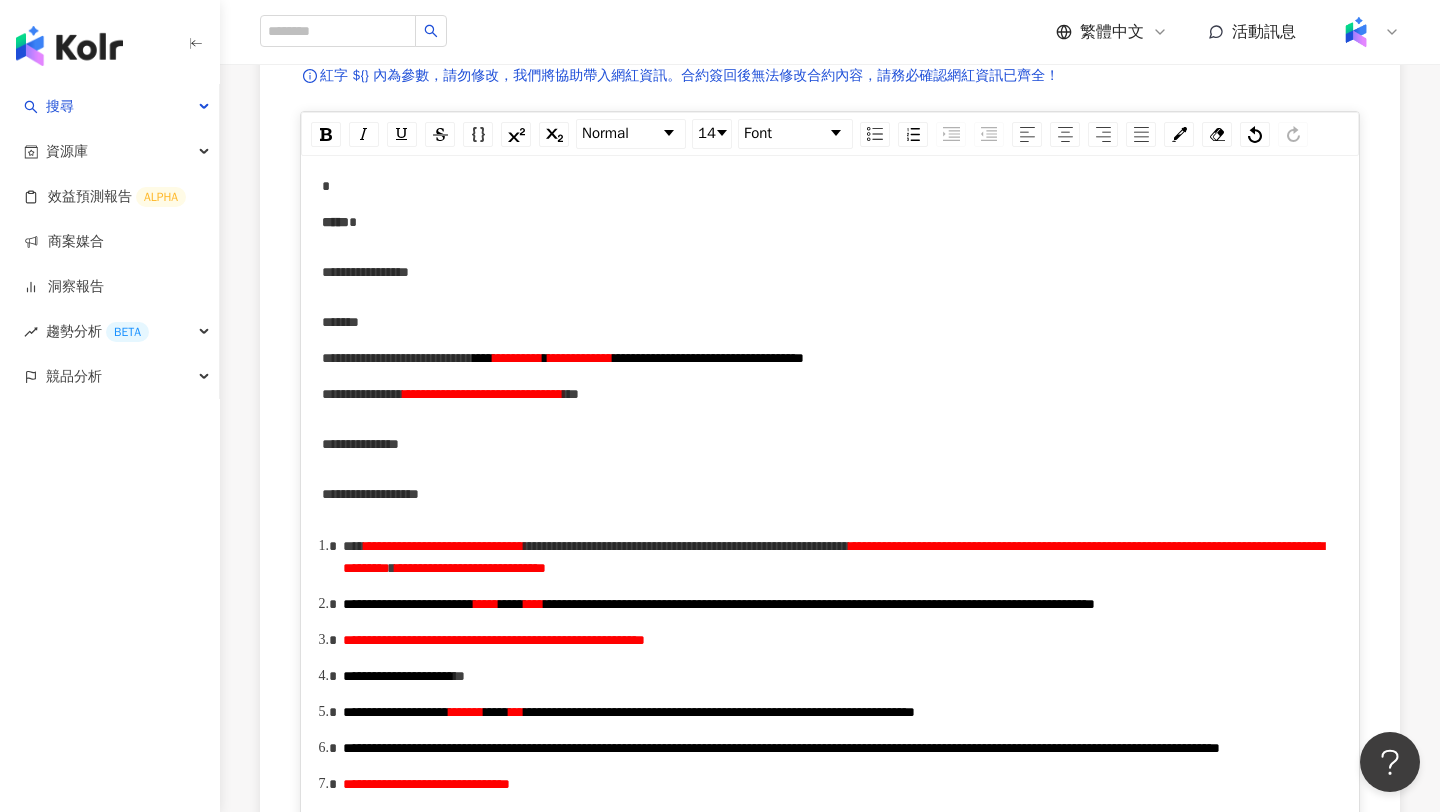 click on "**********" at bounding box center (830, 272) 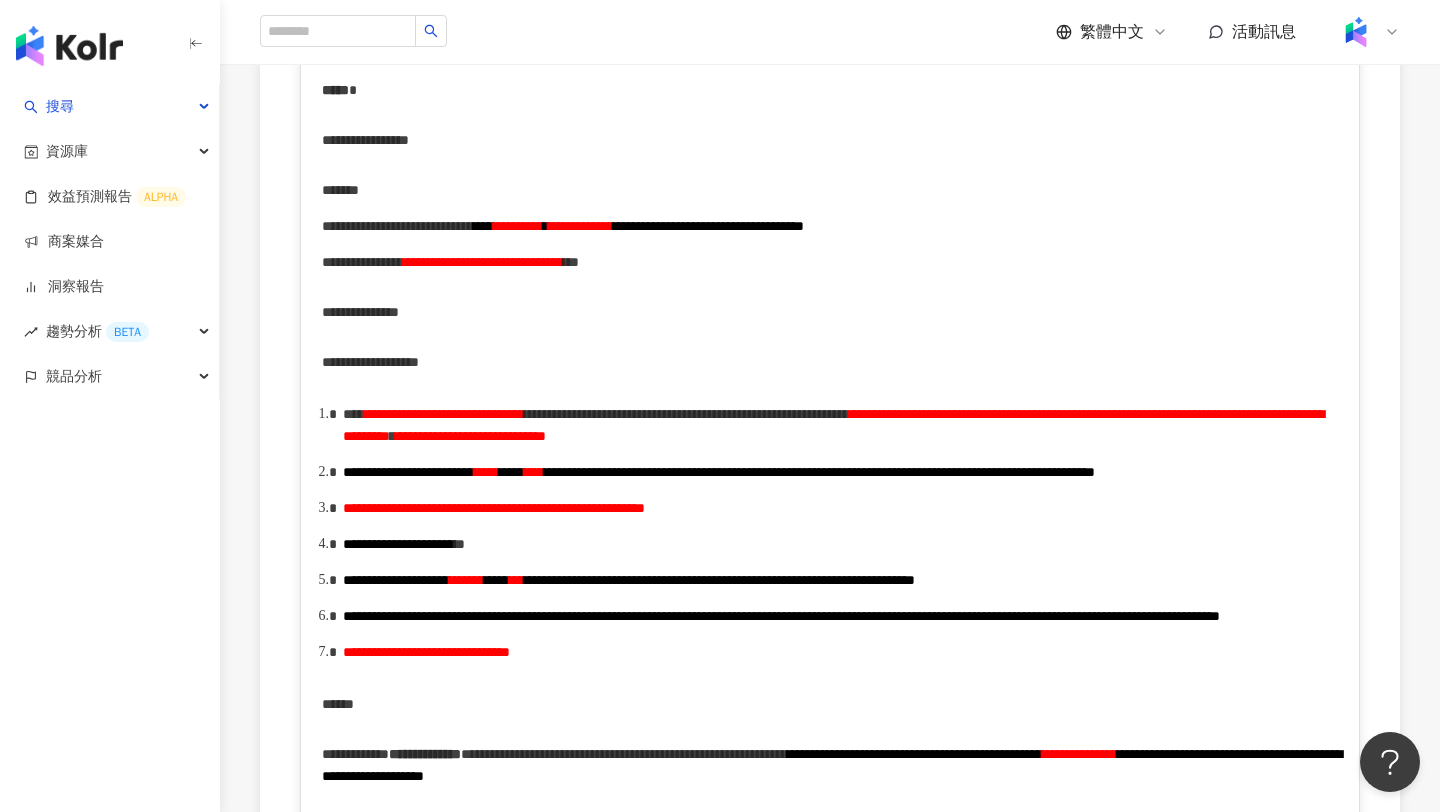 scroll, scrollTop: 462, scrollLeft: 0, axis: vertical 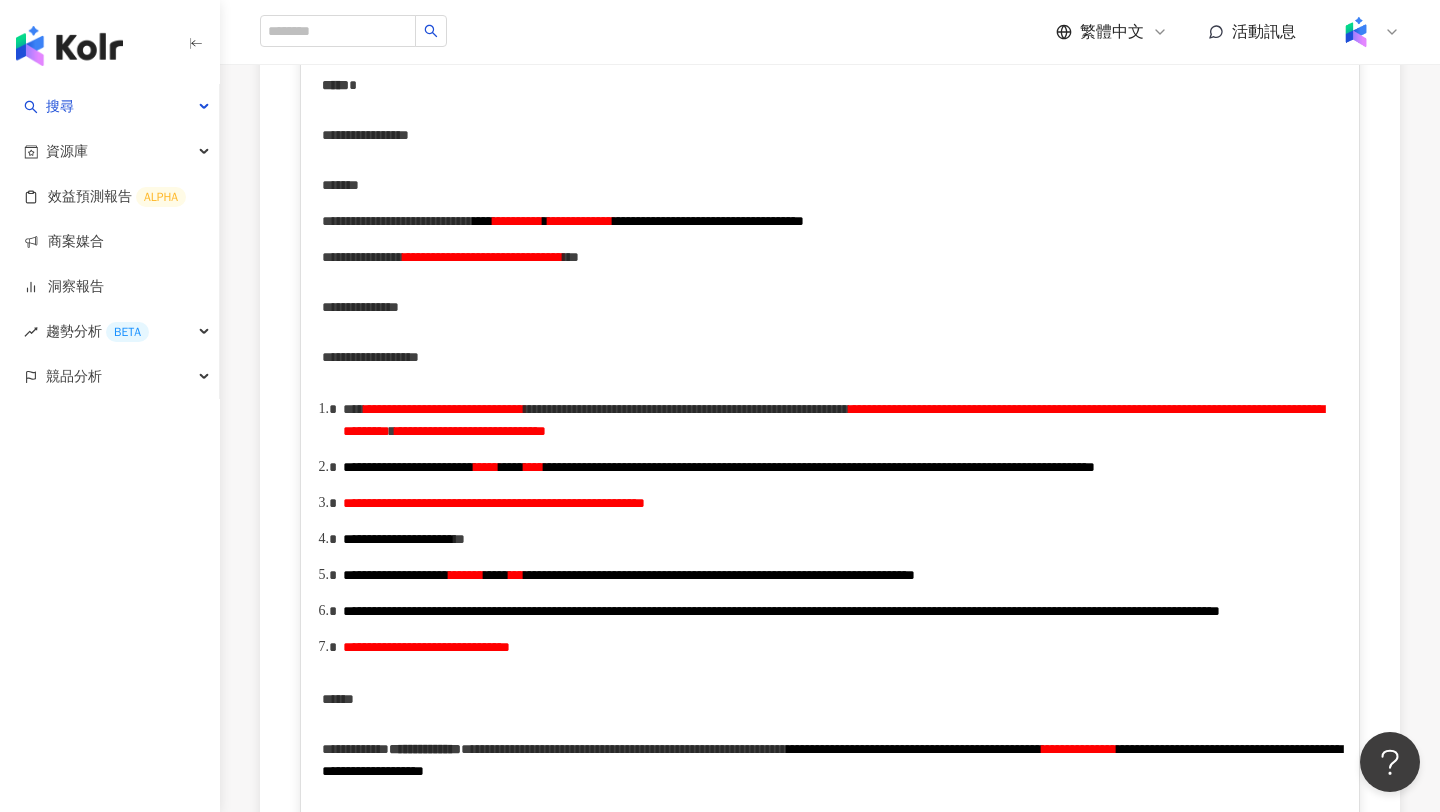 click on "**********" at bounding box center [397, 221] 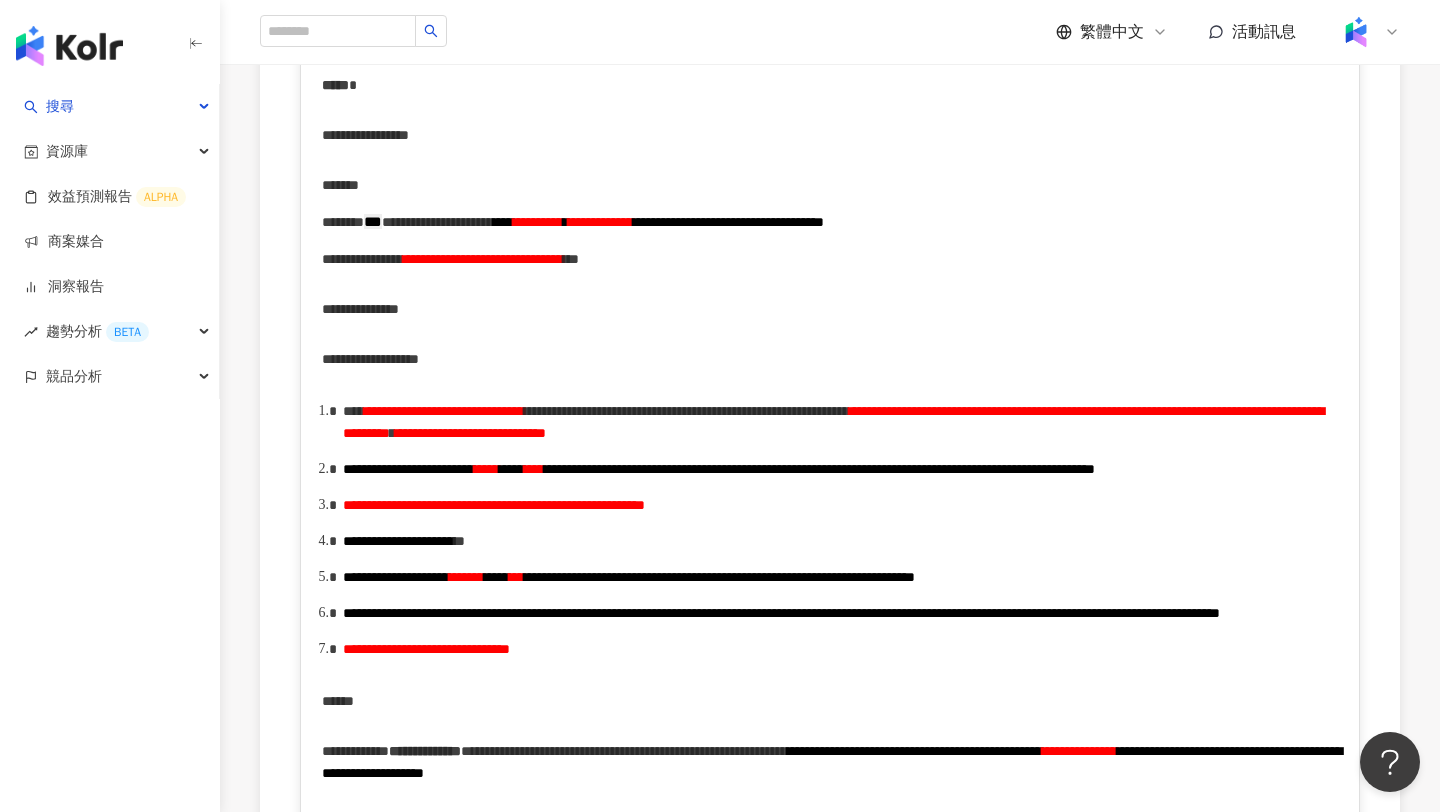 drag, startPoint x: 441, startPoint y: 226, endPoint x: 507, endPoint y: 226, distance: 66 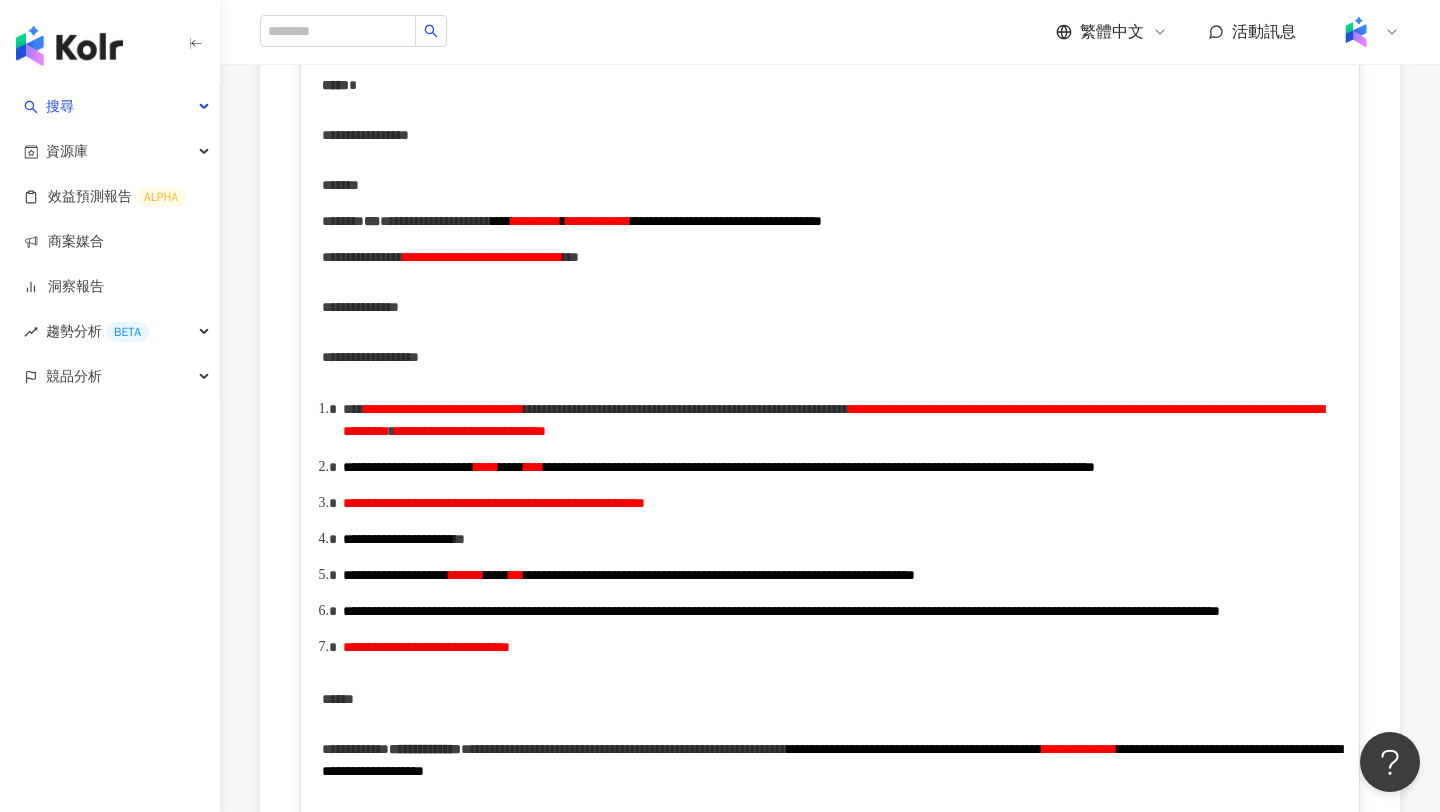 click on "**********" at bounding box center (483, 257) 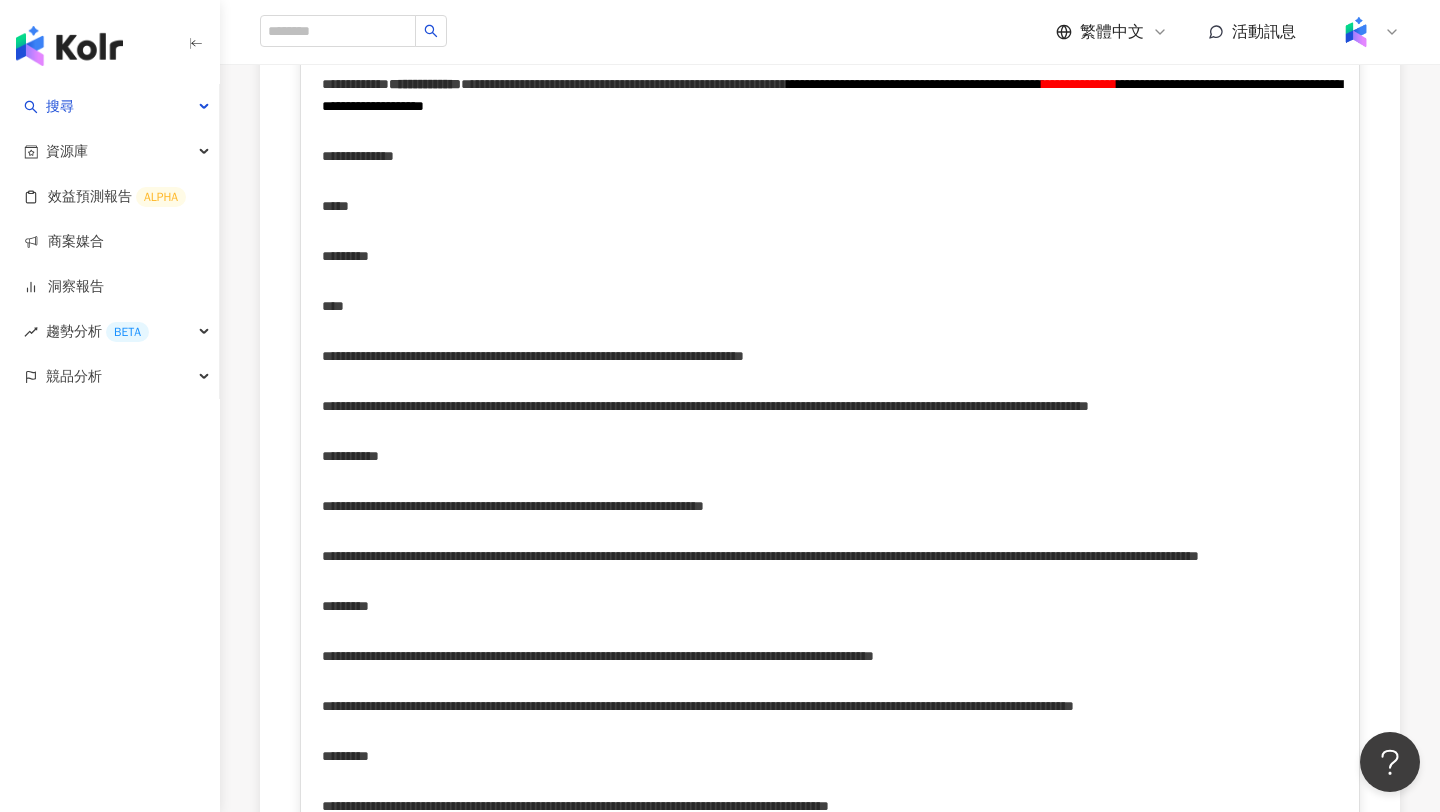 scroll, scrollTop: 1133, scrollLeft: 0, axis: vertical 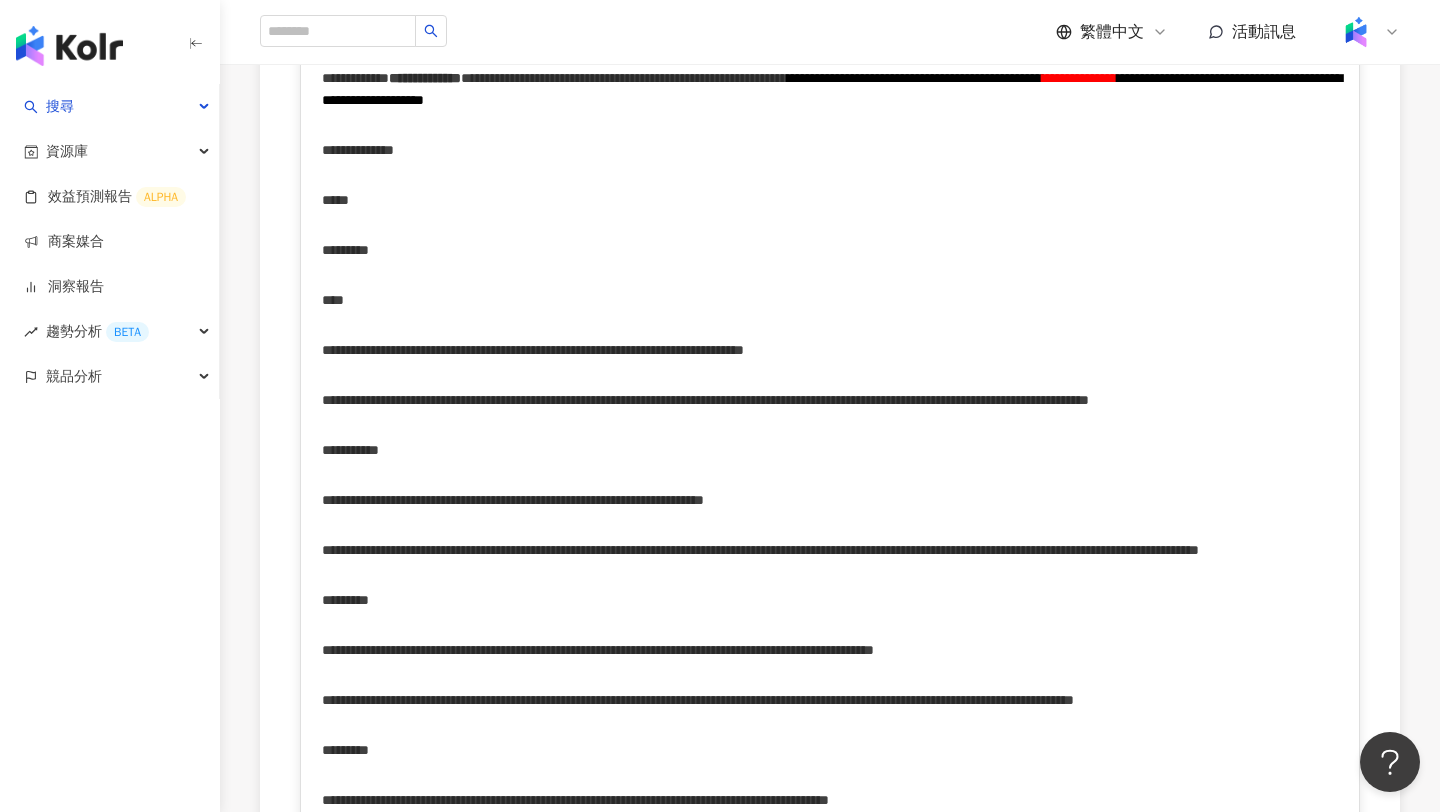 click on "***" at bounding box center (830, 200) 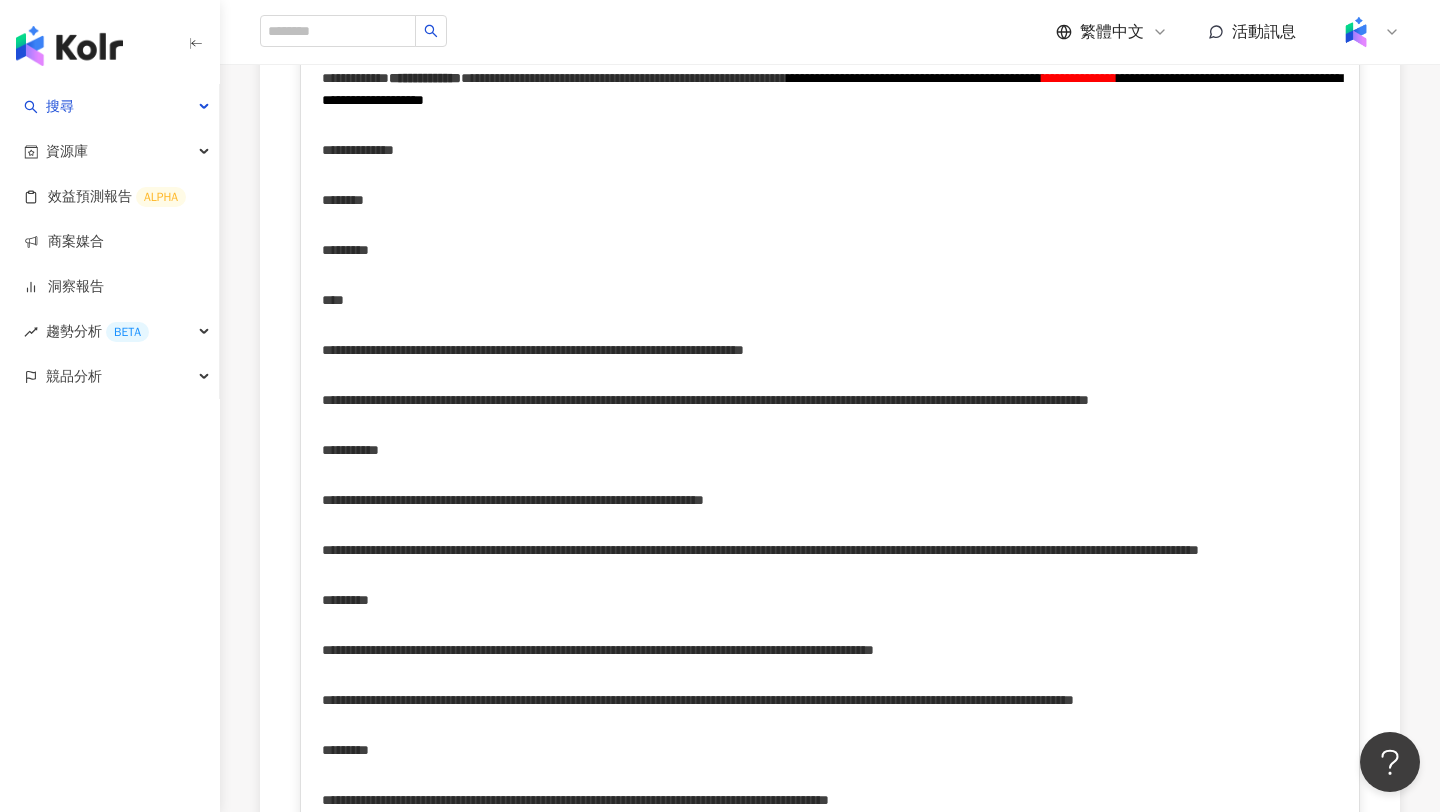 click on "********" at bounding box center (345, 250) 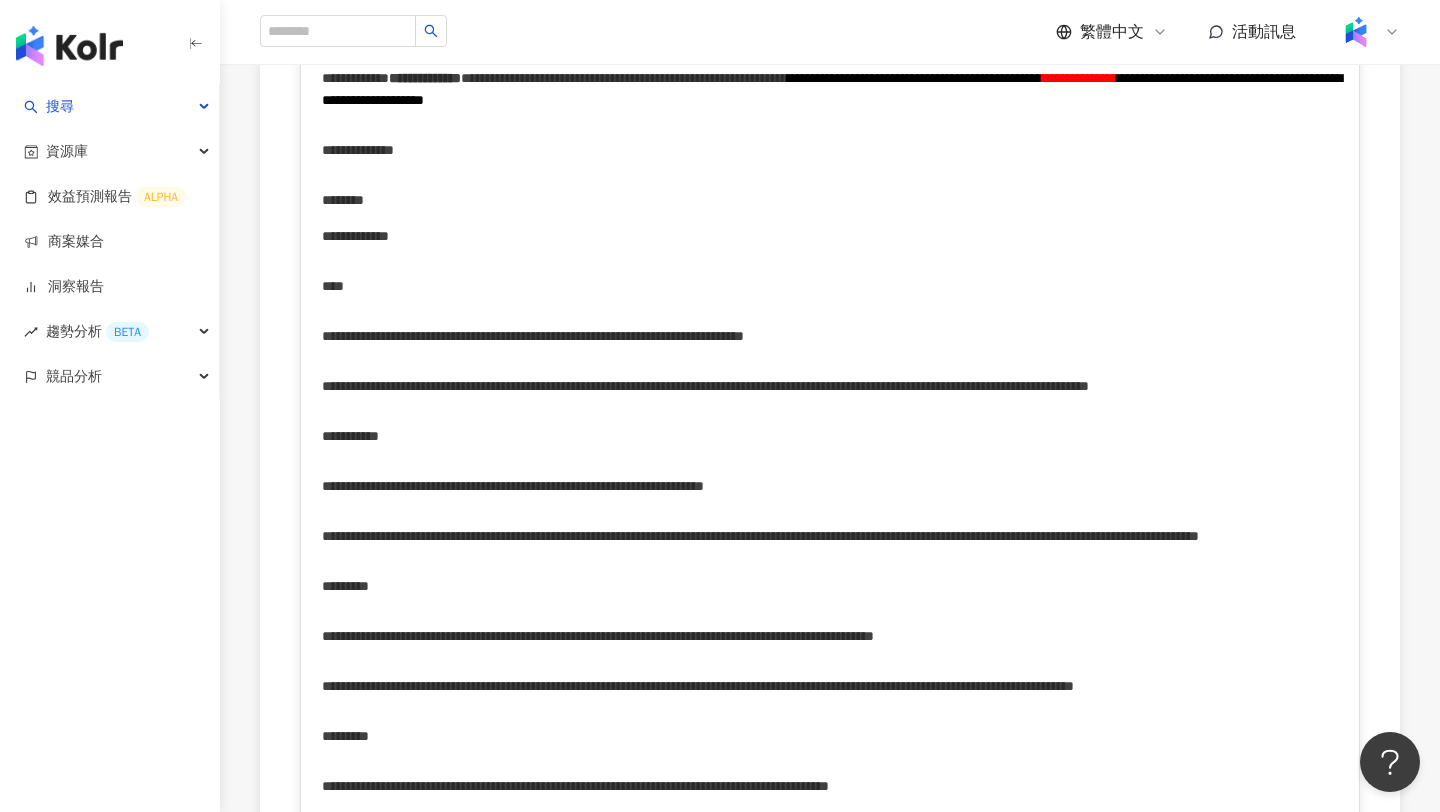 click on "**********" at bounding box center [830, 236] 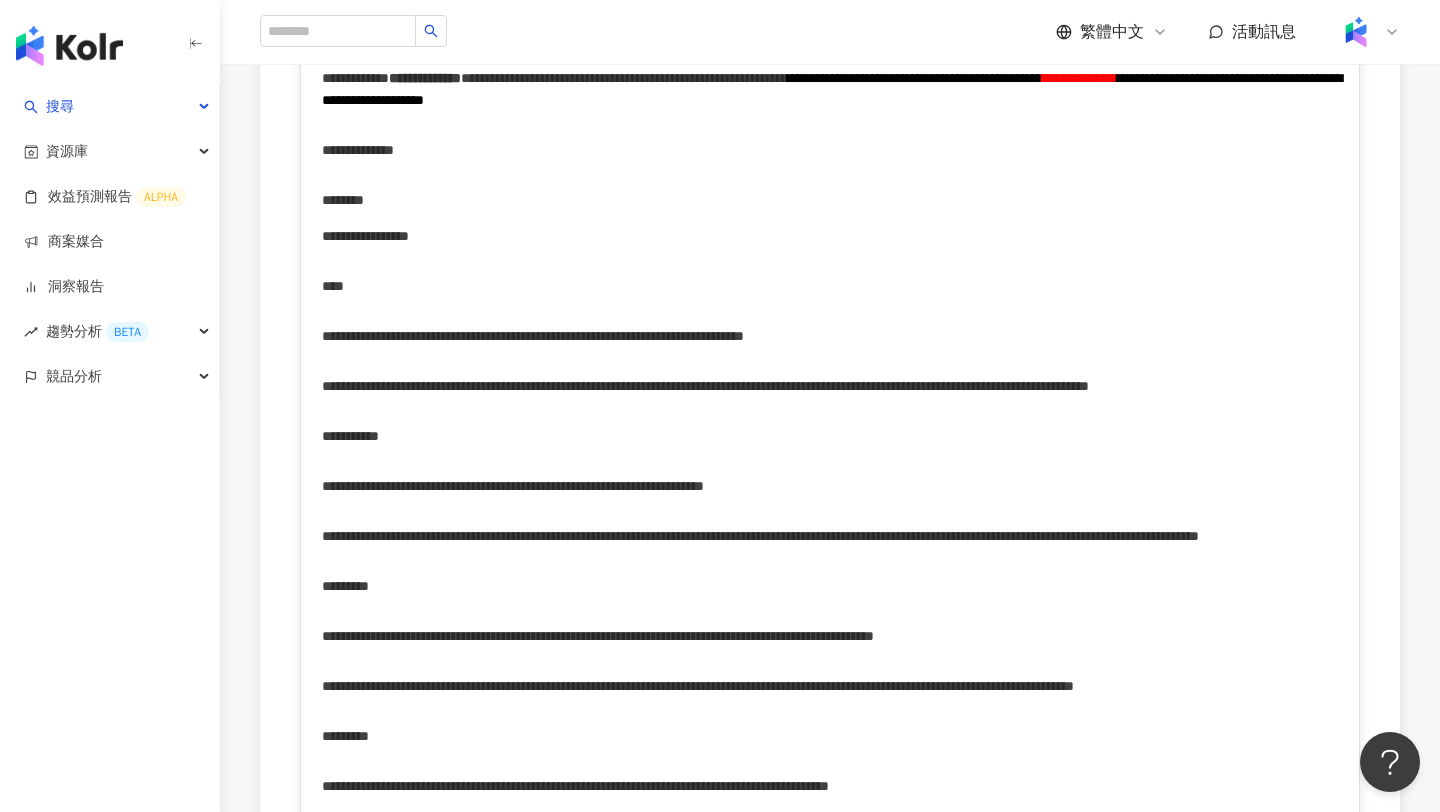 click on "**********" at bounding box center [543, 336] 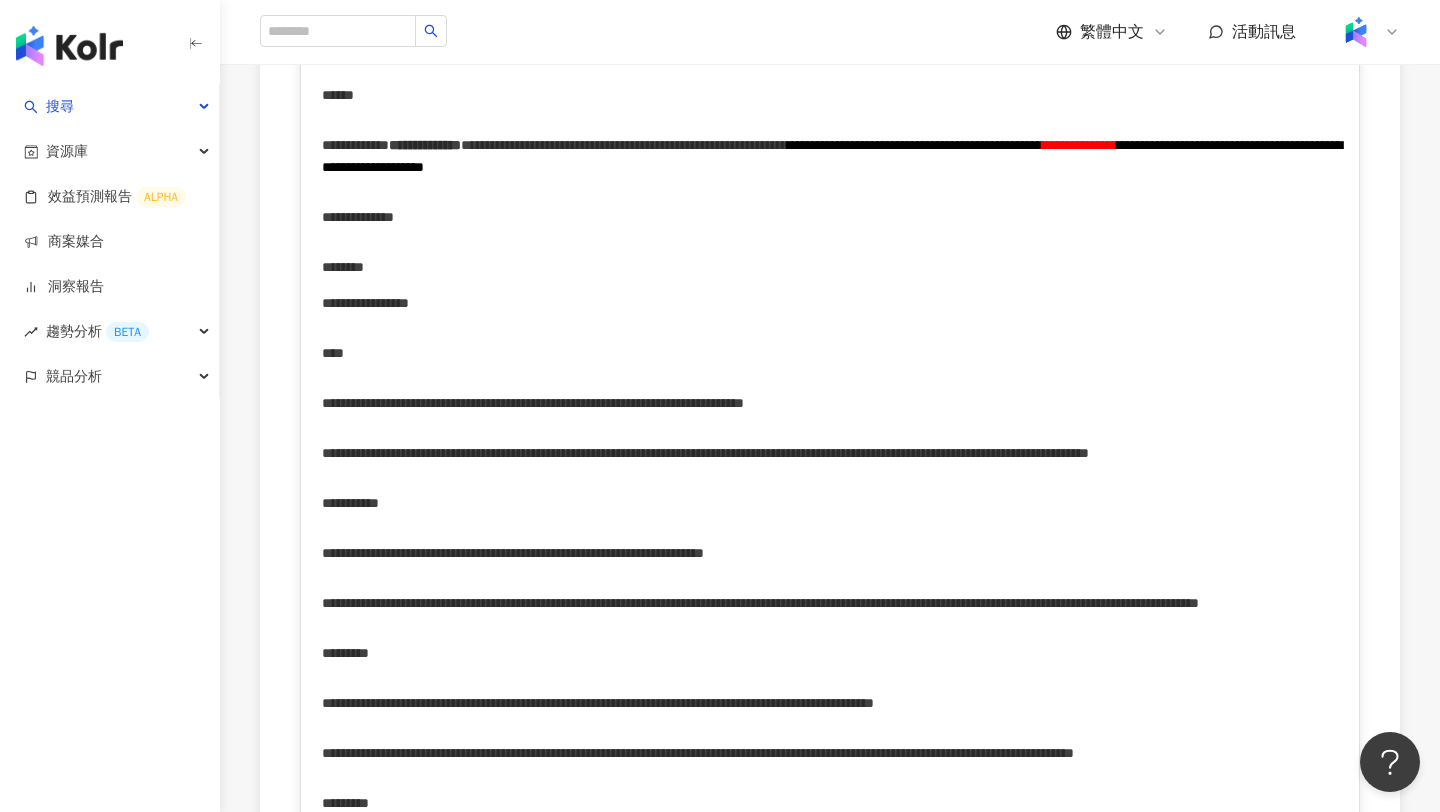 click on "***" at bounding box center (830, 353) 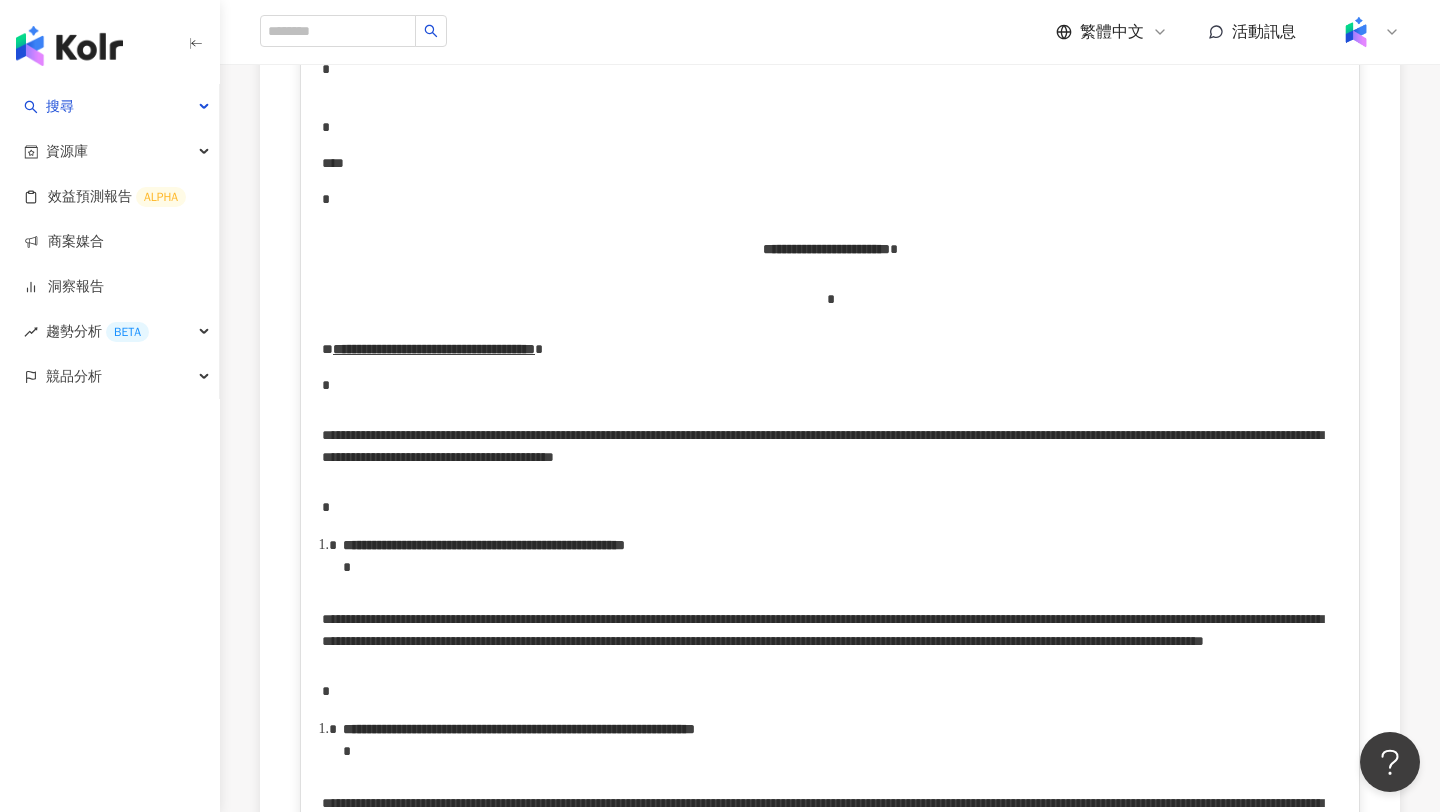 scroll, scrollTop: 3949, scrollLeft: 0, axis: vertical 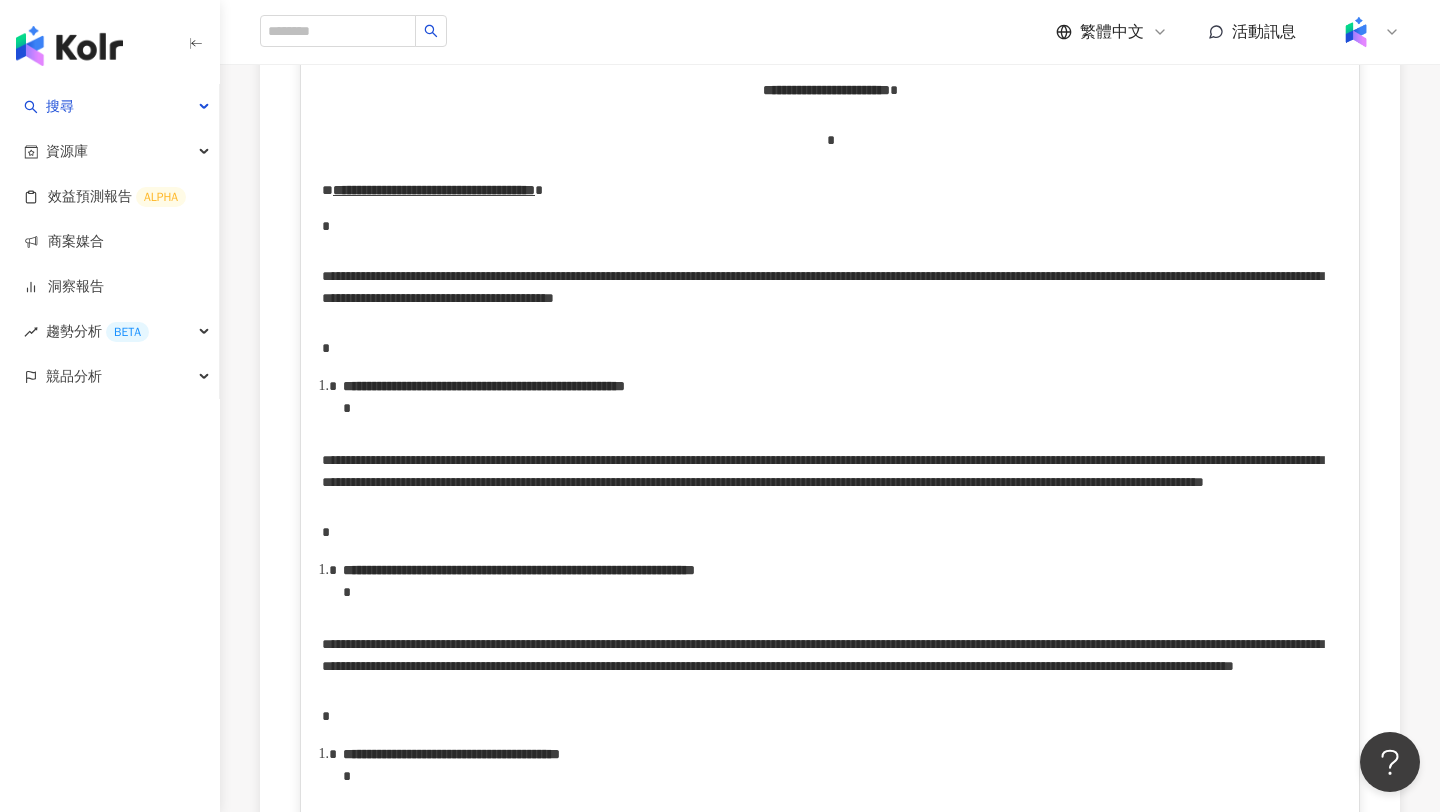 click on "*******" at bounding box center (830, -234) 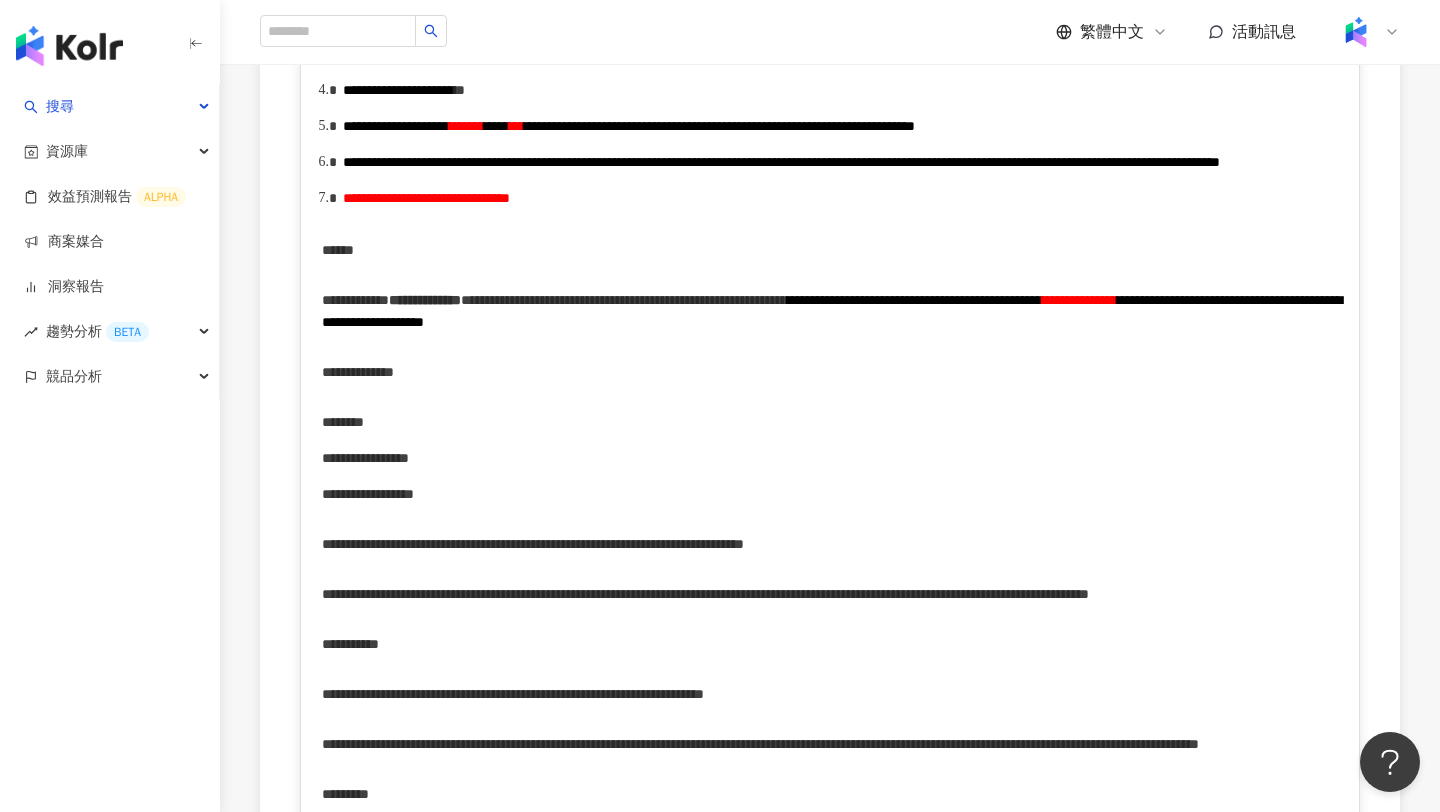scroll, scrollTop: 955, scrollLeft: 0, axis: vertical 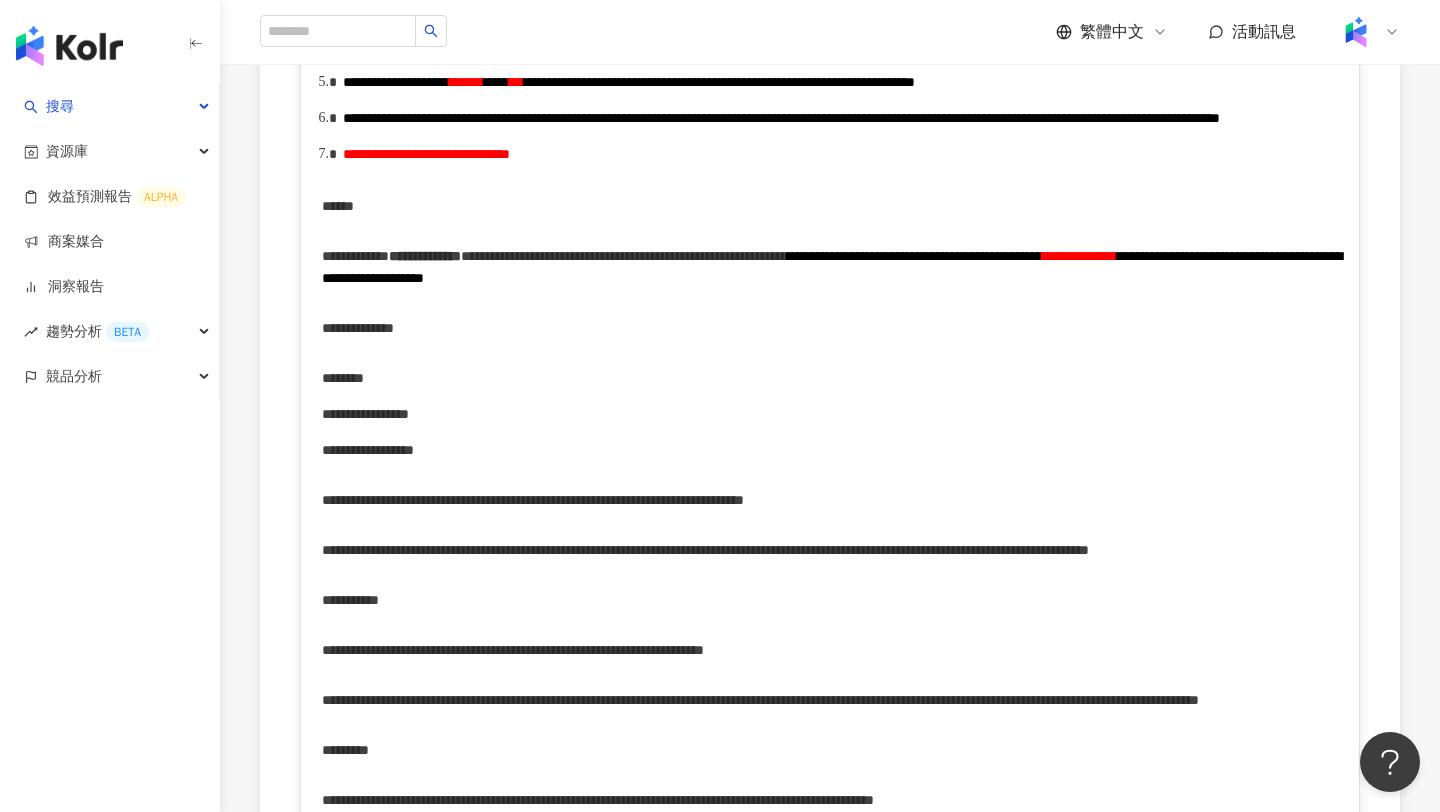 click on "**********" at bounding box center [425, 256] 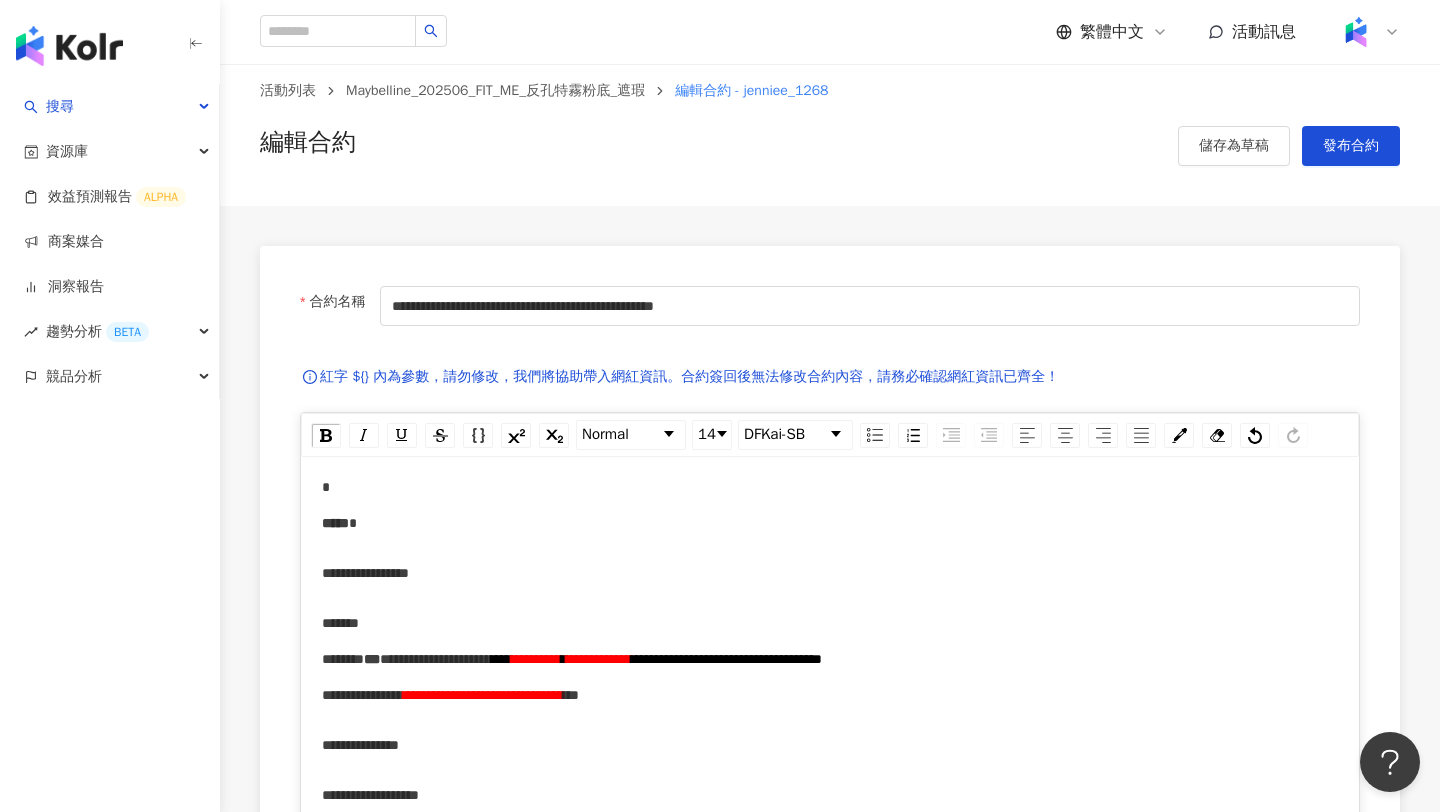 scroll, scrollTop: 0, scrollLeft: 0, axis: both 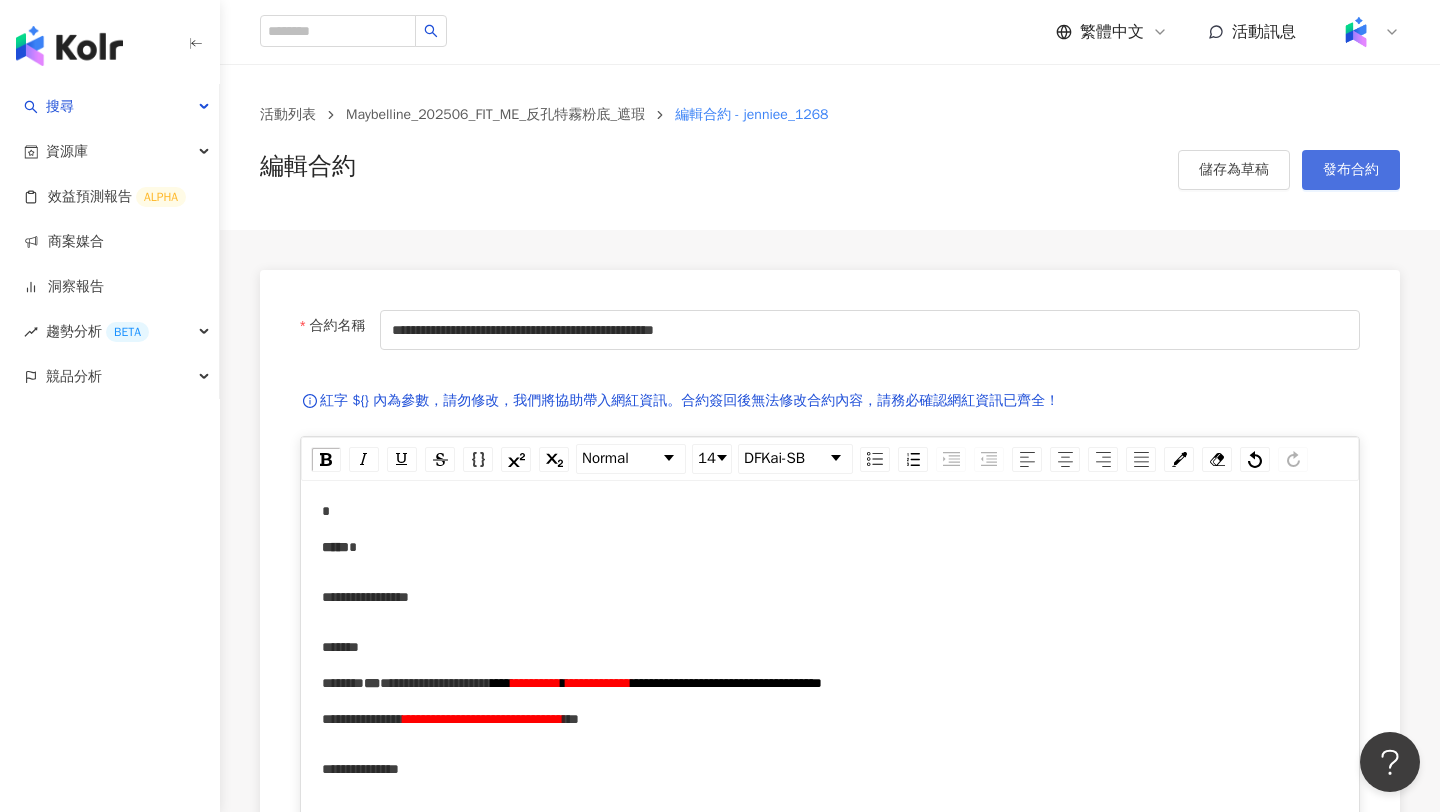 click on "發布合約" at bounding box center [1351, 170] 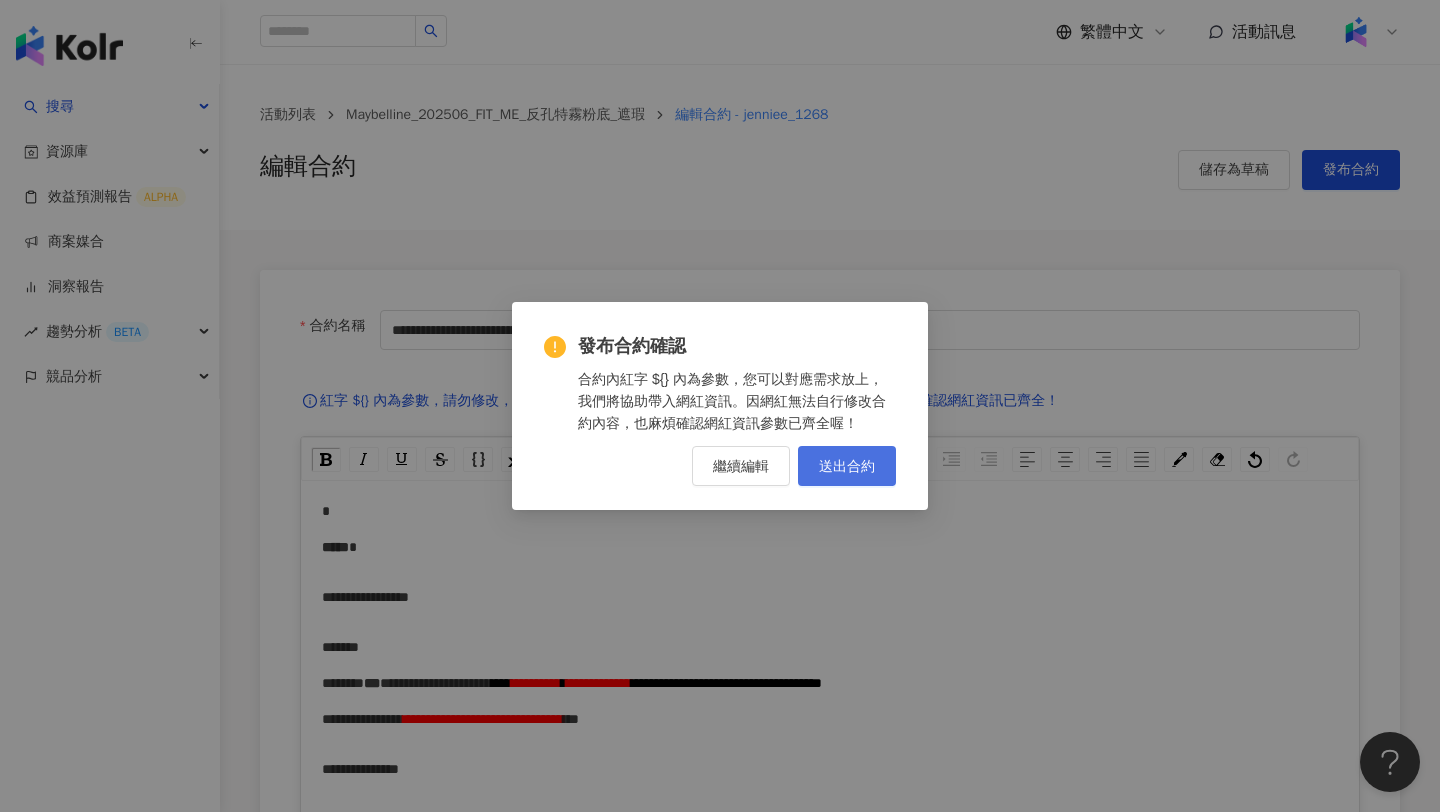 click on "送出合約" at bounding box center (847, 466) 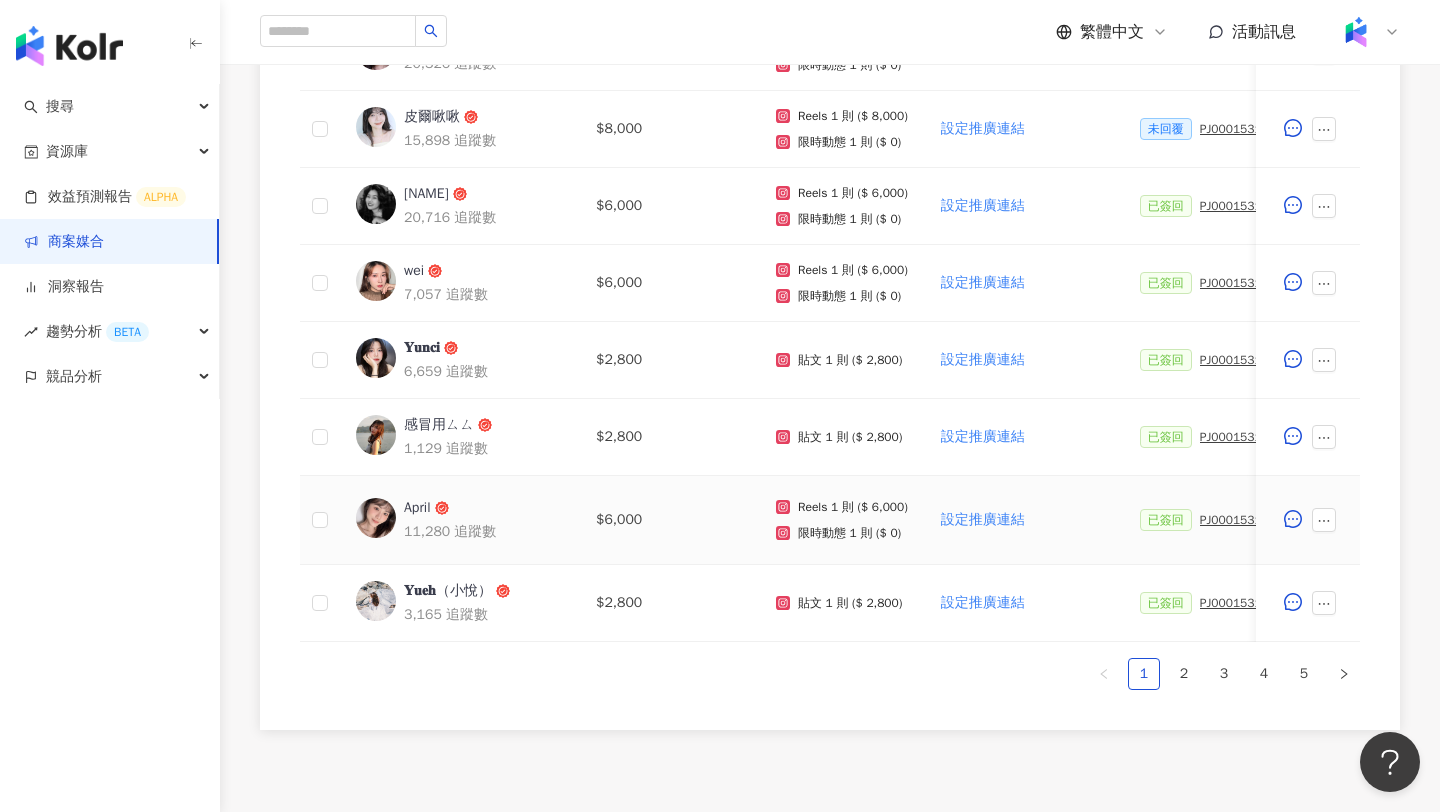 scroll, scrollTop: 891, scrollLeft: 0, axis: vertical 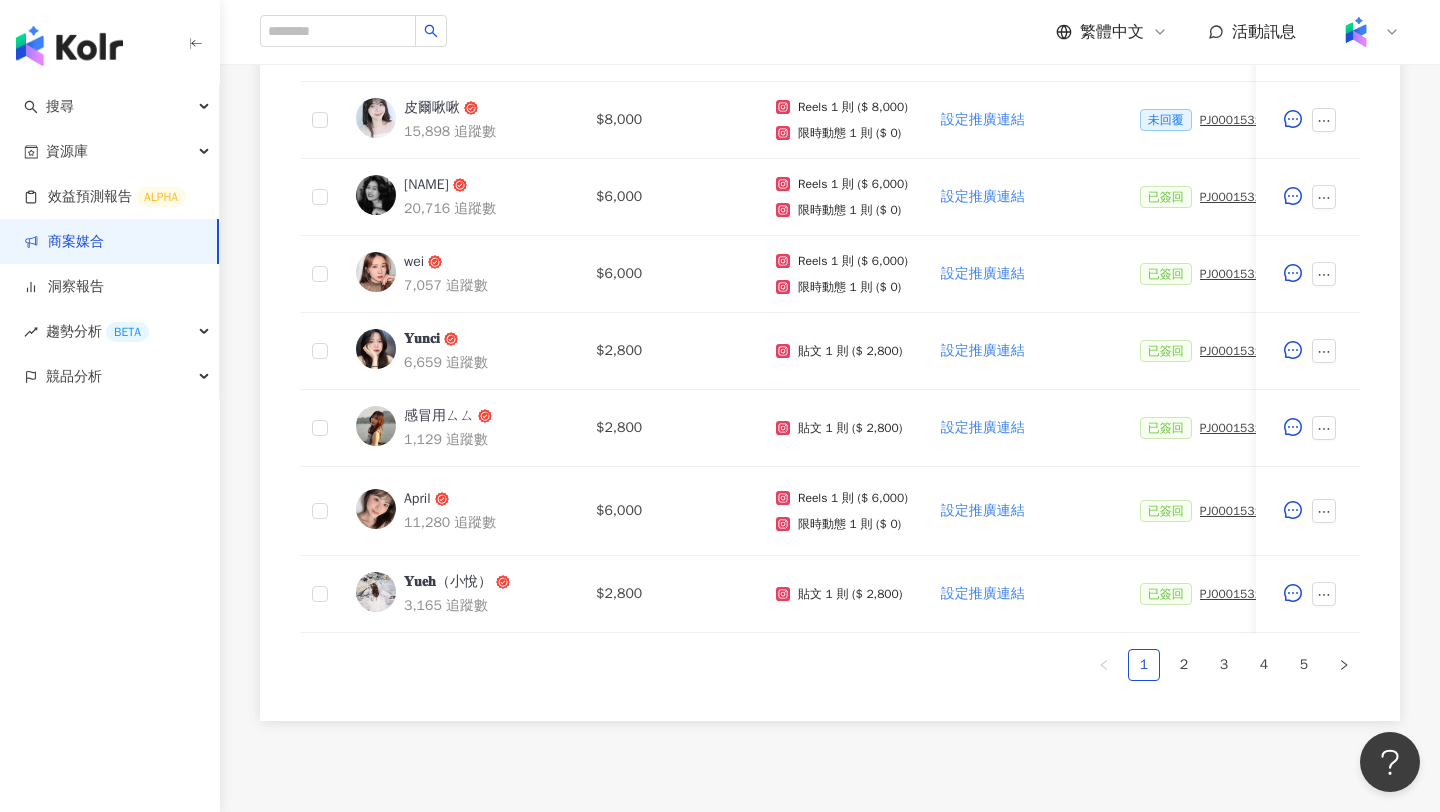 click on "網紅名稱 合作總酬勞 (含稅) 合作項目 推廣連結 合約 勞報單 其他附件 上線連結 領款人身份 備註 付款狀態 操作                           Amanda makeup 6,450 追蹤數 $6,000 Reels 1 則 ($ 6,000) 限時動態 1 則 ($ 0) 設定推廣連結 已簽回 PJ0001531 Maybelline_202506_FIT_ME_反孔特霧粉底_遮瑕_萊雅備忘錄 已簽回 勞報單 ian 𝐊𝐞𝐫𝐚𝐧𝐢 / 小𝐤 11,790 追蹤數 $6,000 Reels 1 則 ($ 6,000) 限時動態 1 則 ($ 0) 設定推廣連結 未回覆 PJ0001531 Maybelline_202506_FIT_ME_反孔特霧粉底_遮瑕_萊雅備忘錄 未回覆 勞報單 新增附件 待網紅回傳 個人（中華民國籍） 新增備註 待處理 ian 20,326 追蹤數 $6,000 Reels 1 則 ($ 6,000) 限時動態 1 則 ($ 0) 設定推廣連結 未回覆 PJ0001531 Maybelline_202506_FIT_ME_反孔特霧粉底_遮瑕_萊雅備忘錄 未回覆 勞報單 新增附件 待網紅回傳 wei" at bounding box center (830, 238) 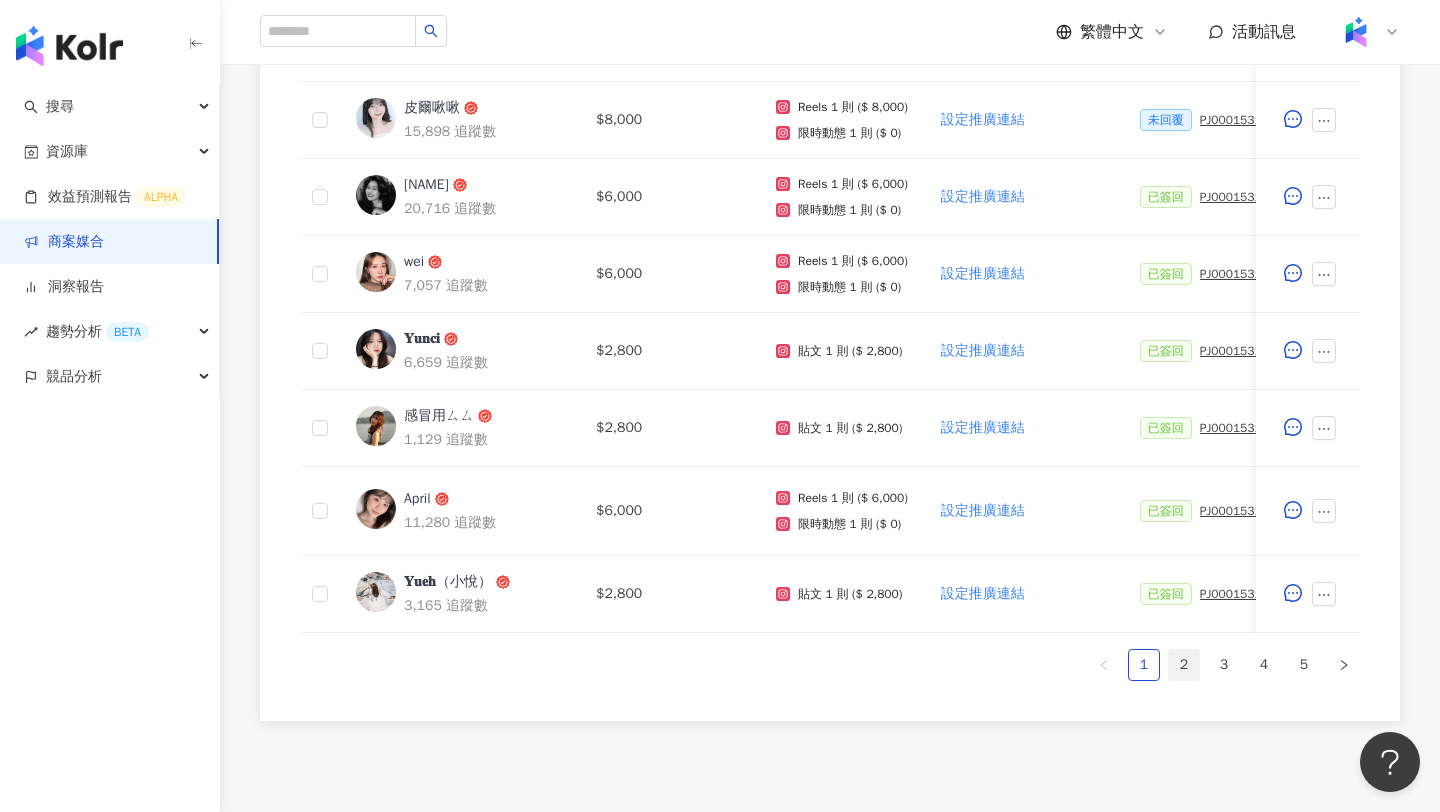 click on "2" at bounding box center (1184, 665) 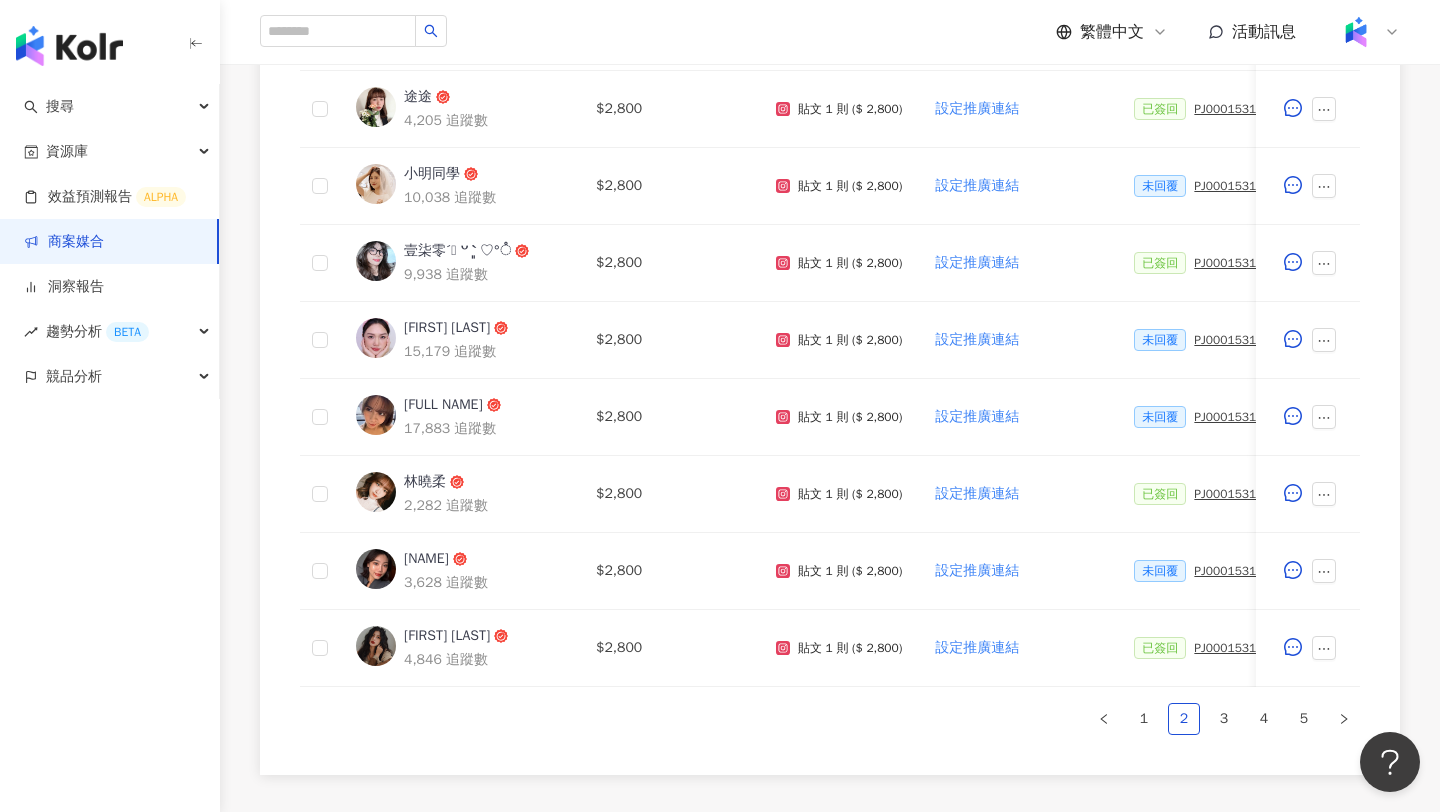 scroll, scrollTop: 824, scrollLeft: 0, axis: vertical 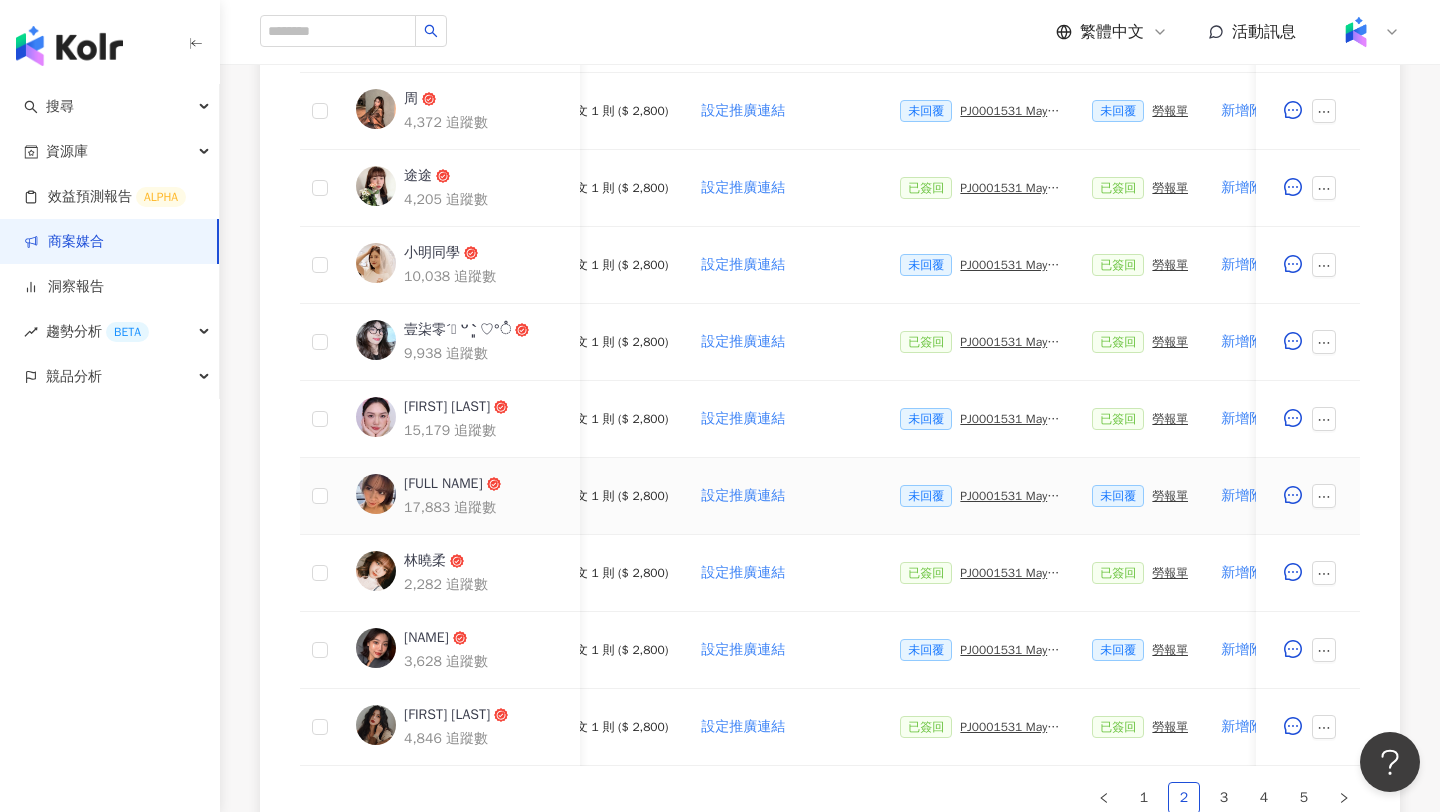 click on "PJ0001531 Maybelline_202506_FIT_ME_反孔特霧粉底_遮瑕_萊雅合作備忘錄" at bounding box center [1010, 496] 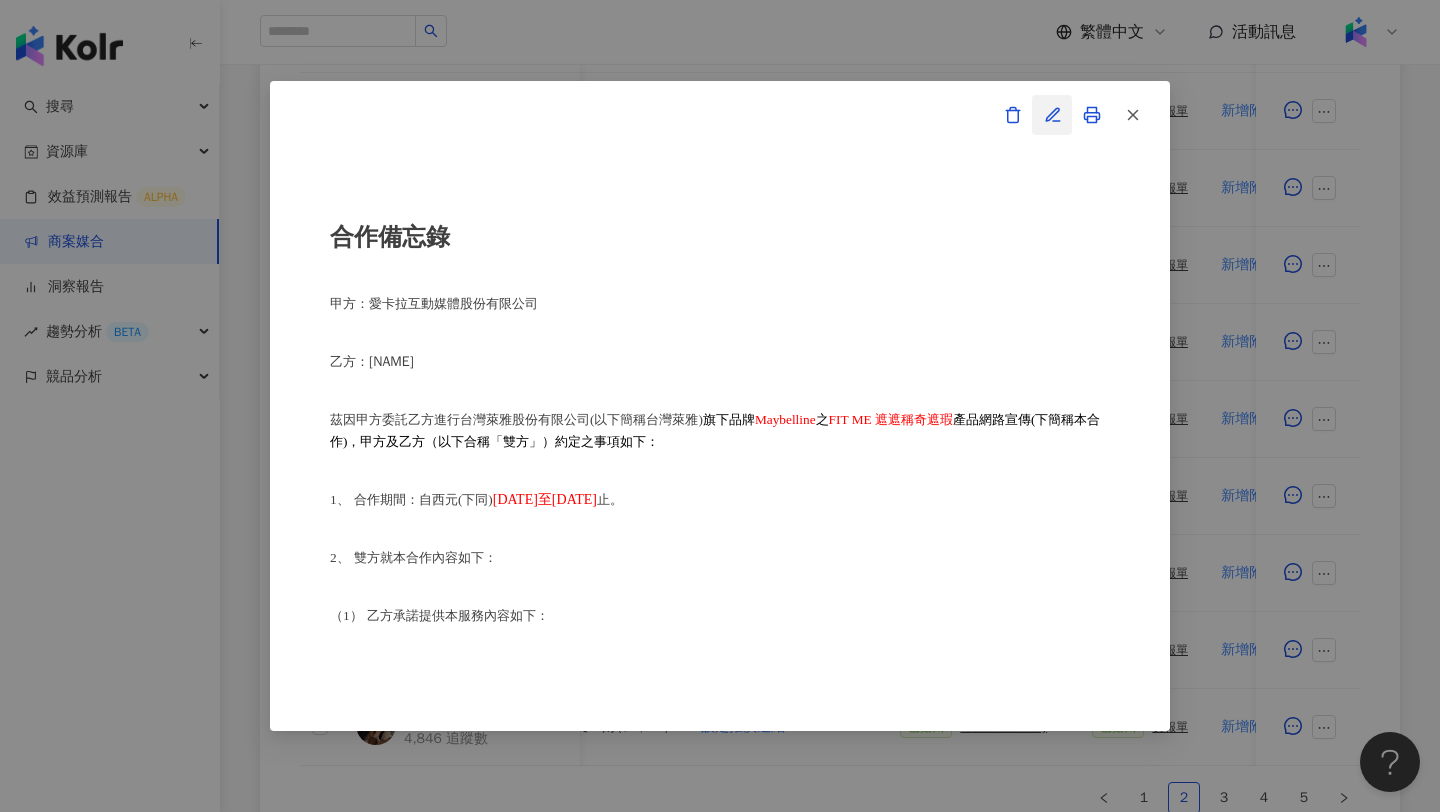 click at bounding box center (1052, 115) 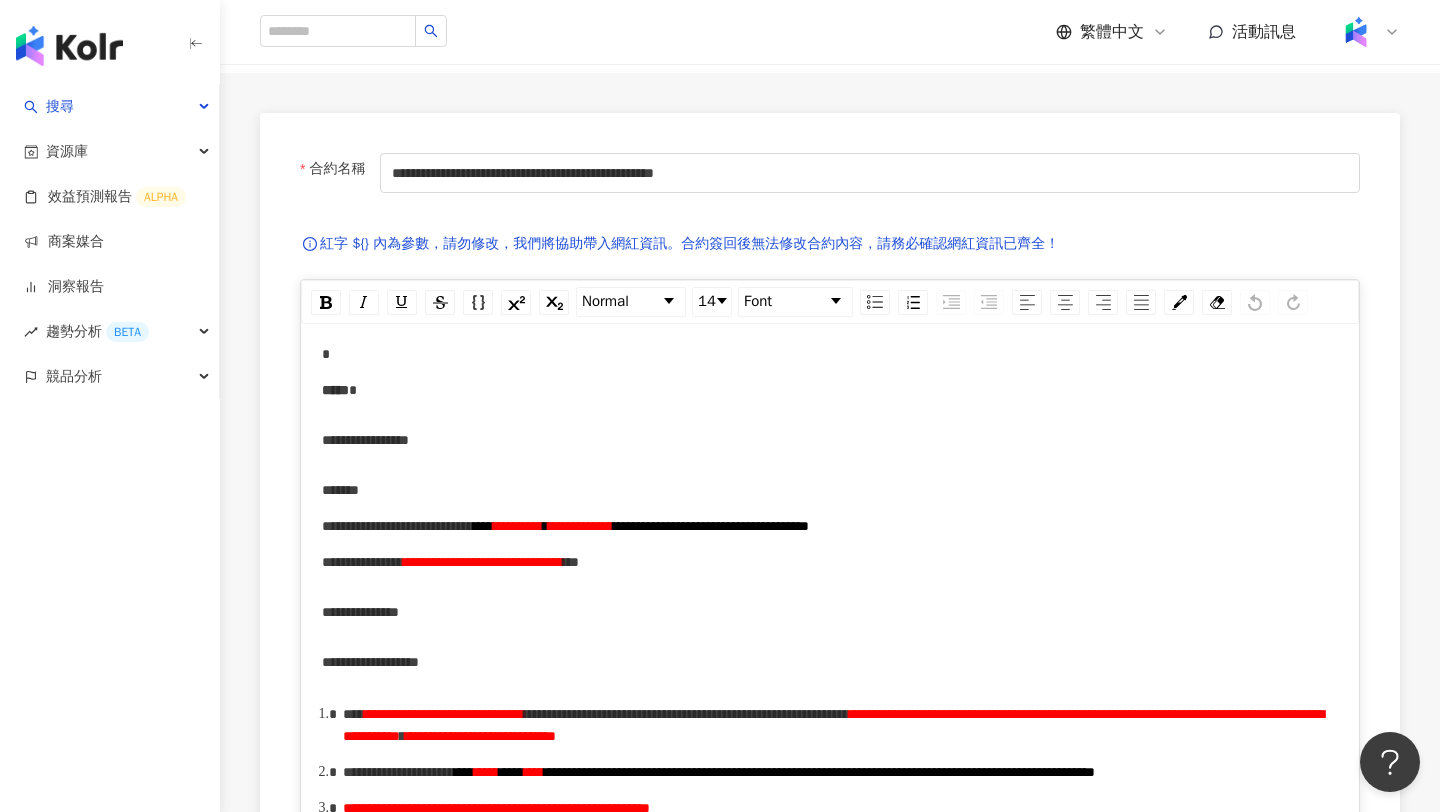 scroll, scrollTop: 172, scrollLeft: 0, axis: vertical 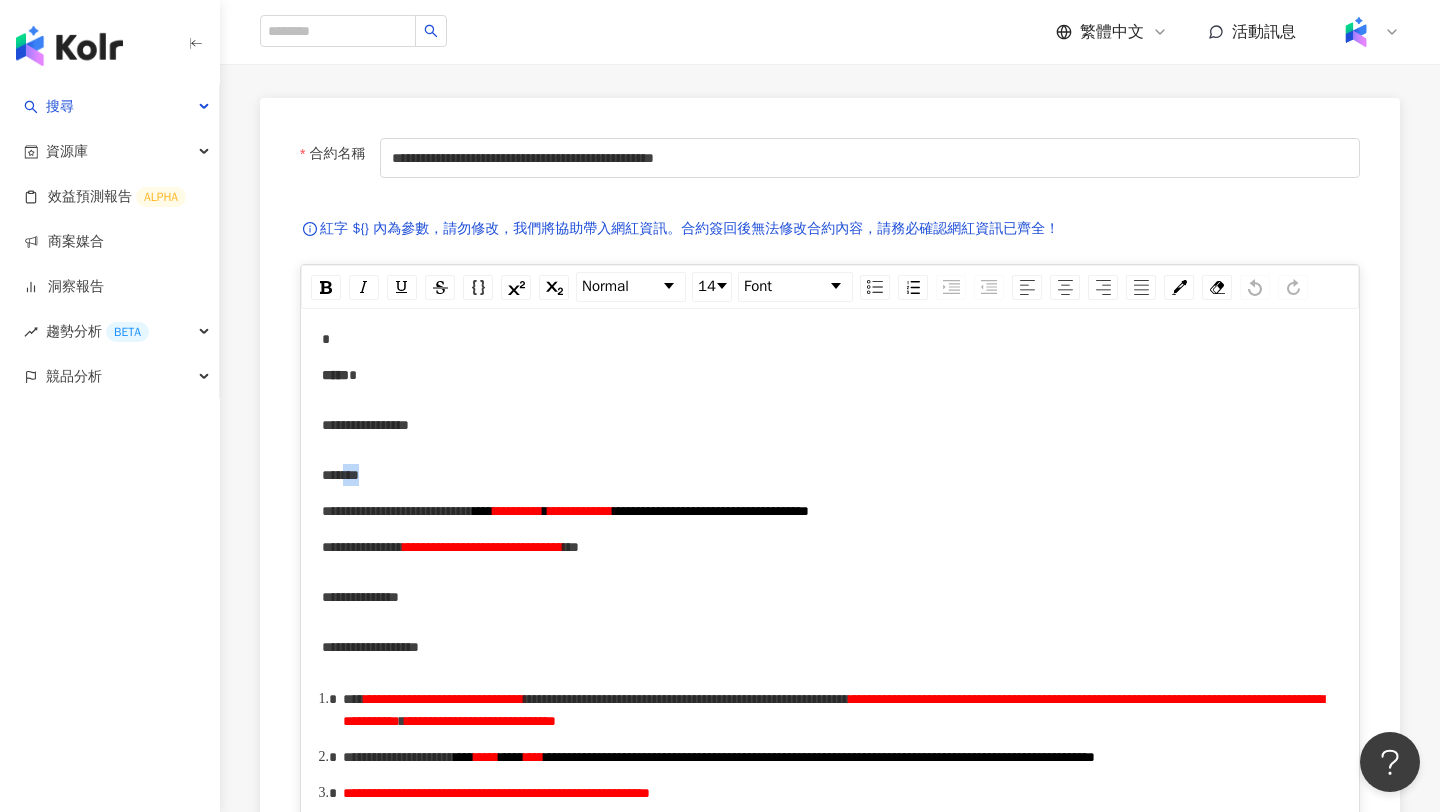 drag, startPoint x: 370, startPoint y: 479, endPoint x: 412, endPoint y: 480, distance: 42.0119 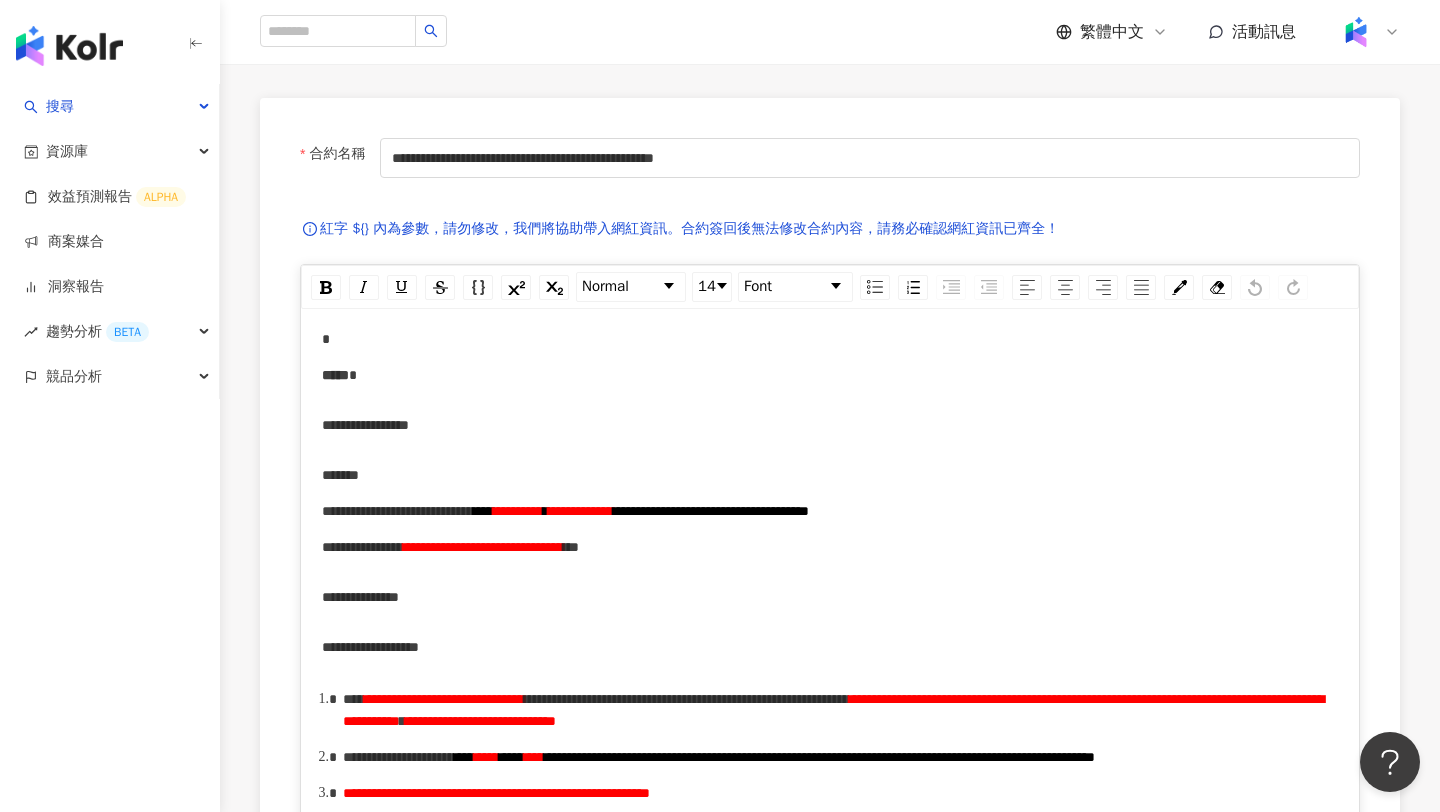 click on "**********" at bounding box center (397, 511) 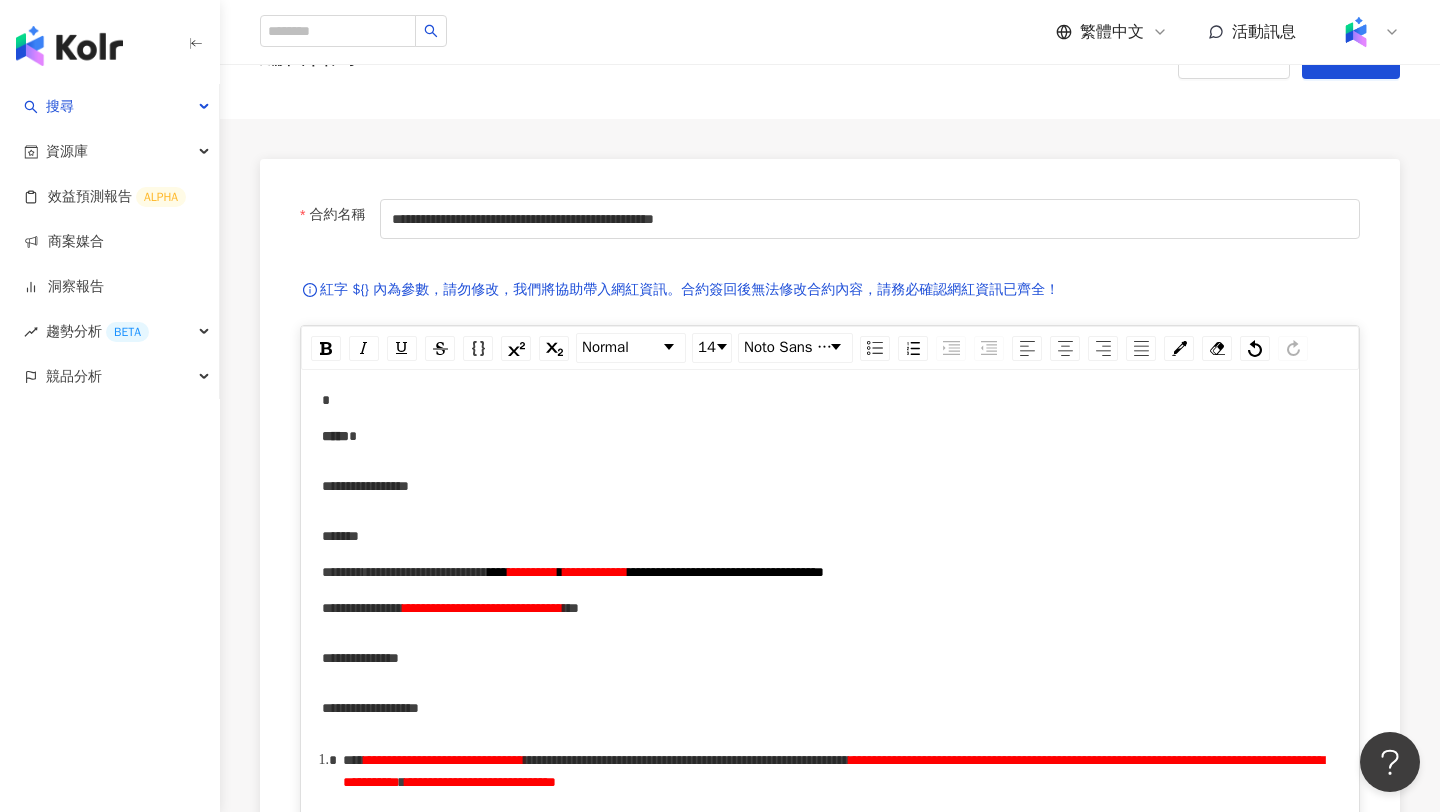 scroll, scrollTop: 0, scrollLeft: 0, axis: both 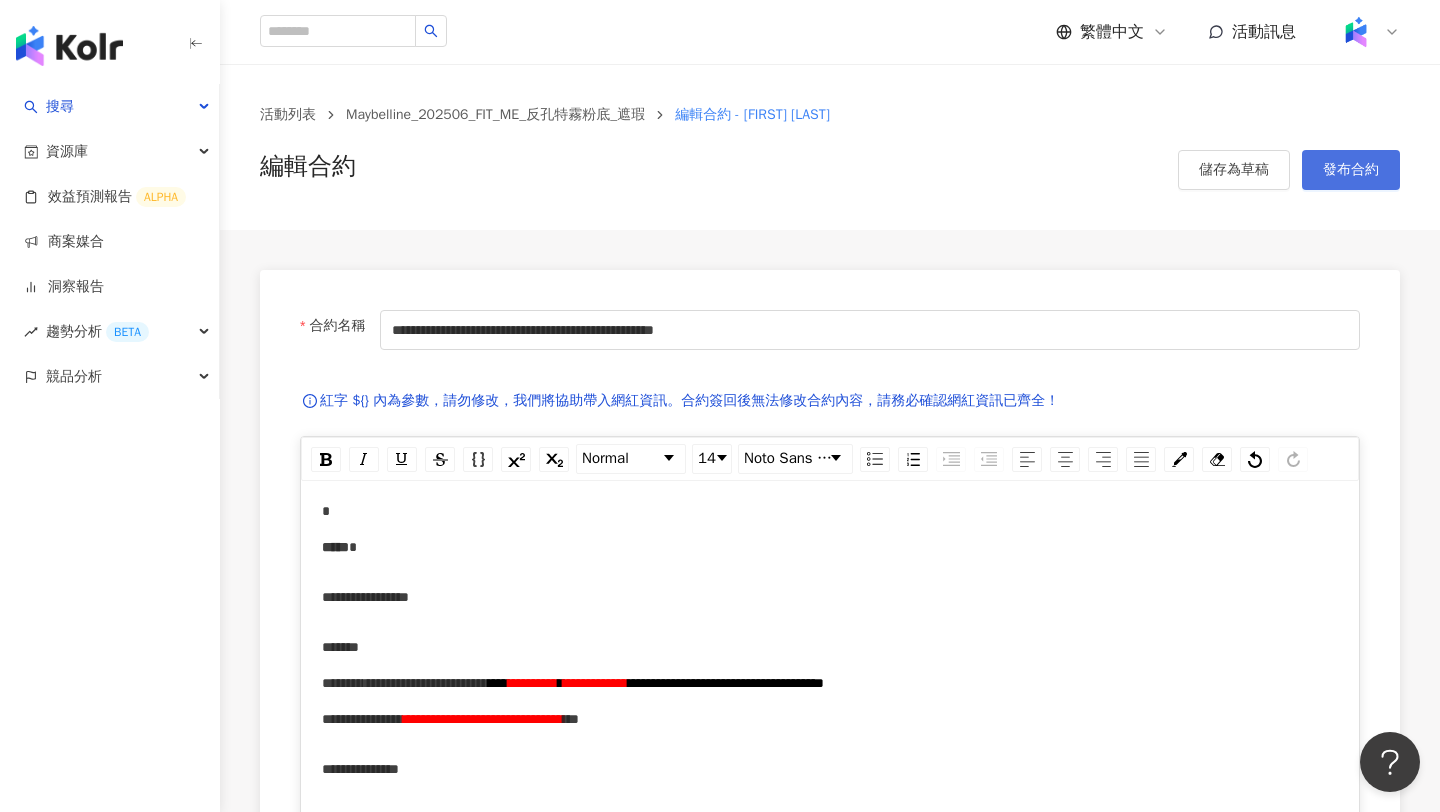 click on "發布合約" at bounding box center [1351, 170] 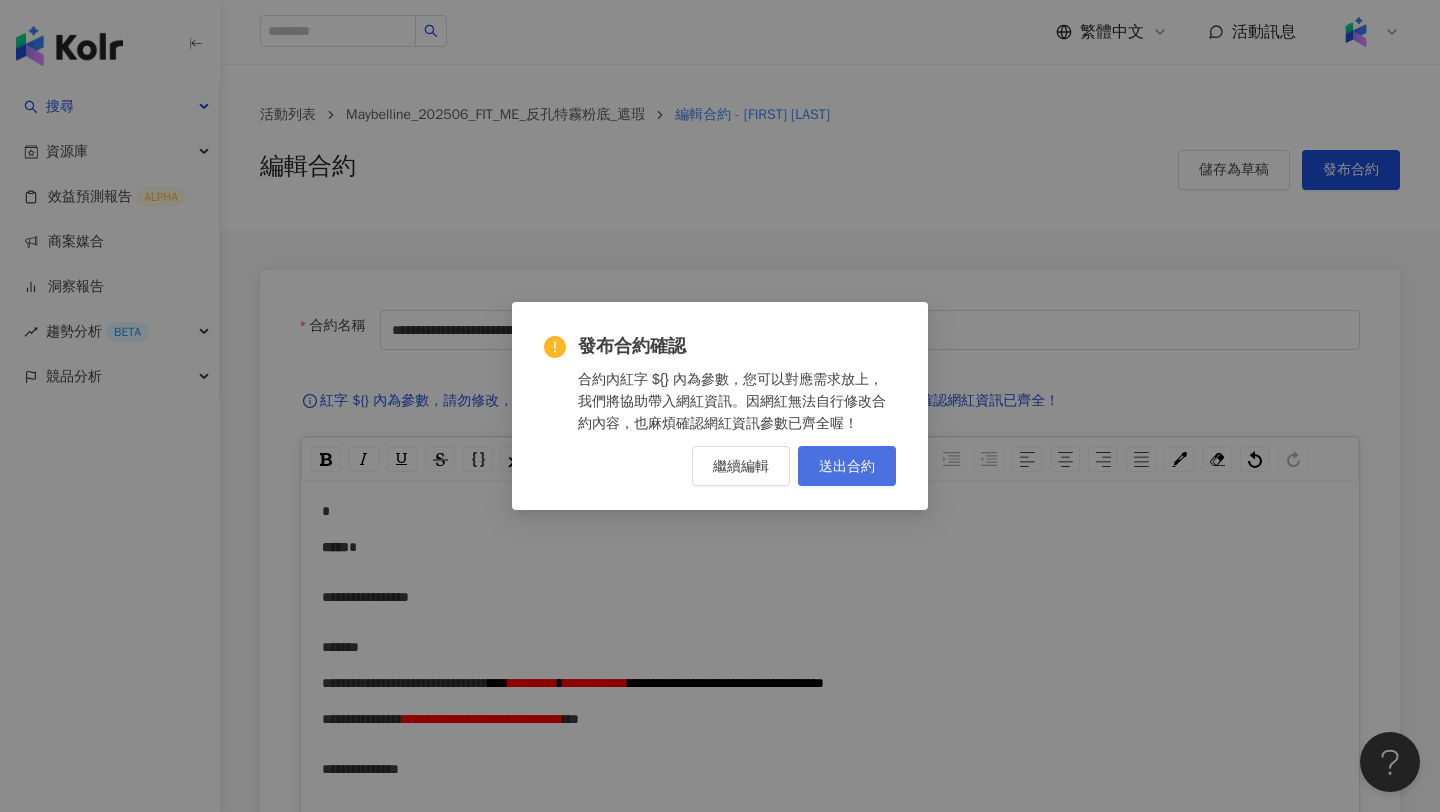 click on "送出合約" at bounding box center (847, 466) 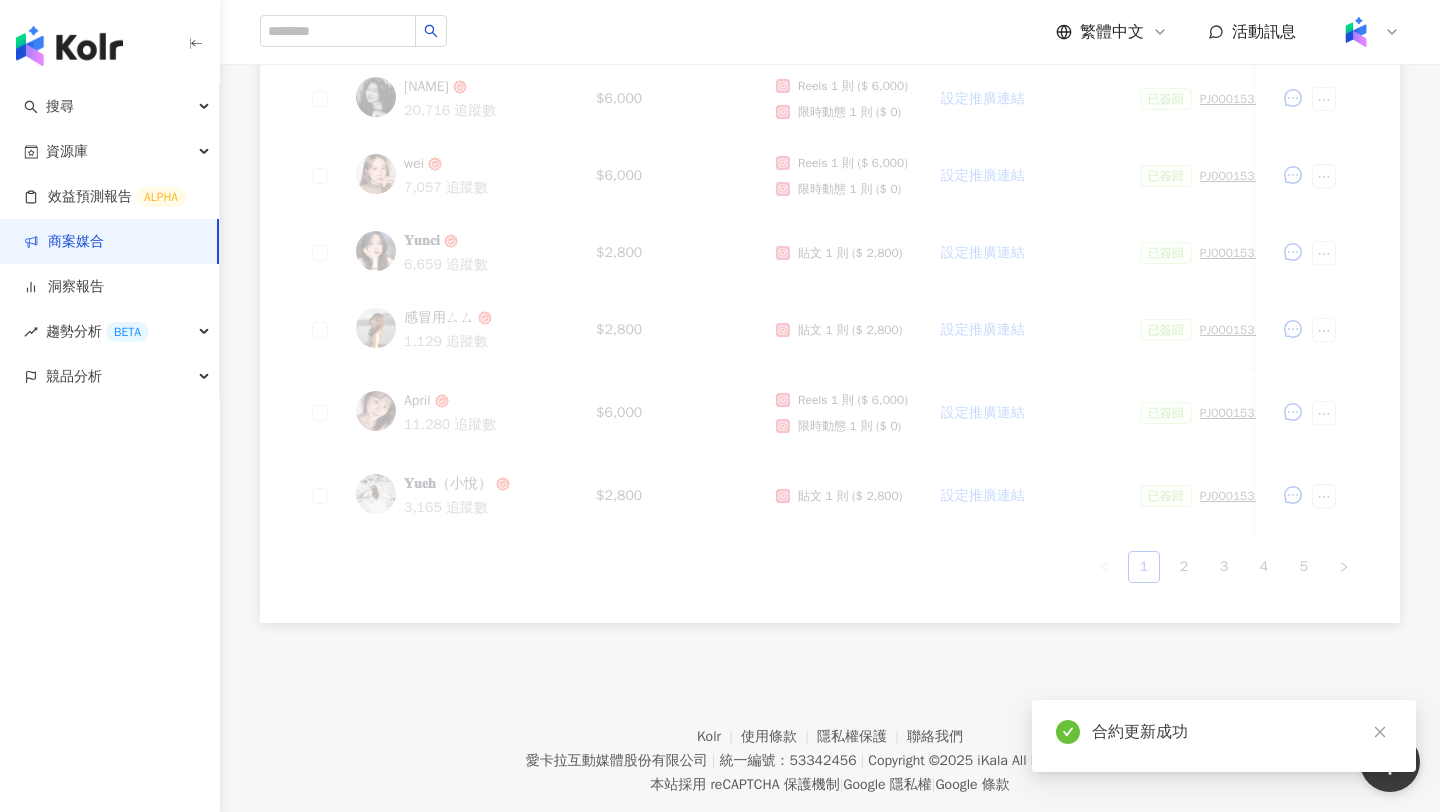 scroll, scrollTop: 1033, scrollLeft: 0, axis: vertical 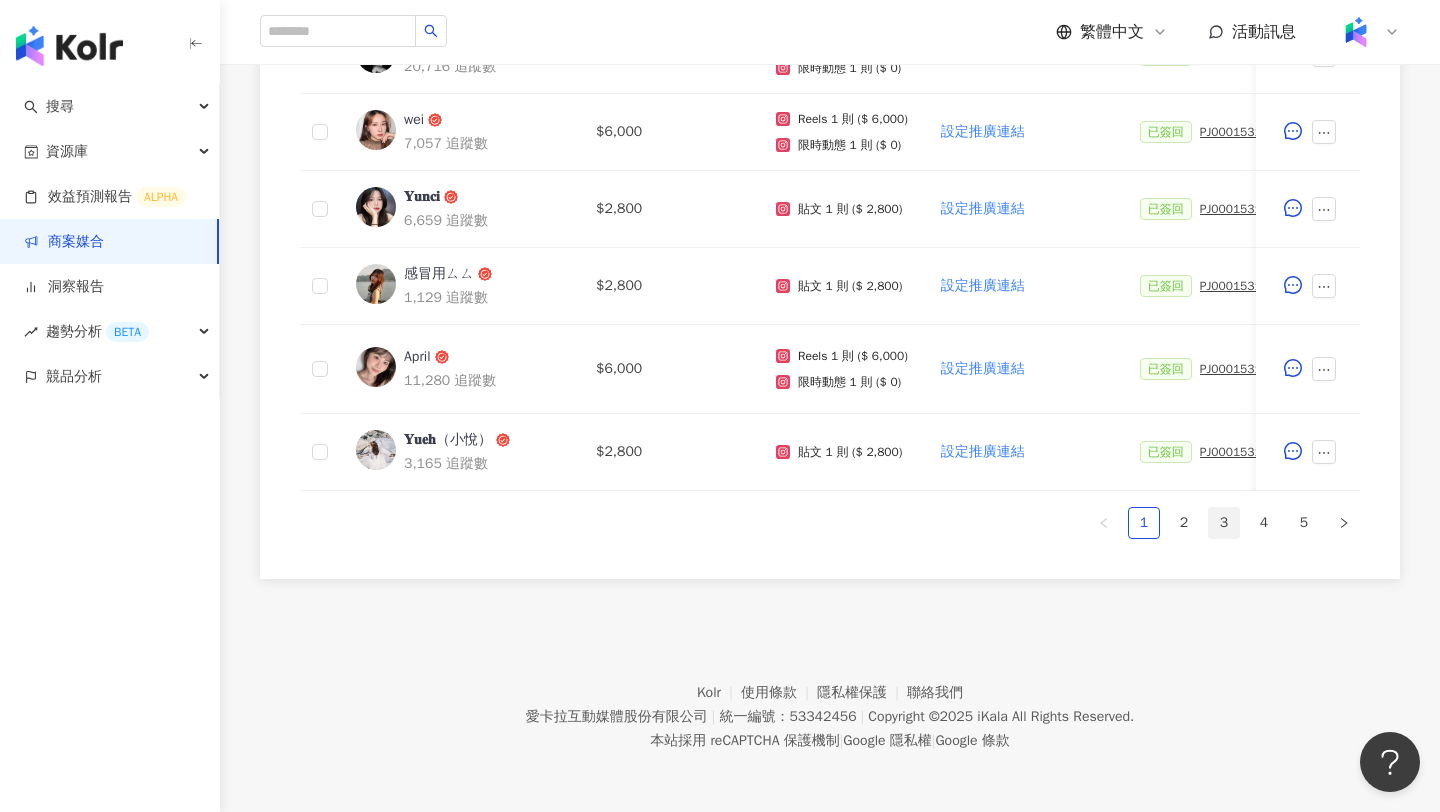 click on "3" at bounding box center [1224, 523] 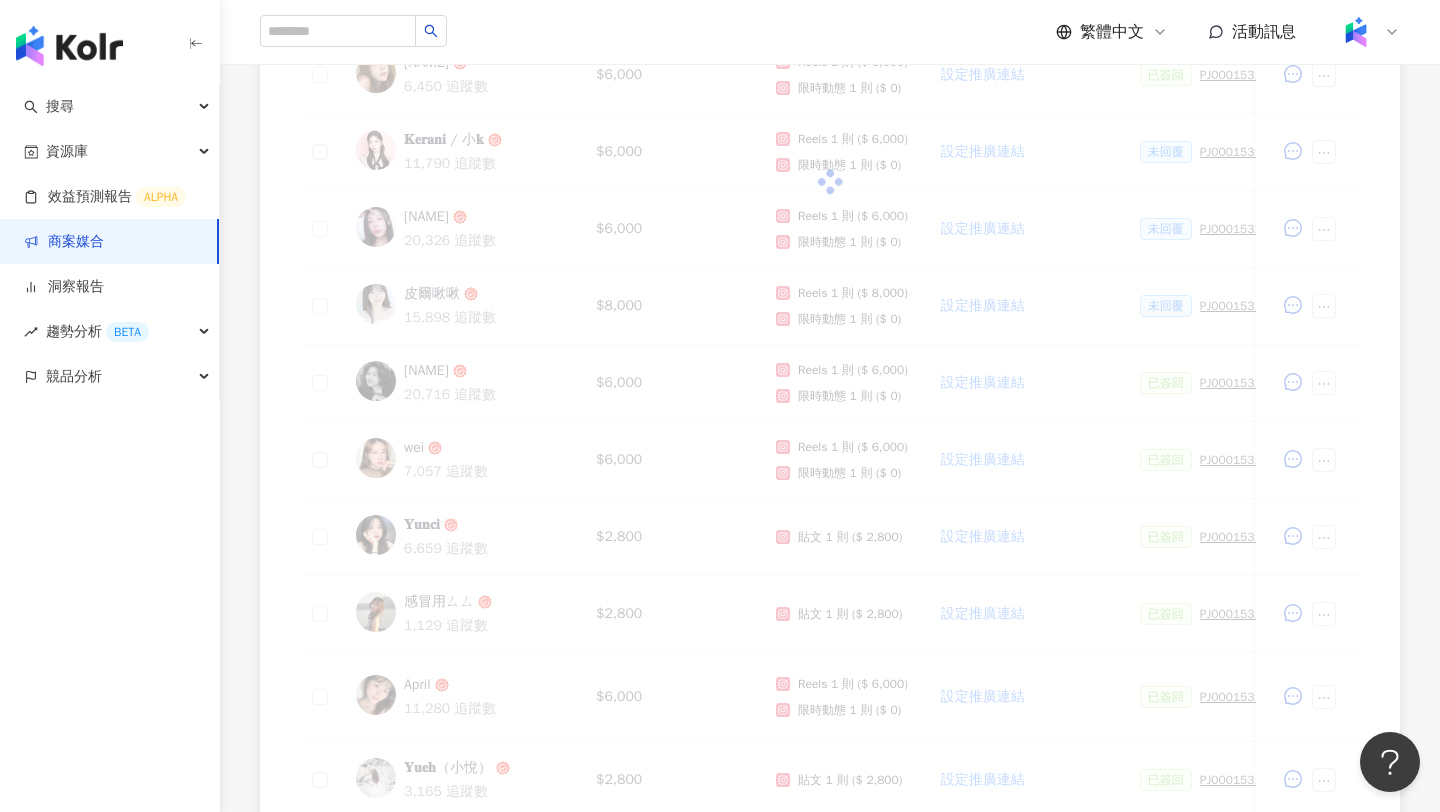 scroll, scrollTop: 704, scrollLeft: 0, axis: vertical 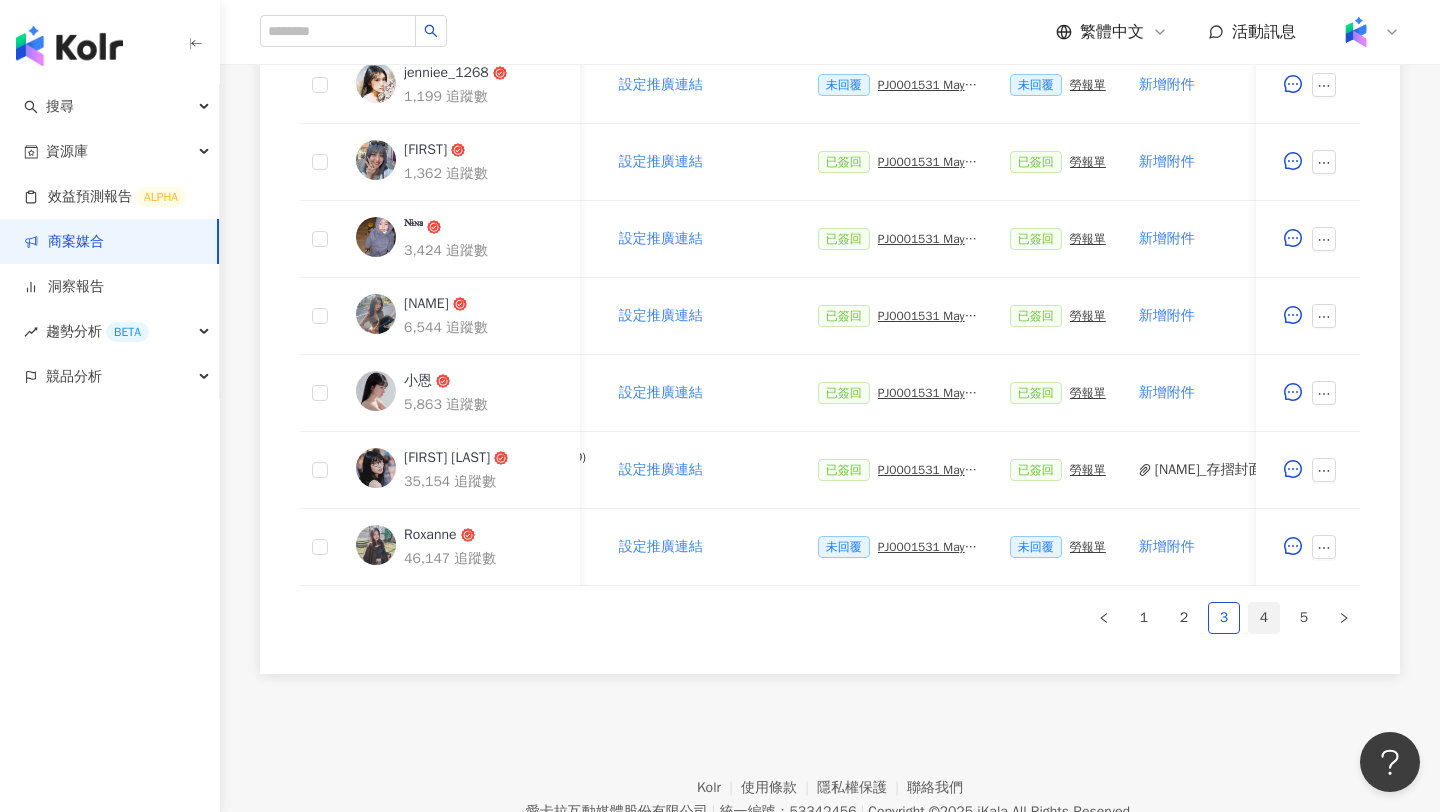 click on "4" at bounding box center [1264, 618] 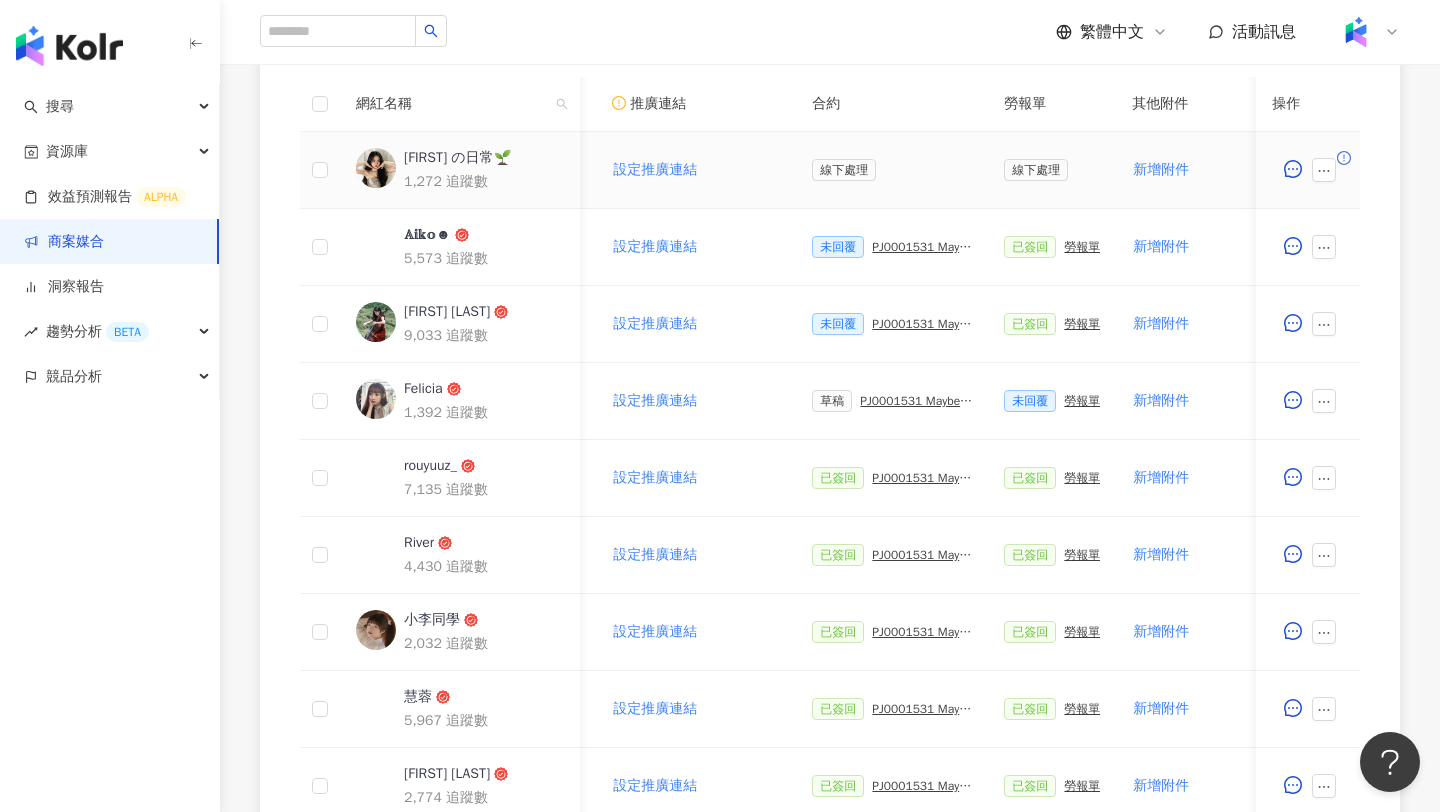 scroll, scrollTop: 617, scrollLeft: 0, axis: vertical 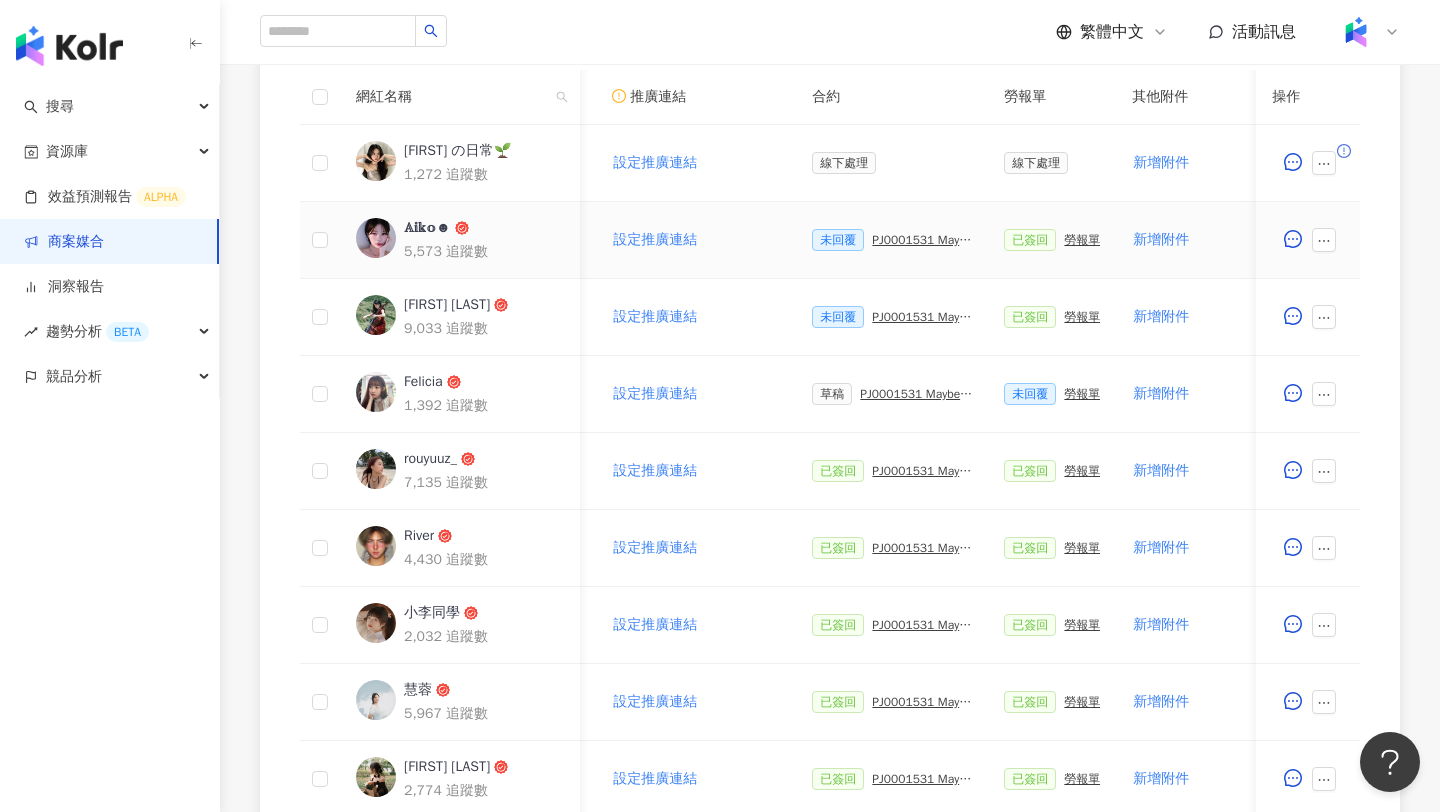 click on "PJ0001531 Maybelline_202506_FIT_ME_反孔特霧粉底_遮瑕_萊雅合作備忘錄" at bounding box center (922, 240) 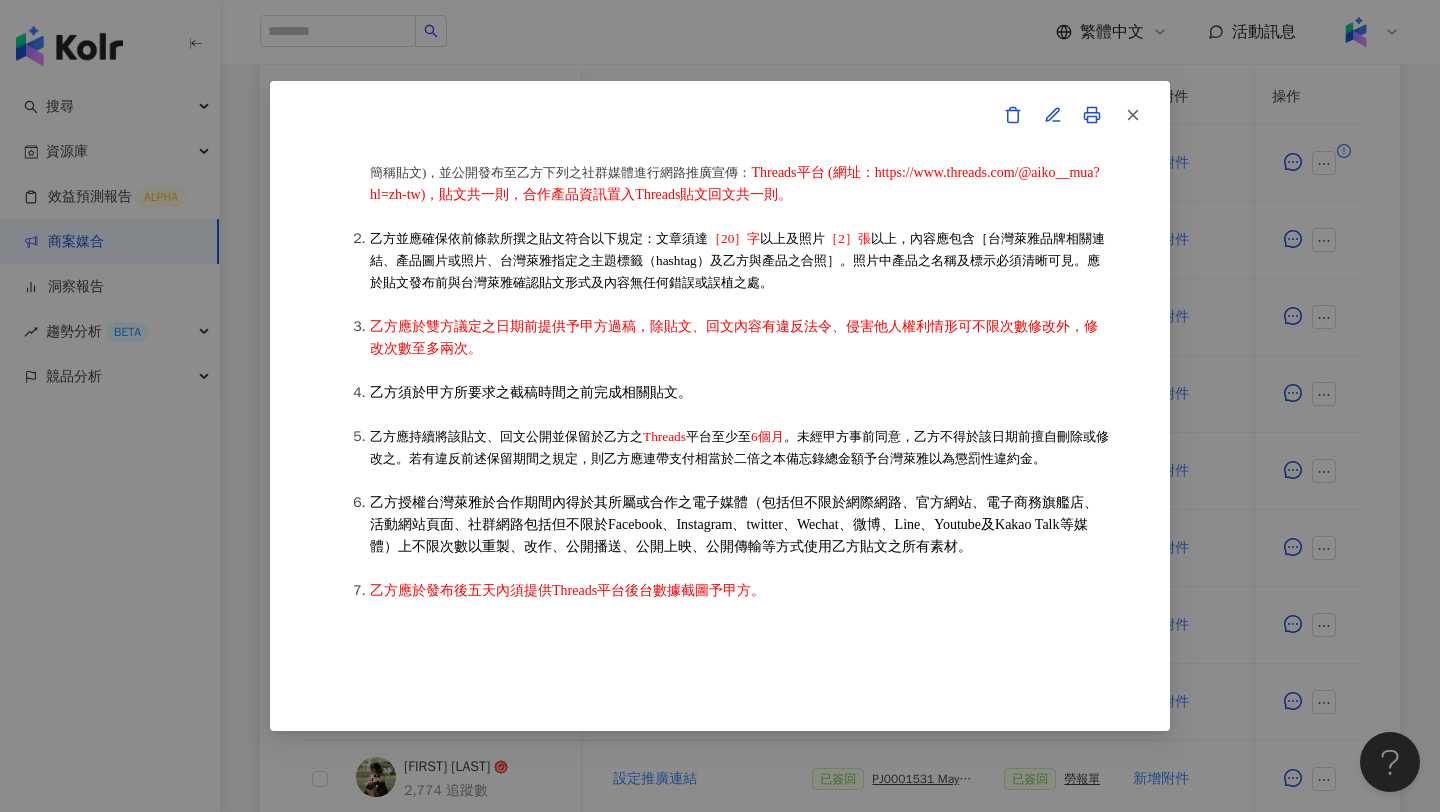 scroll, scrollTop: 617, scrollLeft: 0, axis: vertical 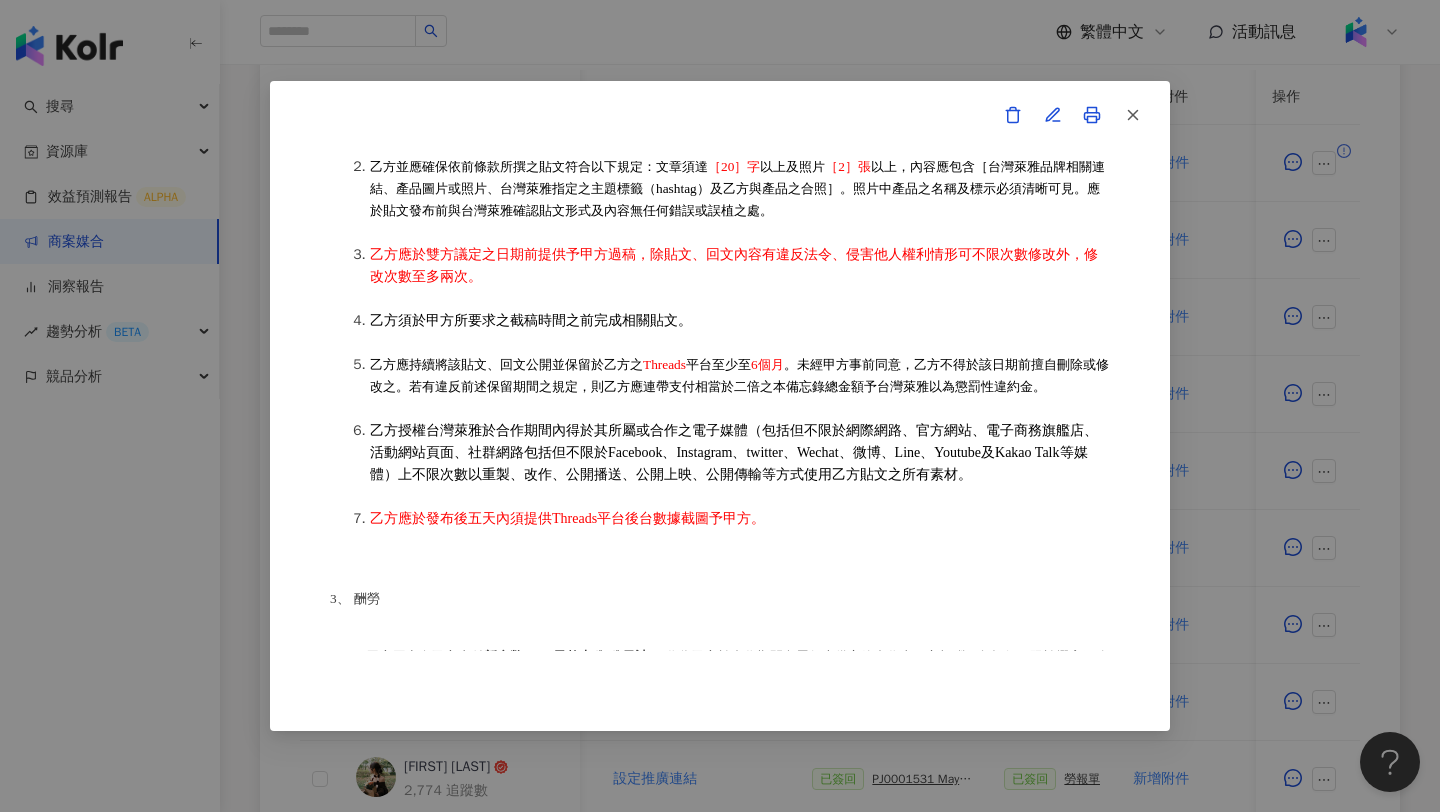 click on "合作備忘錄
甲方：愛卡拉互動媒體股份有限公司
乙方：[FIRST] [LAST]
茲因甲方委託乙方[FIRST] [LAST]進行台灣萊雅股份有限公司(以下簡稱台灣萊雅)旗下品牌 Maybelline 之 FIT ME 反孔特霧粉底、超持久極細雙效定妝噴霧定妝   產品網路宣傳(下簡稱本合作)，甲方及乙方（以下合稱「雙方」）約定之事項如下：
1、   合作期間： 自西元(下同)  2025 年 6 月 13 日至 2025 年 7 月 31  日止 。
2、   雙方就本合作內容如下：
（1）   乙方承諾提供本服務內容如下：
乙方應於 2025 年 6 月 13 日至 2025 年 7 月 31 日間 或於甲方所指定之時間，完成台灣萊雅品牌產品之圖文撰寫或影音拍攝(以下簡稱貼文)，並公開發布至乙方下列之社群媒體進行網路推廣宣傳： Threads平台 (網址：https://www.threads.com/@aiko__mua?hl=zh-tw)，貼文共一則，合作產品資訊置入Threads貼文回文共一則。" at bounding box center (720, 406) 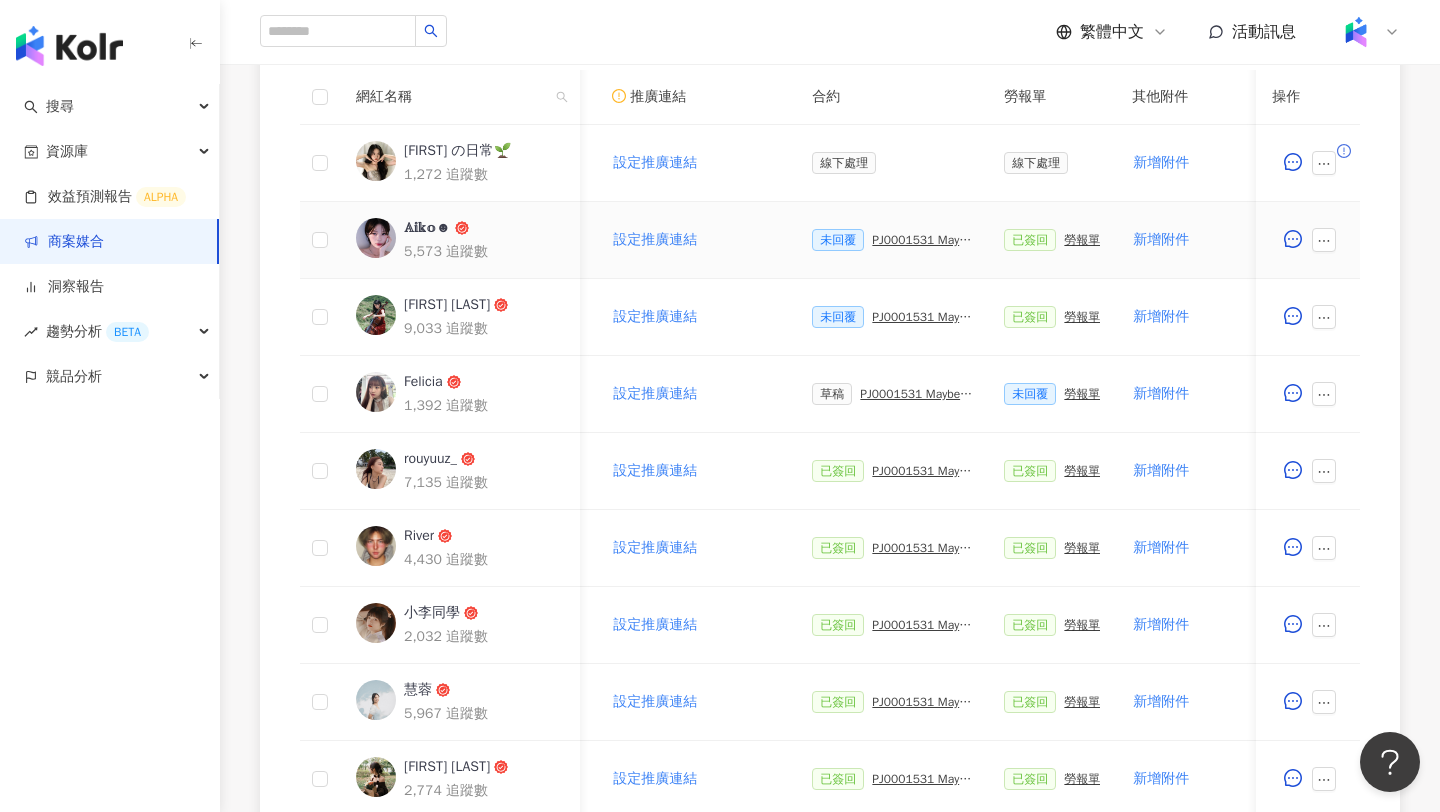 scroll, scrollTop: 0, scrollLeft: 417, axis: horizontal 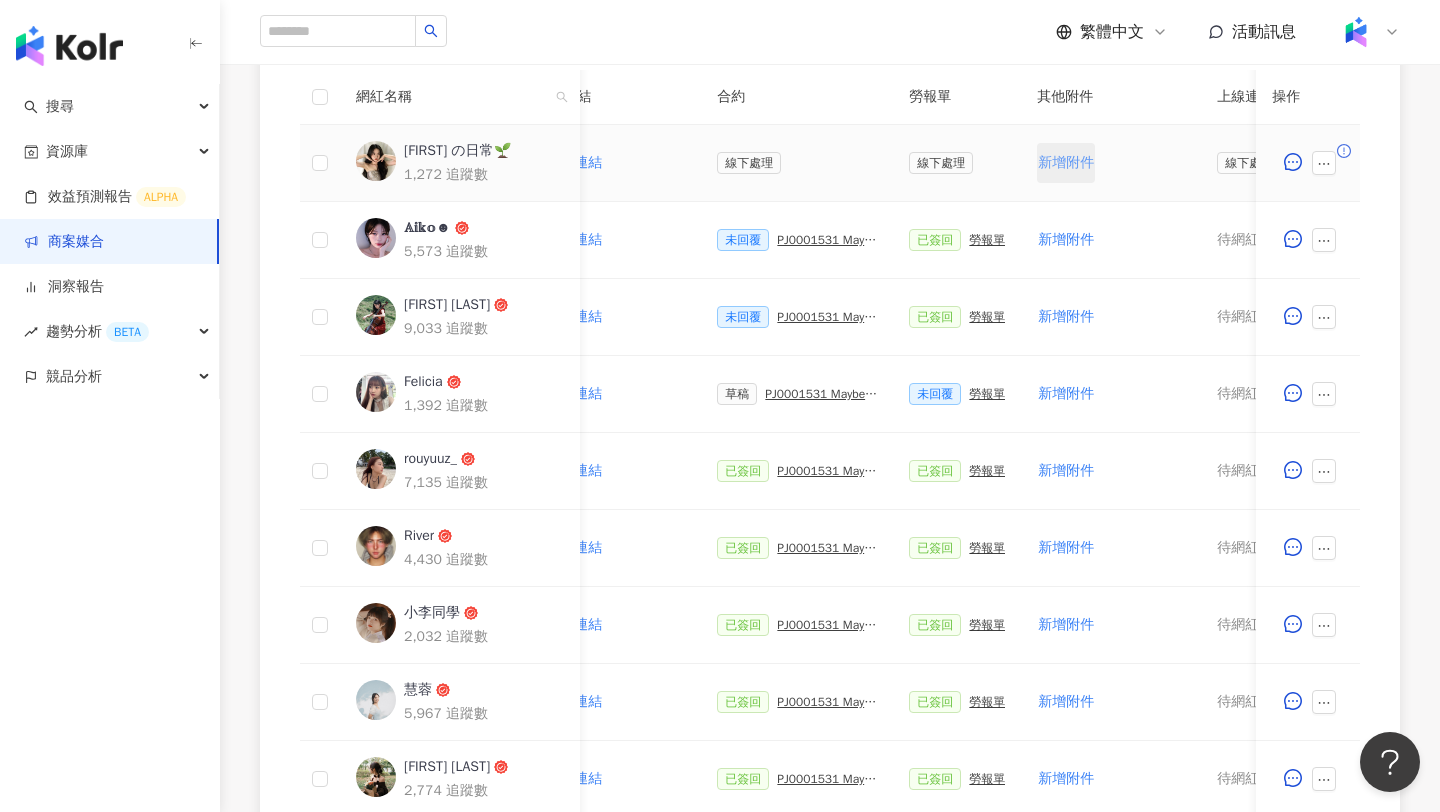 click on "新增附件" at bounding box center (1066, 163) 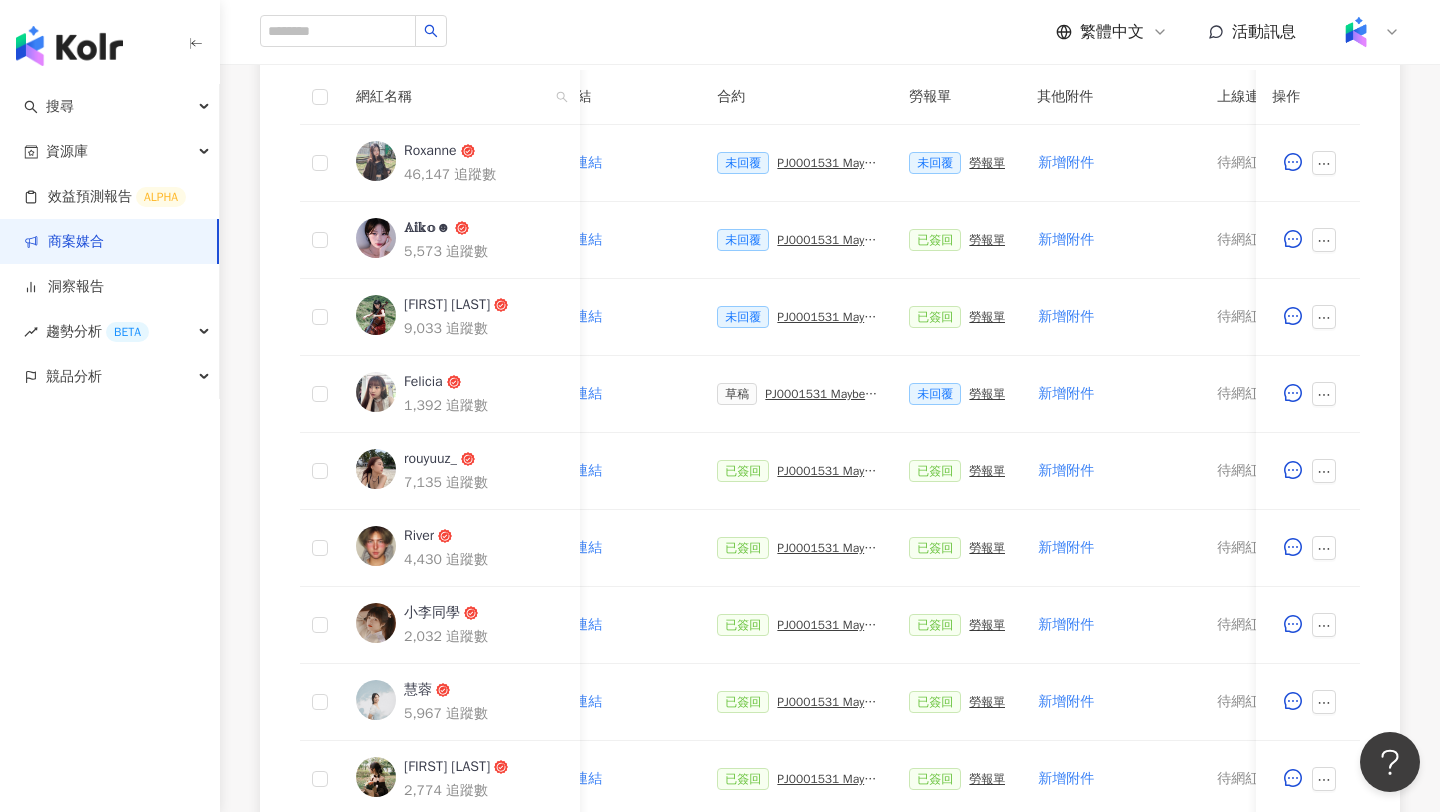 click on "PJ0001531 Maybelline_202506_FIT_ME_反孔特霧粉底_遮瑕_萊雅合作備忘錄" at bounding box center [827, 240] 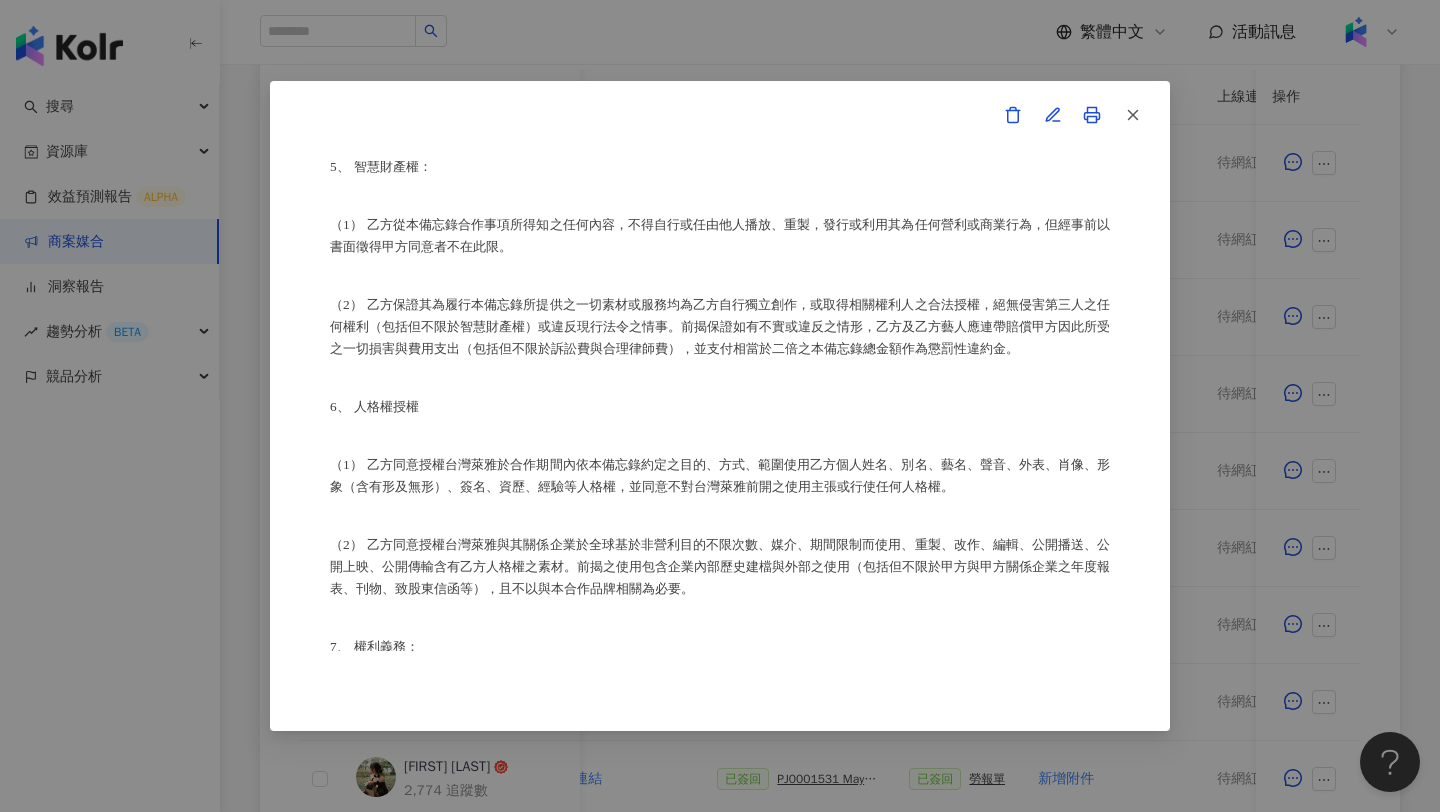 scroll, scrollTop: 1849, scrollLeft: 0, axis: vertical 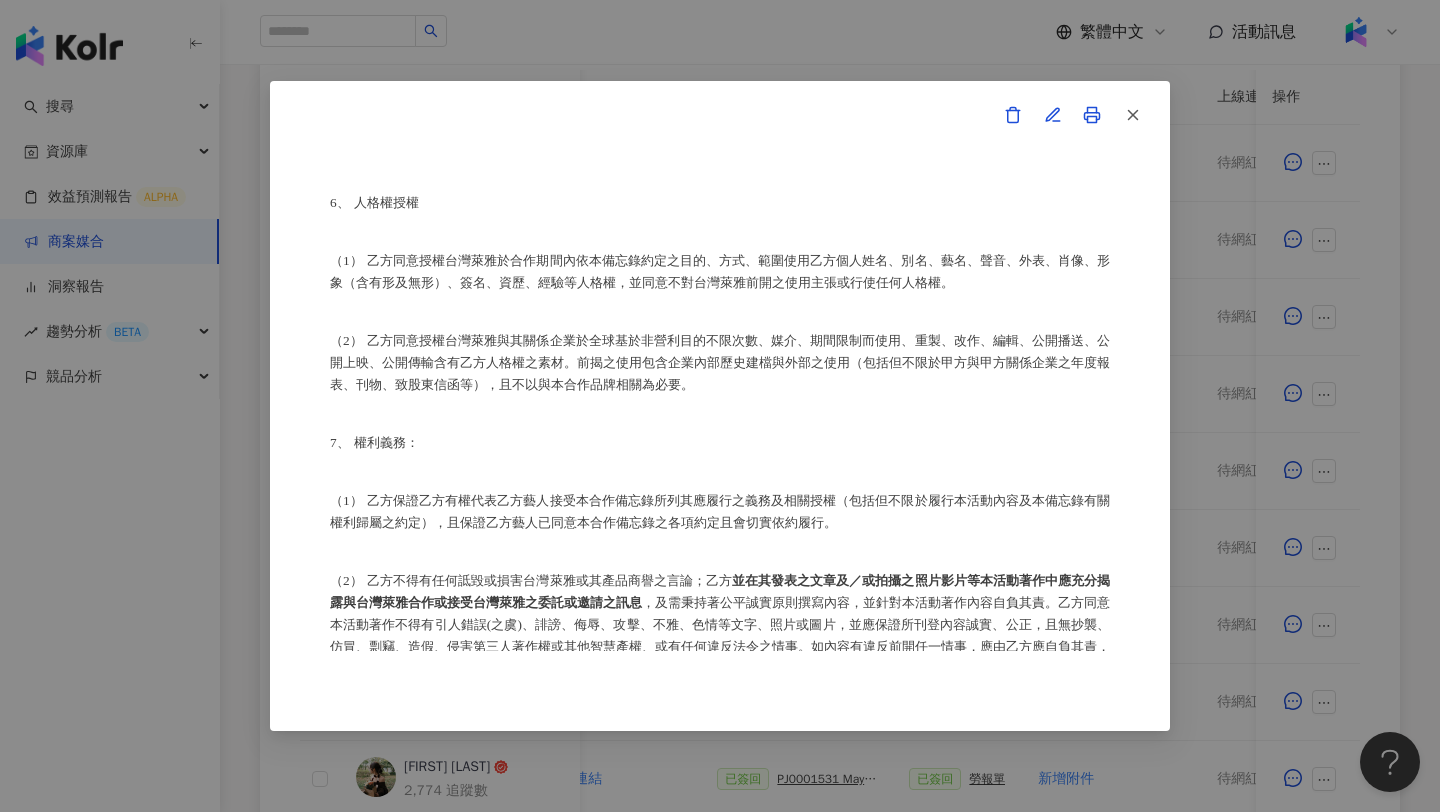 click on "合作備忘錄
甲方：愛卡拉互動媒體股份有限公司
乙方：[FIRST] [LAST]
茲因甲方委託乙方[FIRST] [LAST]進行台灣萊雅股份有限公司(以下簡稱台灣萊雅)旗下品牌 Maybelline 之 FIT ME 反孔特霧粉底、超持久極細雙效定妝噴霧定妝   產品網路宣傳(下簡稱本合作)，甲方及乙方（以下合稱「雙方」）約定之事項如下：
1、   合作期間： 自西元(下同)  2025 年 6 月 13 日至 2025 年 7 月 31  日止 。
2、   雙方就本合作內容如下：
（1）   乙方承諾提供本服務內容如下：
乙方應於 2025 年 6 月 13 日至 2025 年 7 月 31 日間 或於甲方所指定之時間，完成台灣萊雅品牌產品之圖文撰寫或影音拍攝(以下簡稱貼文)，並公開發布至乙方下列之社群媒體進行網路推廣宣傳： Threads平台 (網址：https://www.threads.com/@aiko__mua?hl=zh-tw)，貼文共一則，合作產品資訊置入Threads貼文回文共一則。" at bounding box center (720, 406) 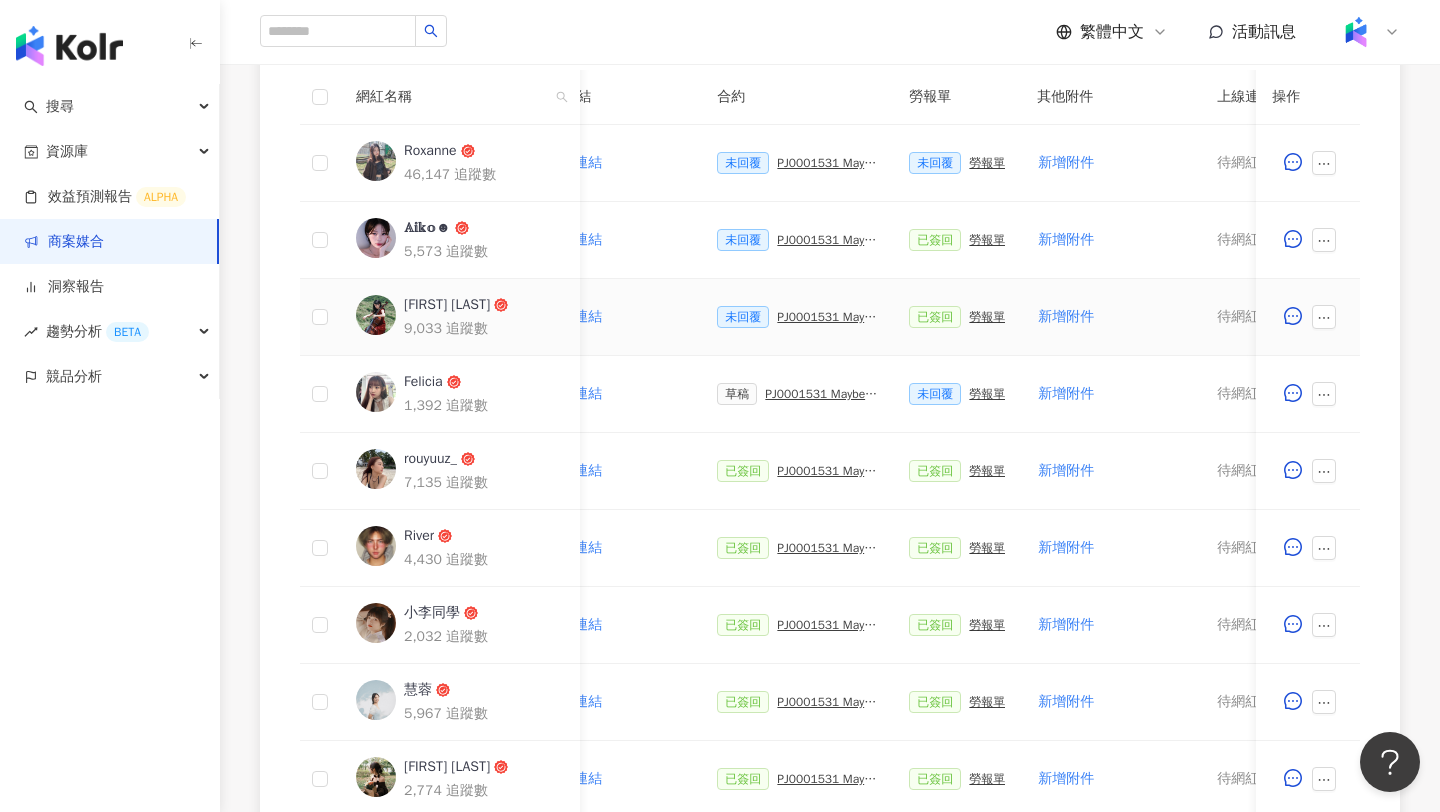 click on "PJ0001531 Maybelline_202506_FIT_ME_反孔特霧粉底_遮瑕_萊雅合作備忘錄" at bounding box center [827, 317] 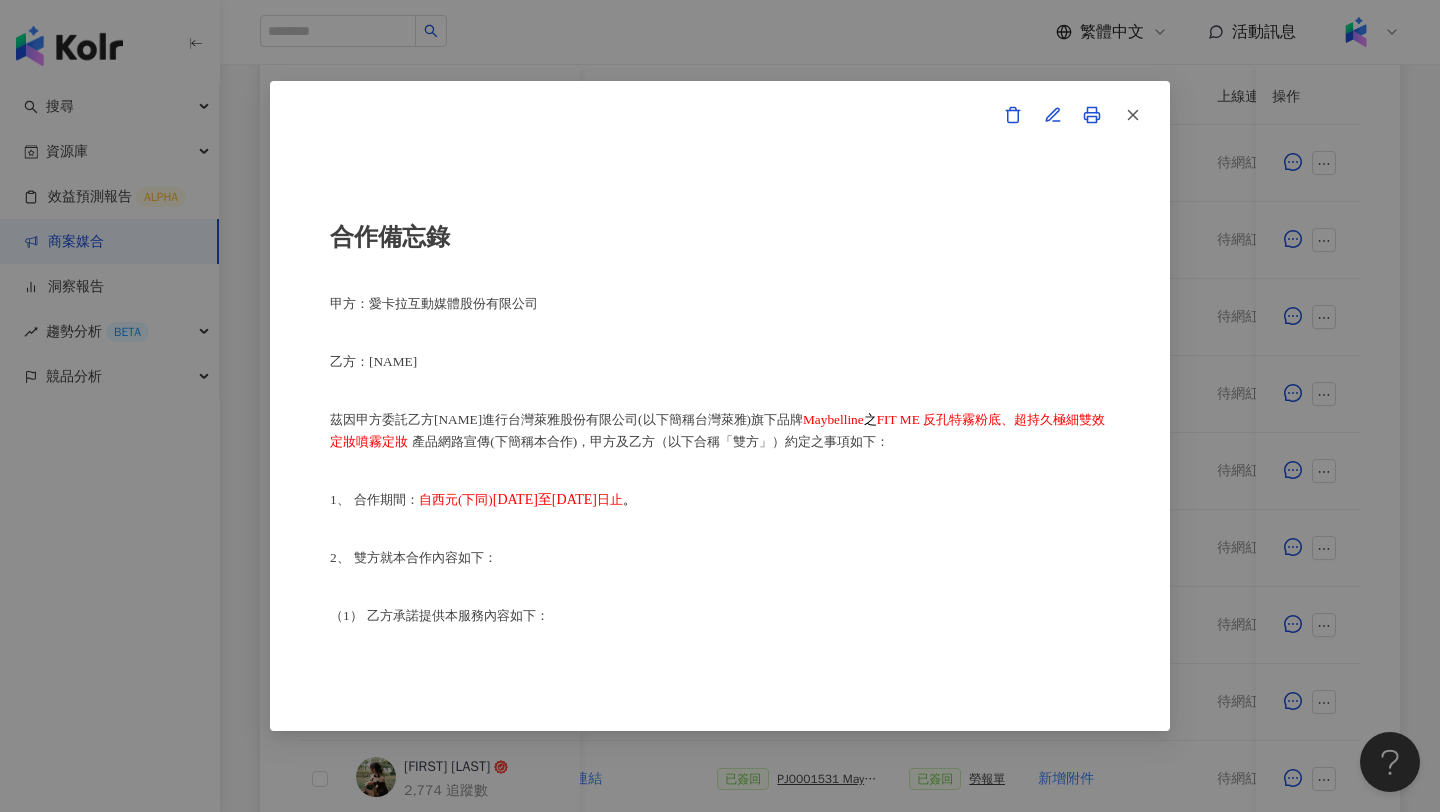 click on "合作備忘錄
甲方：愛卡拉互動媒體股份有限公司
乙方：[NAME]
茲因甲方委託乙方[NAME]進行台灣萊雅股份有限公司(以下簡稱台灣萊雅)旗下品牌 Maybelline 之 FIT ME 反孔特霧粉底、超持久極細雙效定妝噴霧定妝   產品網路宣傳(下簡稱本合作)，甲方及乙方（以下合稱「雙方」）約定之事項如下：
1、   合作期間： 自西元(下同)  2025 年 6 月 13 日至 2025 年 7 月 31  日止 。
2、   雙方就本合作內容如下：
（1）   乙方承諾提供本服務內容如下：
乙方應於 2025 年 6 月 13 日至 2025 年 7 月 31 日間 或於甲方所指定之時間，完成台灣萊雅品牌產品之圖文撰寫或影音拍攝(以下簡稱貼文)，並公開發布至乙方下列之社群媒體進行網路推廣宣傳：
乙方並應確保依前條款所撰之貼文符合以下規定：文章須達 ［20］字 以上及照片 ［2］張
Threads 6個月" at bounding box center (720, 406) 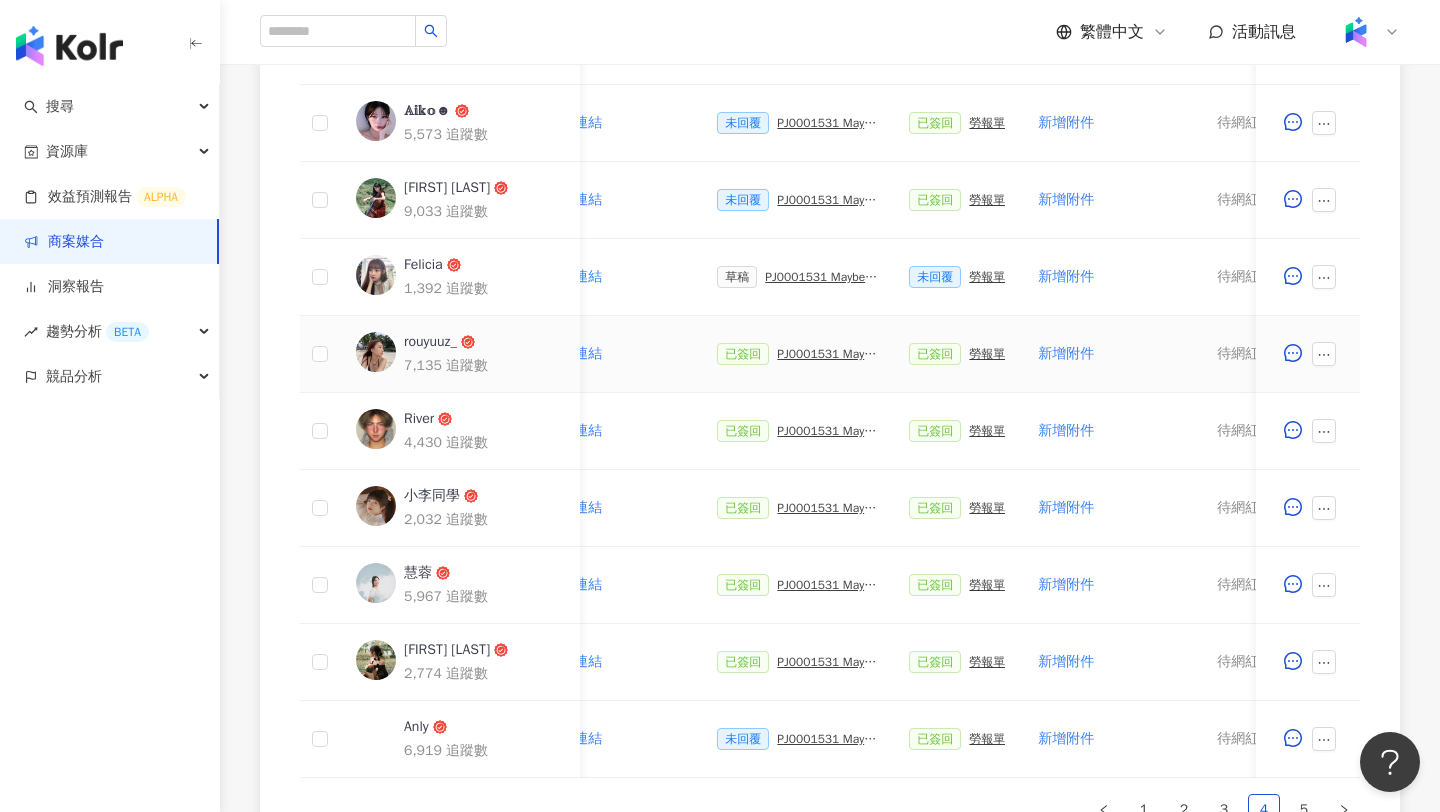 scroll, scrollTop: 751, scrollLeft: 0, axis: vertical 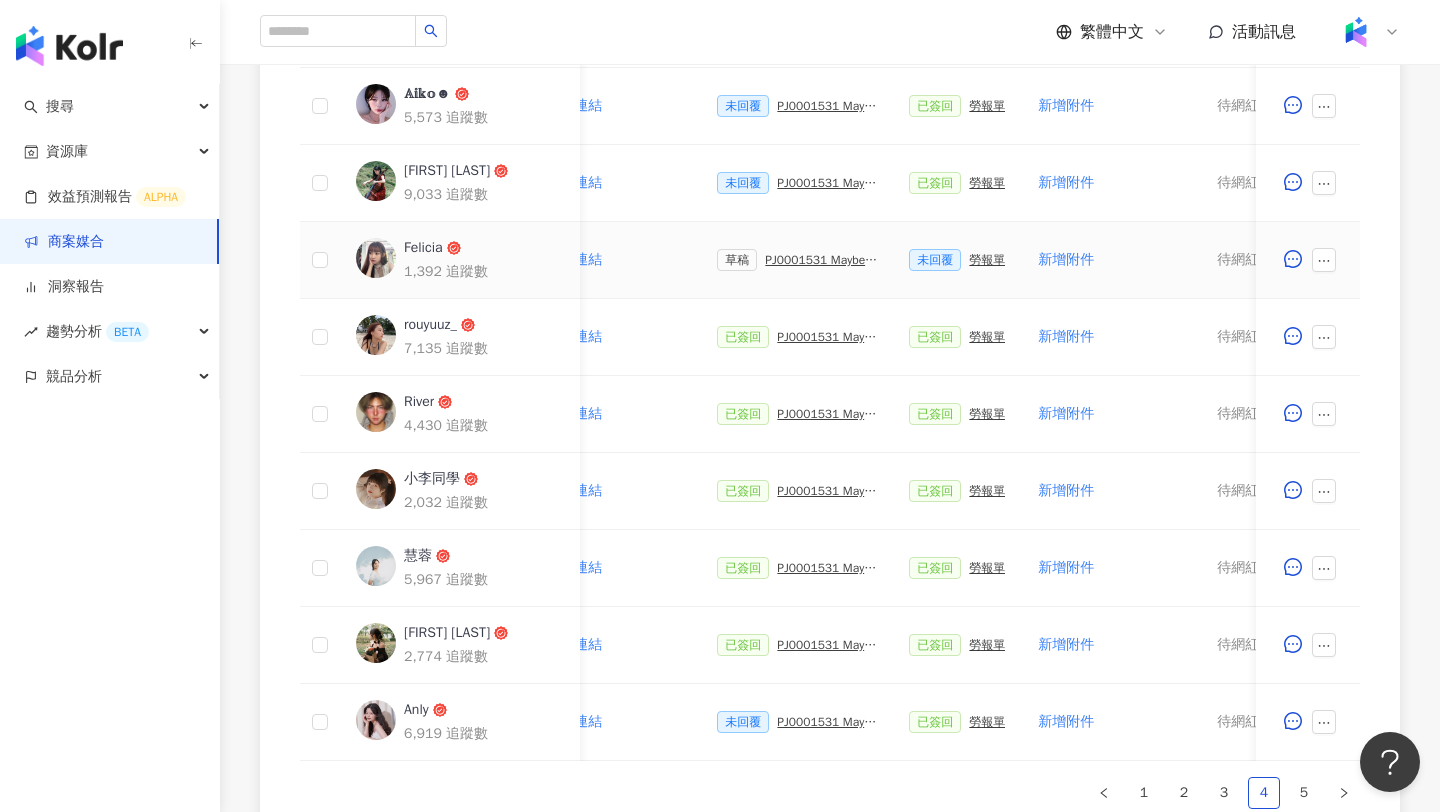 click on "PJ0001531 Maybelline_202506_FIT_ME_反孔特霧粉底_遮瑕_萊雅合作備忘錄" at bounding box center (821, 260) 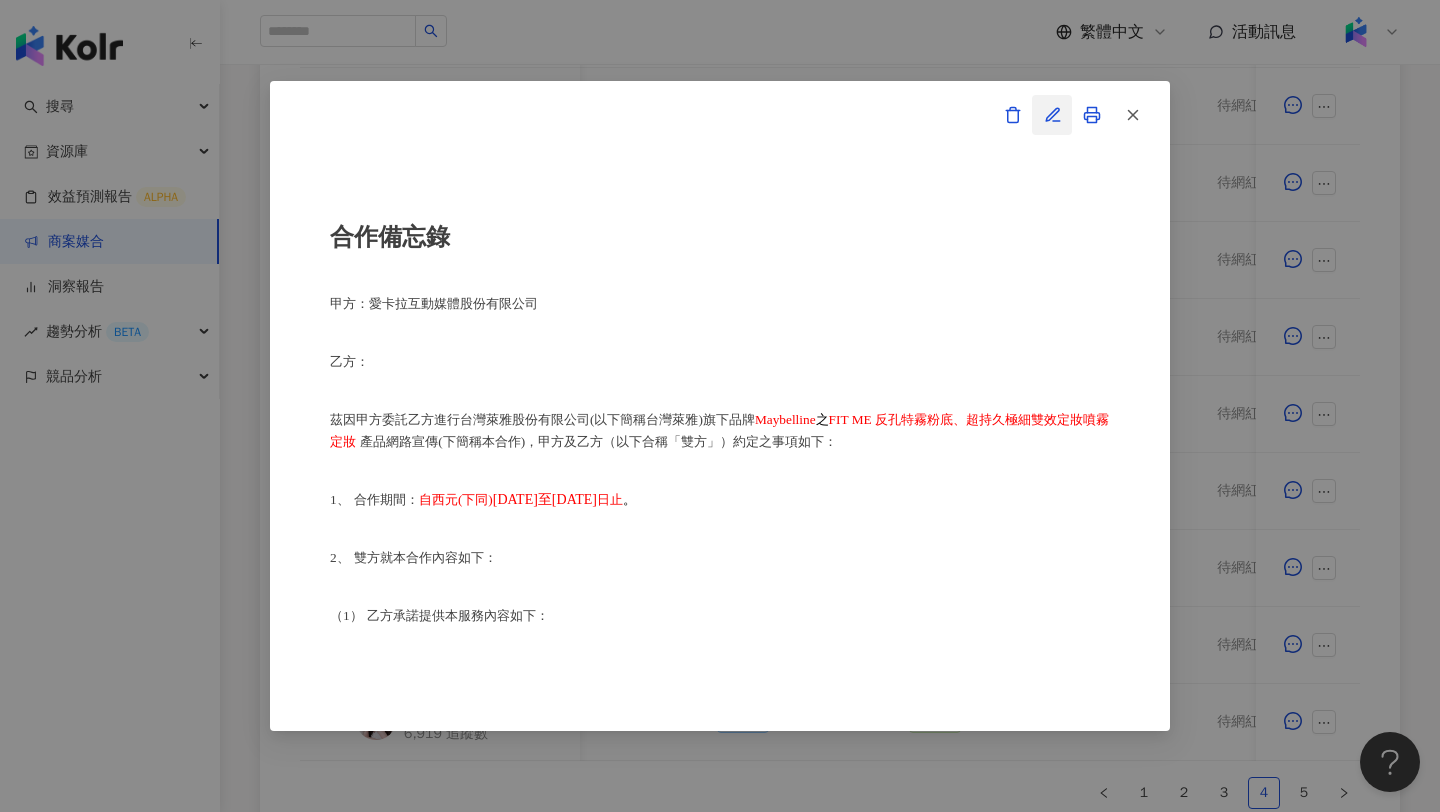 click 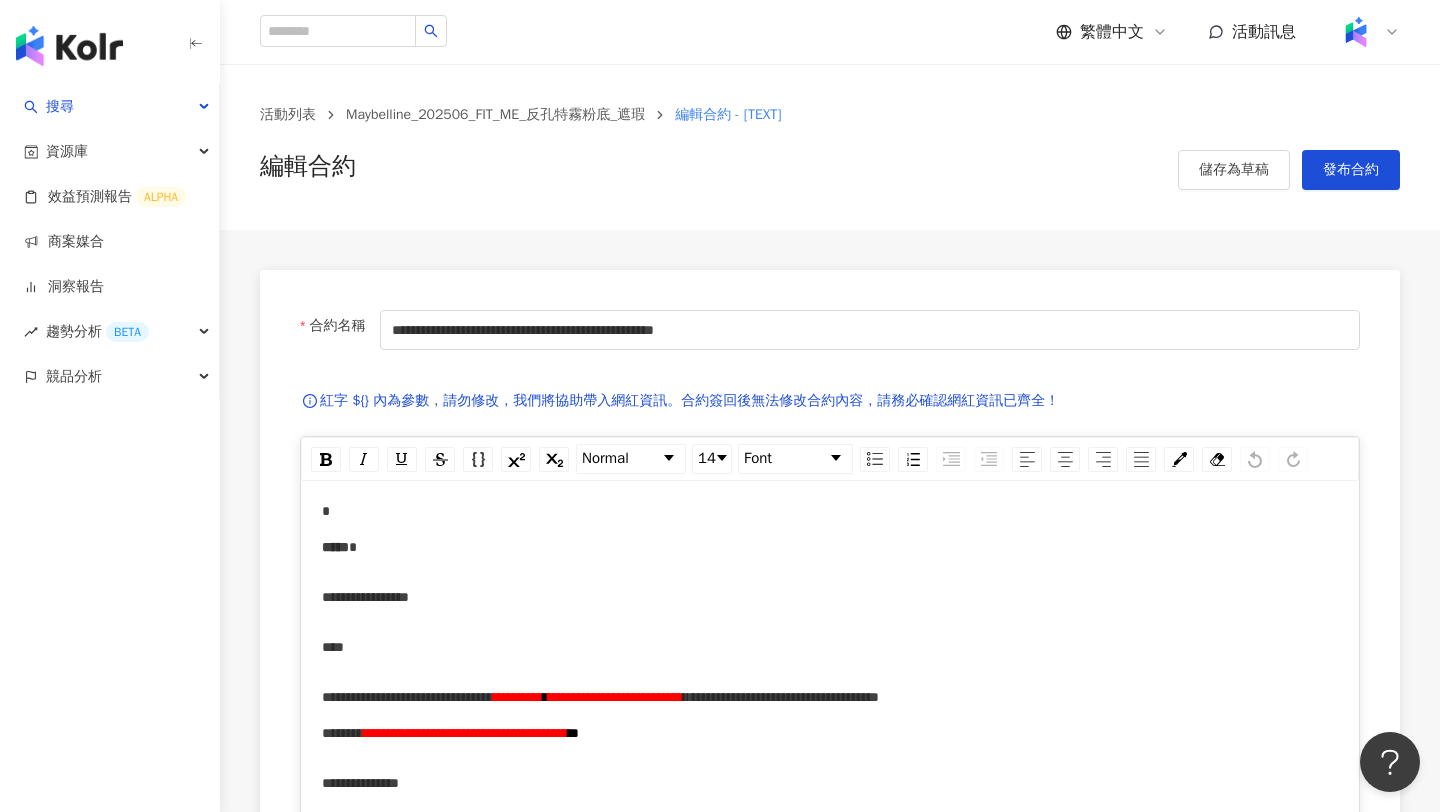 scroll, scrollTop: 166, scrollLeft: 0, axis: vertical 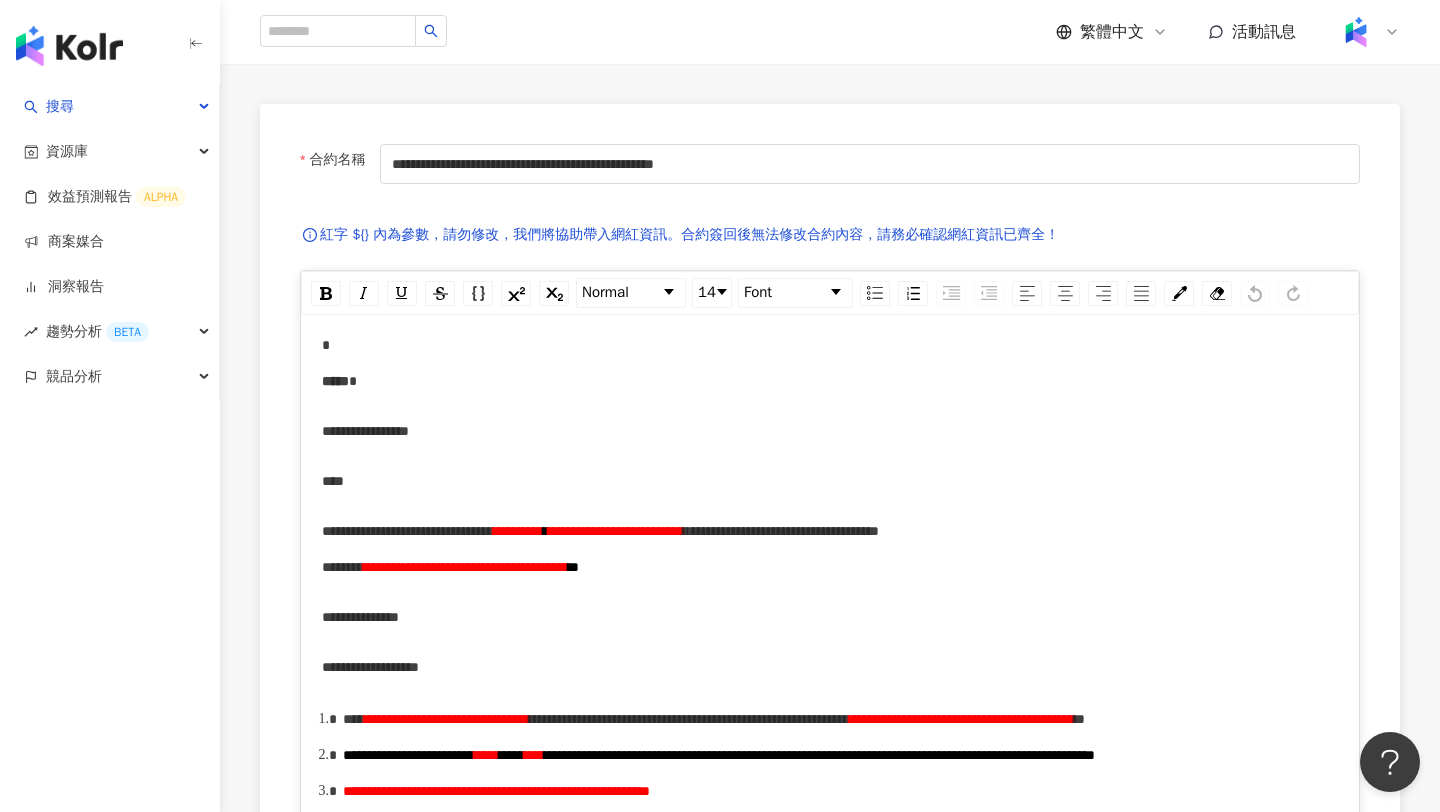 click on "***" at bounding box center [830, 481] 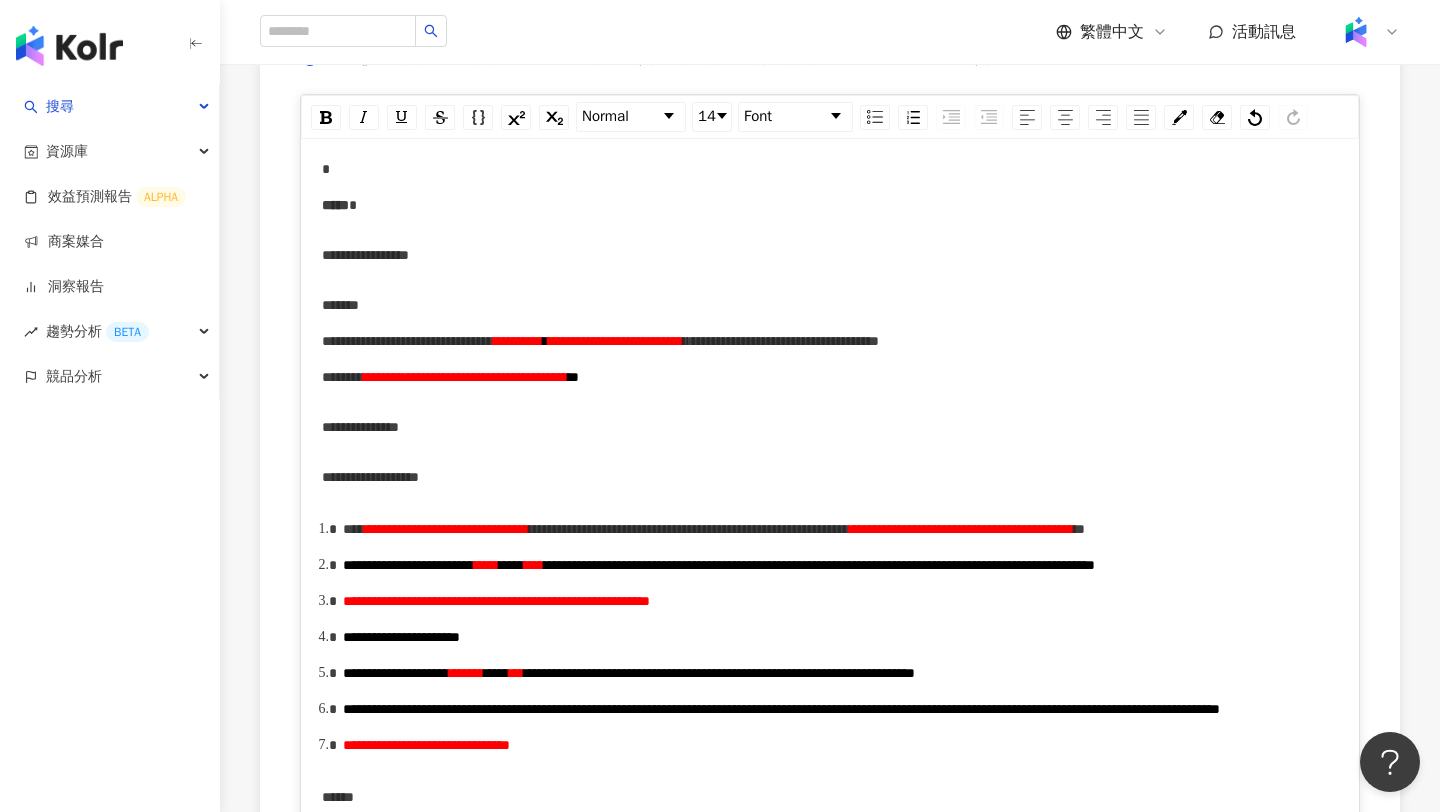 scroll, scrollTop: 346, scrollLeft: 0, axis: vertical 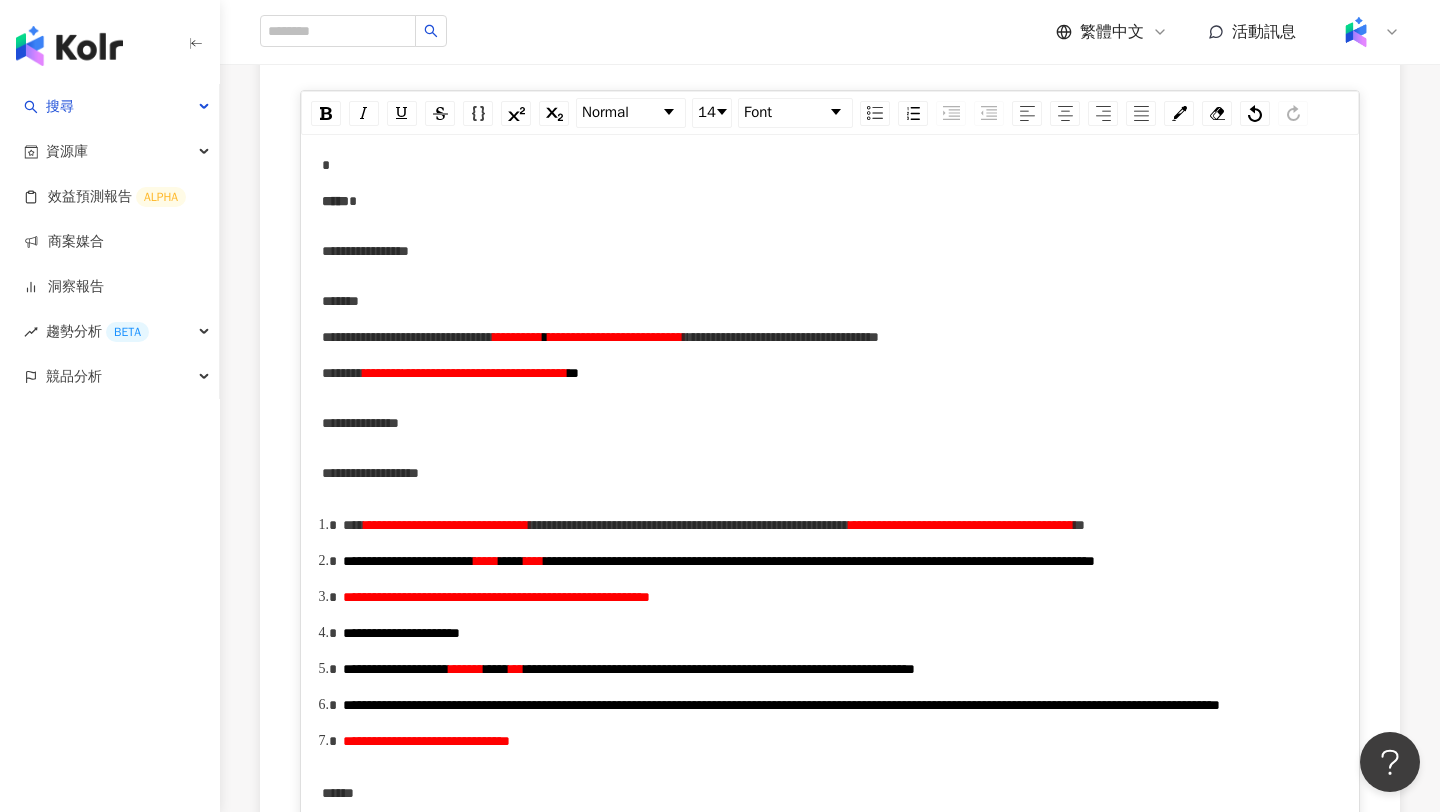 click on "**********" at bounding box center [407, 337] 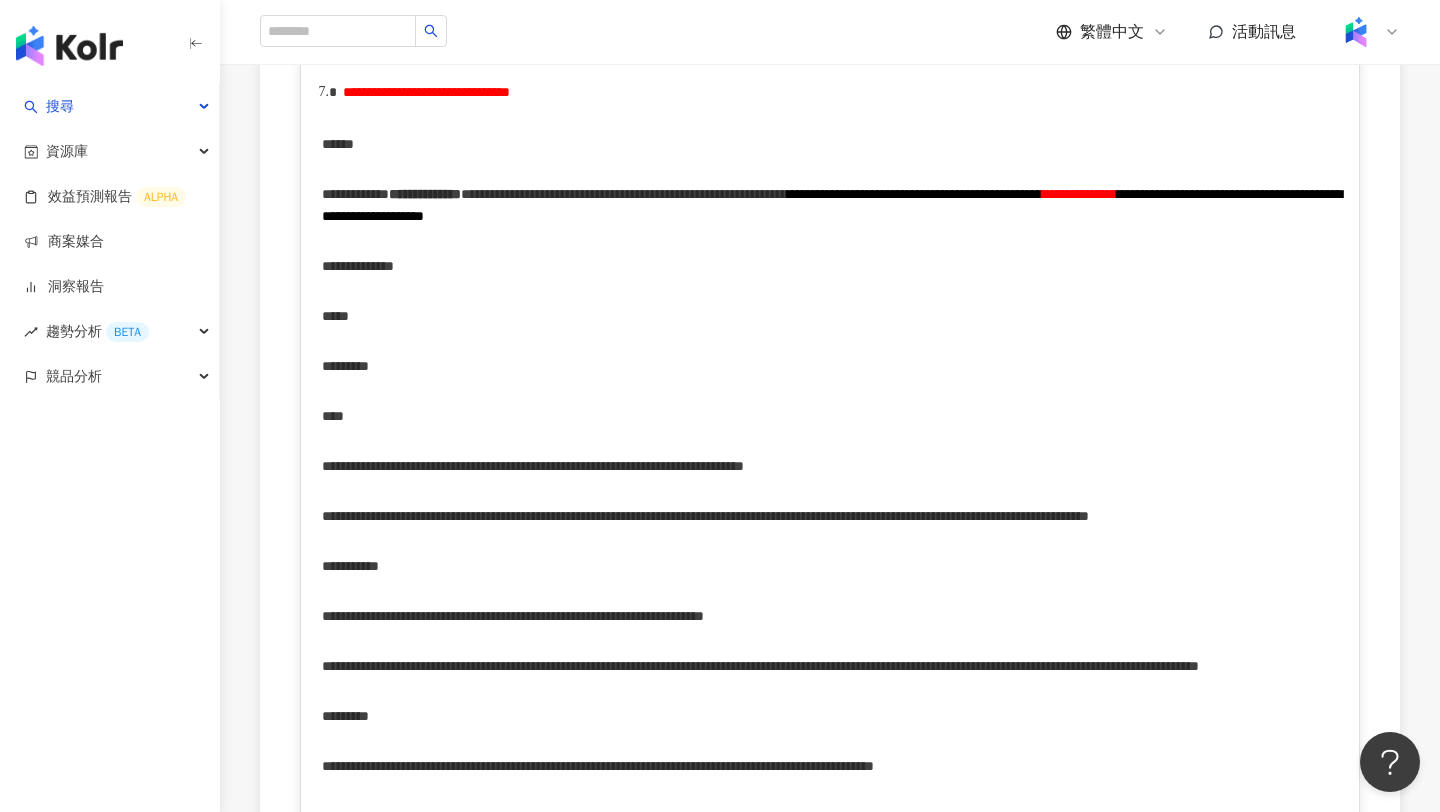 scroll, scrollTop: 1010, scrollLeft: 0, axis: vertical 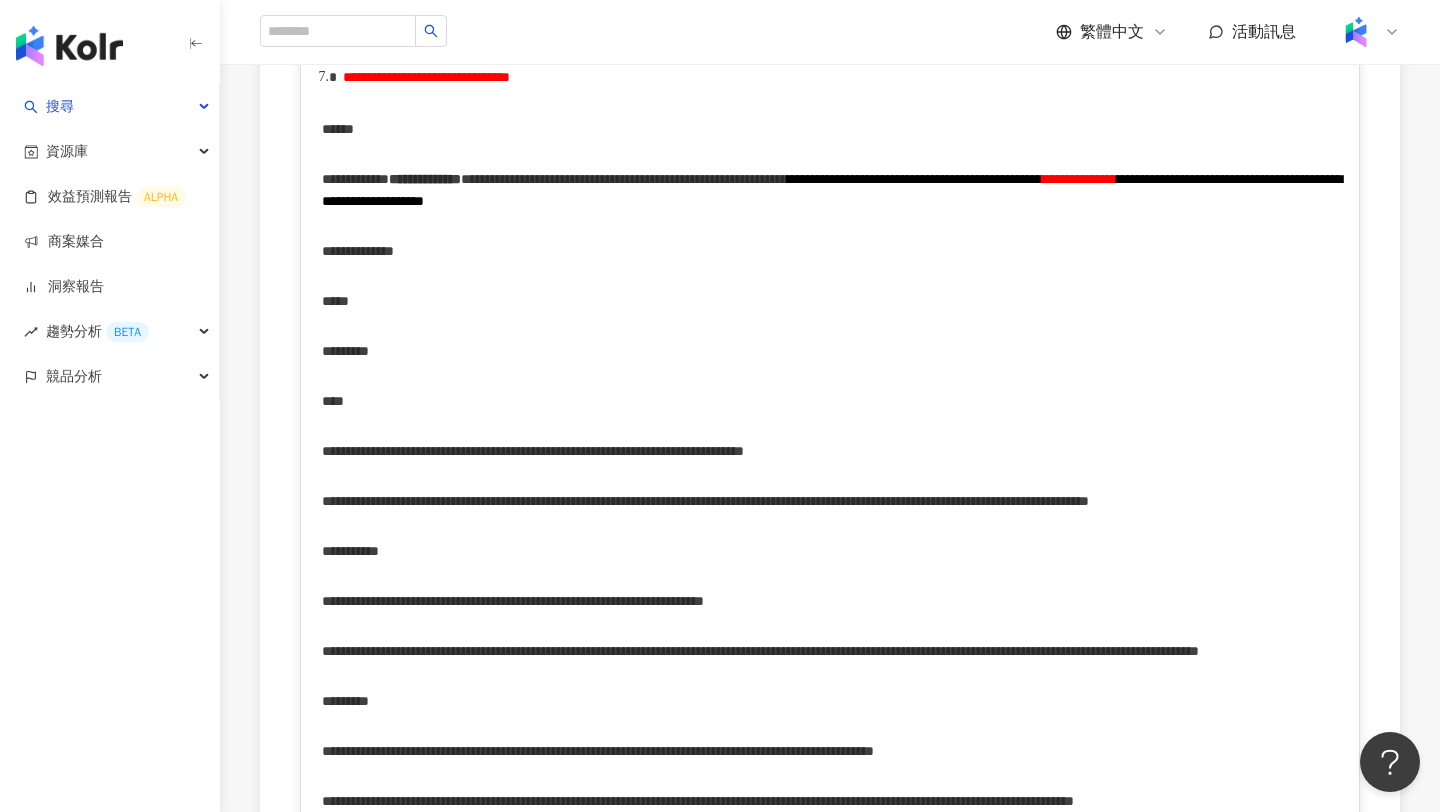 click on "***" at bounding box center (830, 301) 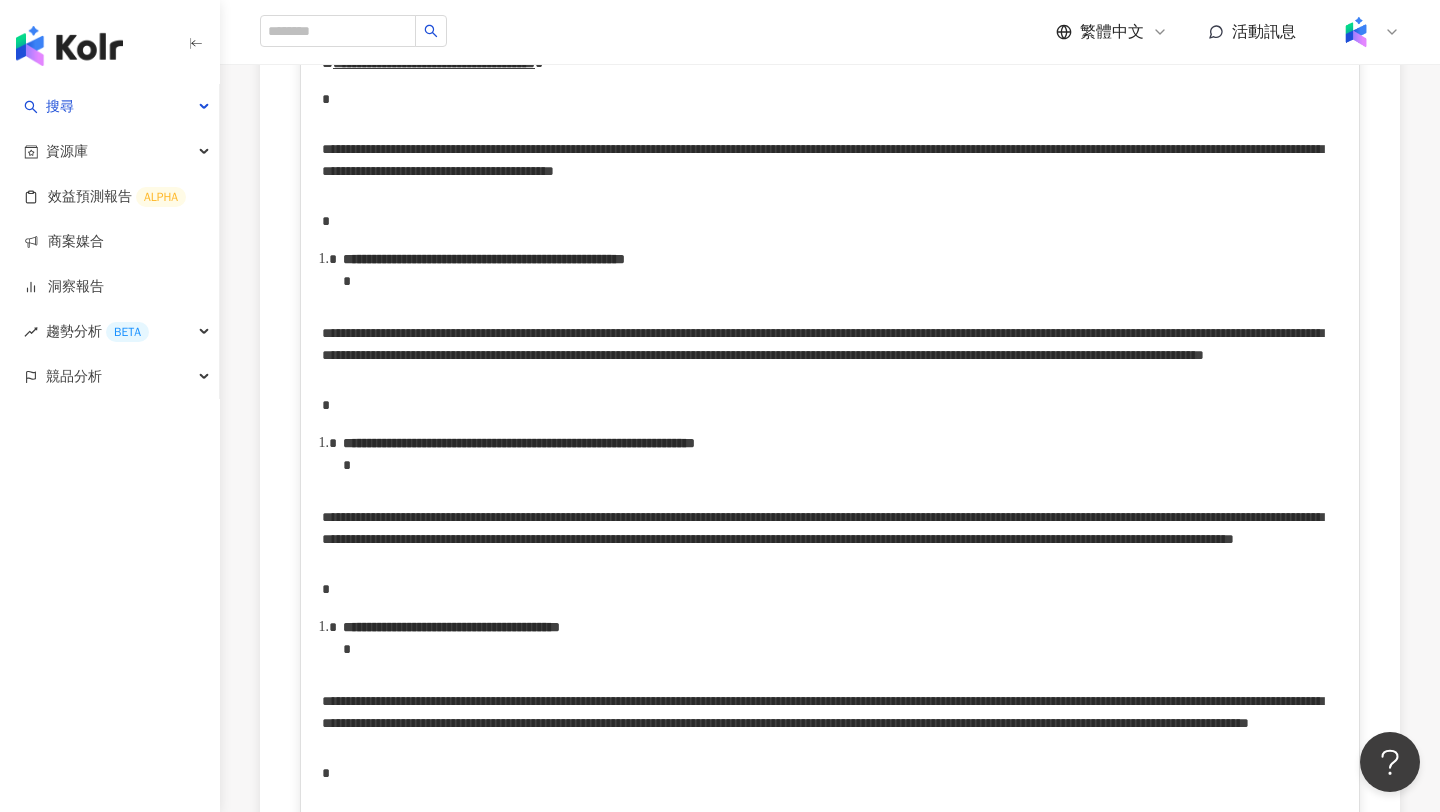 scroll, scrollTop: 4096, scrollLeft: 0, axis: vertical 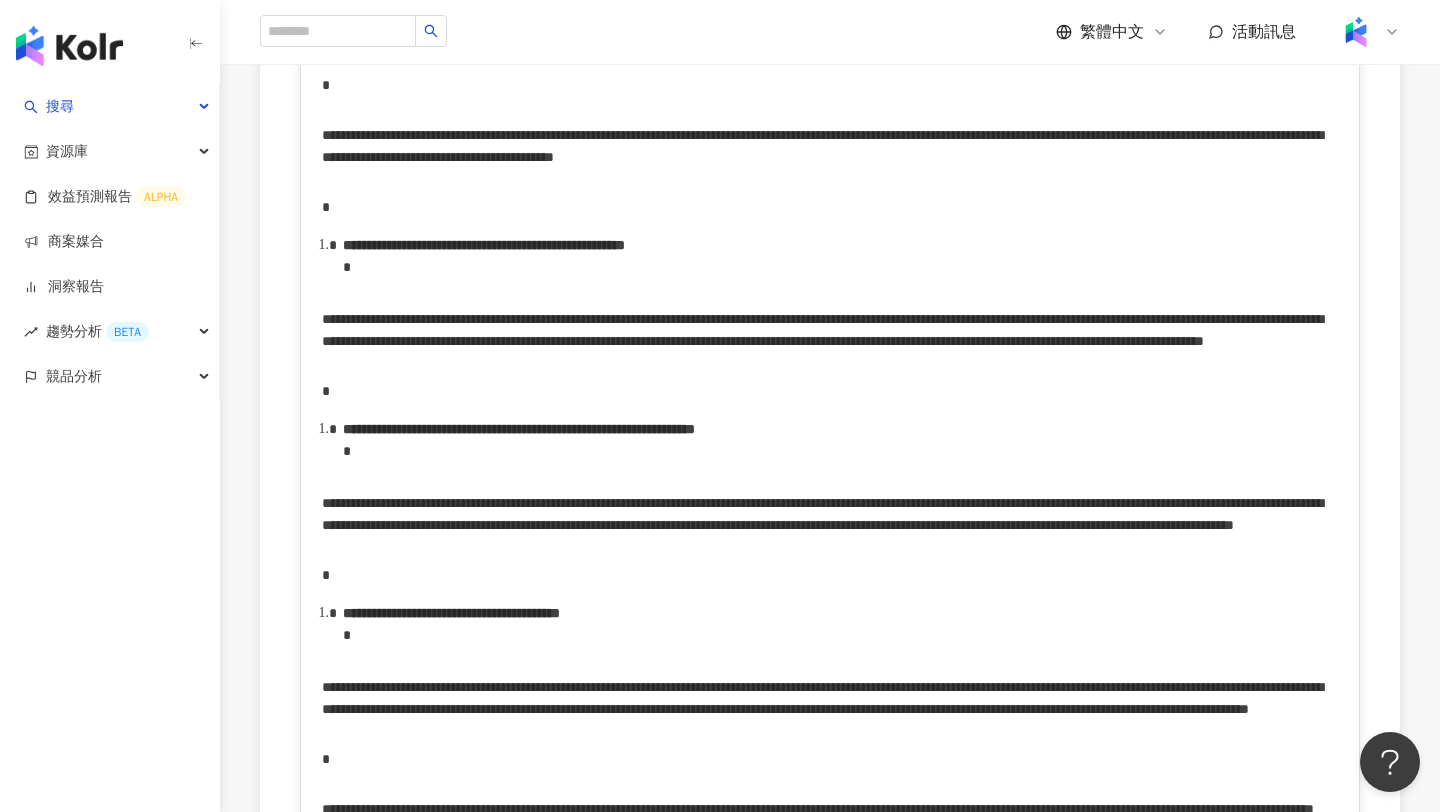 click on "*******" at bounding box center (830, -375) 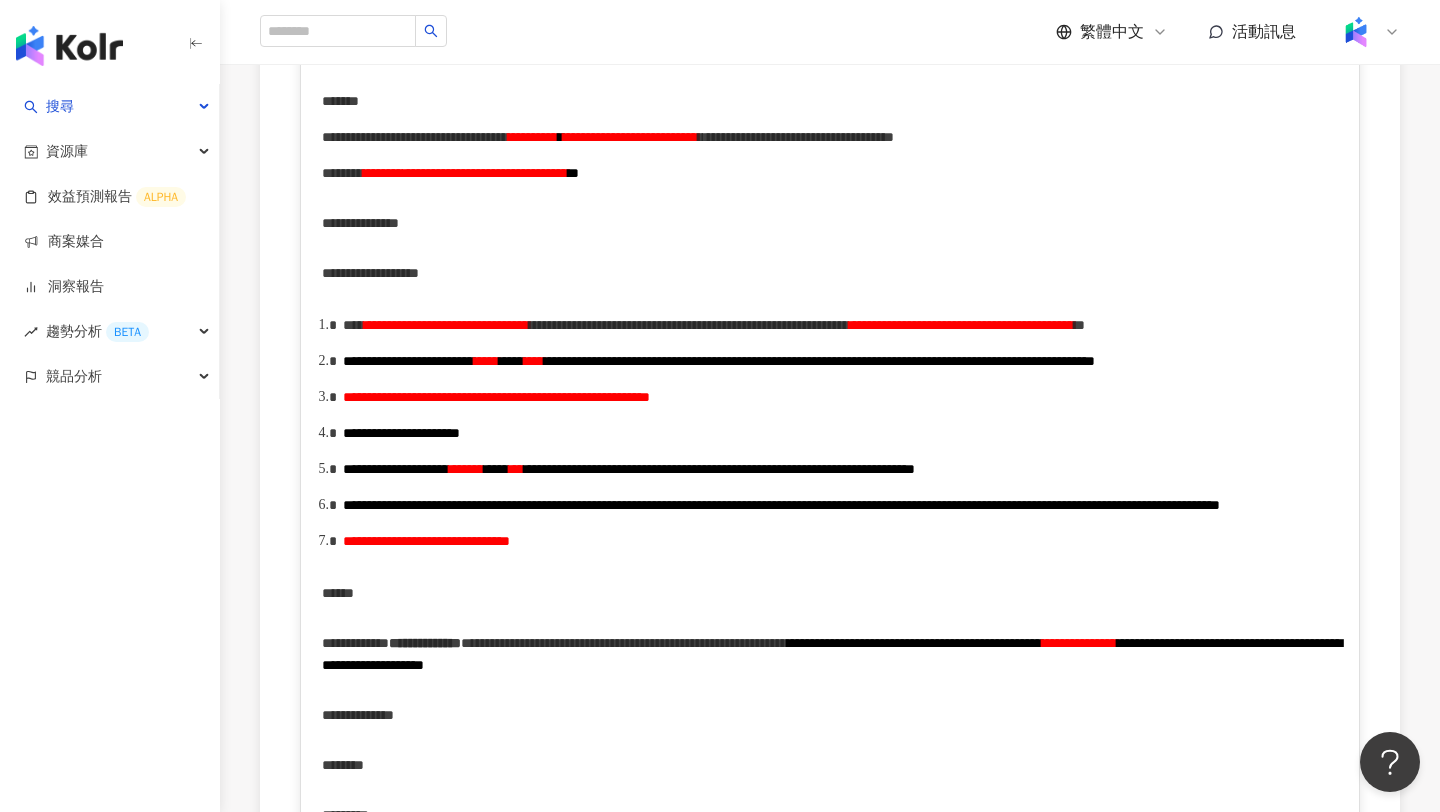 scroll, scrollTop: 567, scrollLeft: 0, axis: vertical 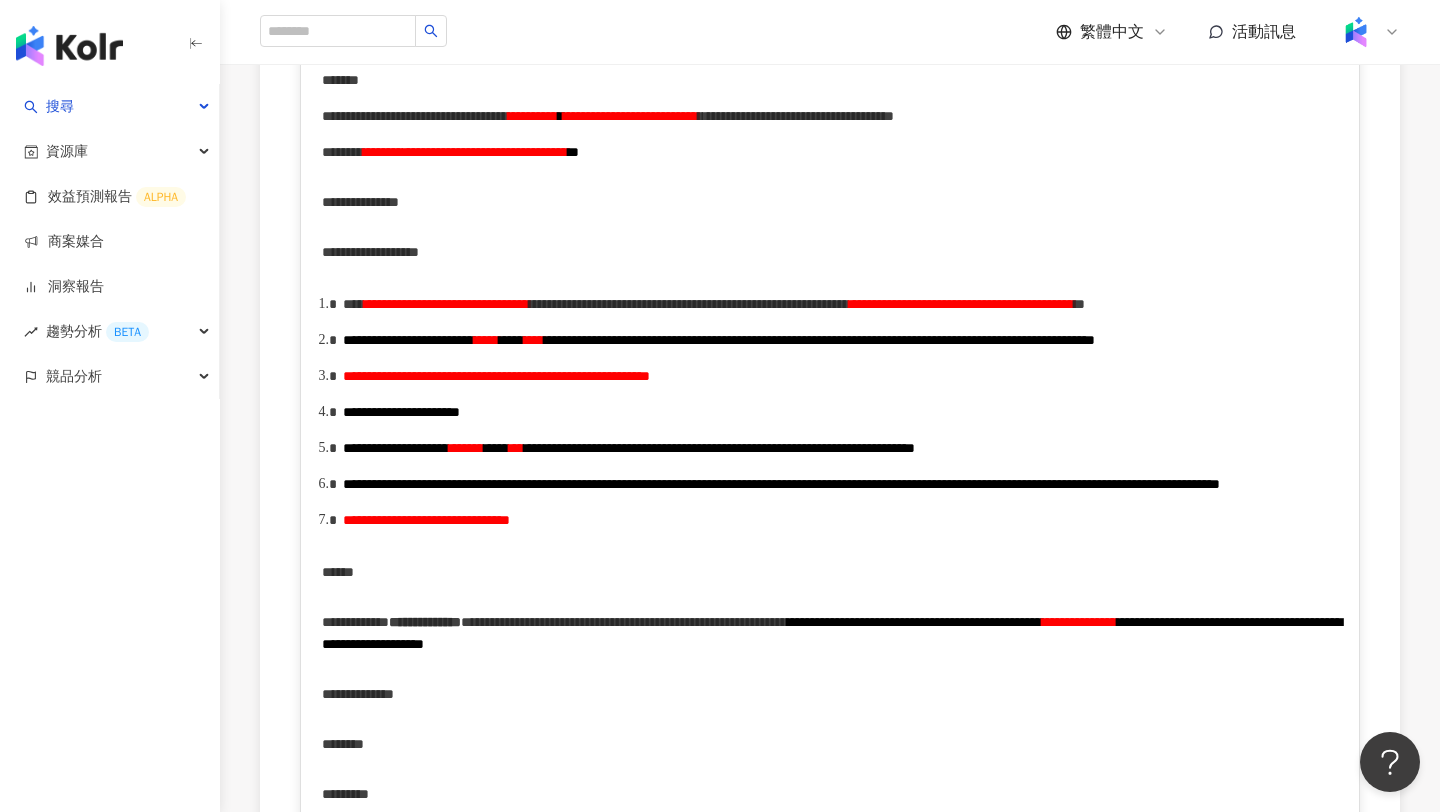 click on "**********" at bounding box center (961, 304) 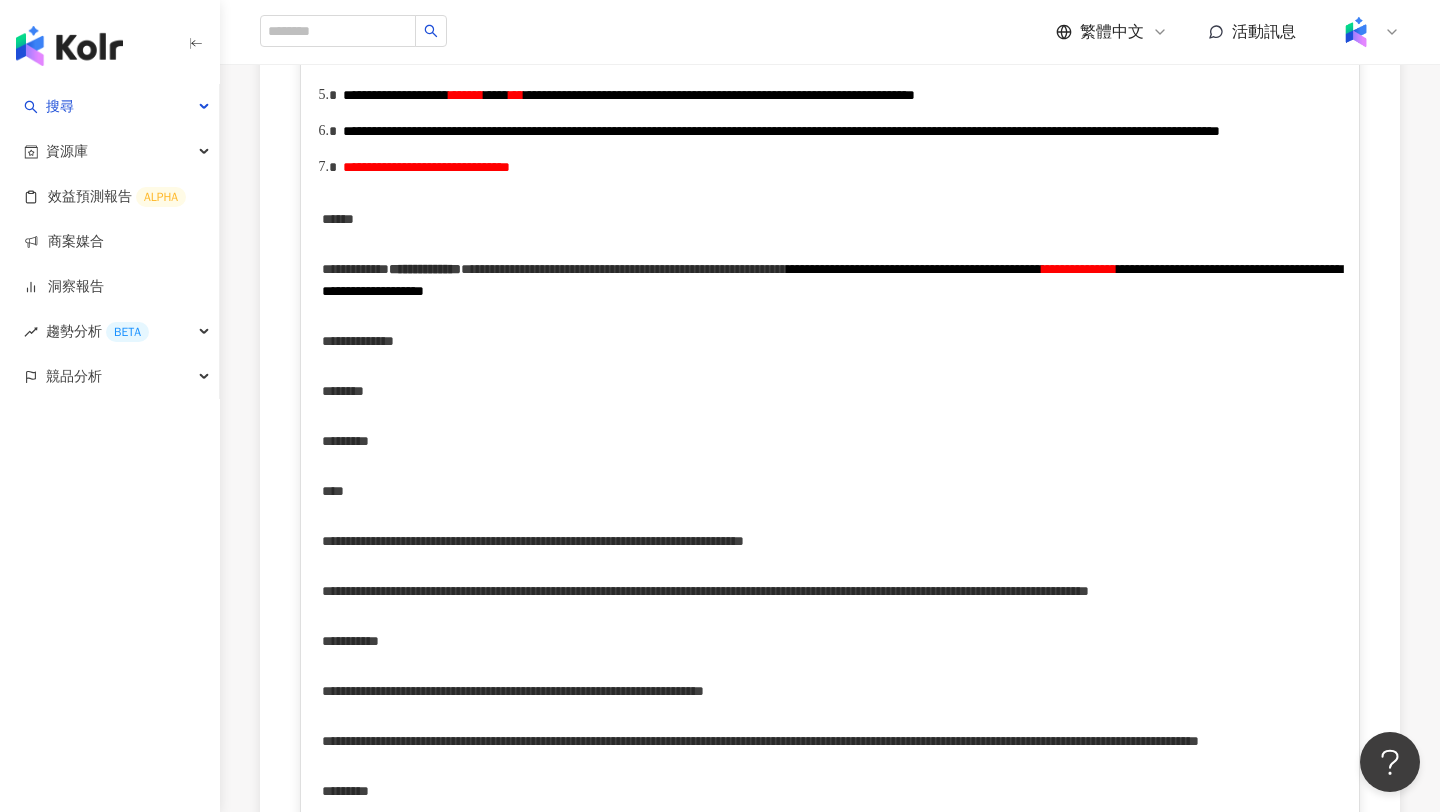 scroll, scrollTop: 1155, scrollLeft: 0, axis: vertical 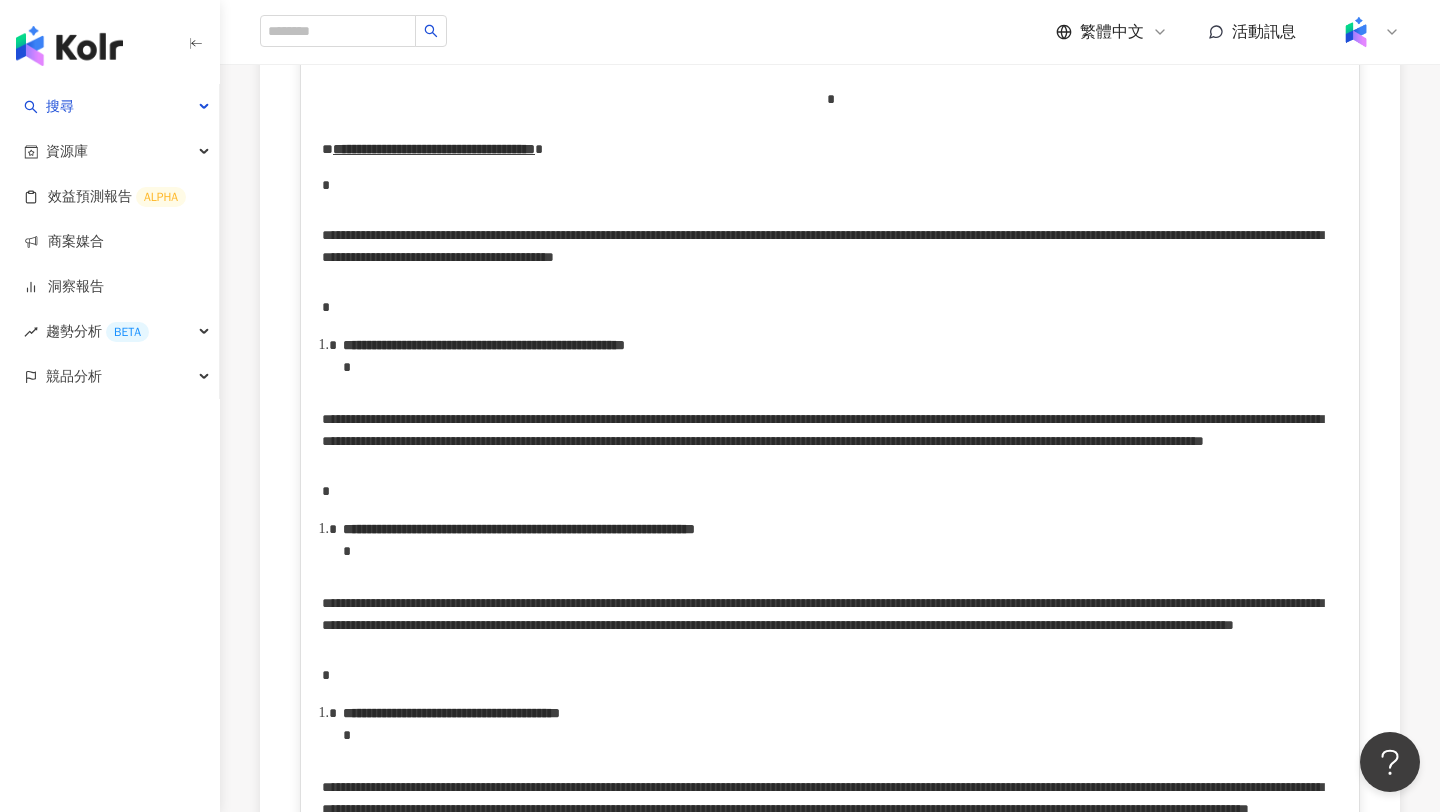 click on "******" at bounding box center (830, -167) 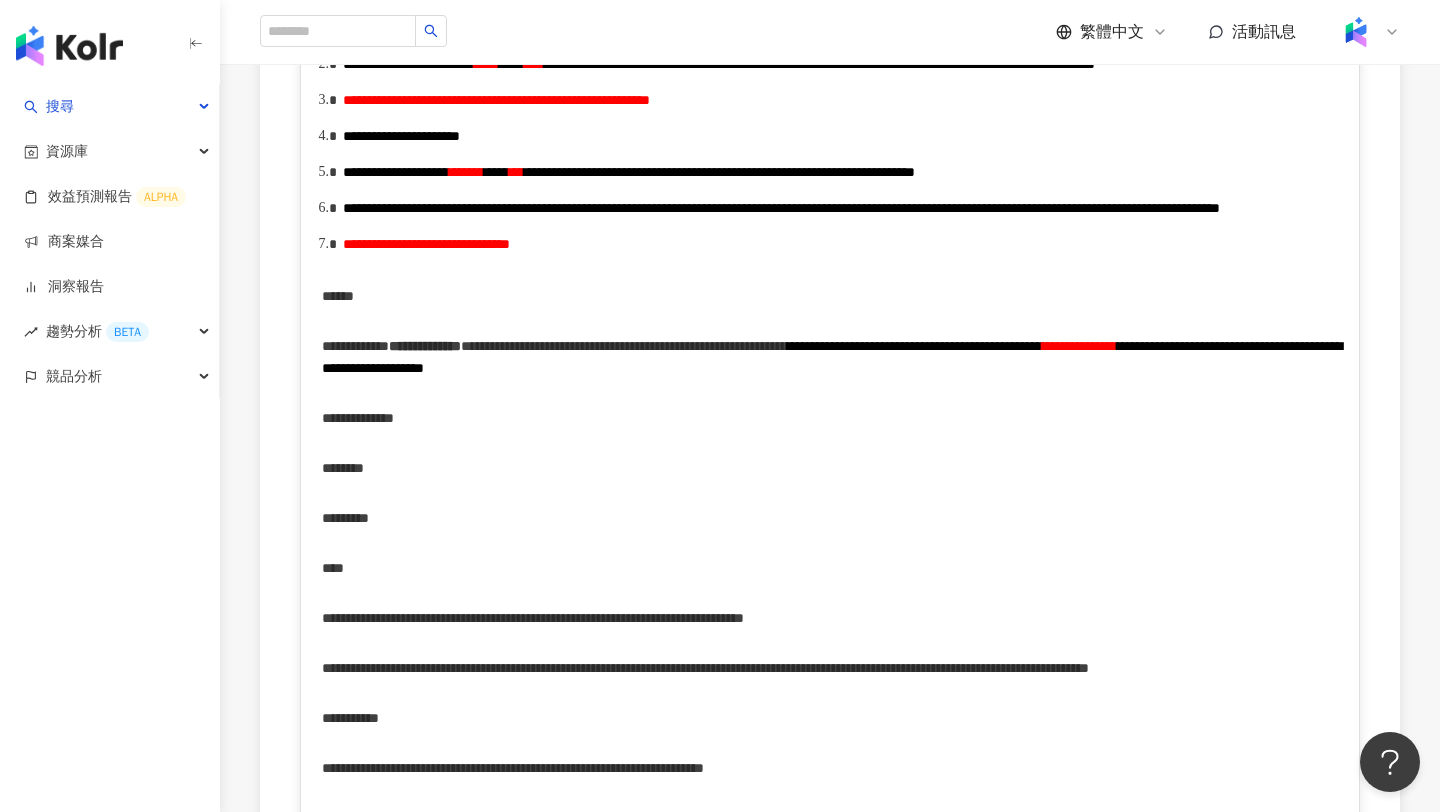 scroll, scrollTop: 925, scrollLeft: 0, axis: vertical 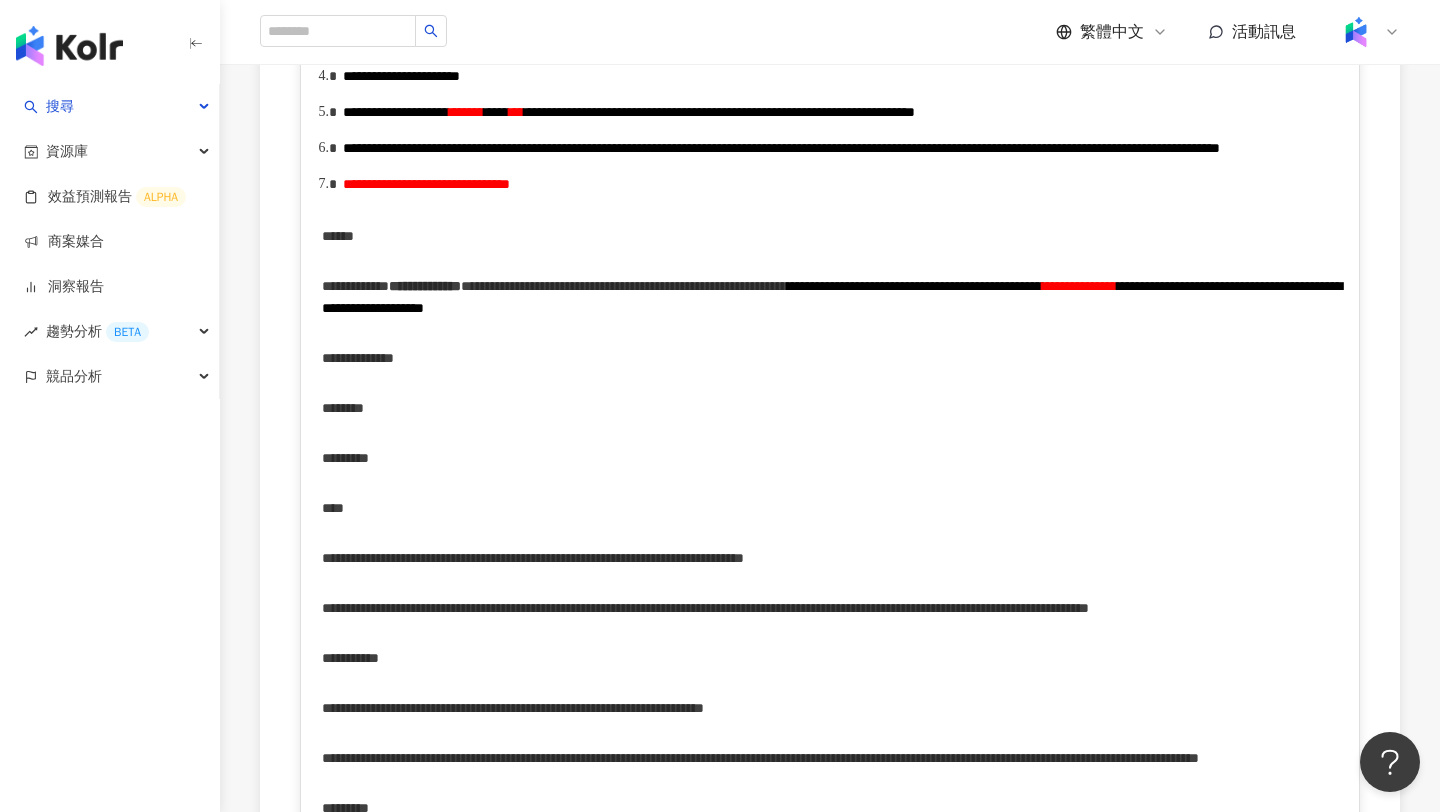 click on "**********" at bounding box center (425, 286) 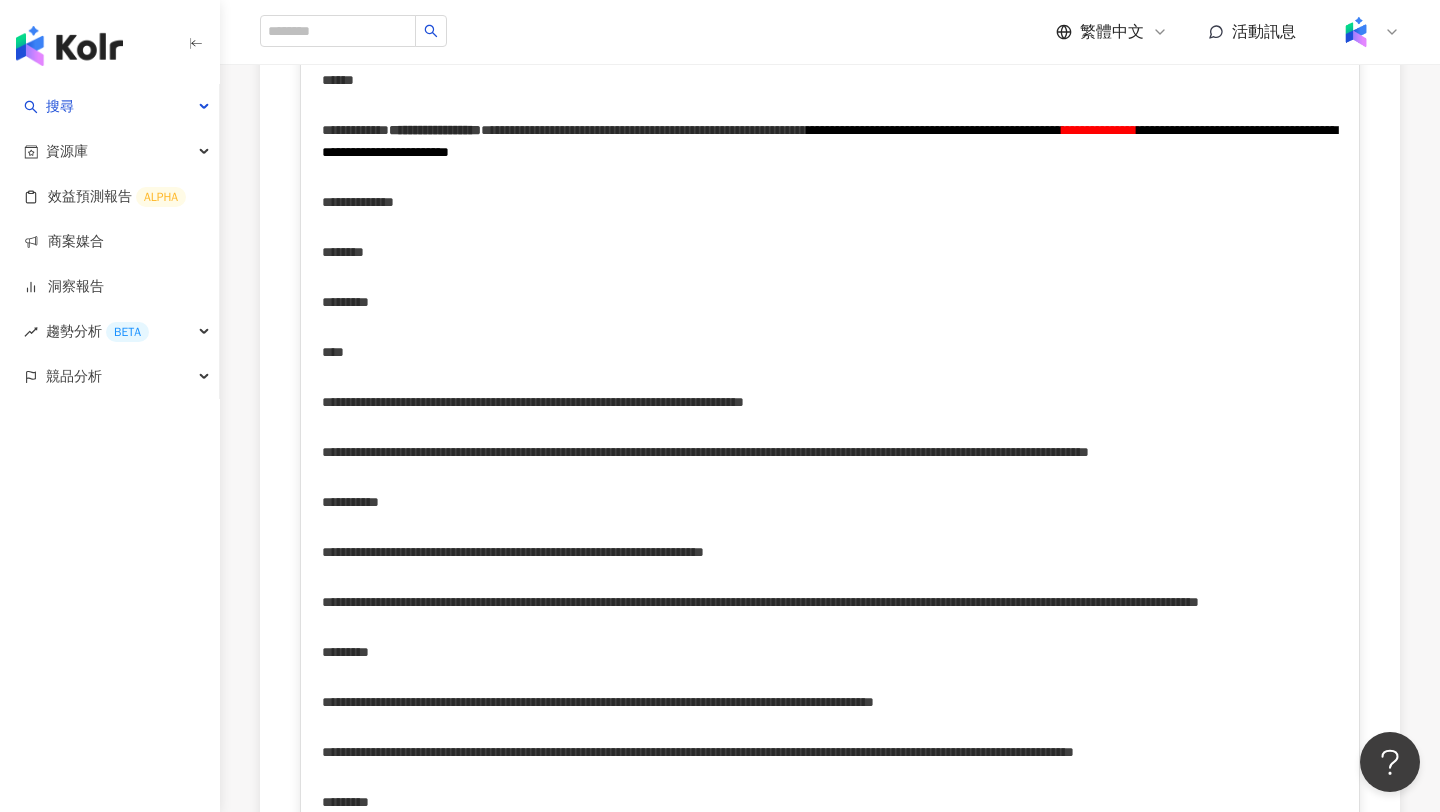 scroll, scrollTop: 1092, scrollLeft: 0, axis: vertical 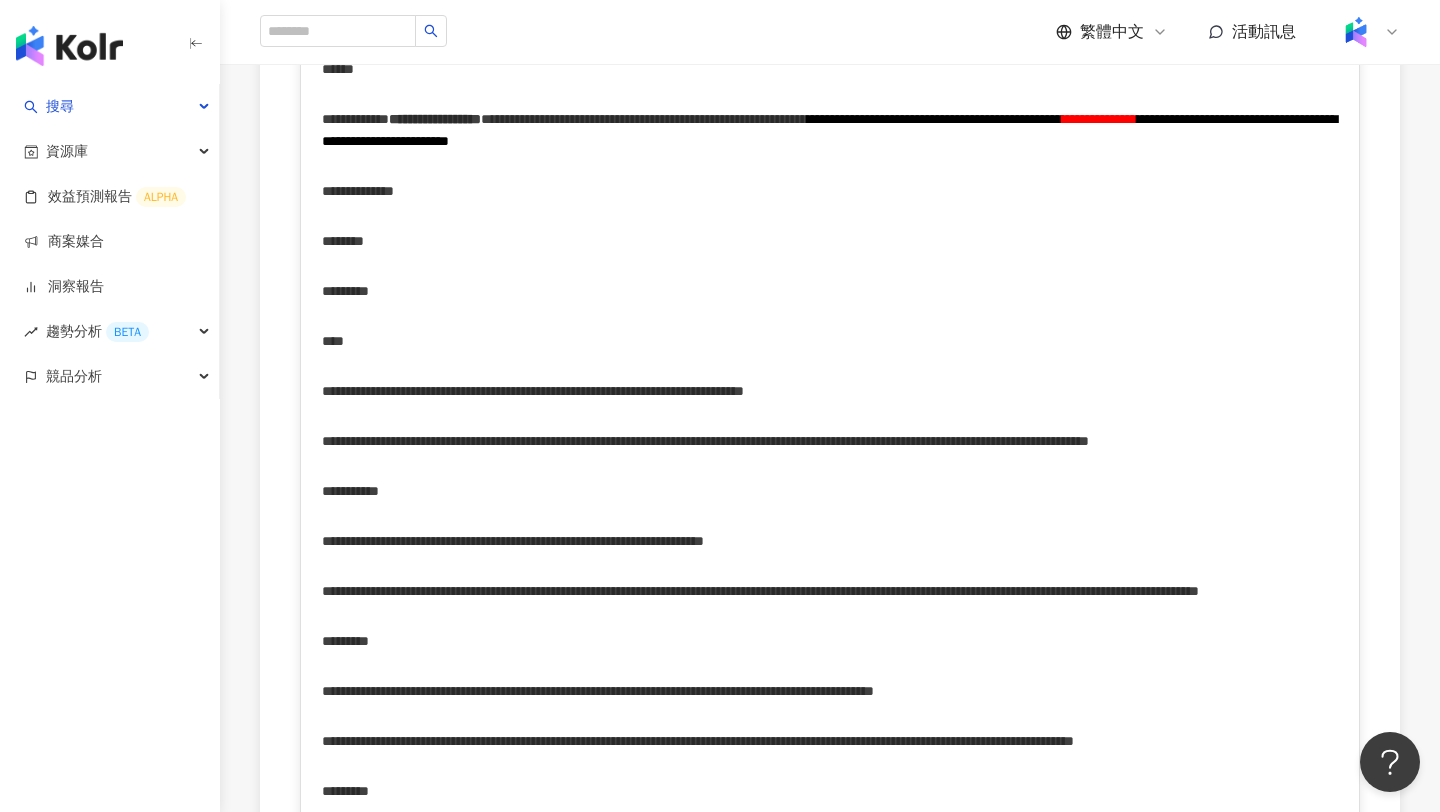 click on "********" at bounding box center [345, 291] 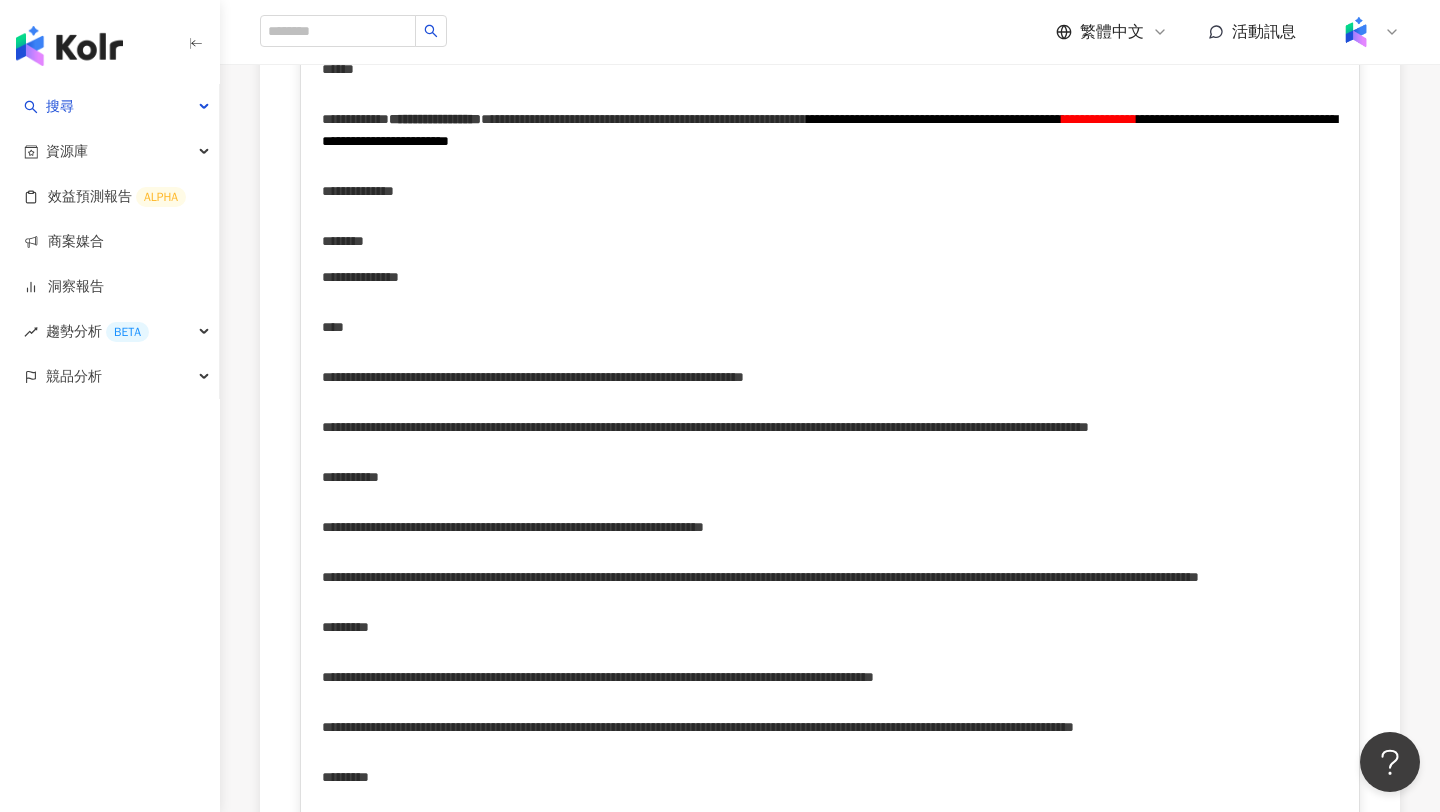 click on "**********" at bounding box center (830, 10223) 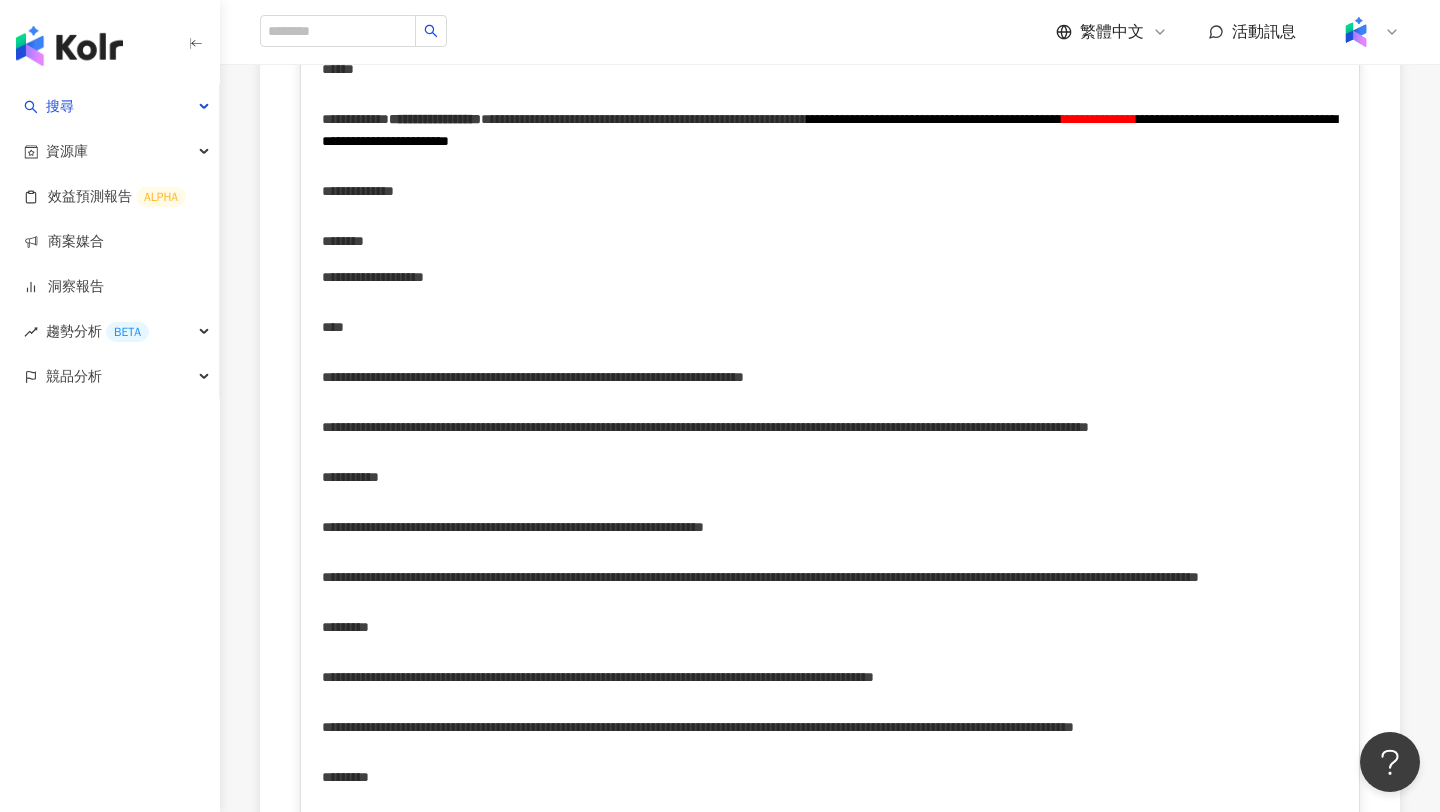 click on "***" at bounding box center [830, 327] 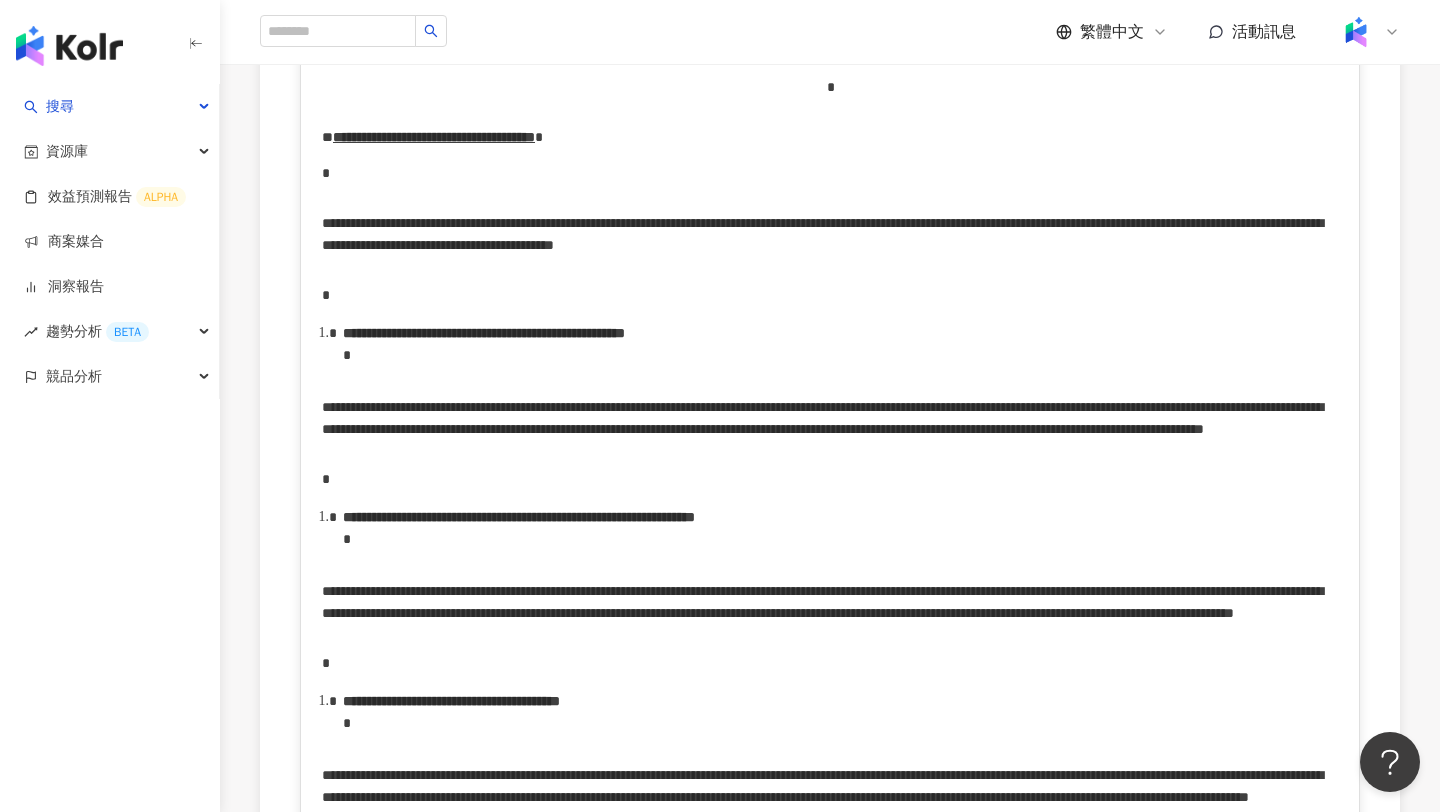 scroll, scrollTop: 4003, scrollLeft: 0, axis: vertical 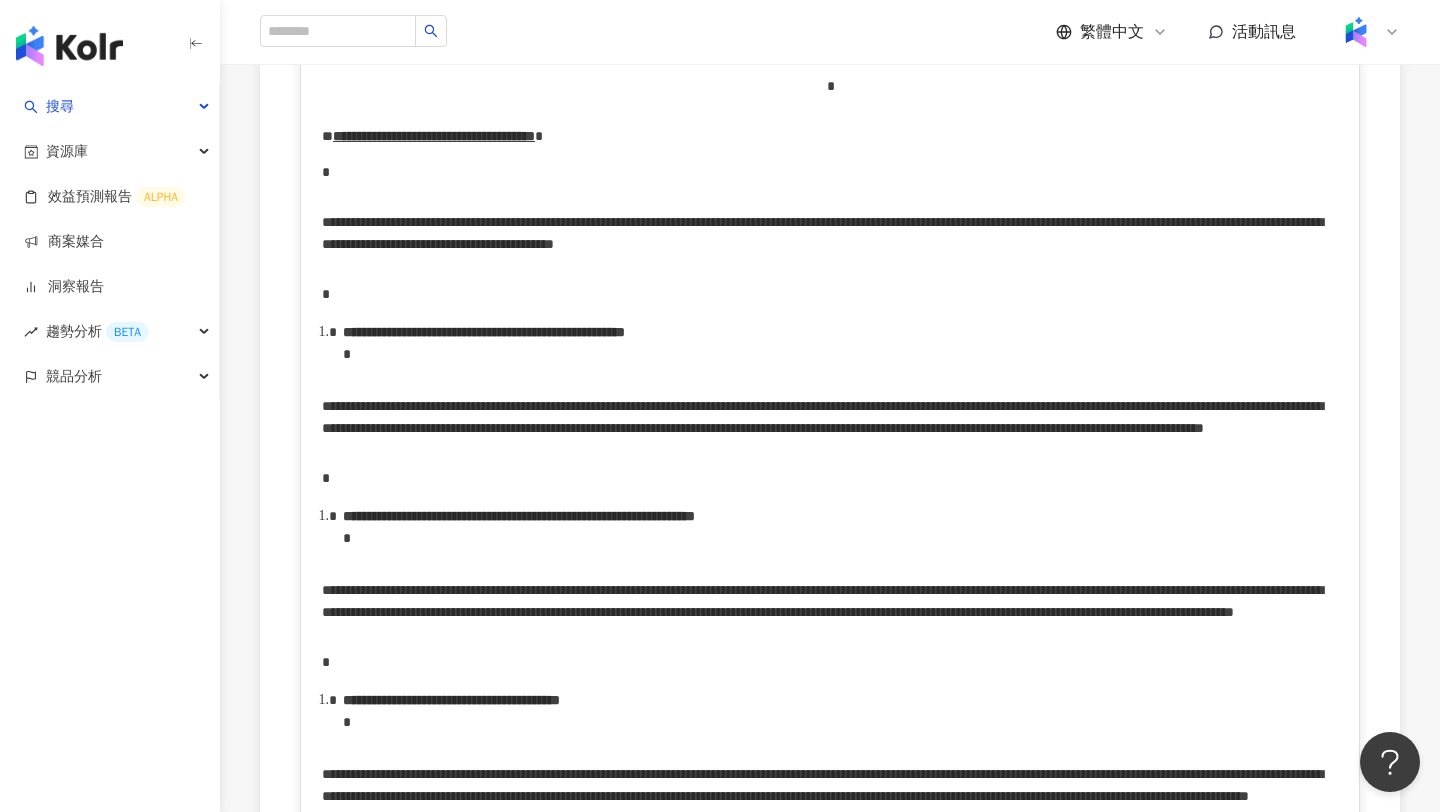 click on "***" at bounding box center (830, -252) 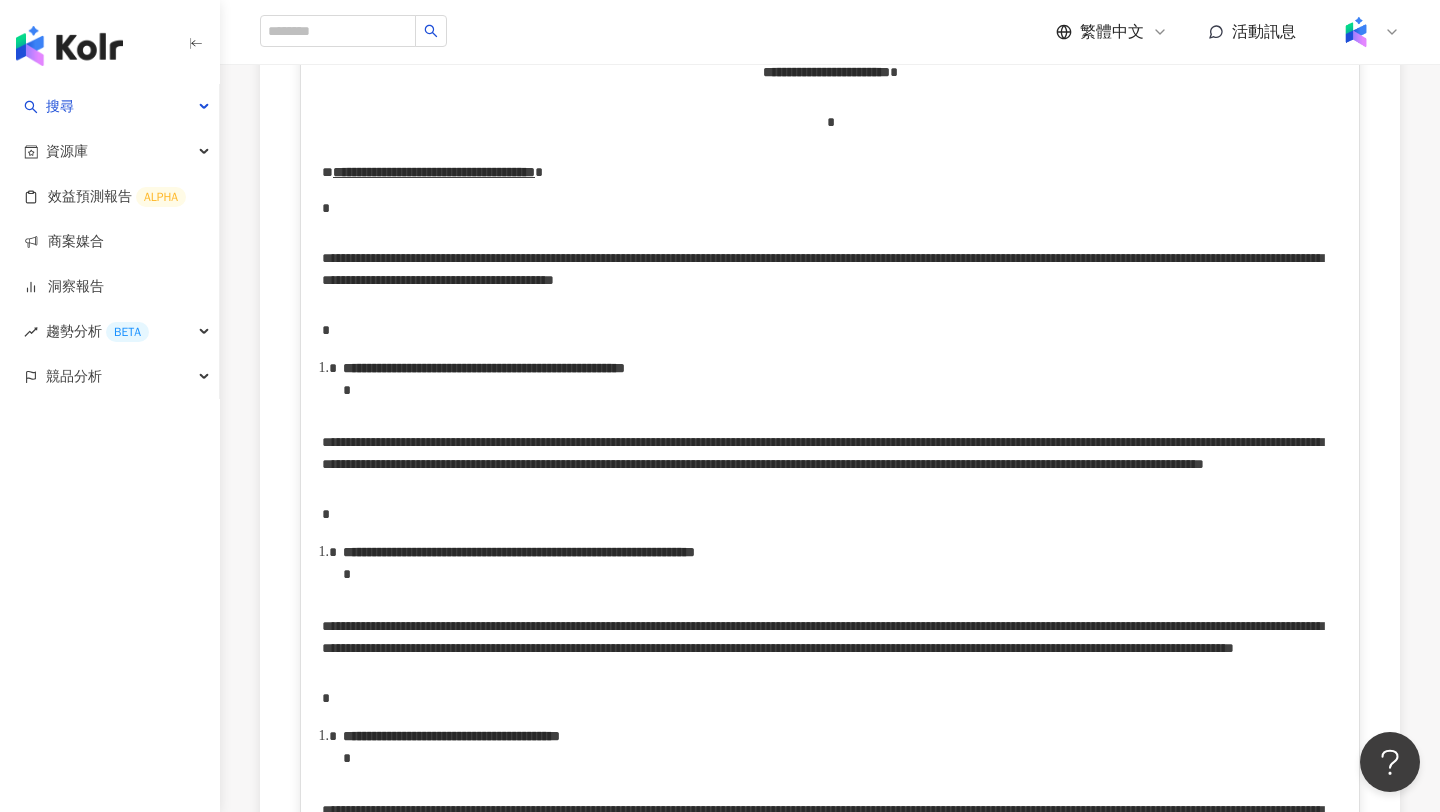 click on "**********" at bounding box center [830, 7316] 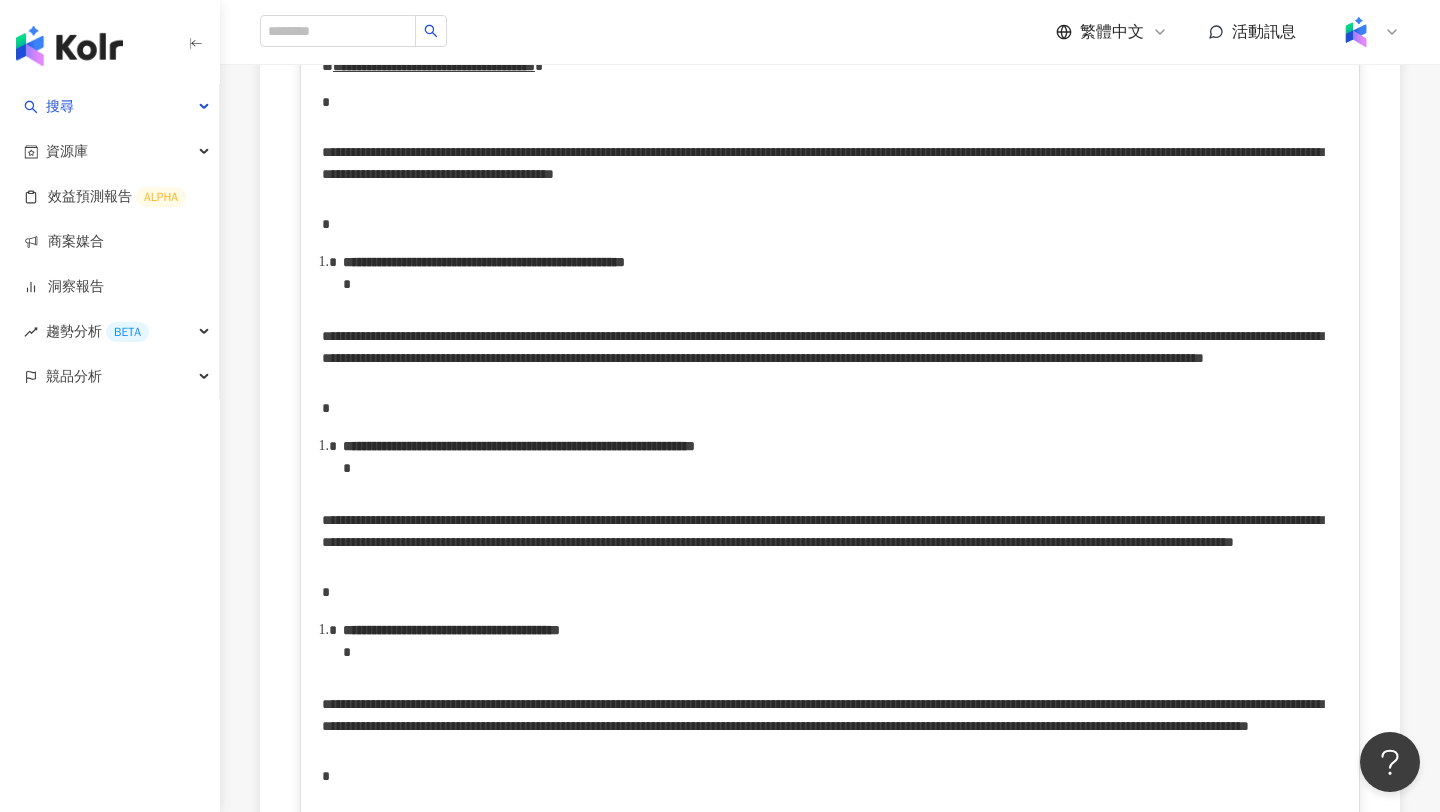 scroll, scrollTop: 4221, scrollLeft: 0, axis: vertical 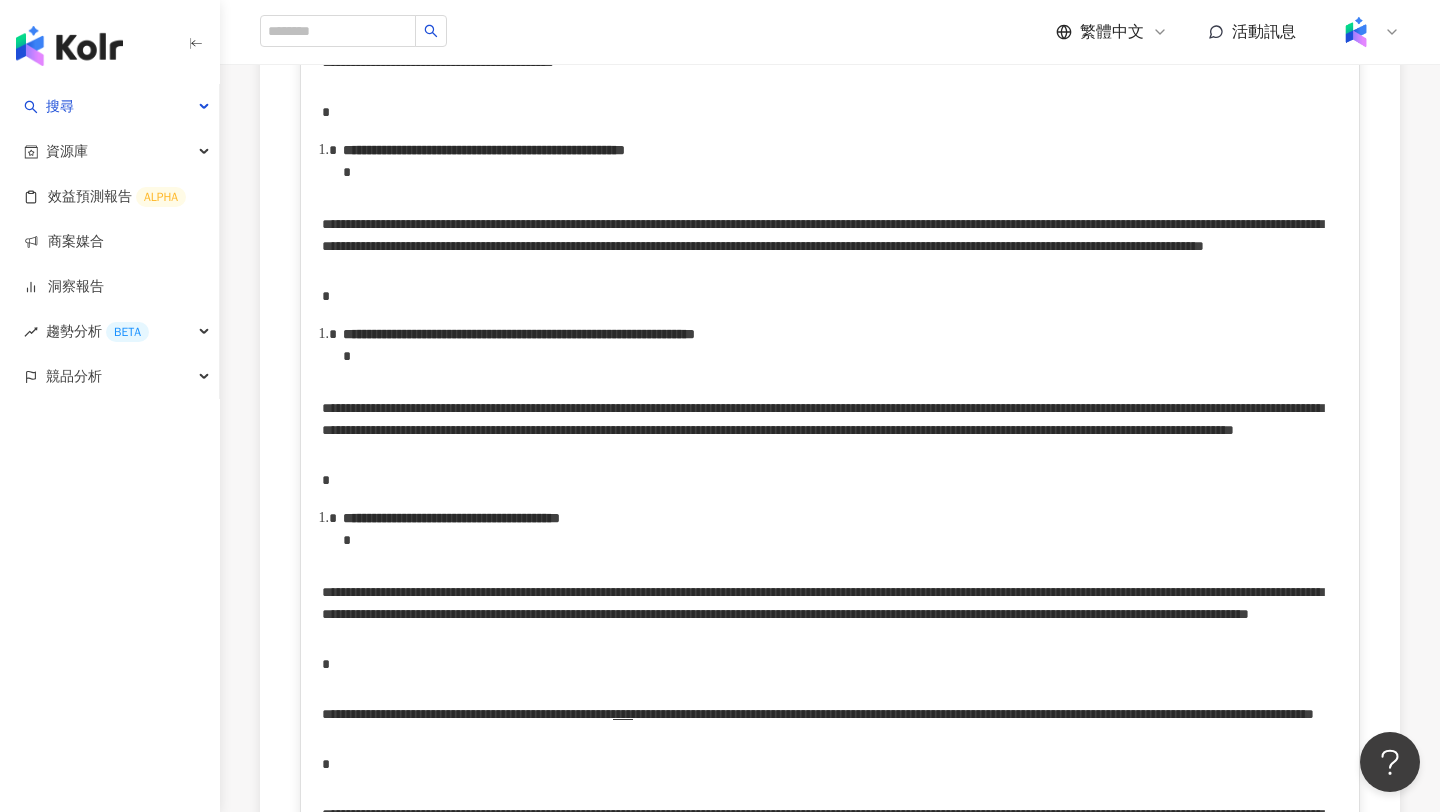 click on "**********" at bounding box center [358, -434] 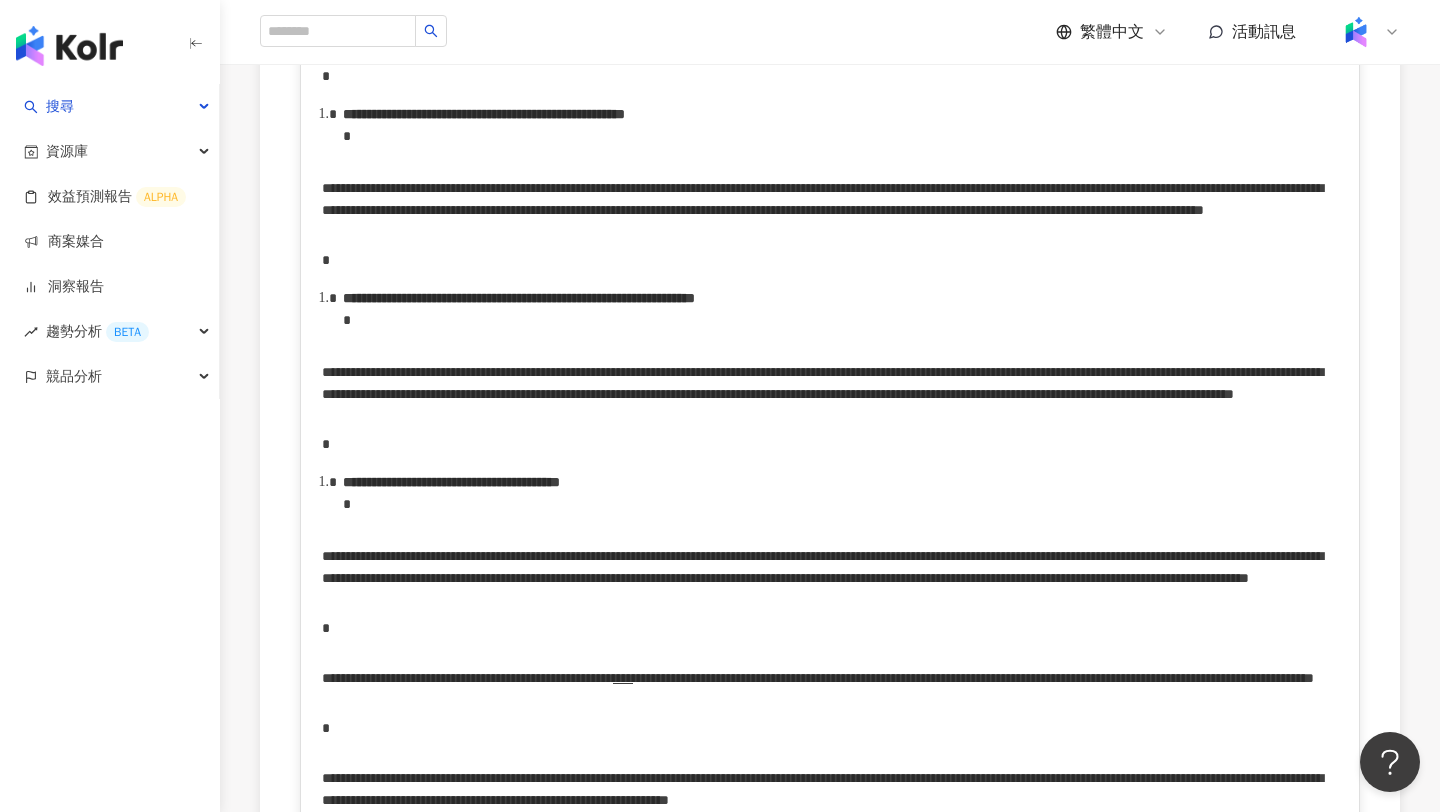 click on "*****" at bounding box center (830, -434) 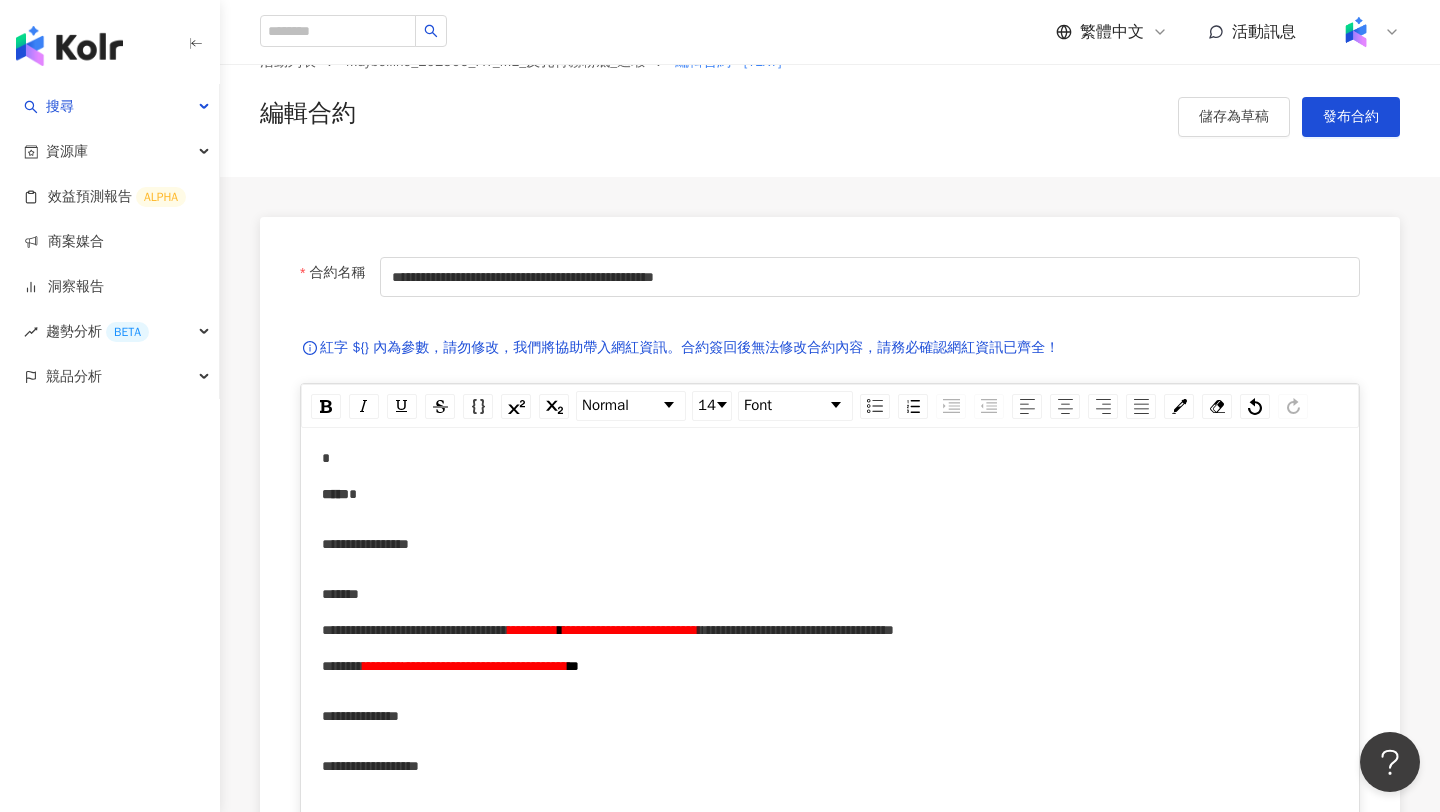 scroll, scrollTop: 0, scrollLeft: 0, axis: both 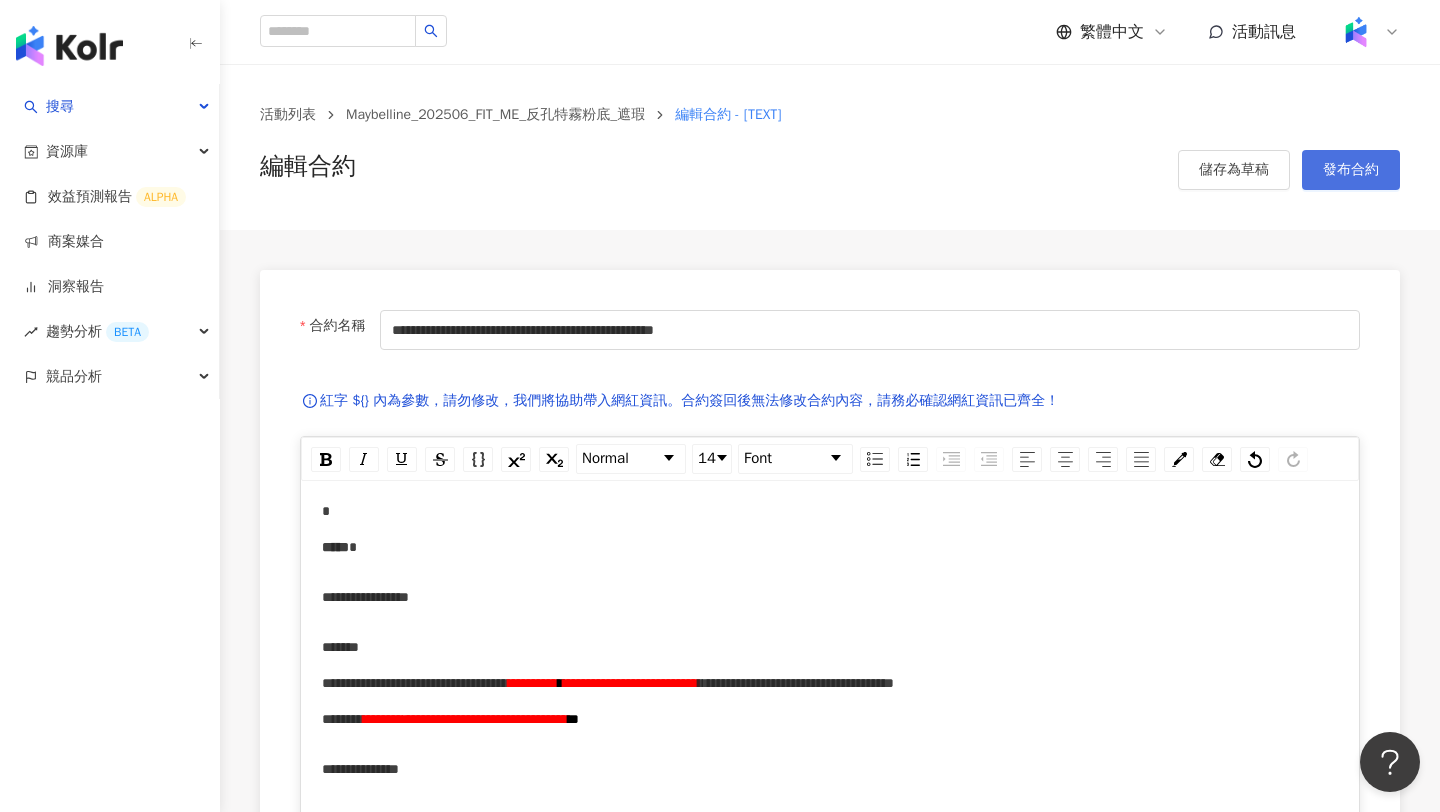 click on "發布合約" at bounding box center (1351, 170) 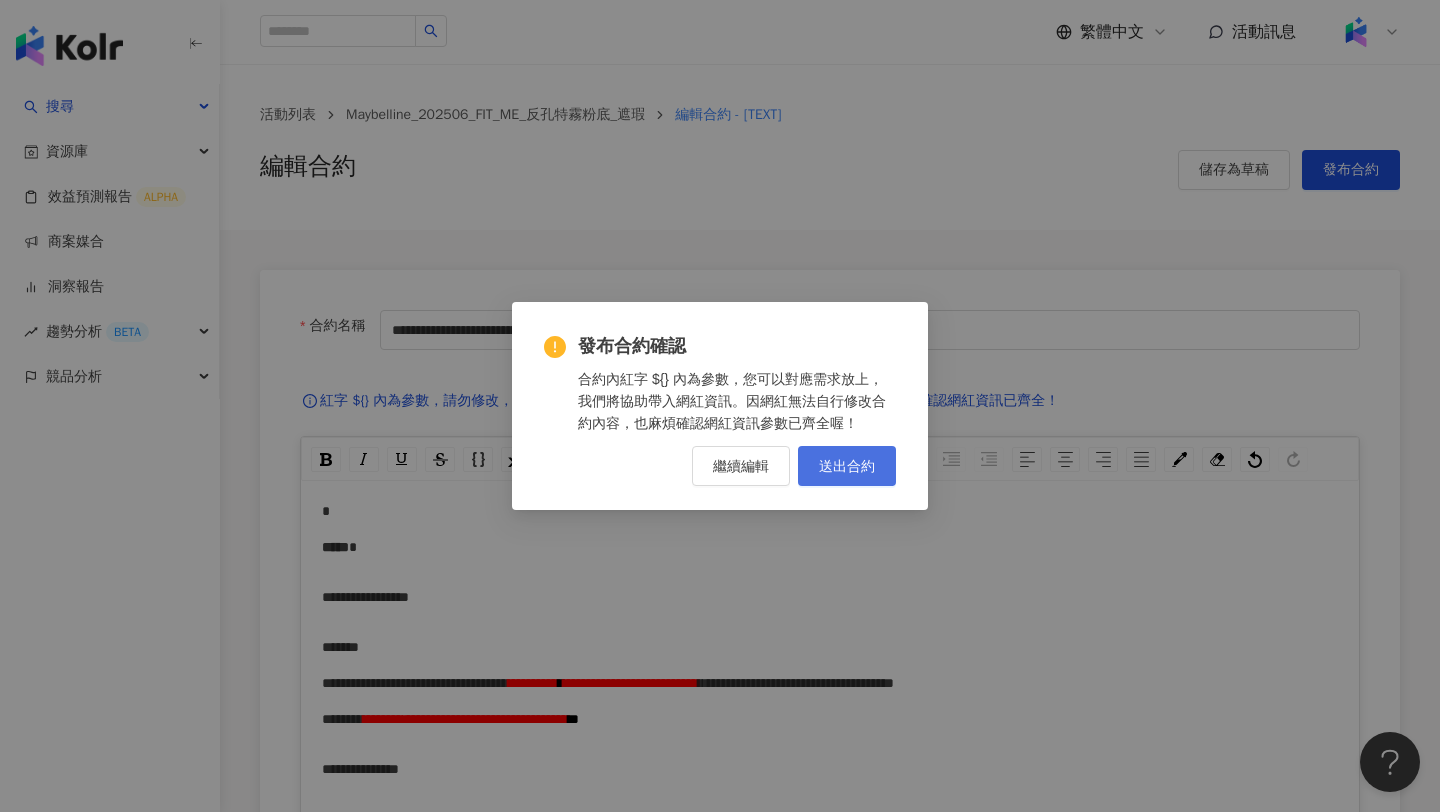 click on "送出合約" at bounding box center [847, 466] 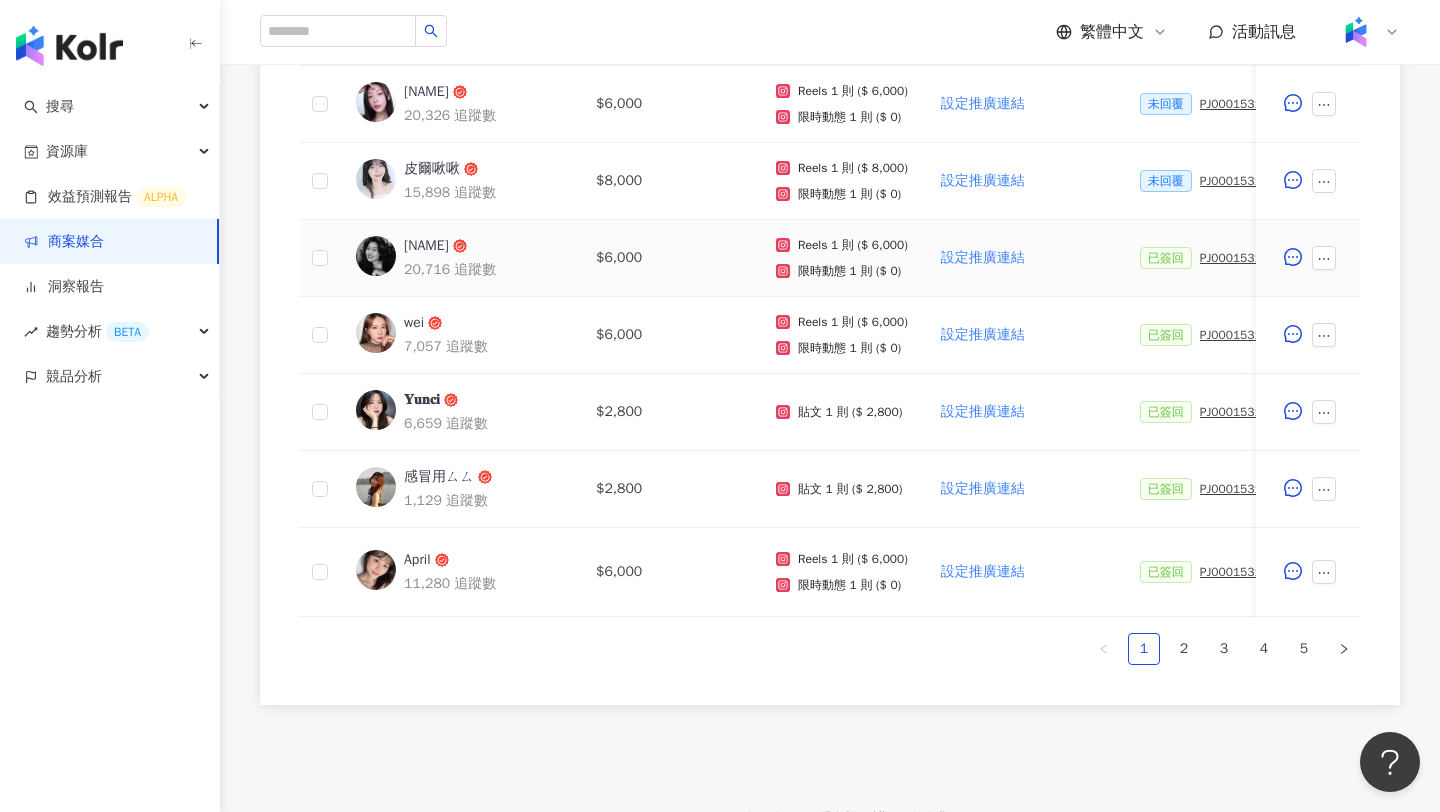 scroll, scrollTop: 942, scrollLeft: 0, axis: vertical 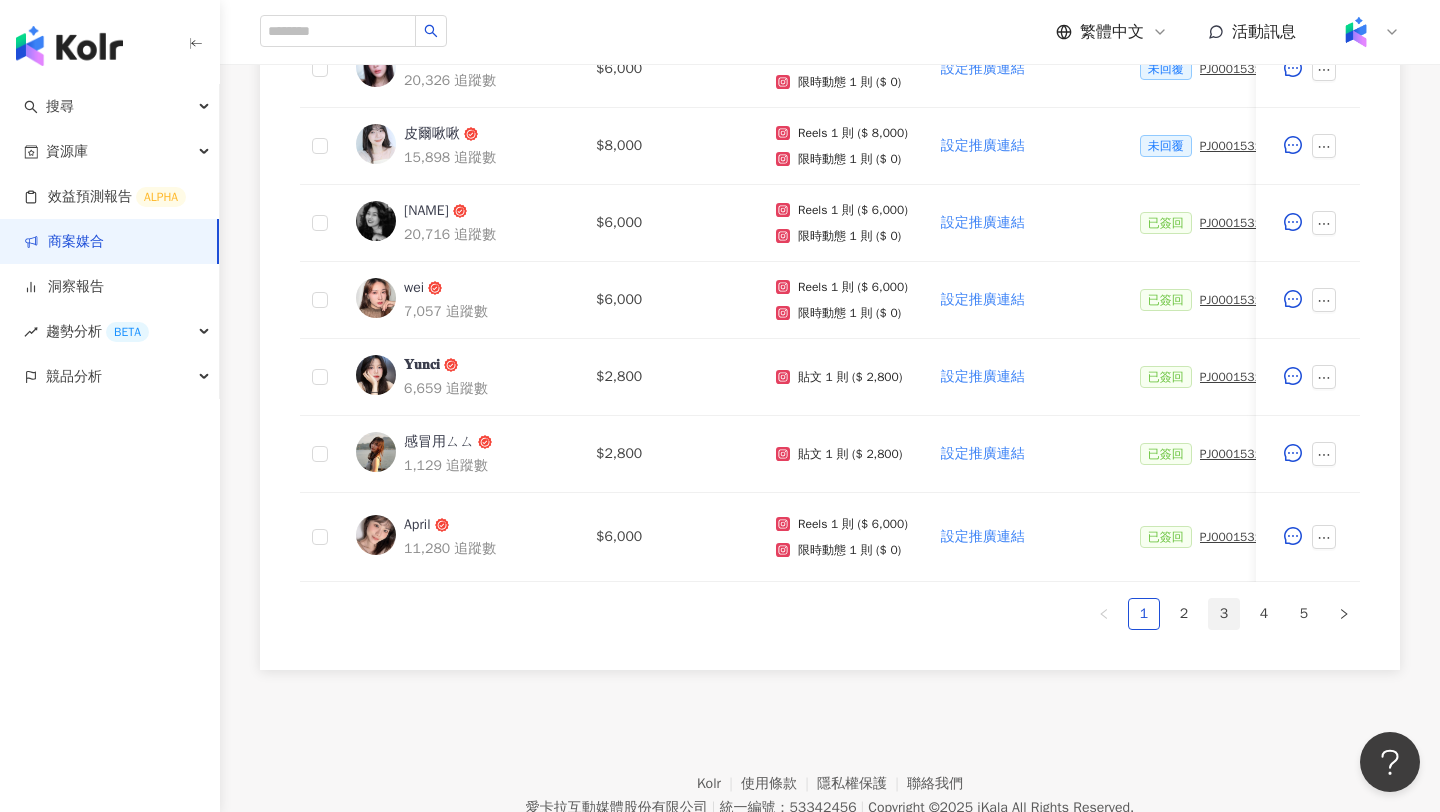 click on "3" at bounding box center (1224, 614) 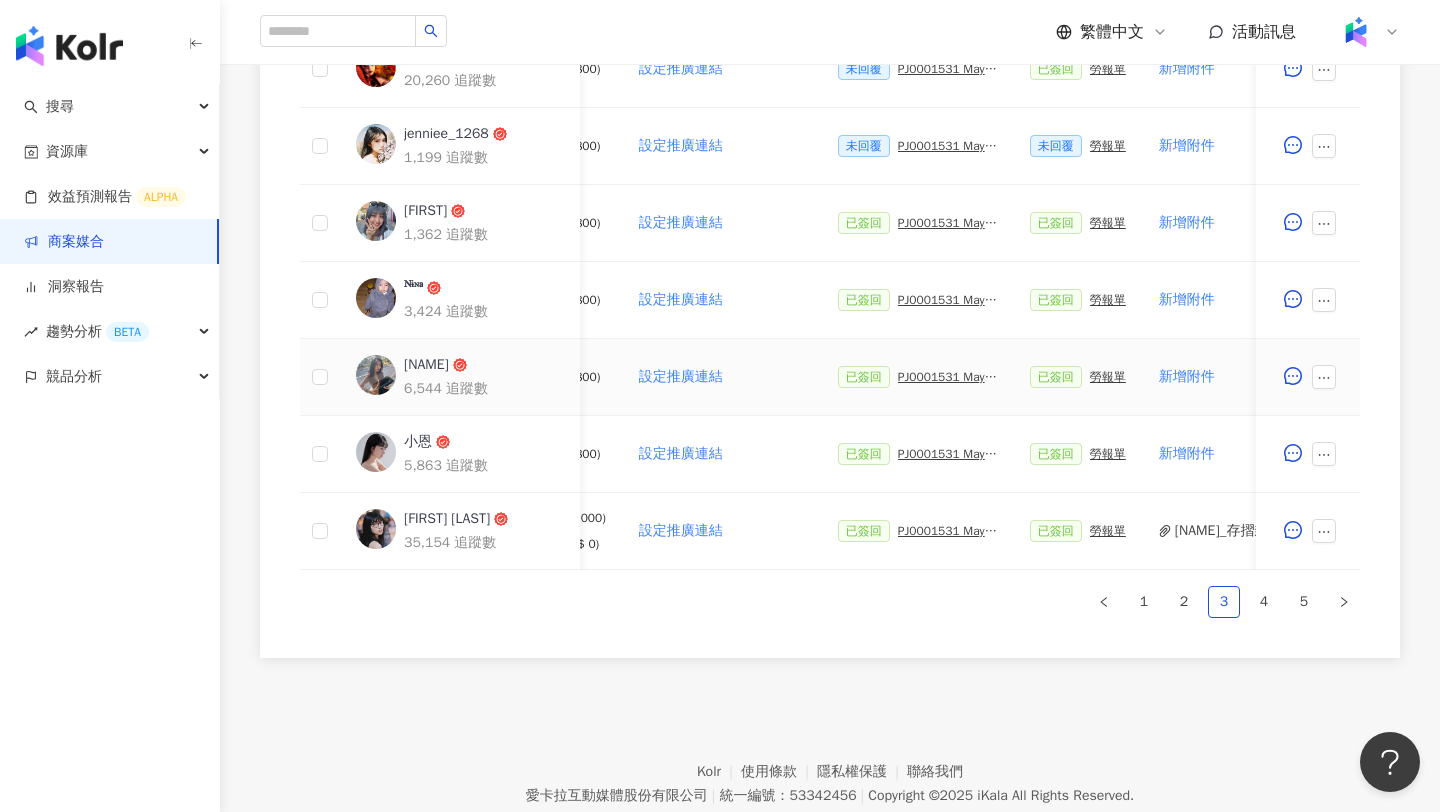 scroll, scrollTop: 0, scrollLeft: 364, axis: horizontal 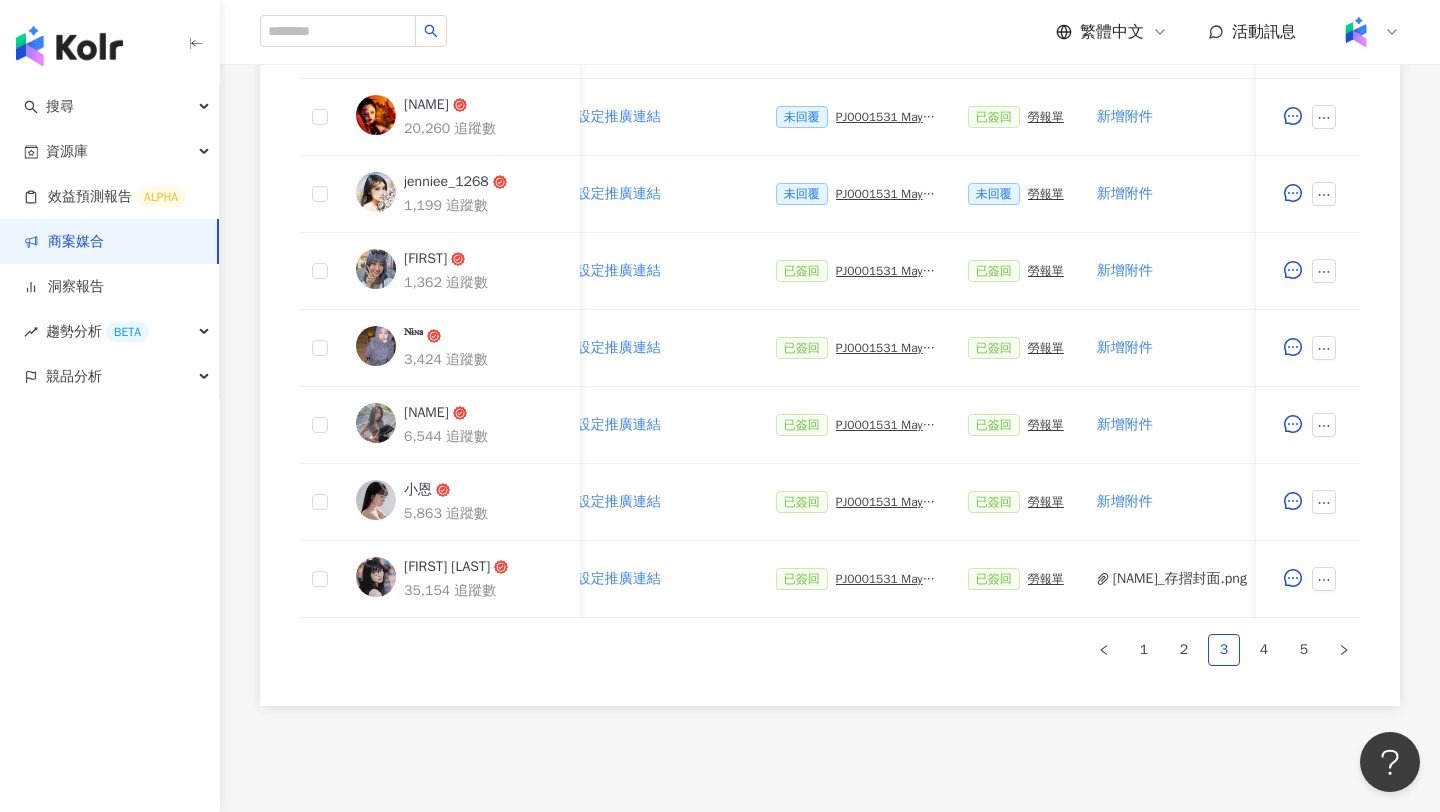 click on "1 2 3 4 5" at bounding box center (830, 650) 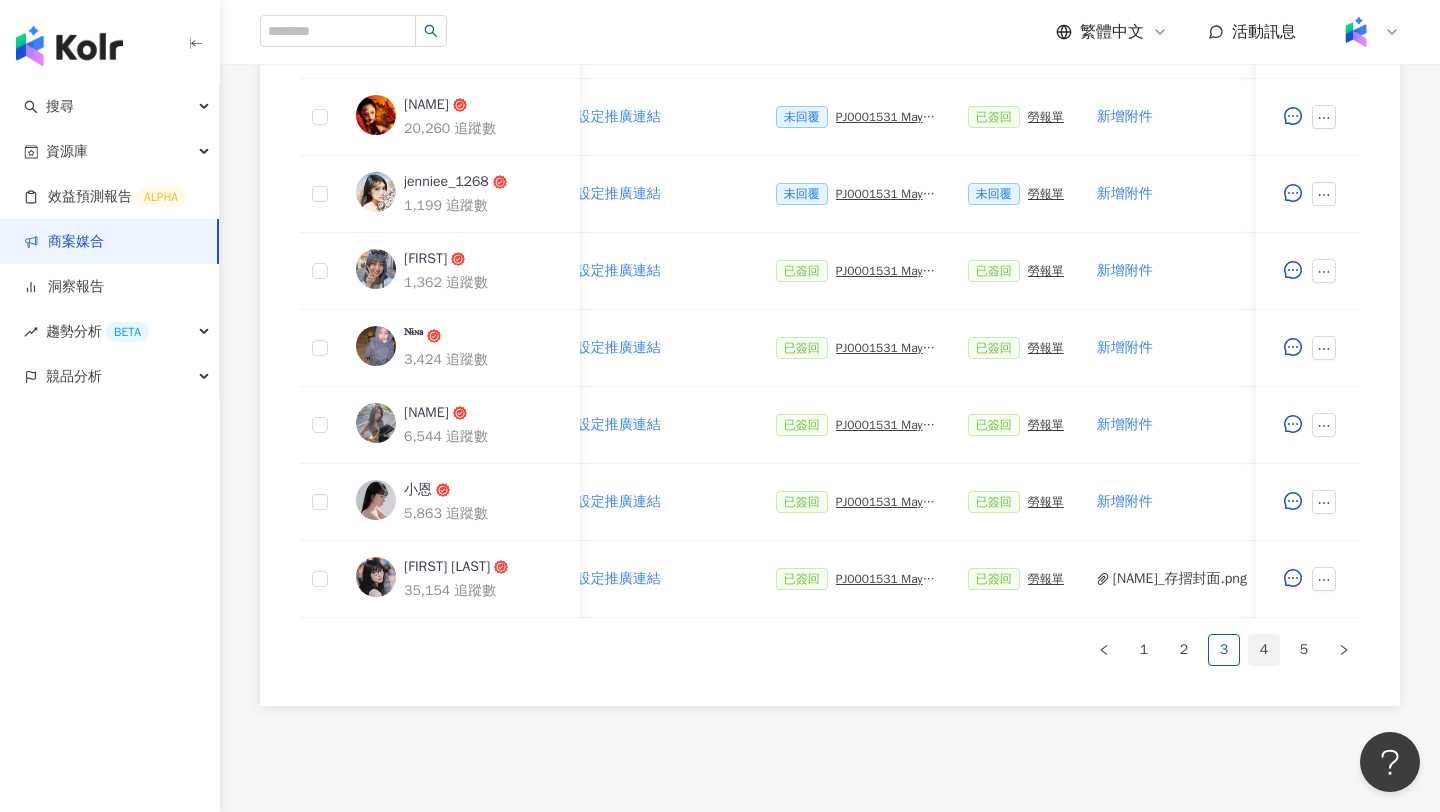 click on "4" at bounding box center [1264, 650] 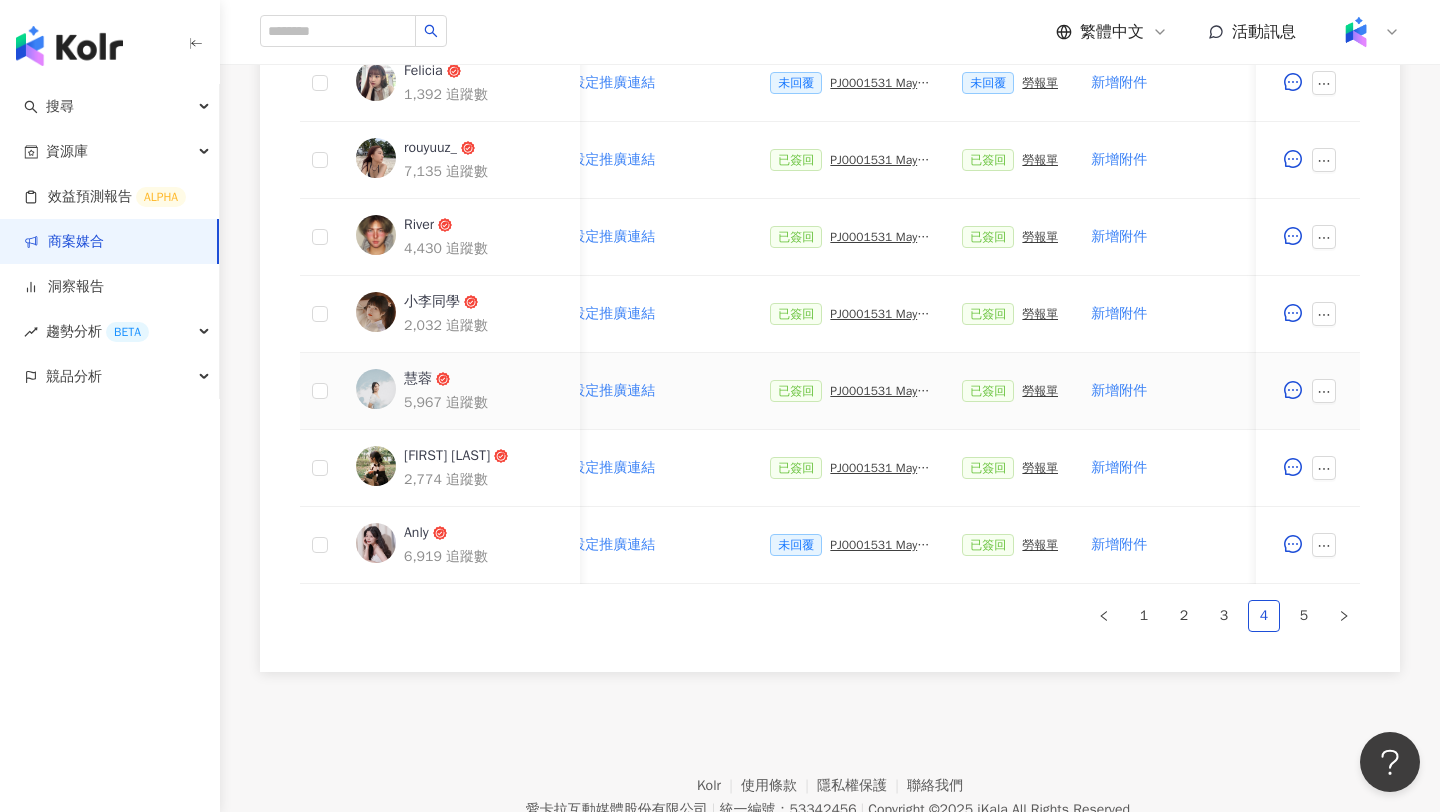 scroll, scrollTop: 966, scrollLeft: 0, axis: vertical 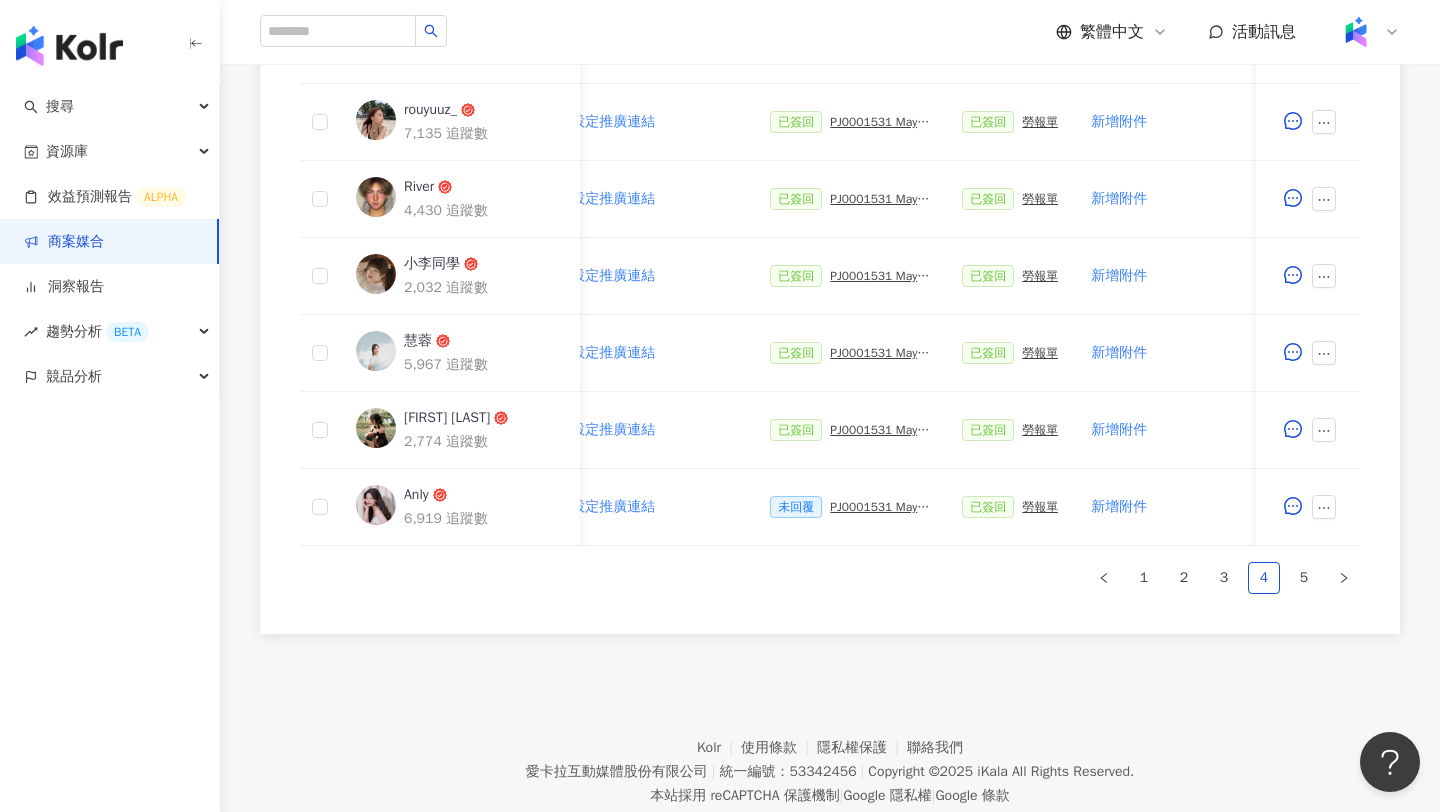 type 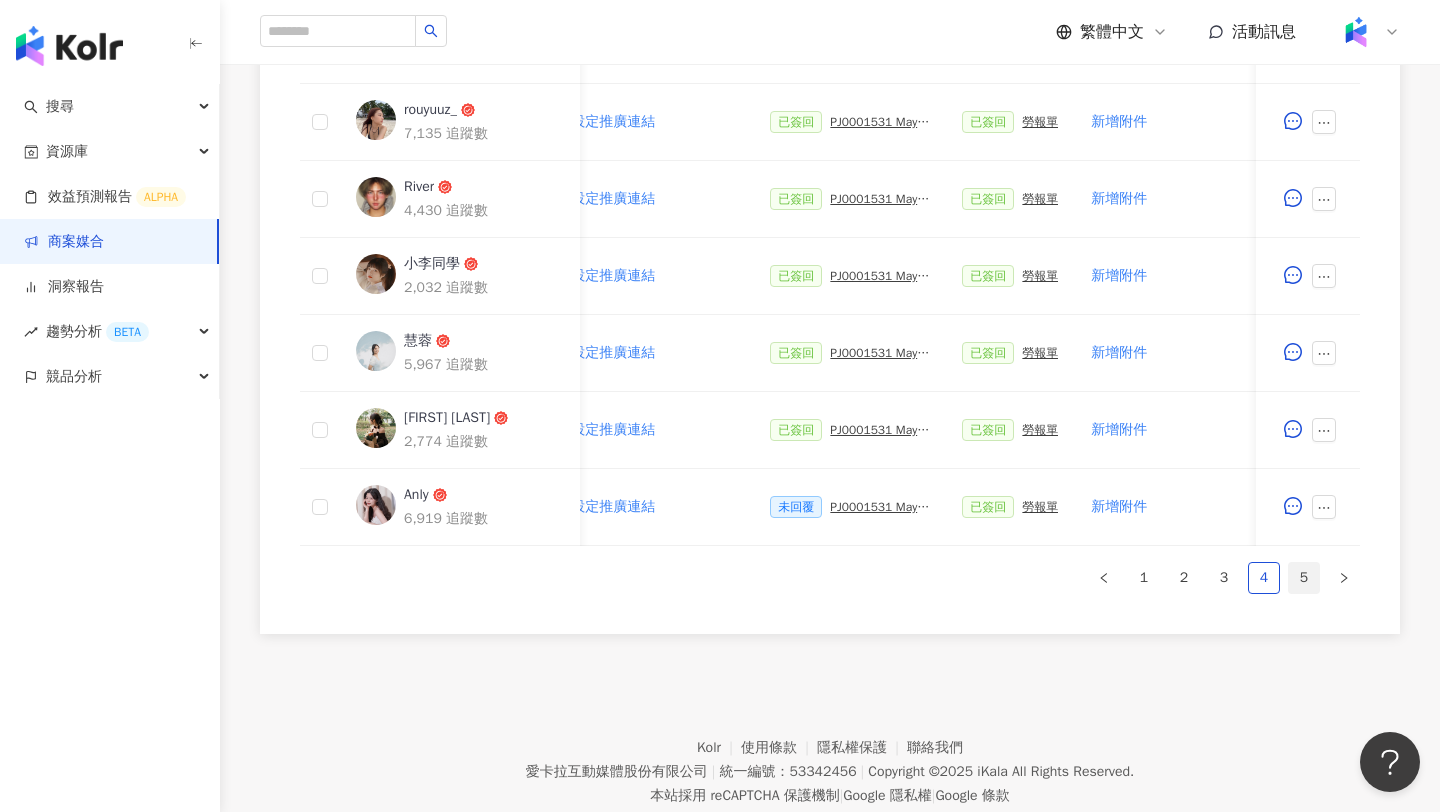 click on "5" at bounding box center [1304, 578] 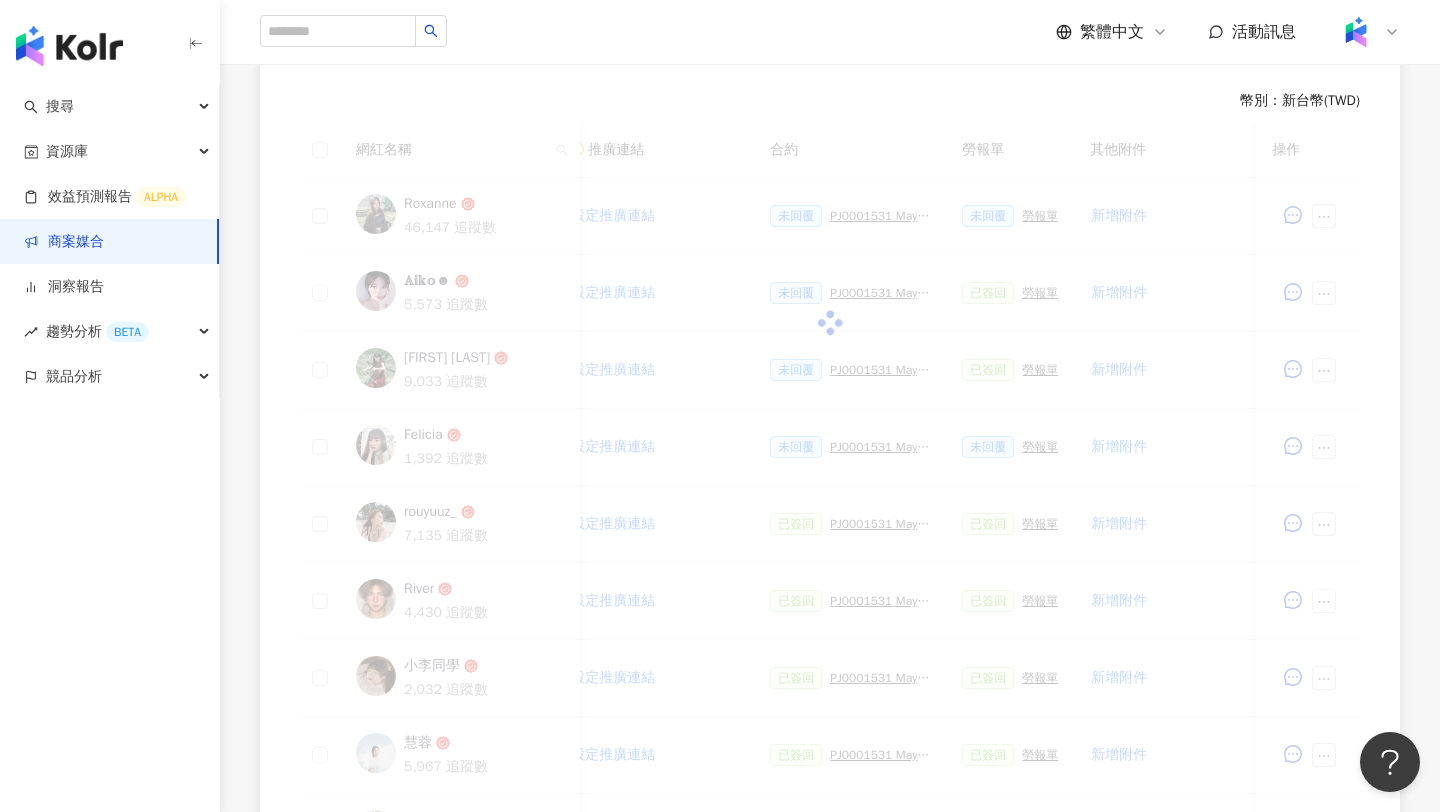 scroll, scrollTop: 483, scrollLeft: 0, axis: vertical 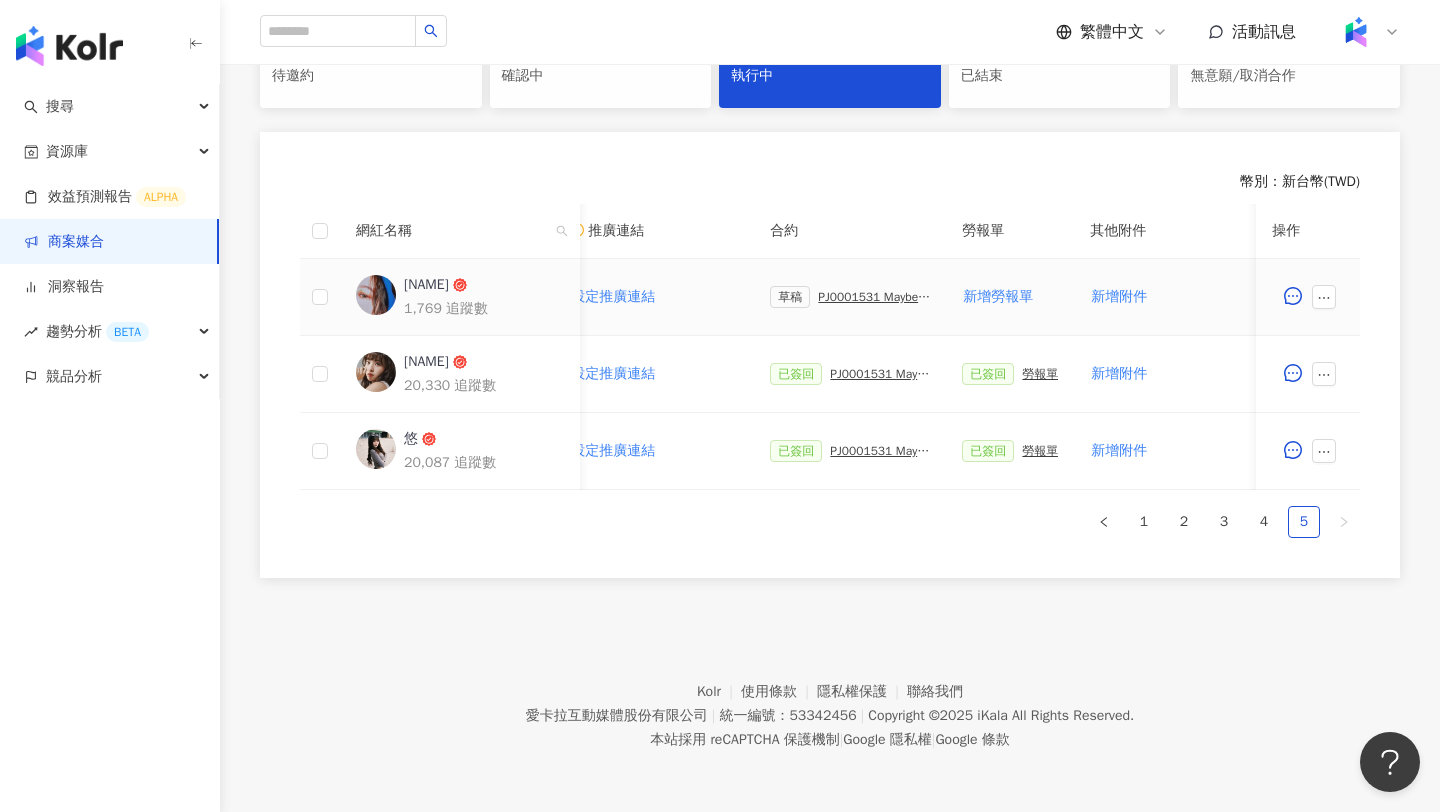 click on "PJ0001531 Maybelline_202506_FIT_ME_反孔特霧粉底_遮瑕_萊雅合作備忘錄" at bounding box center (874, 297) 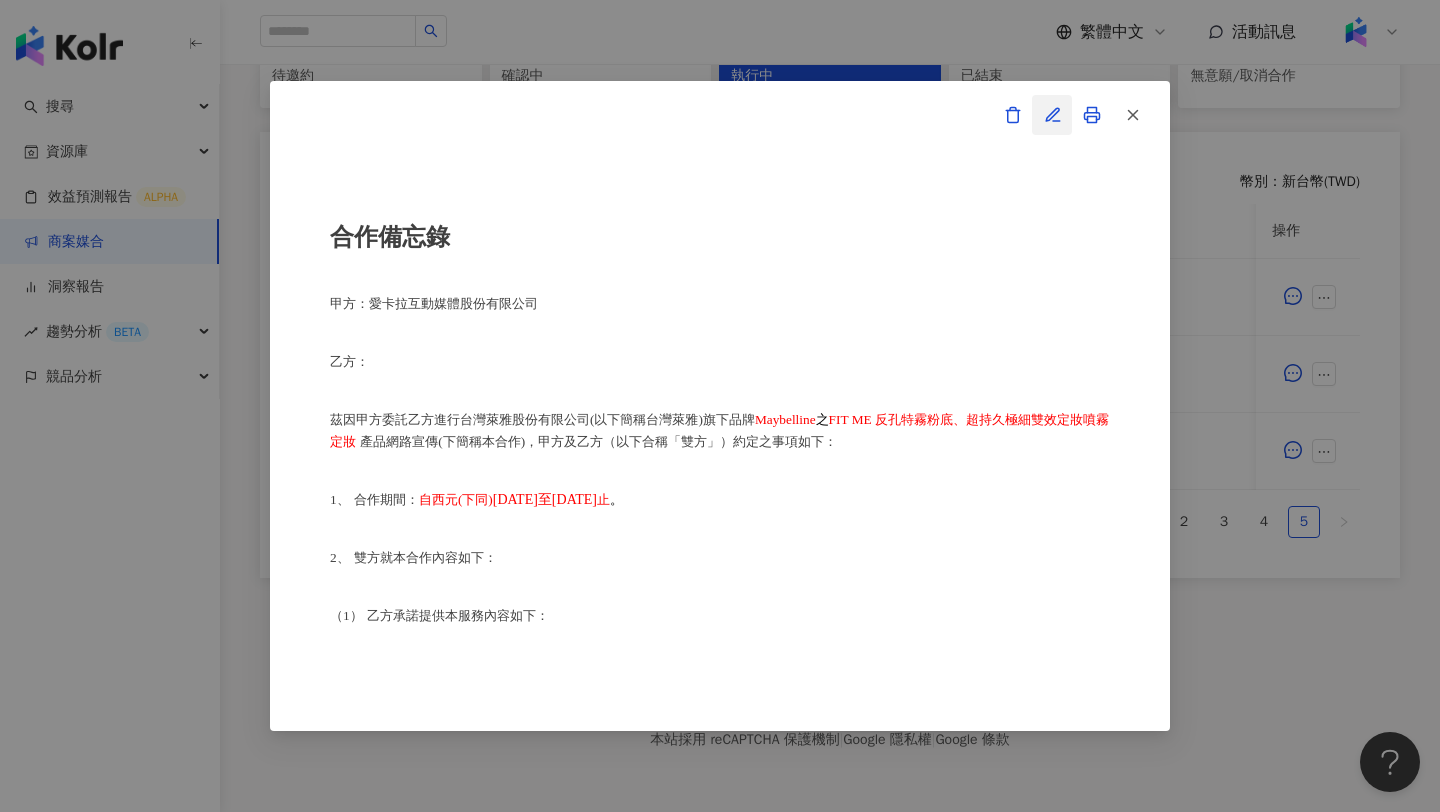 click 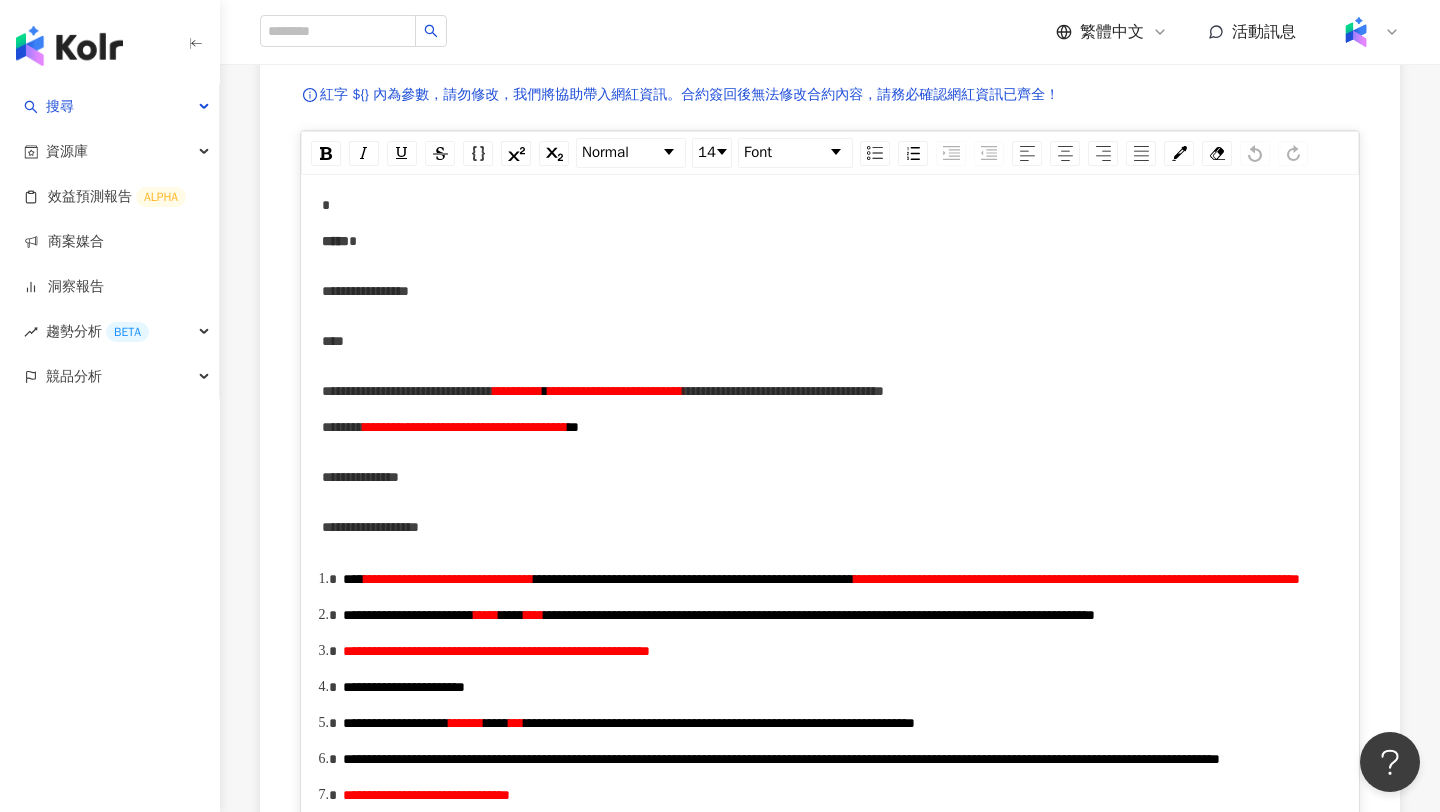 scroll, scrollTop: 344, scrollLeft: 0, axis: vertical 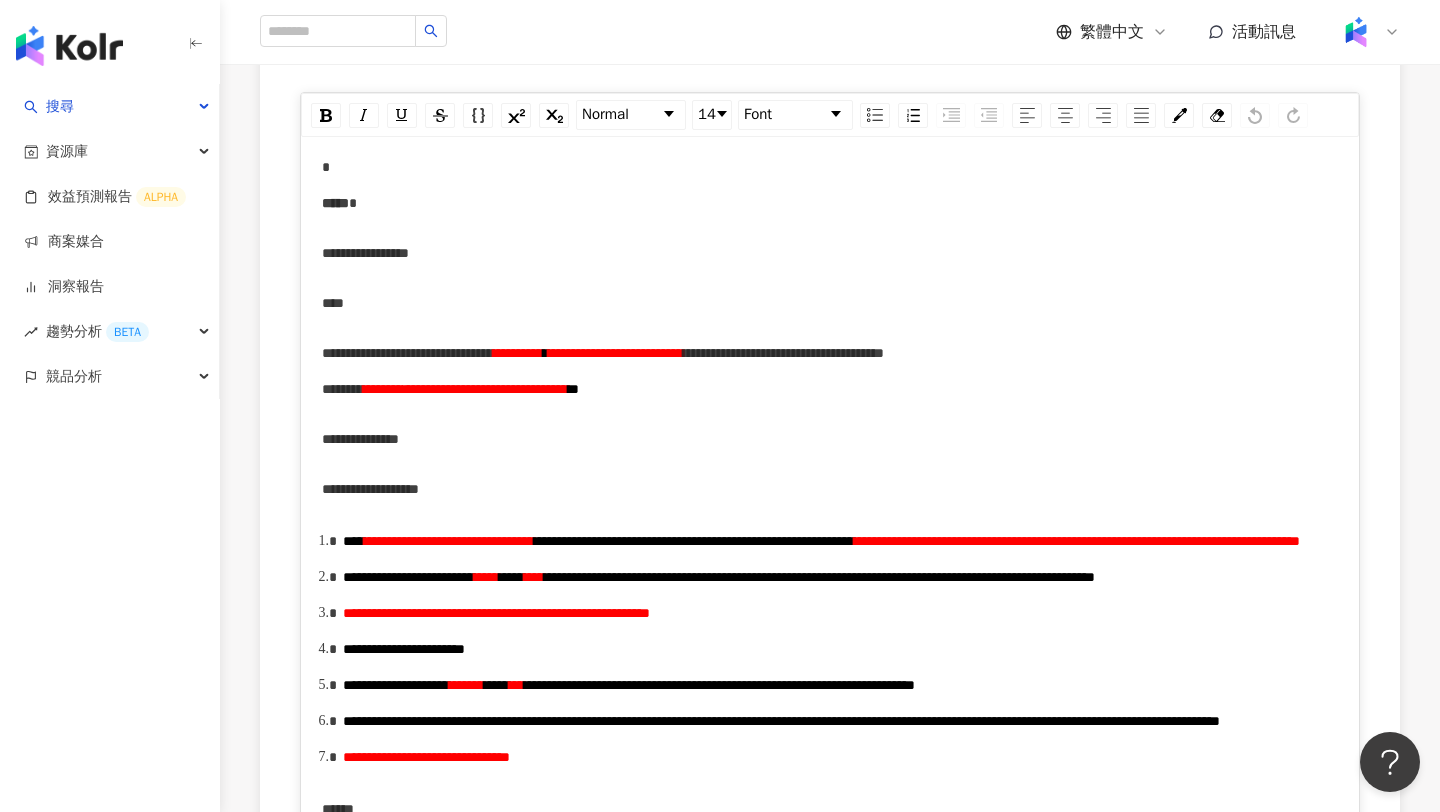 click on "***" at bounding box center (830, 303) 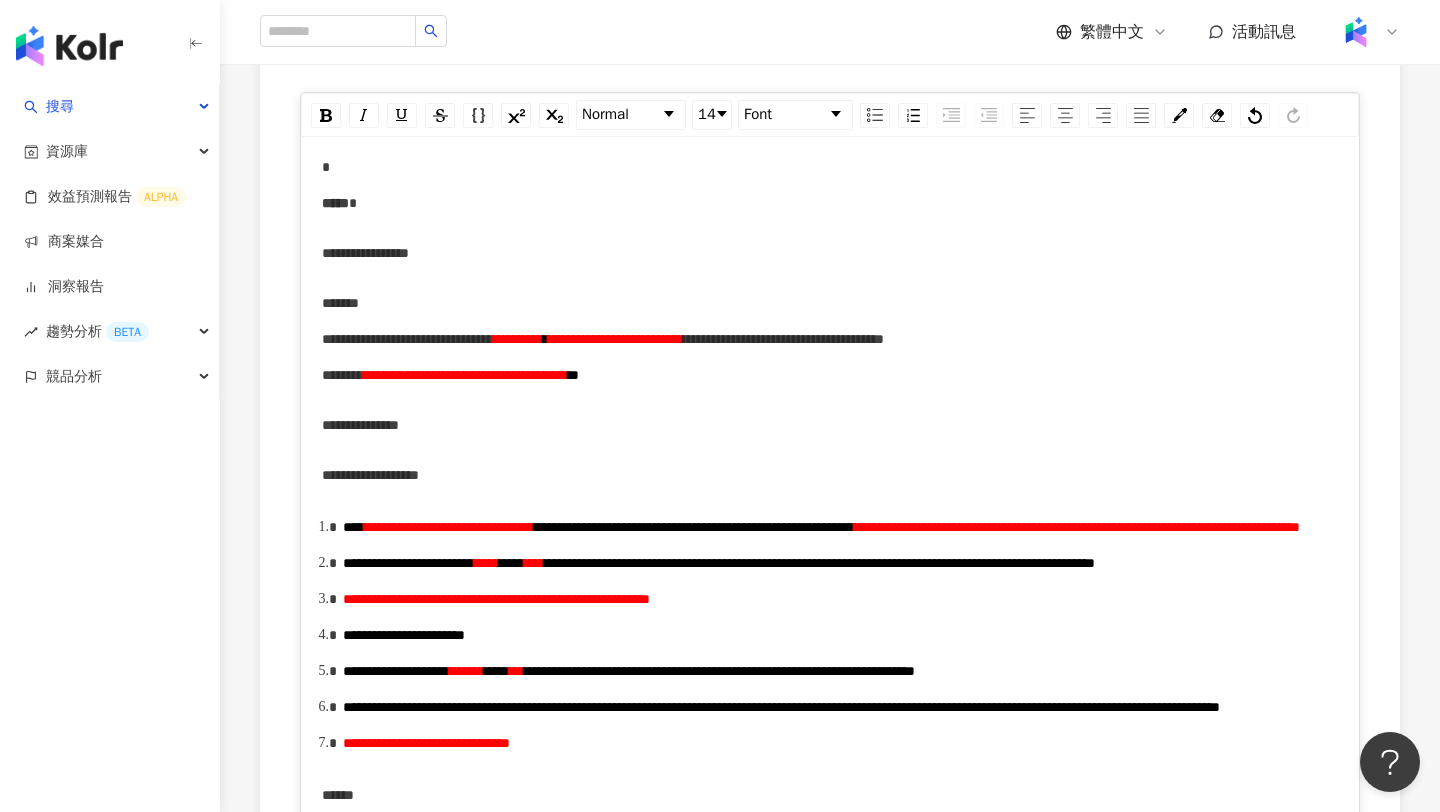 click on "**********" at bounding box center [407, 339] 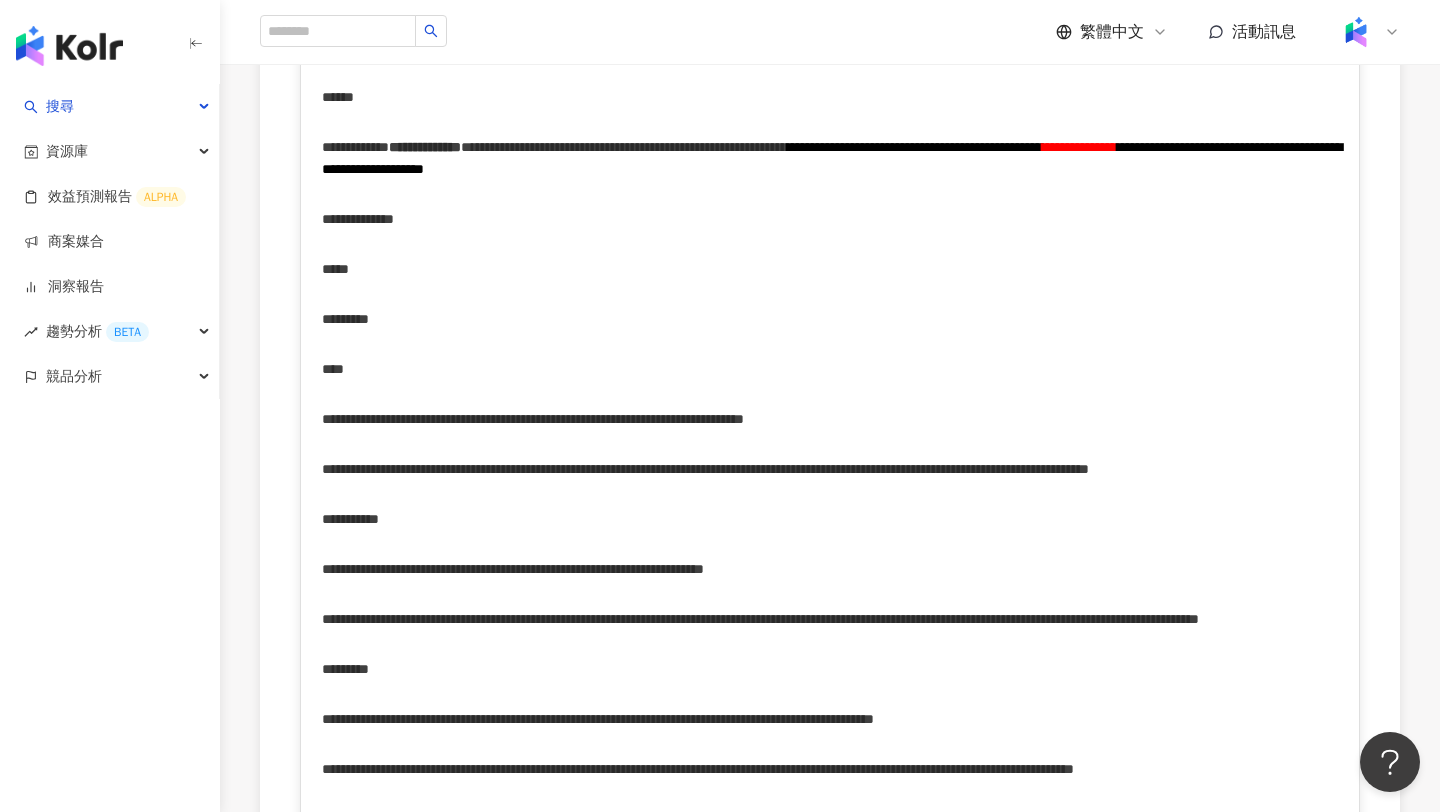 scroll, scrollTop: 1065, scrollLeft: 0, axis: vertical 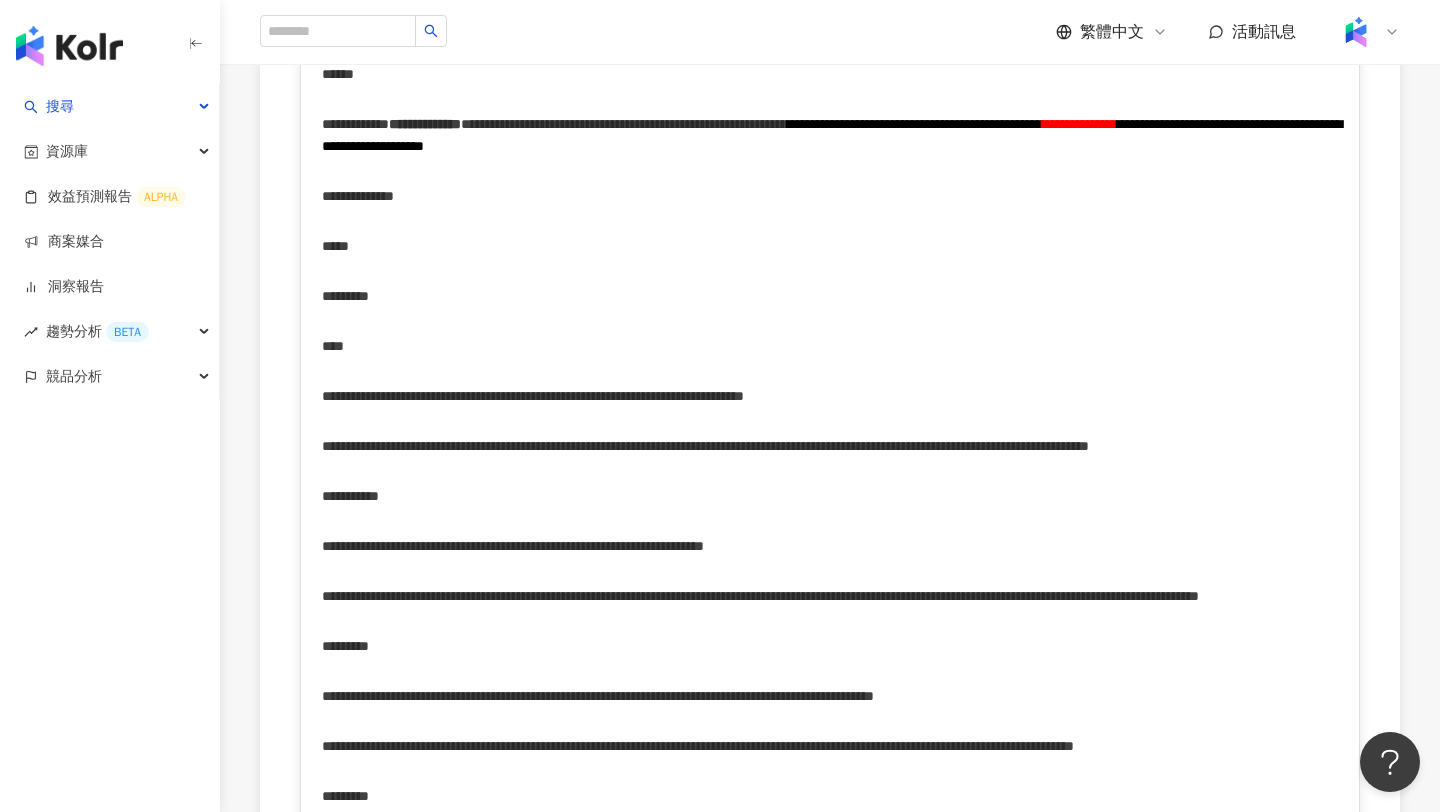 click on "***" at bounding box center (830, 246) 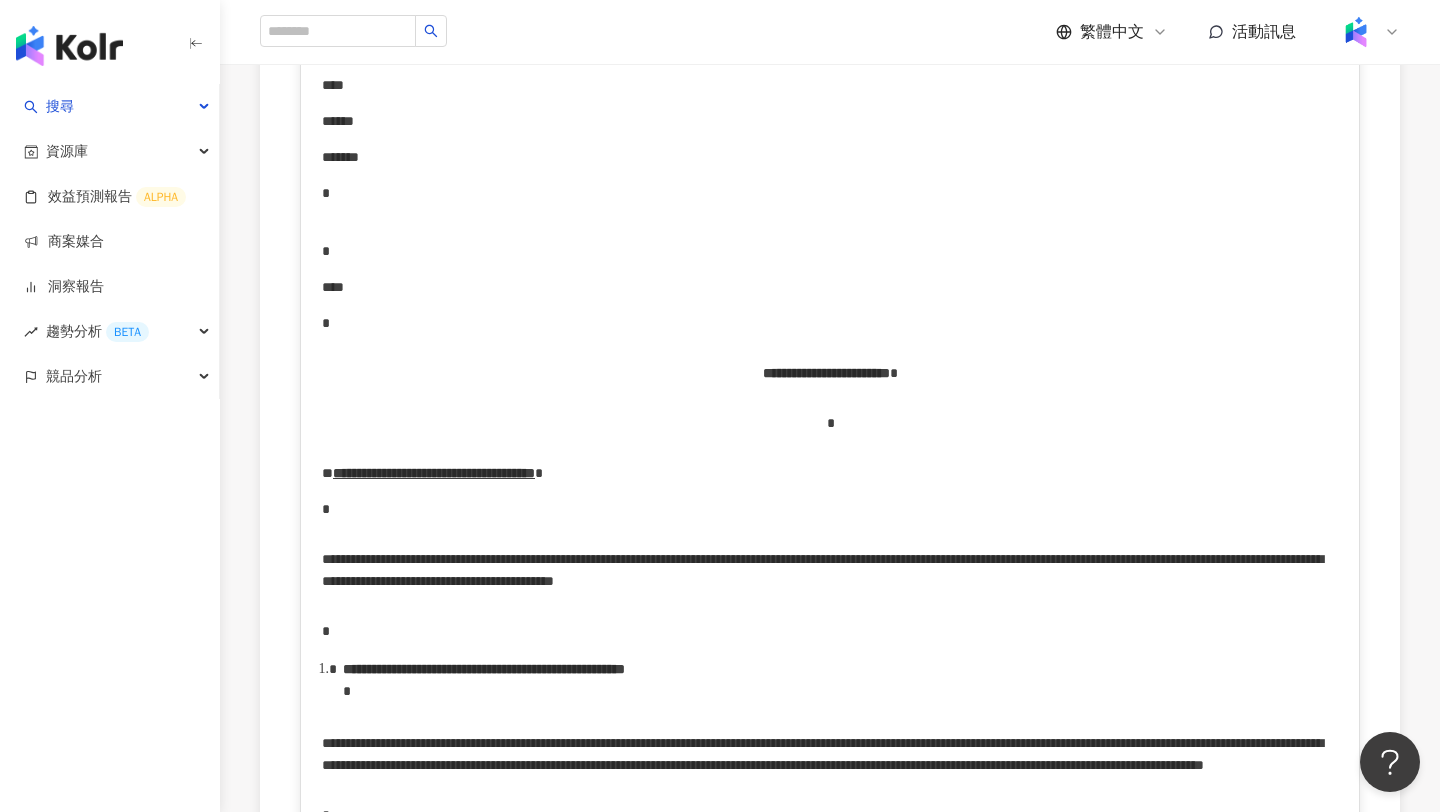 scroll, scrollTop: 3807, scrollLeft: 0, axis: vertical 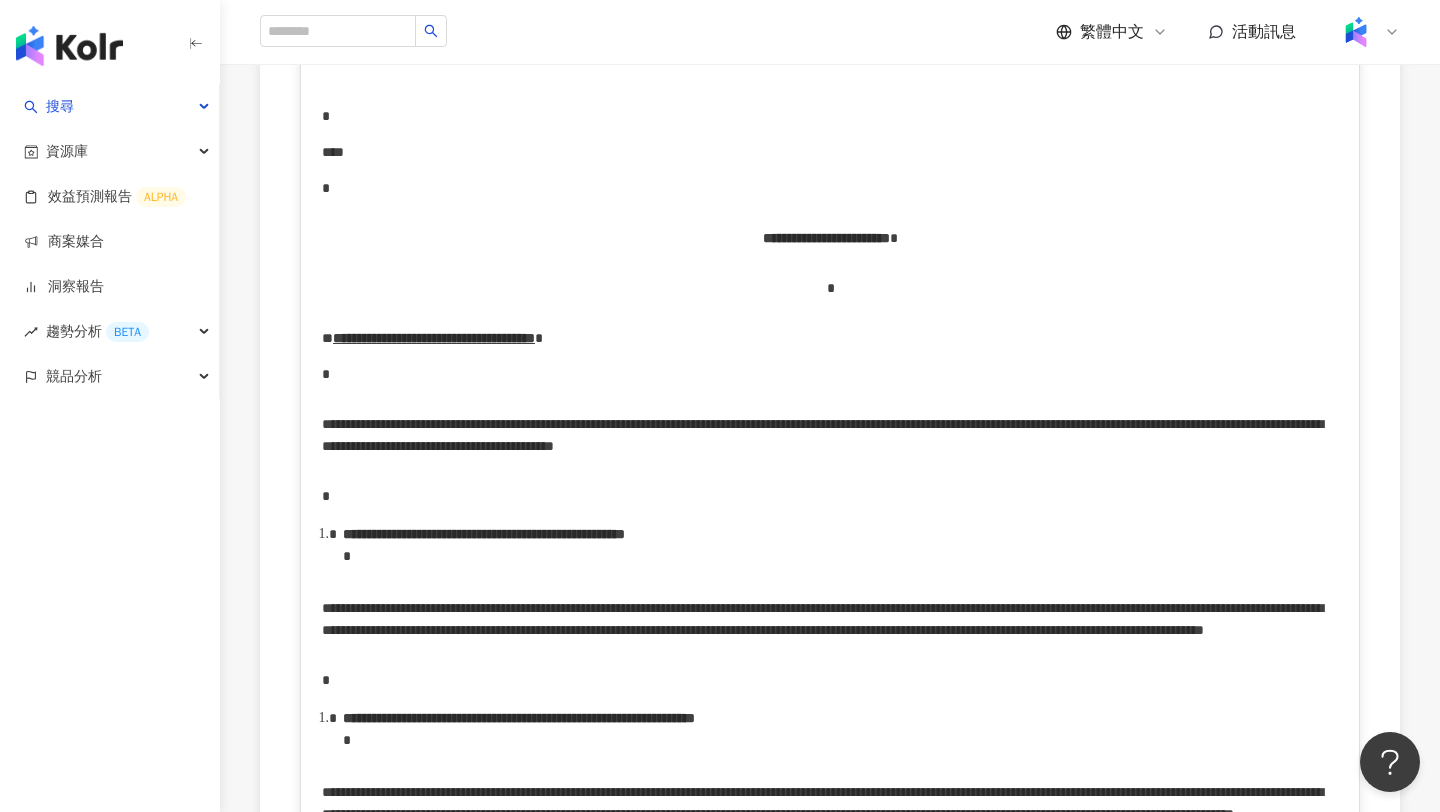 click on "*******" at bounding box center [830, -86] 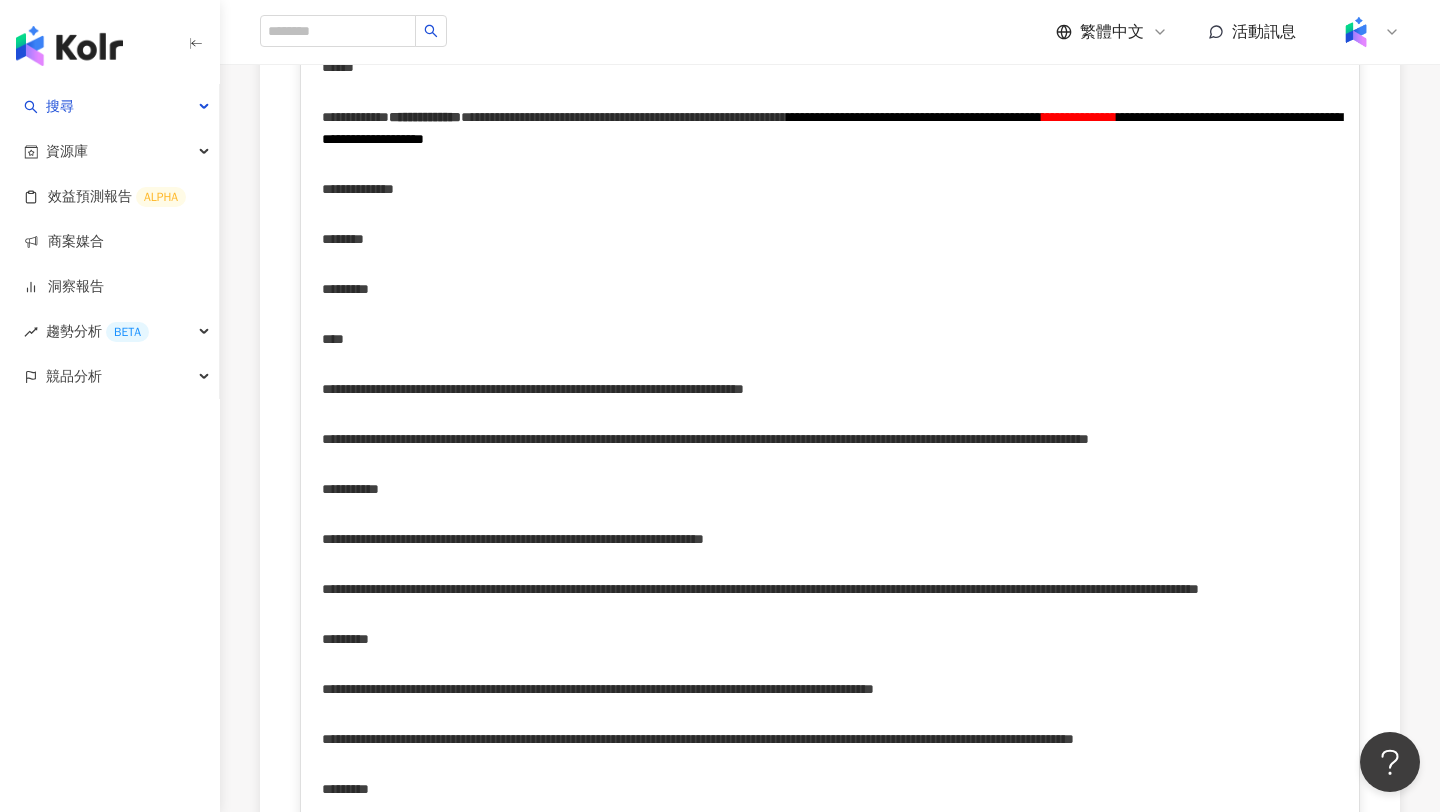 scroll, scrollTop: 1006, scrollLeft: 0, axis: vertical 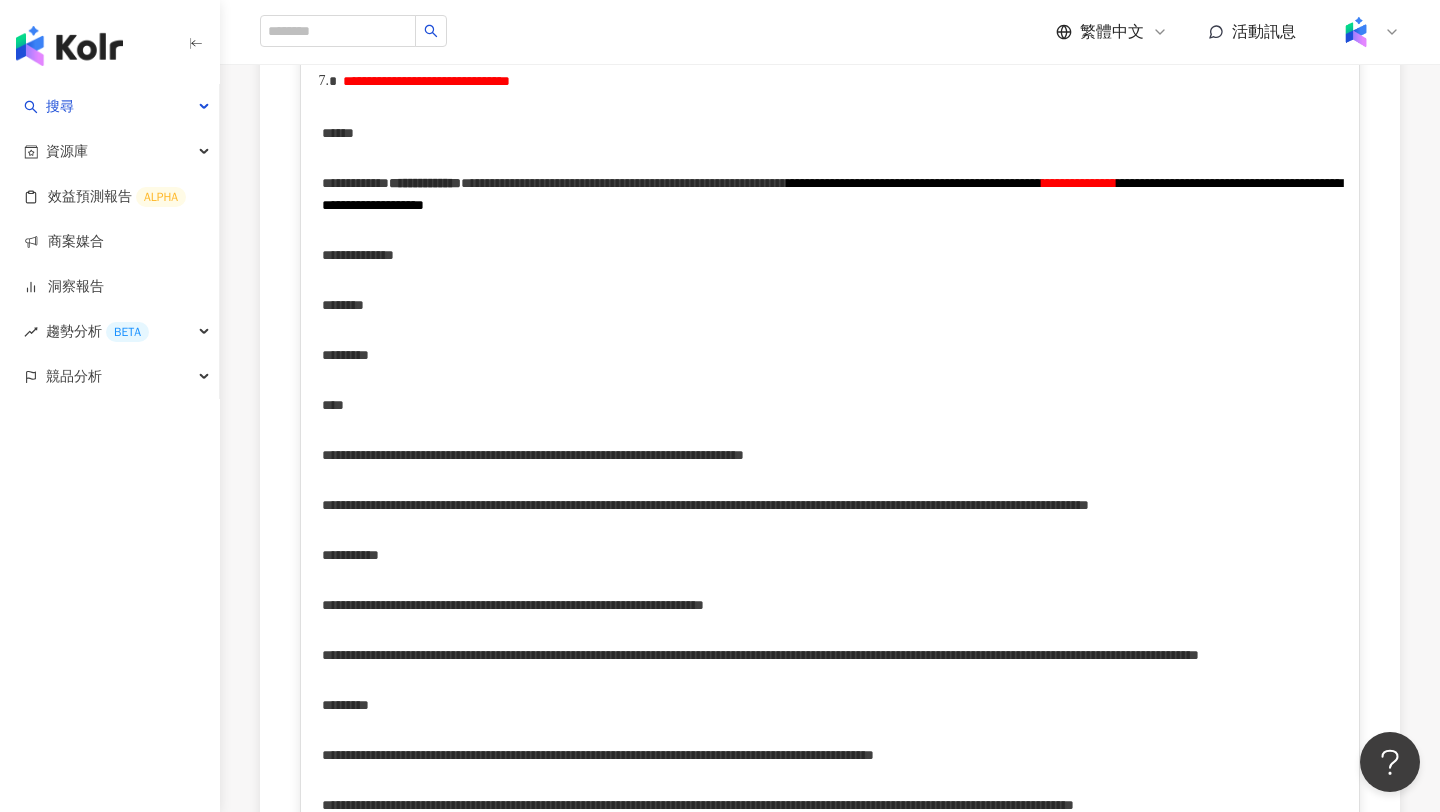 click on "**********" at bounding box center (425, 183) 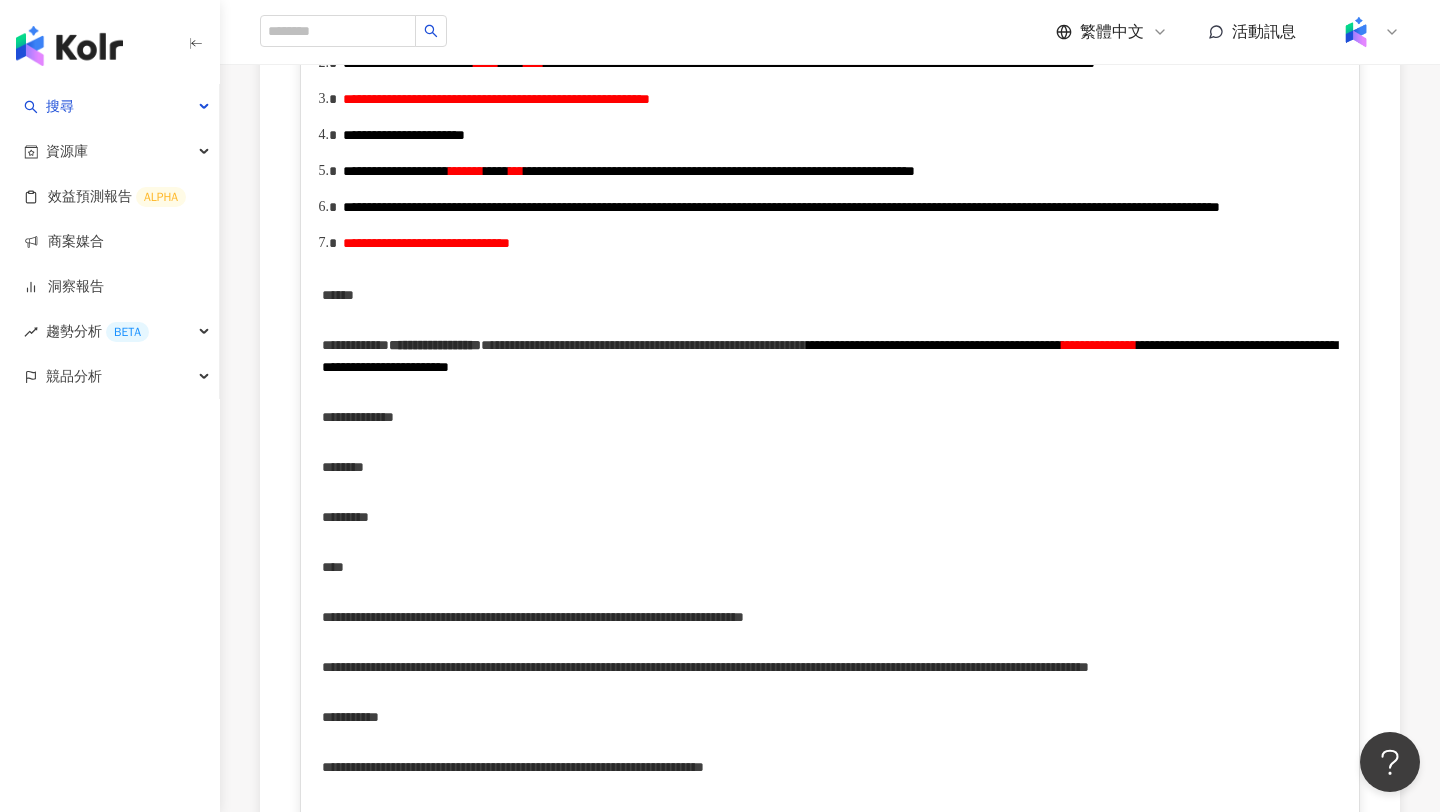 scroll, scrollTop: 1059, scrollLeft: 0, axis: vertical 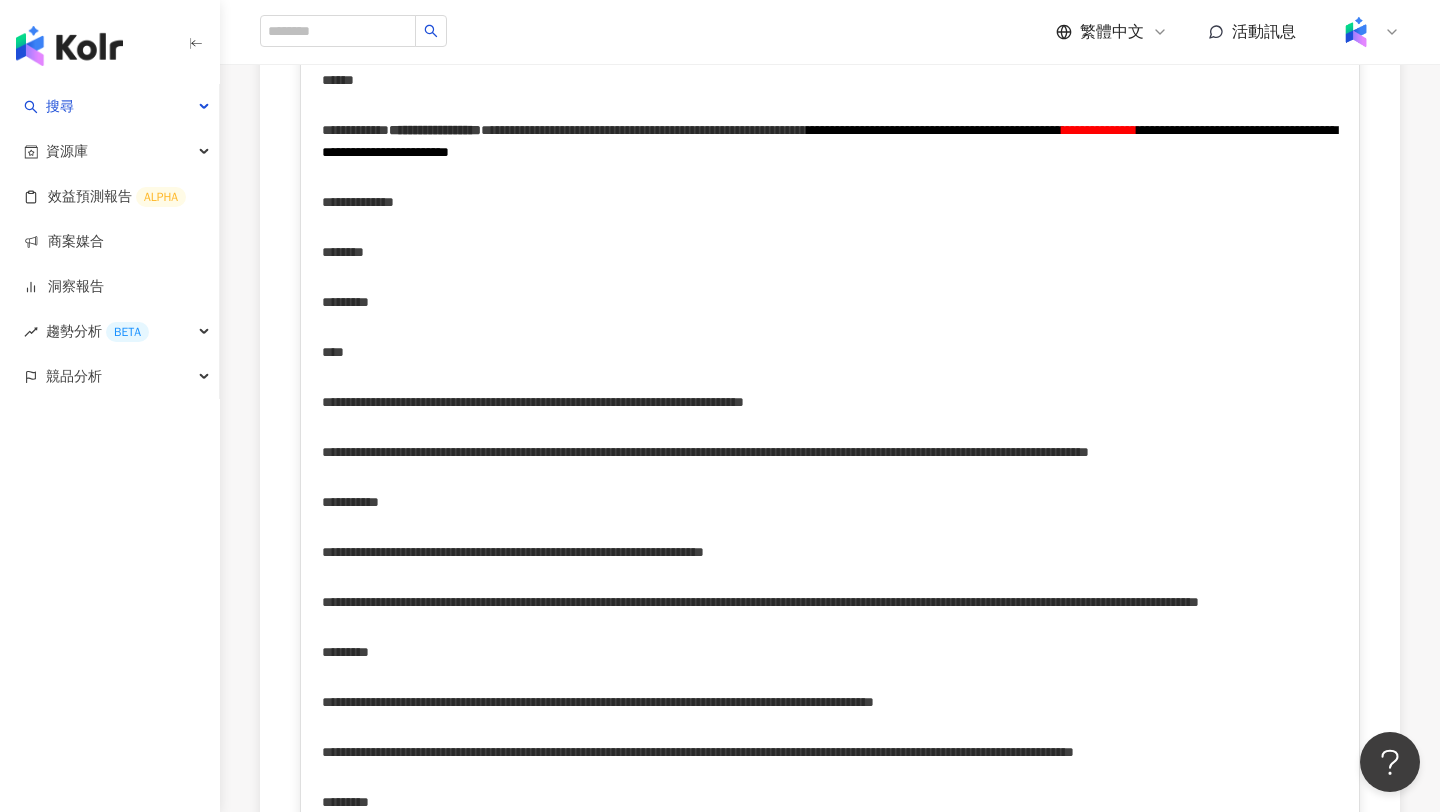 click on "********" at bounding box center (345, 302) 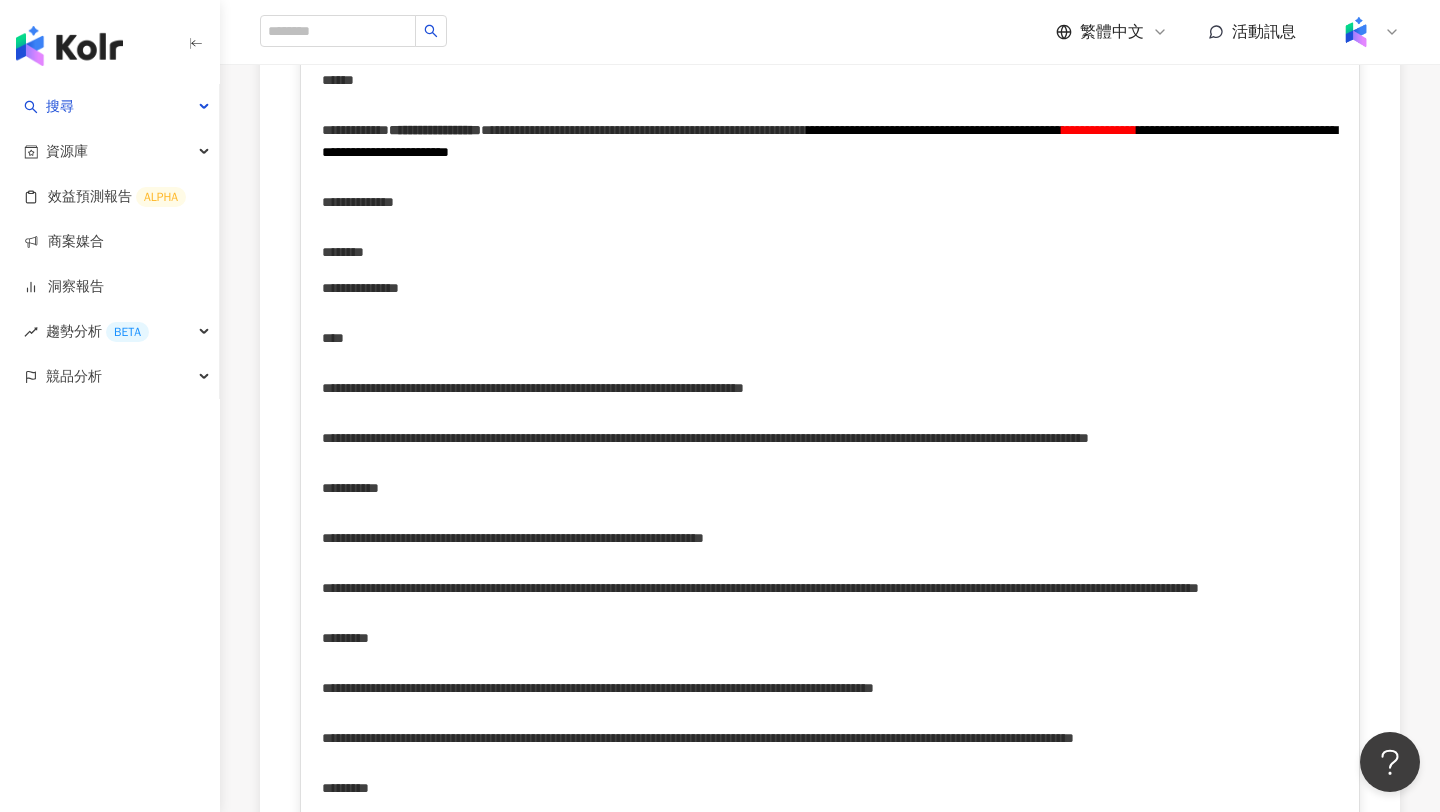 click on "**********" at bounding box center (830, 288) 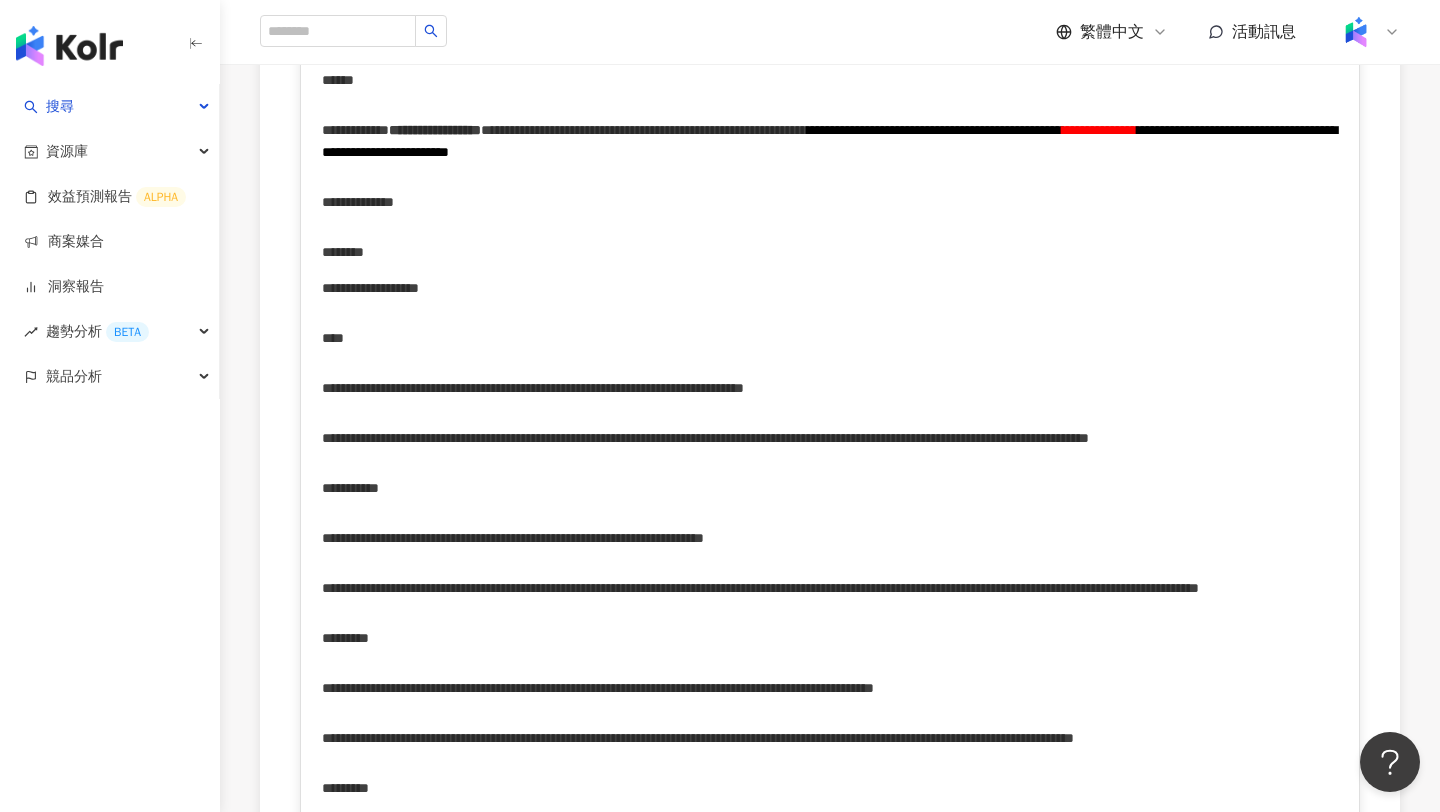 click on "**********" at bounding box center [830, 10245] 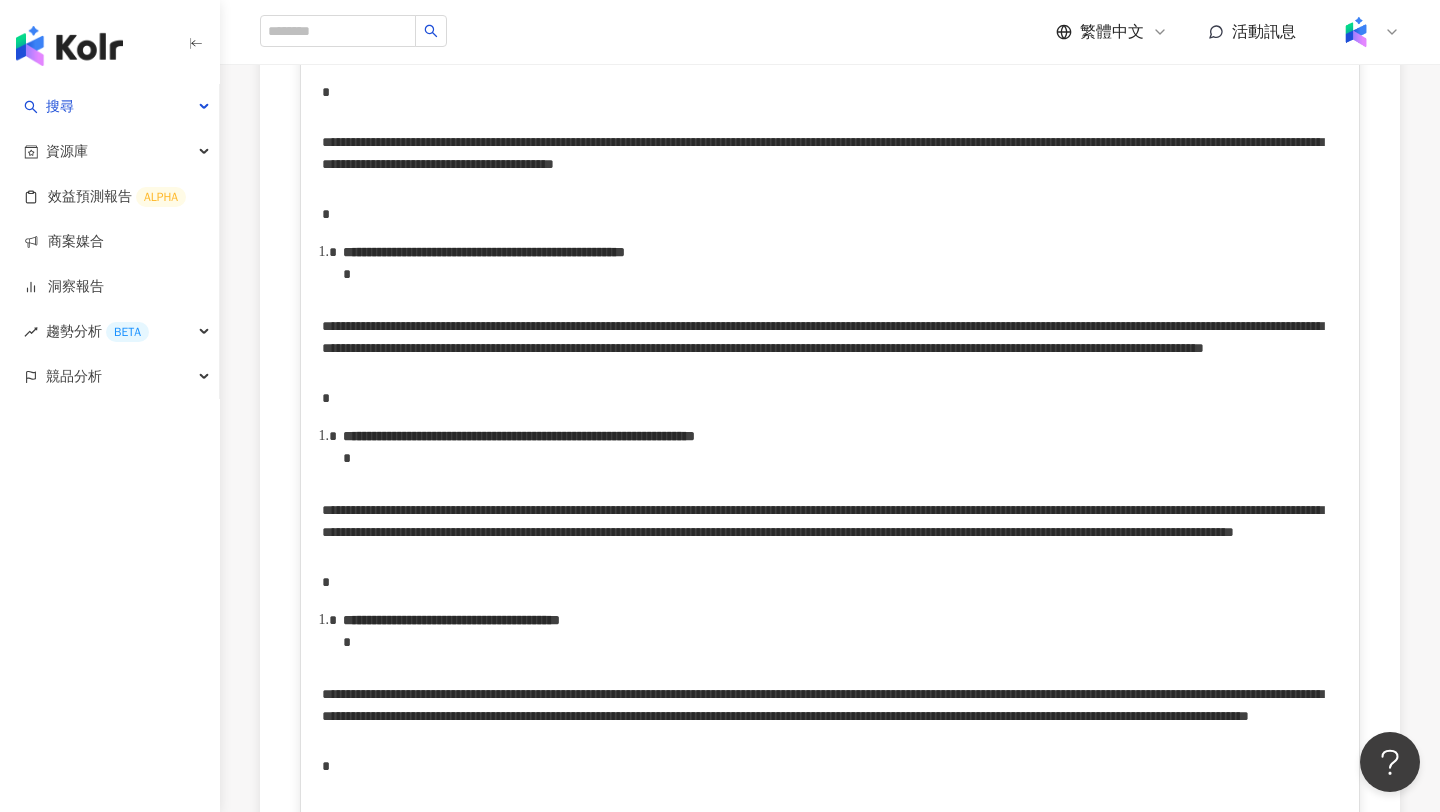 scroll, scrollTop: 4090, scrollLeft: 0, axis: vertical 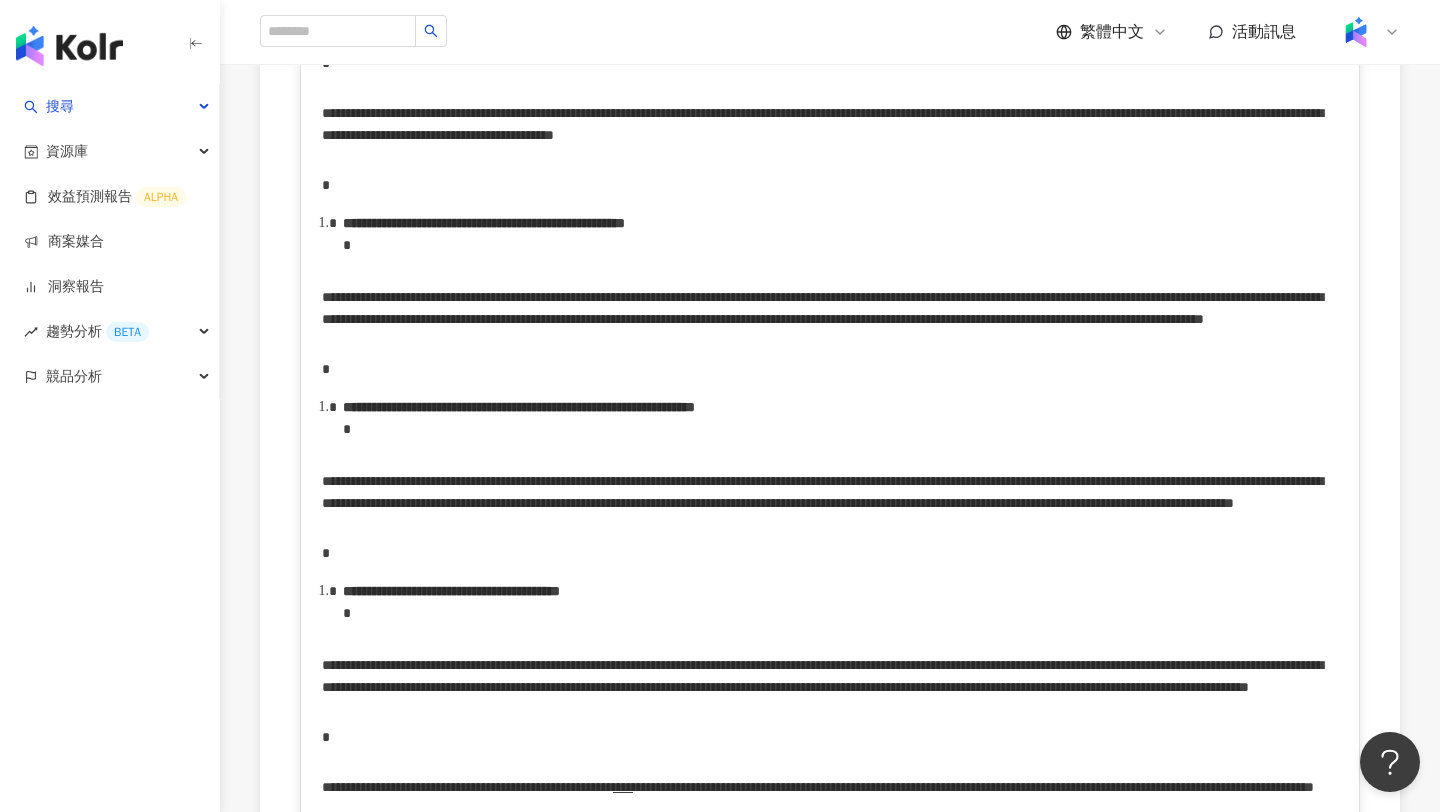 click on "***" at bounding box center [830, -361] 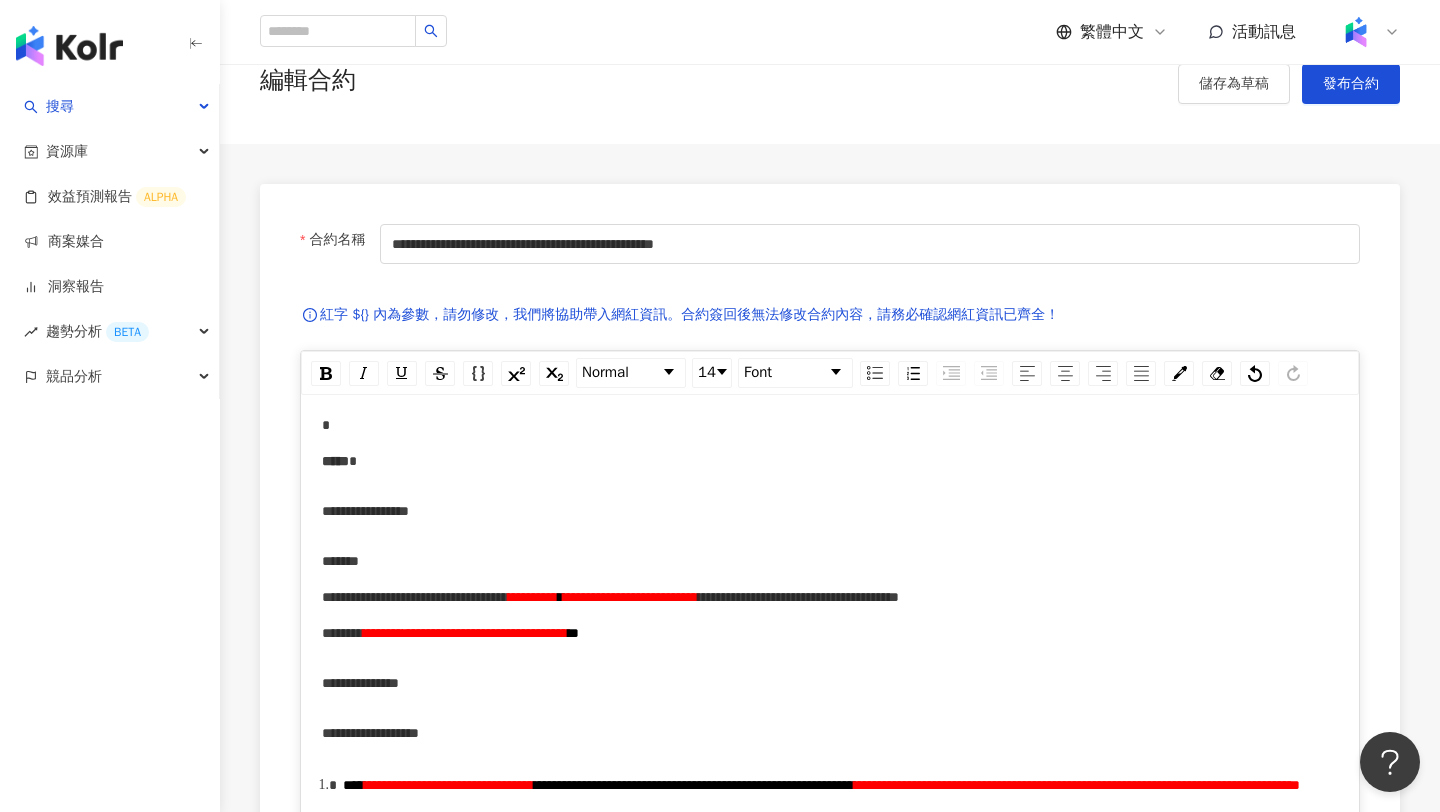 scroll, scrollTop: 33, scrollLeft: 0, axis: vertical 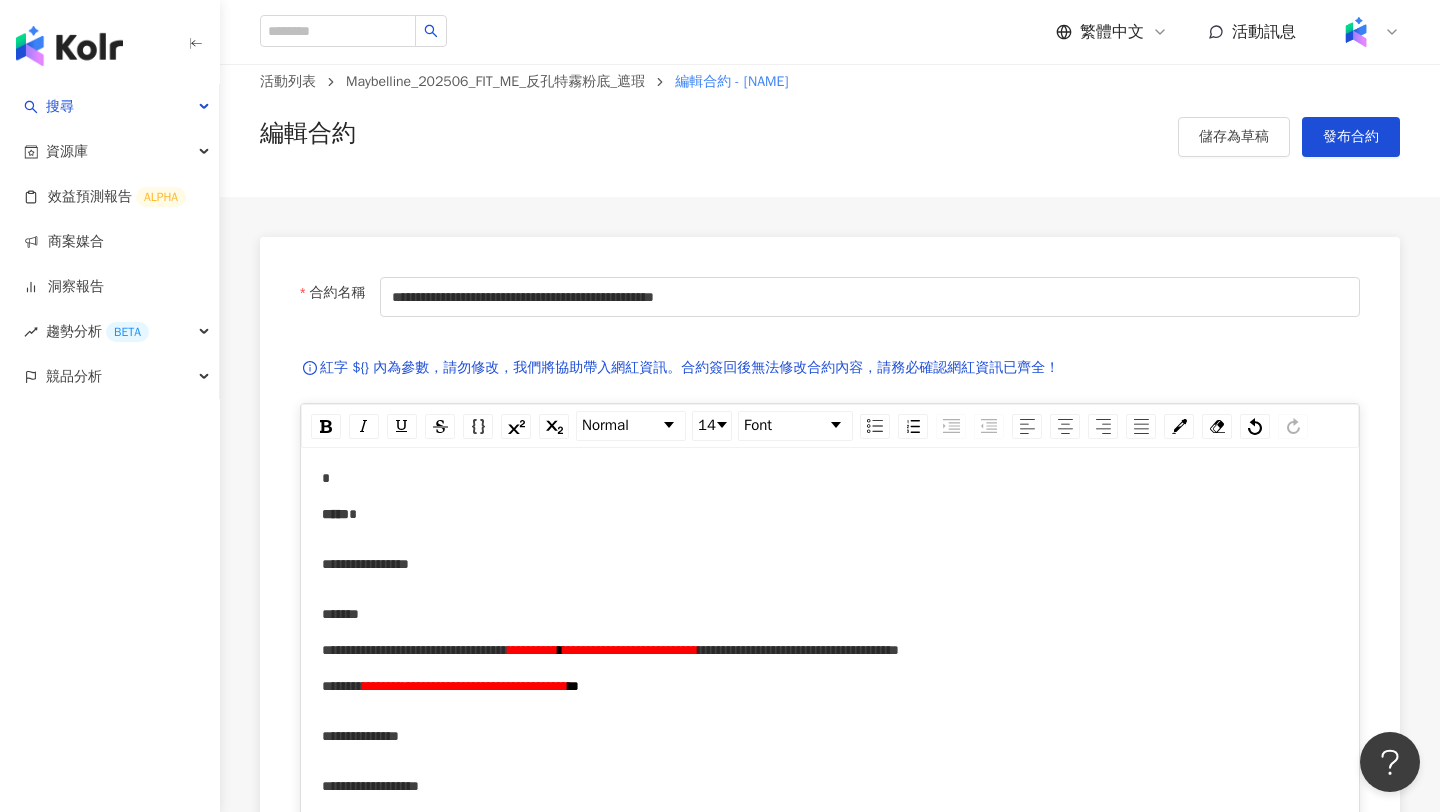 click on "活動列表 Maybelline_202506_FIT_ME_反孔特霧粉底_遮瑕 編輯合約 - [FIRST] [LAST] 編輯合約 儲存為草稿 發布合約" at bounding box center [830, 114] 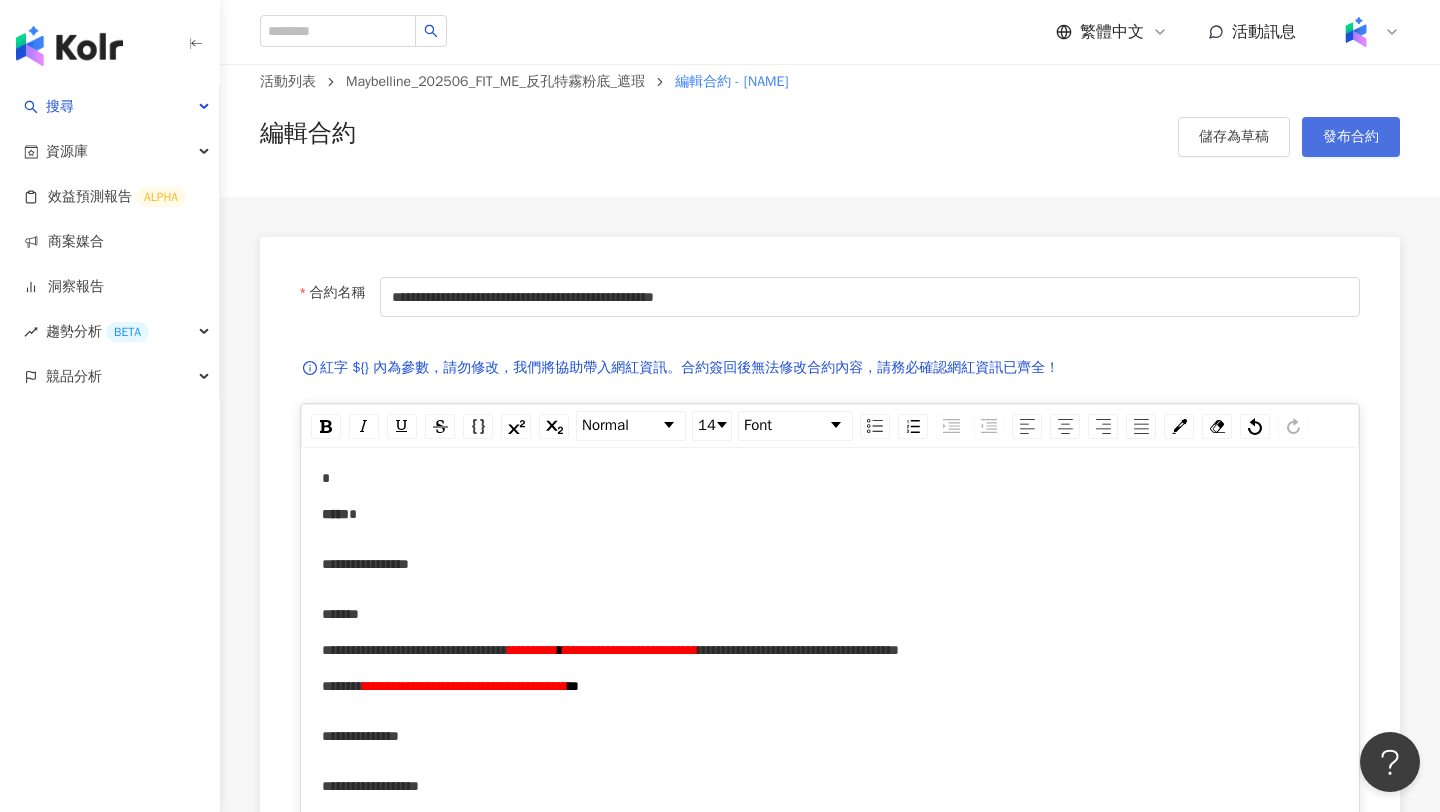 click on "發布合約" at bounding box center [1351, 137] 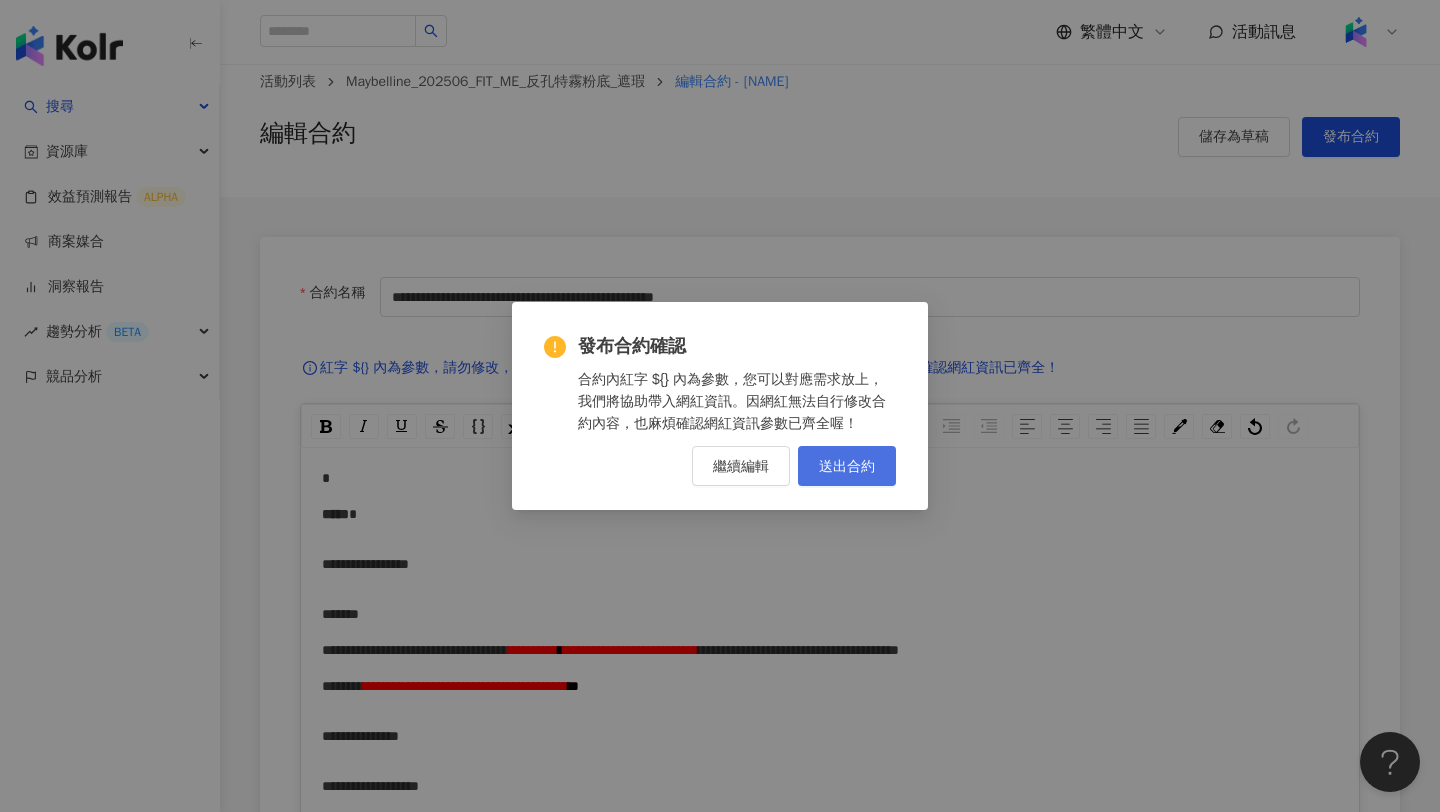 click on "送出合約" at bounding box center (847, 466) 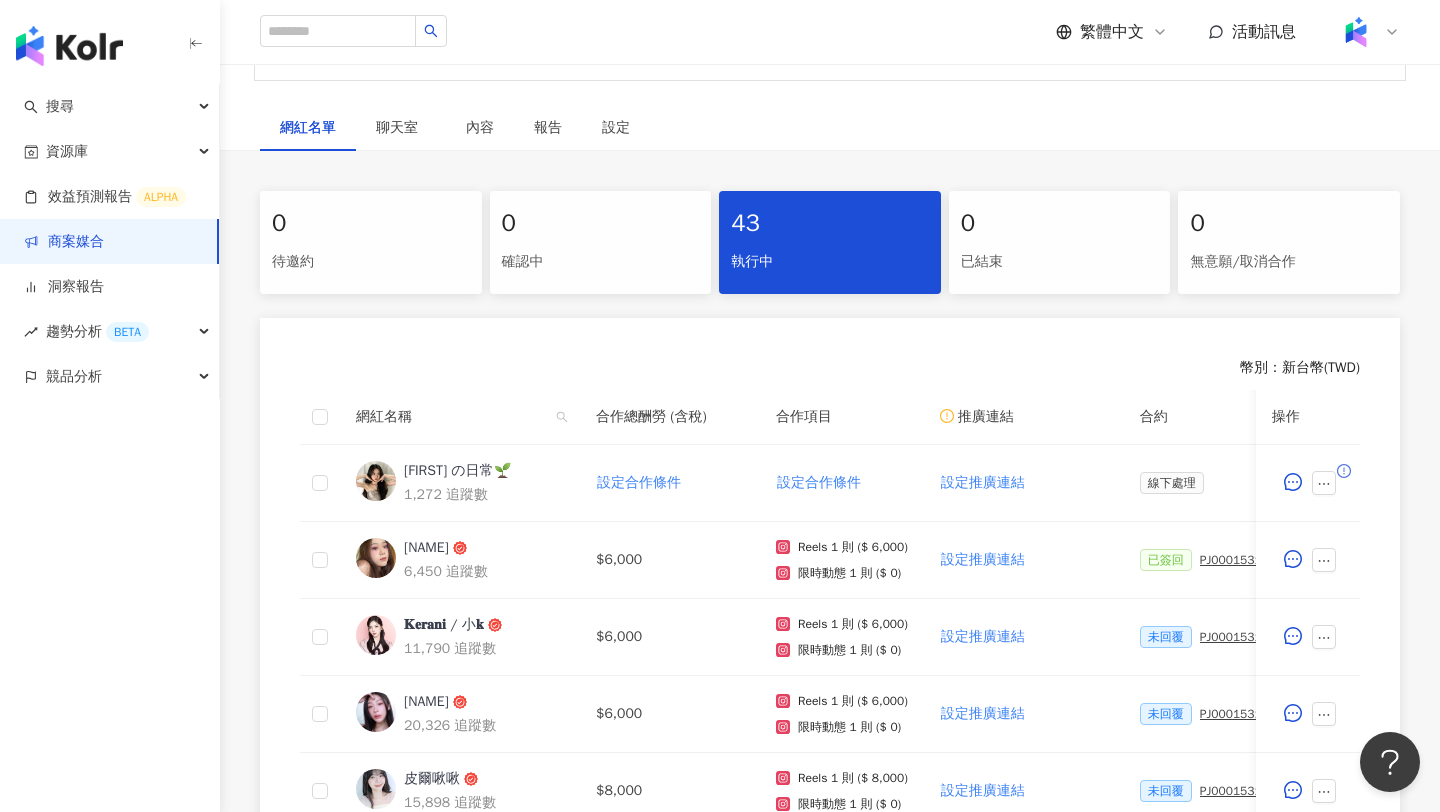 scroll, scrollTop: 1034, scrollLeft: 0, axis: vertical 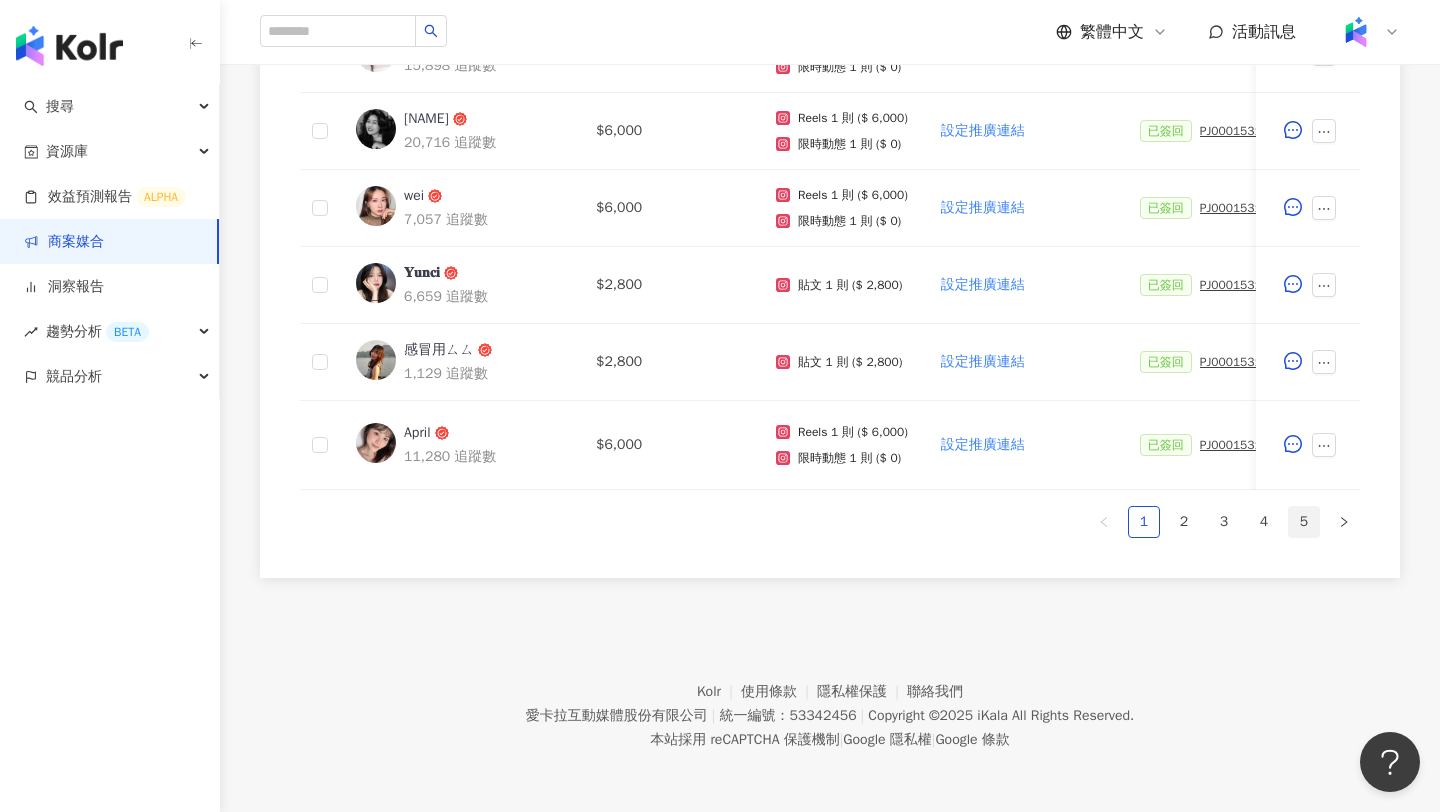 click on "5" at bounding box center (1304, 522) 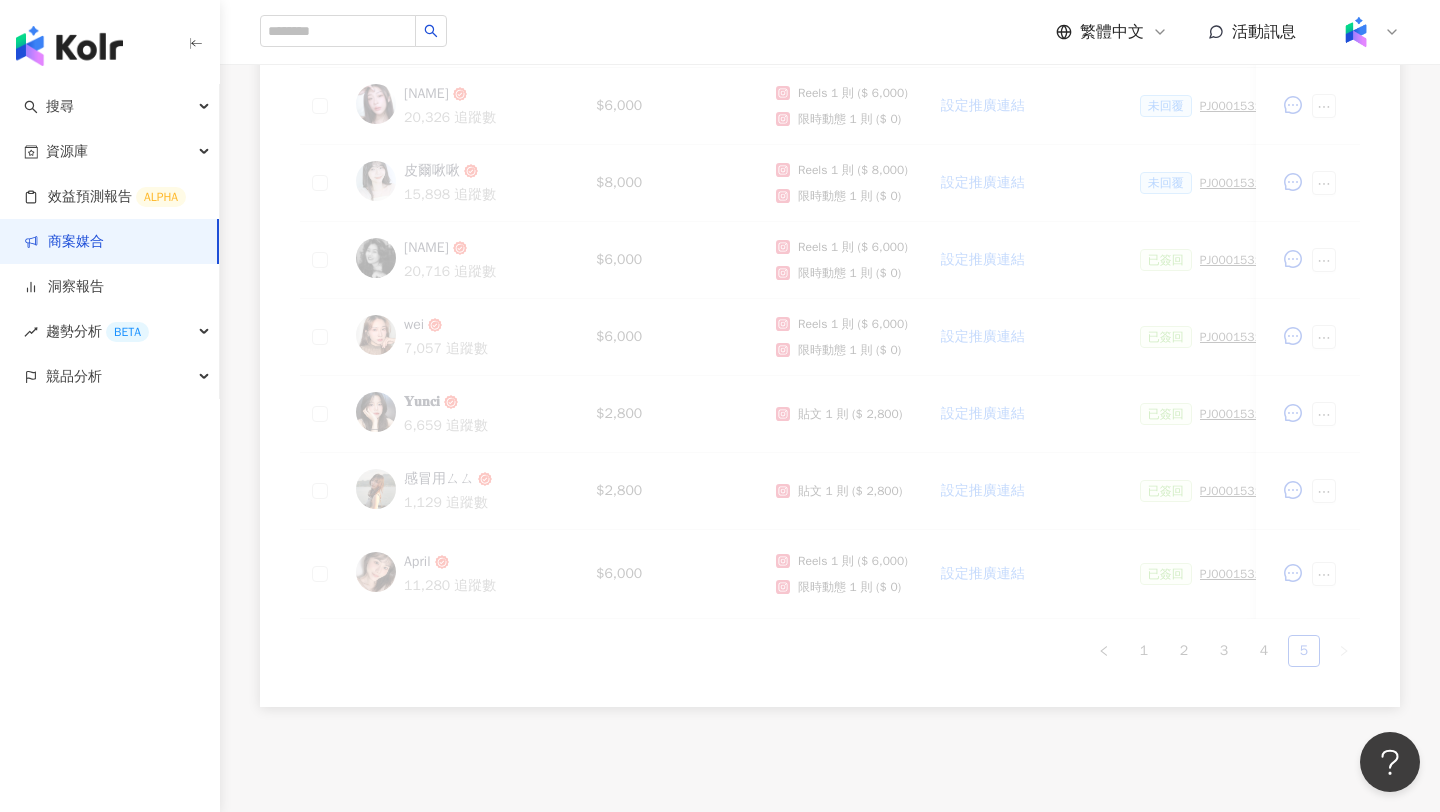 scroll, scrollTop: 483, scrollLeft: 0, axis: vertical 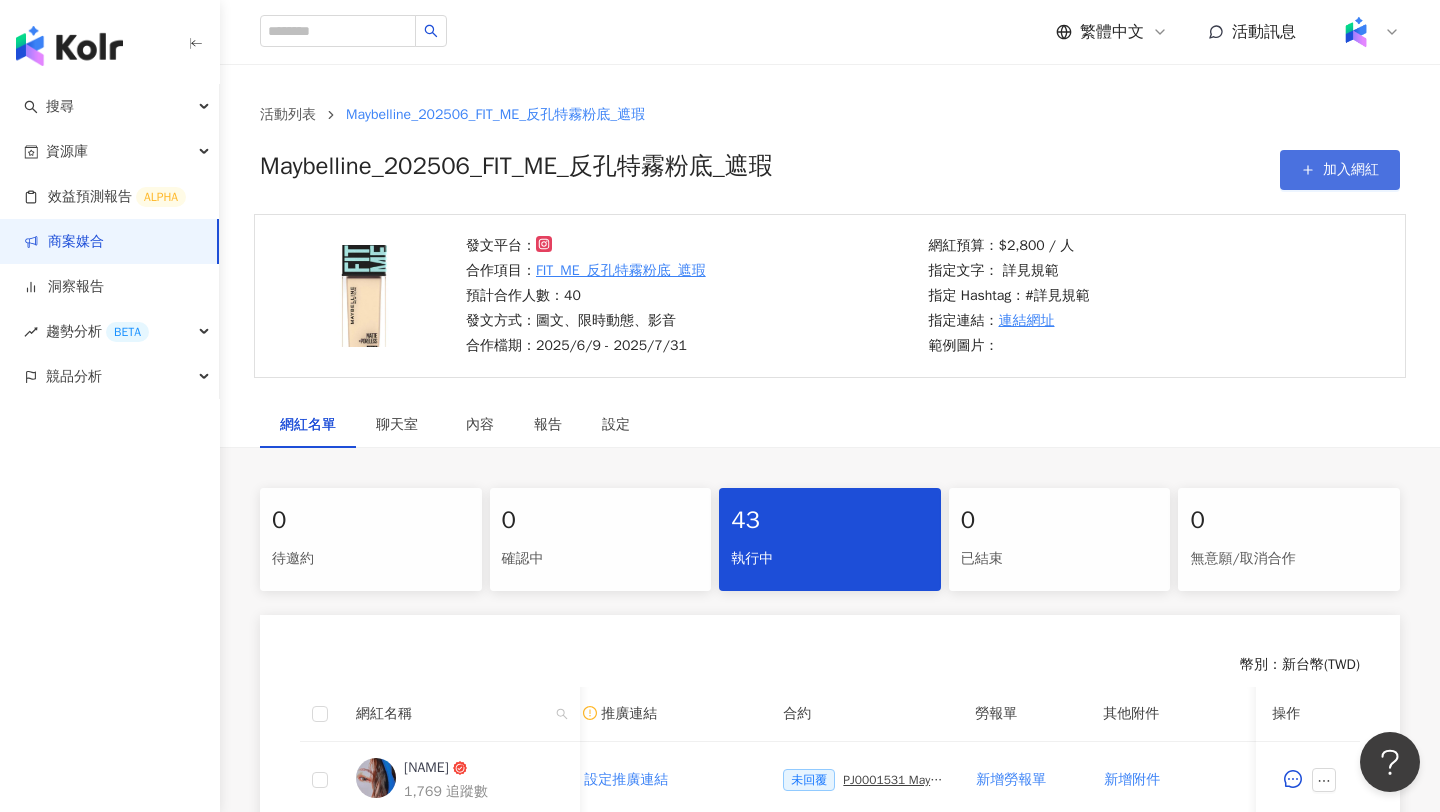 click on "加入網紅" at bounding box center [1351, 170] 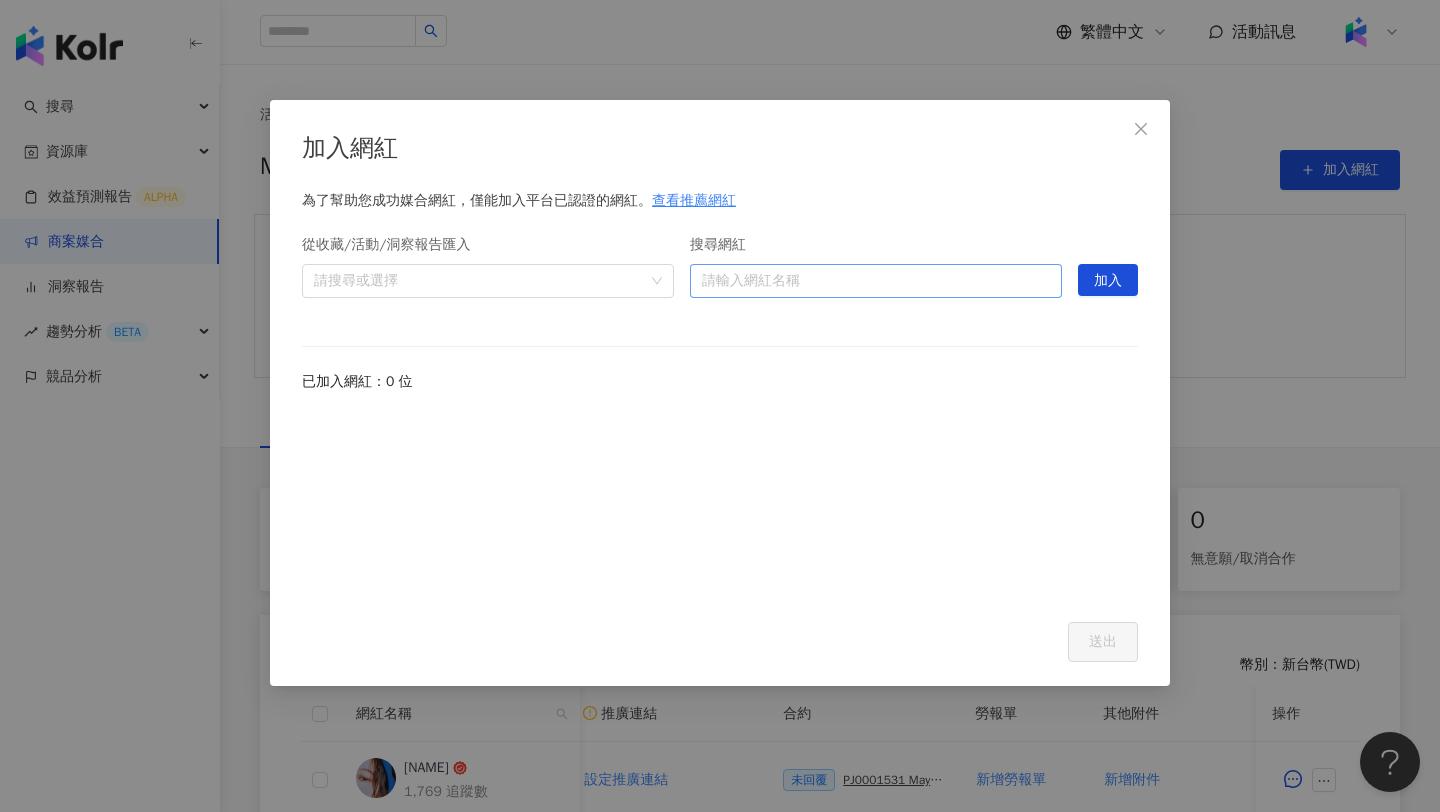click on "搜尋網紅" at bounding box center [876, 281] 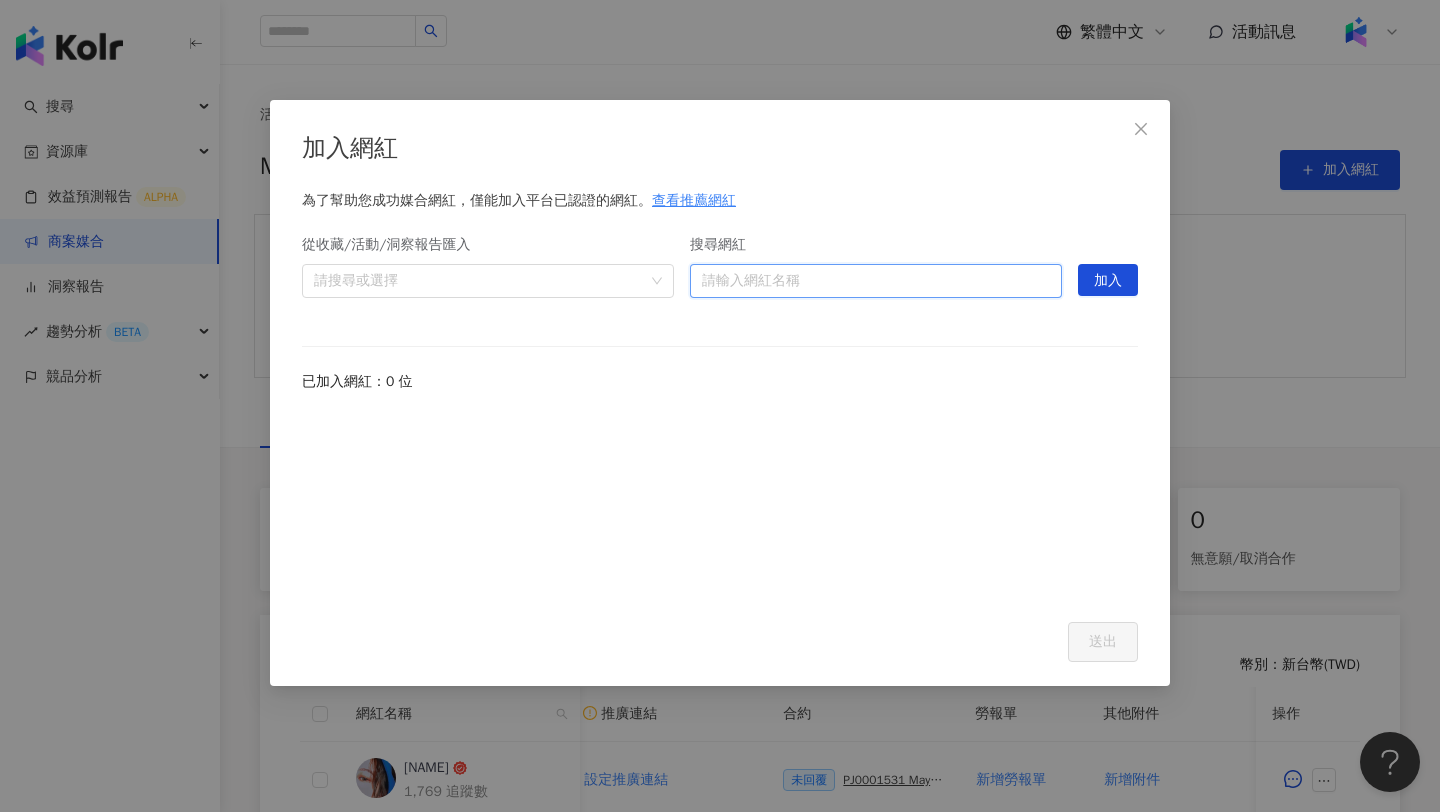 paste on "***" 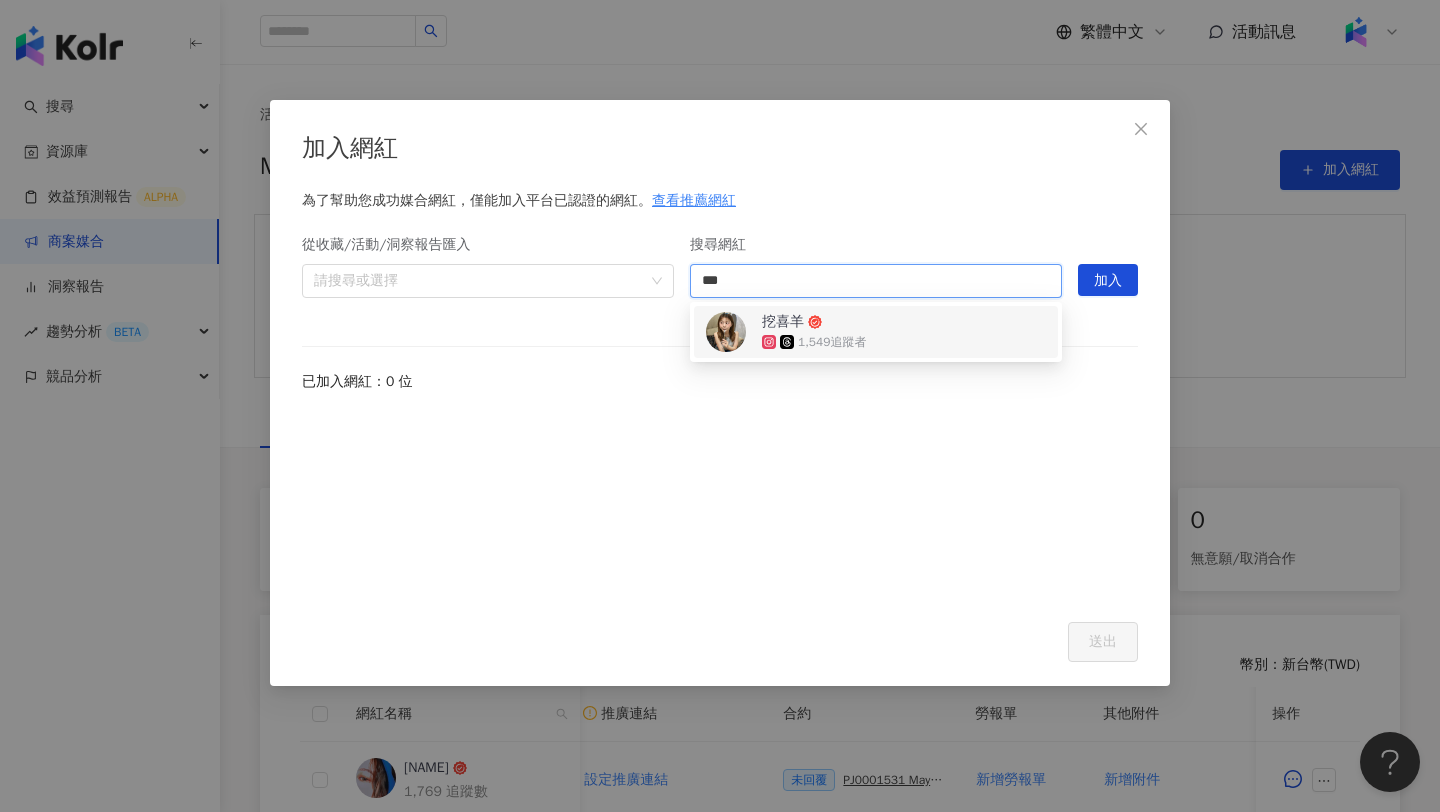 click on "[NAME] 1,549 追蹤者" at bounding box center [876, 332] 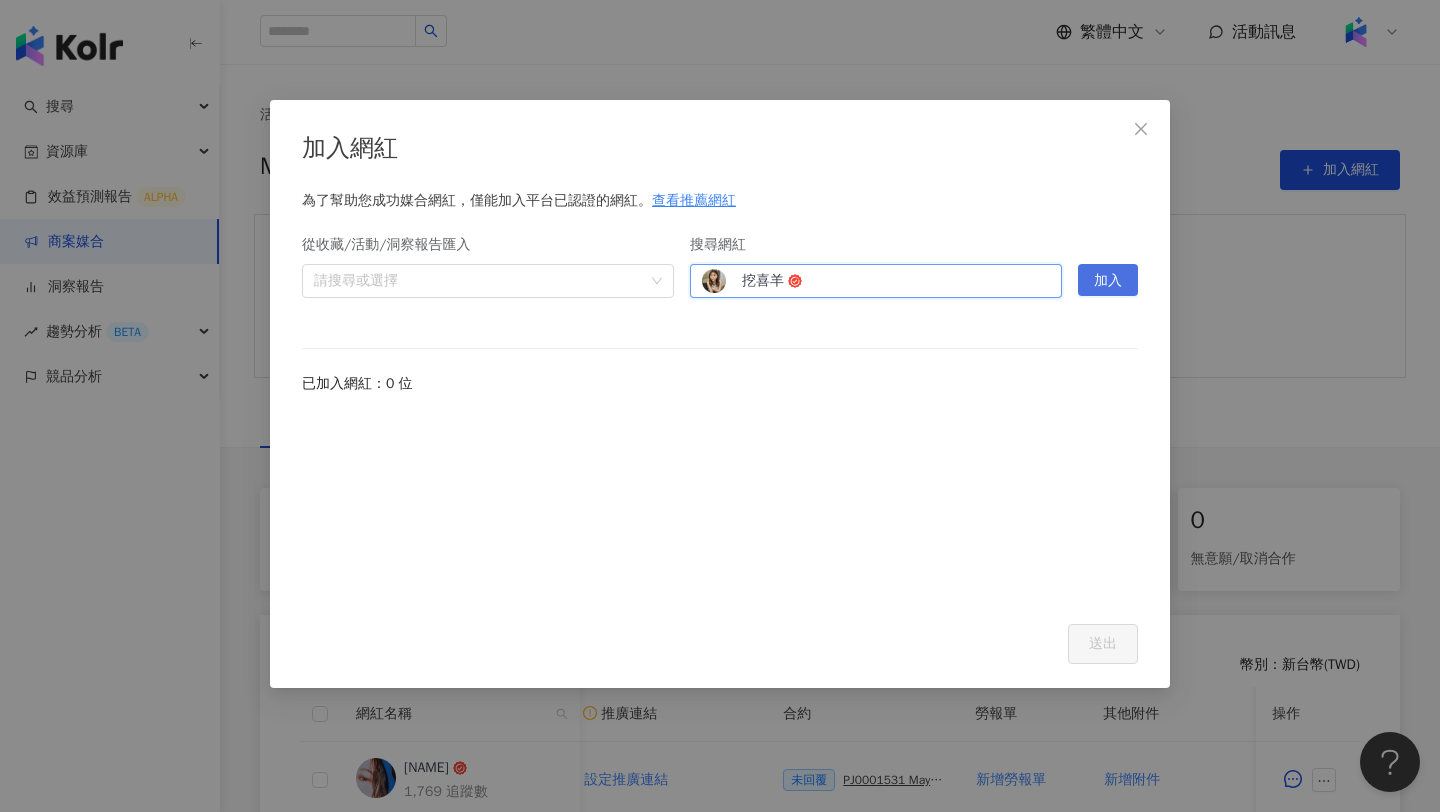 click on "加入" at bounding box center [1108, 281] 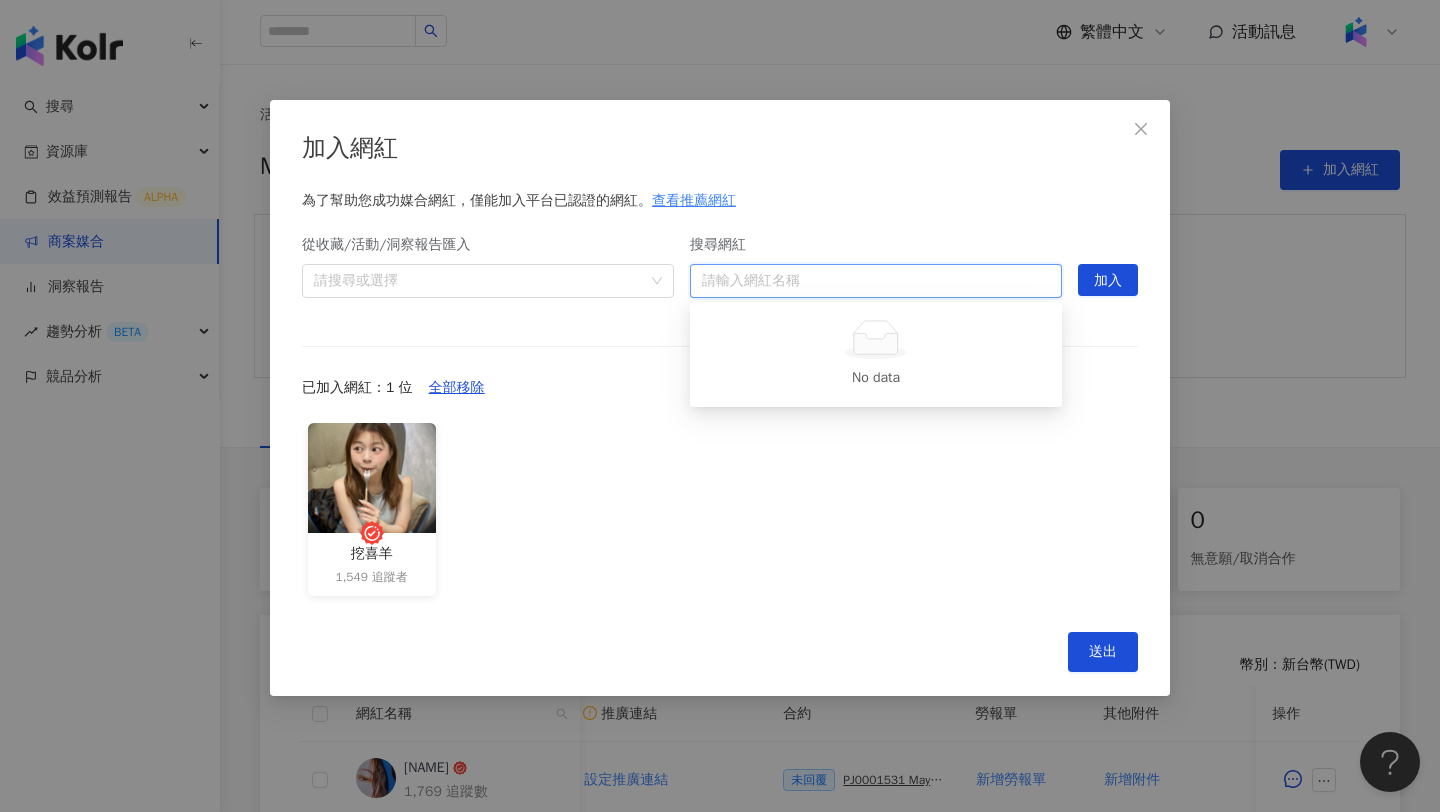 click on "搜尋網紅" at bounding box center [876, 281] 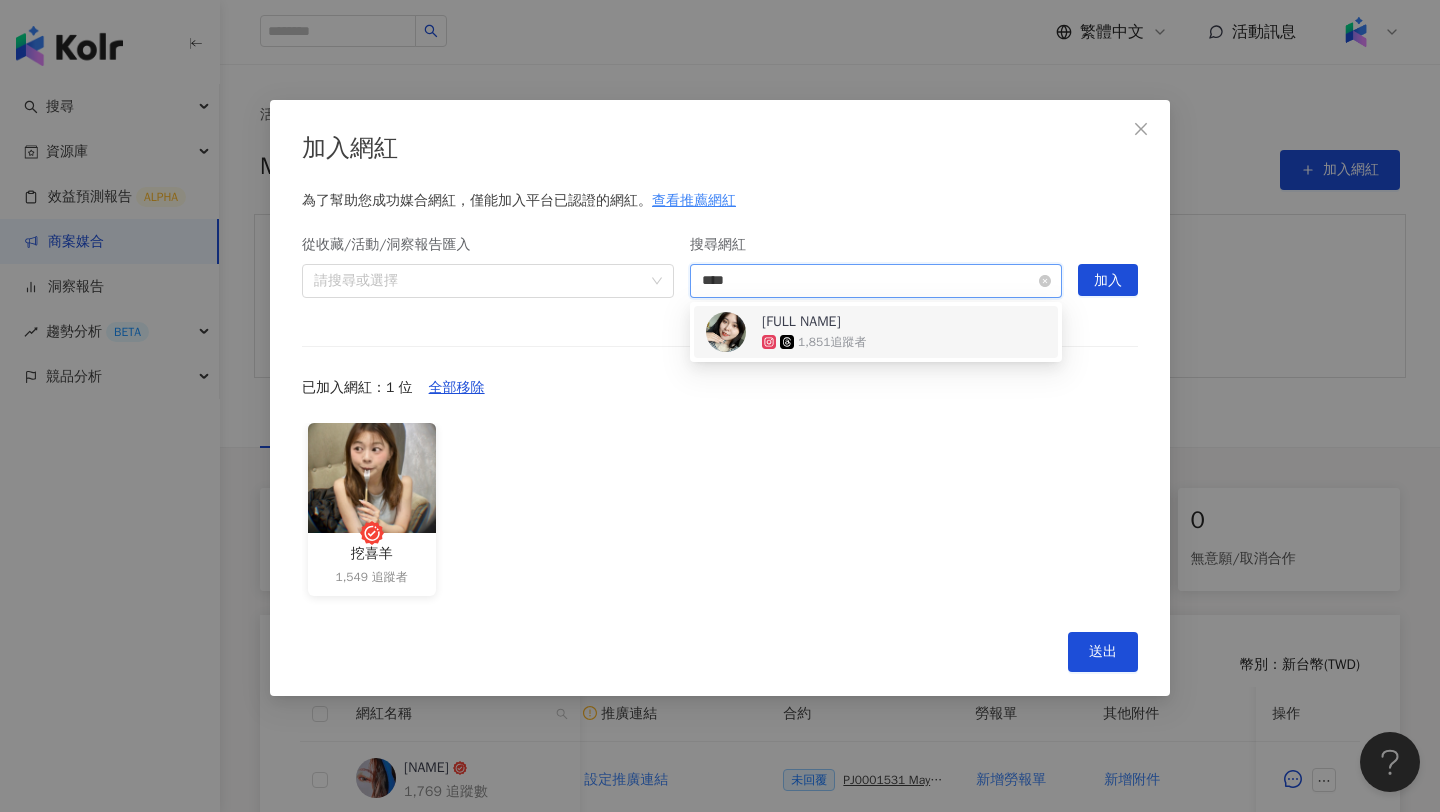 type 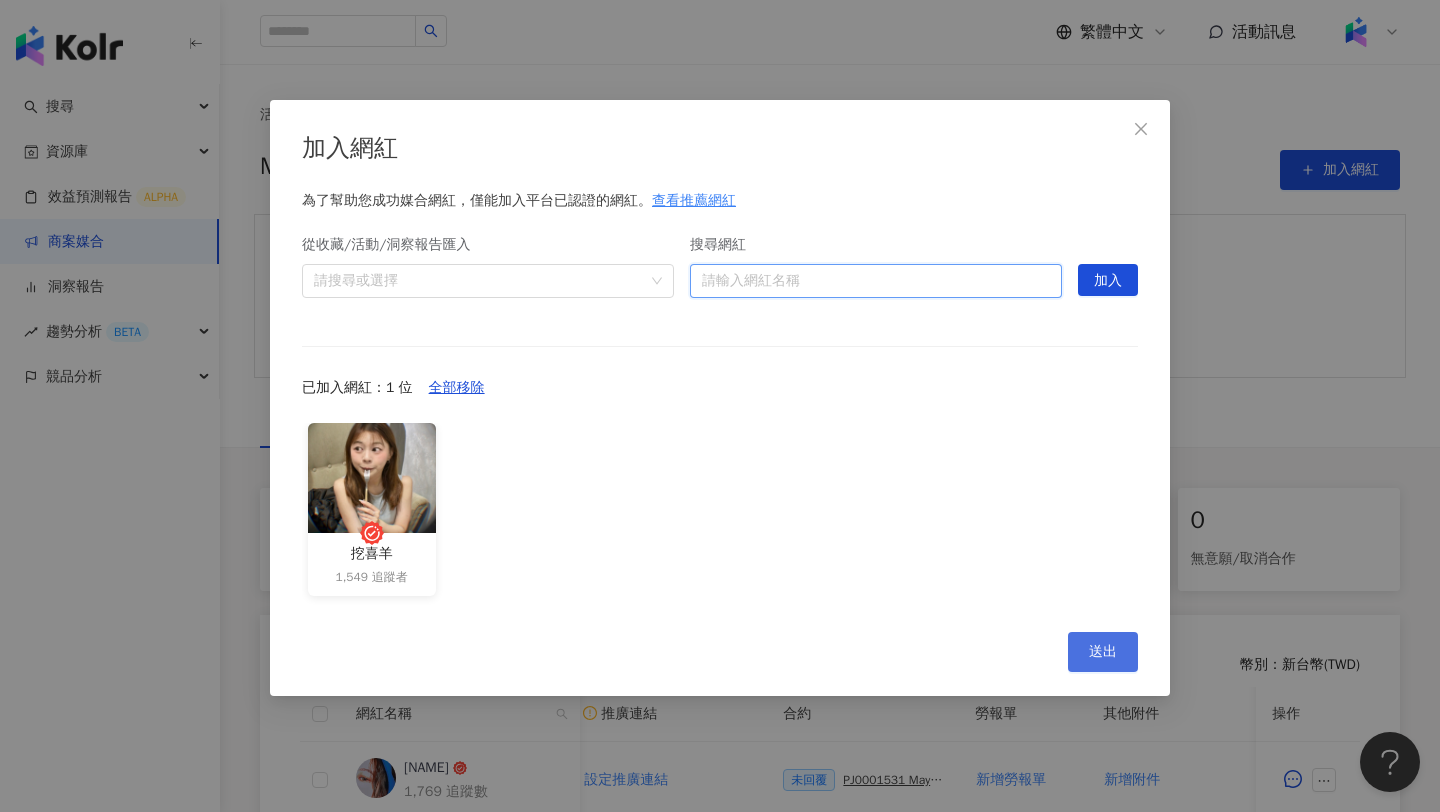 click on "送出" at bounding box center (1103, 652) 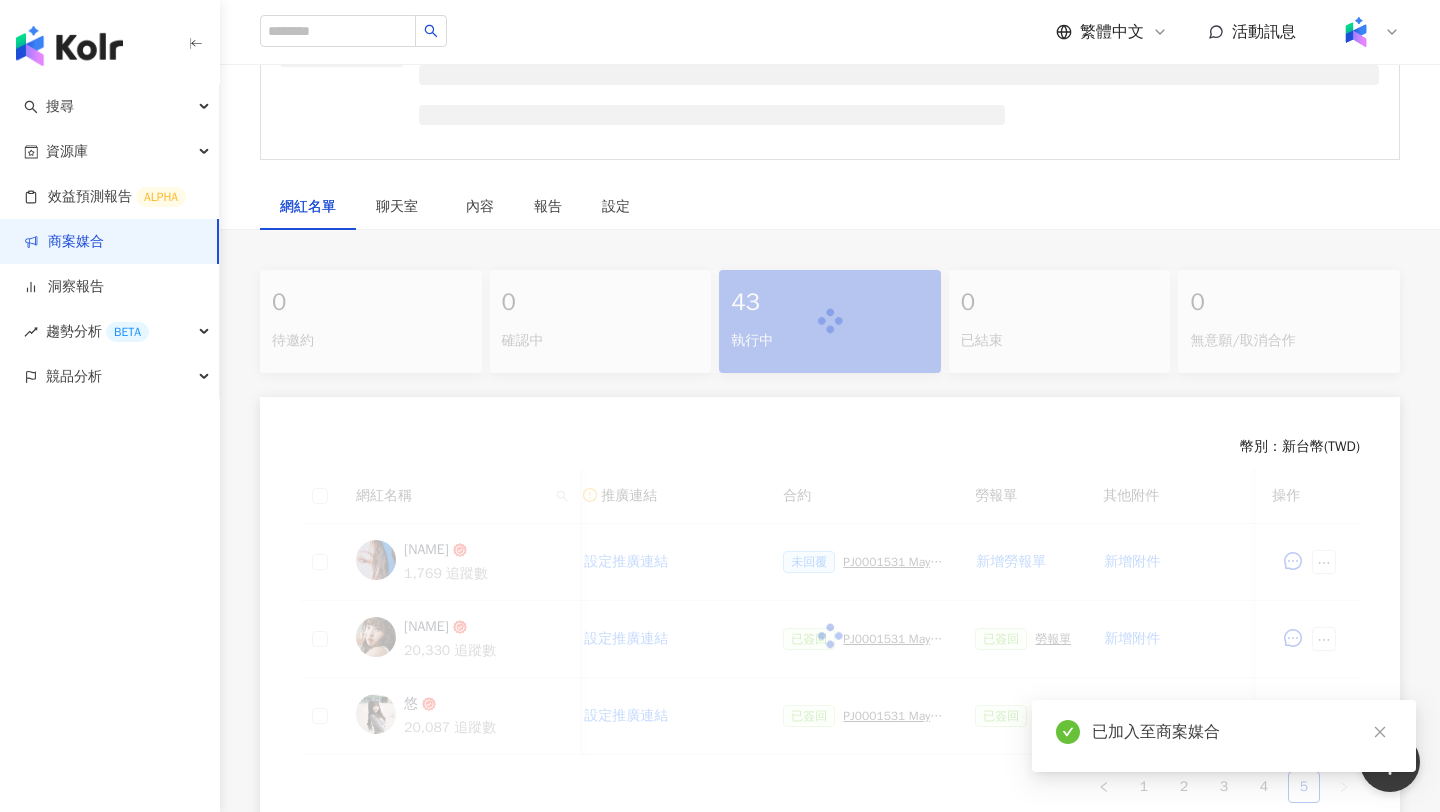 scroll, scrollTop: 327, scrollLeft: 0, axis: vertical 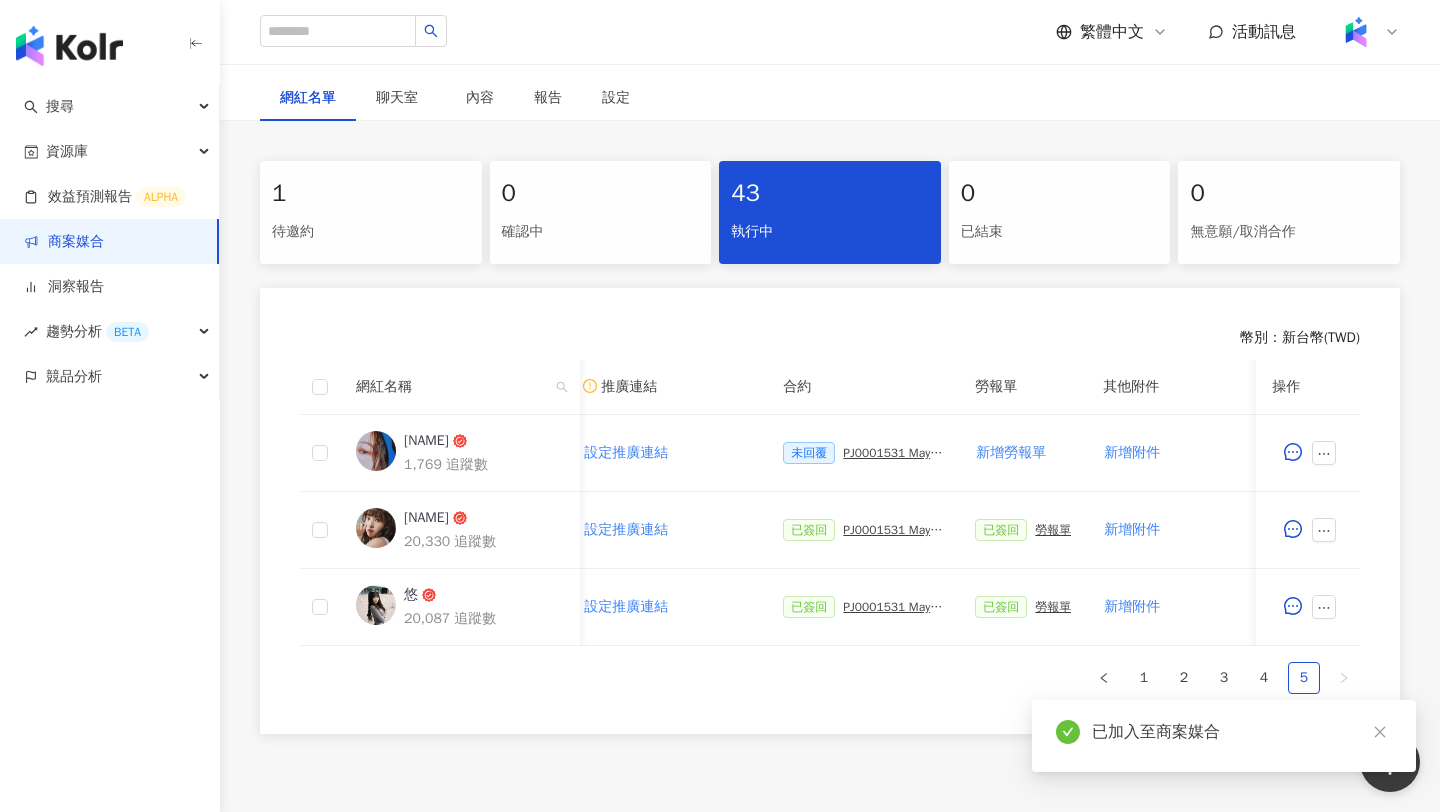 click on "1 待邀約" at bounding box center [371, 212] 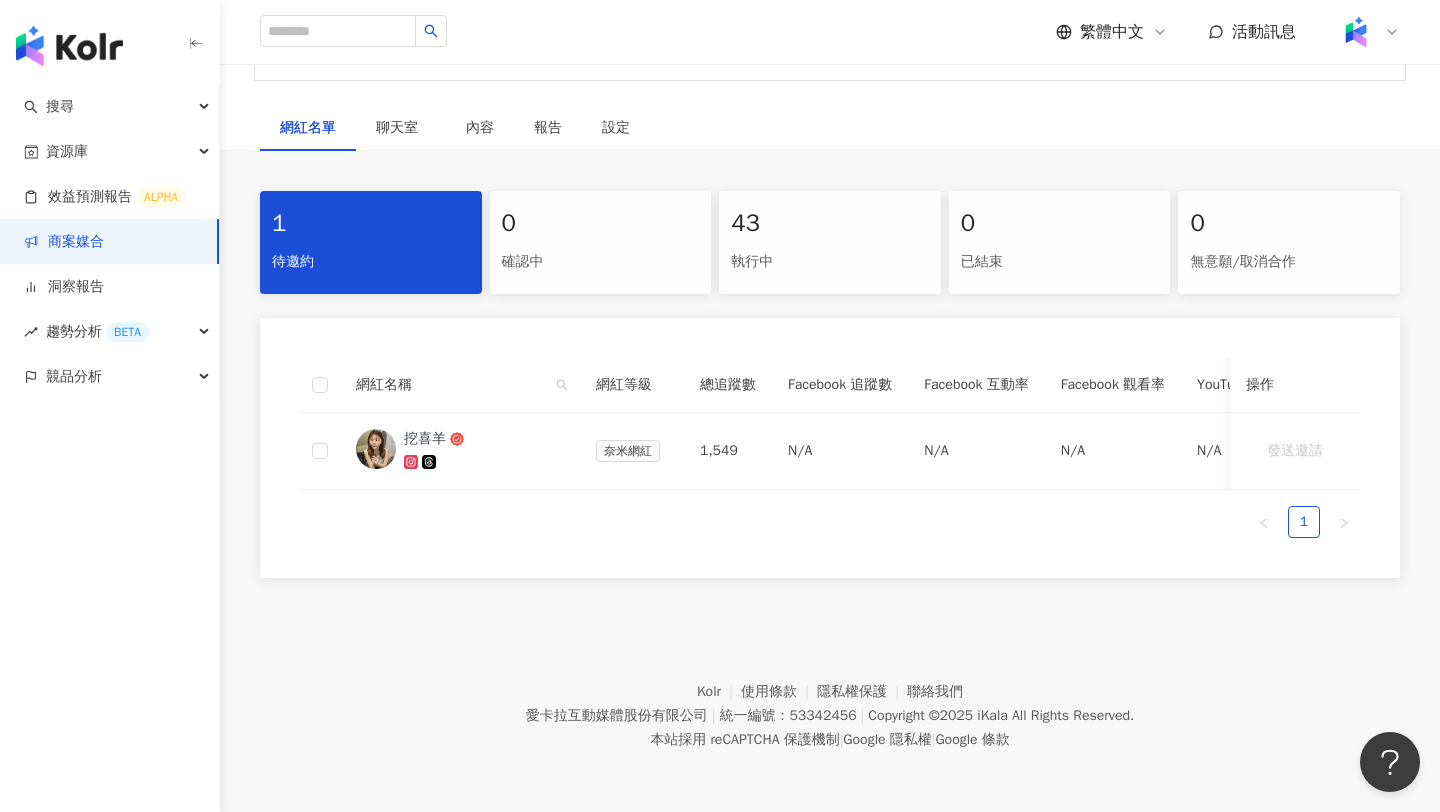 scroll, scrollTop: 297, scrollLeft: 0, axis: vertical 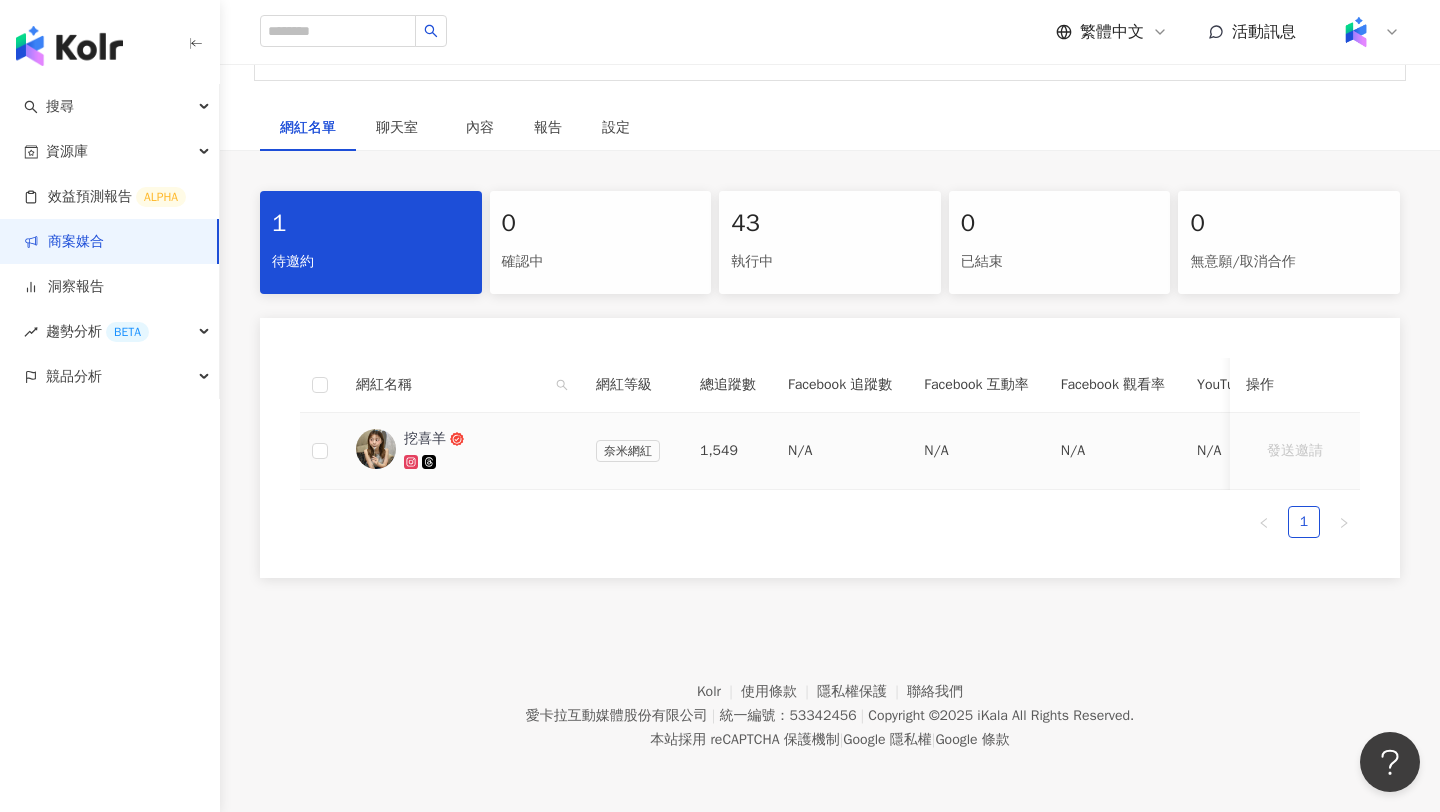 click at bounding box center (320, 451) 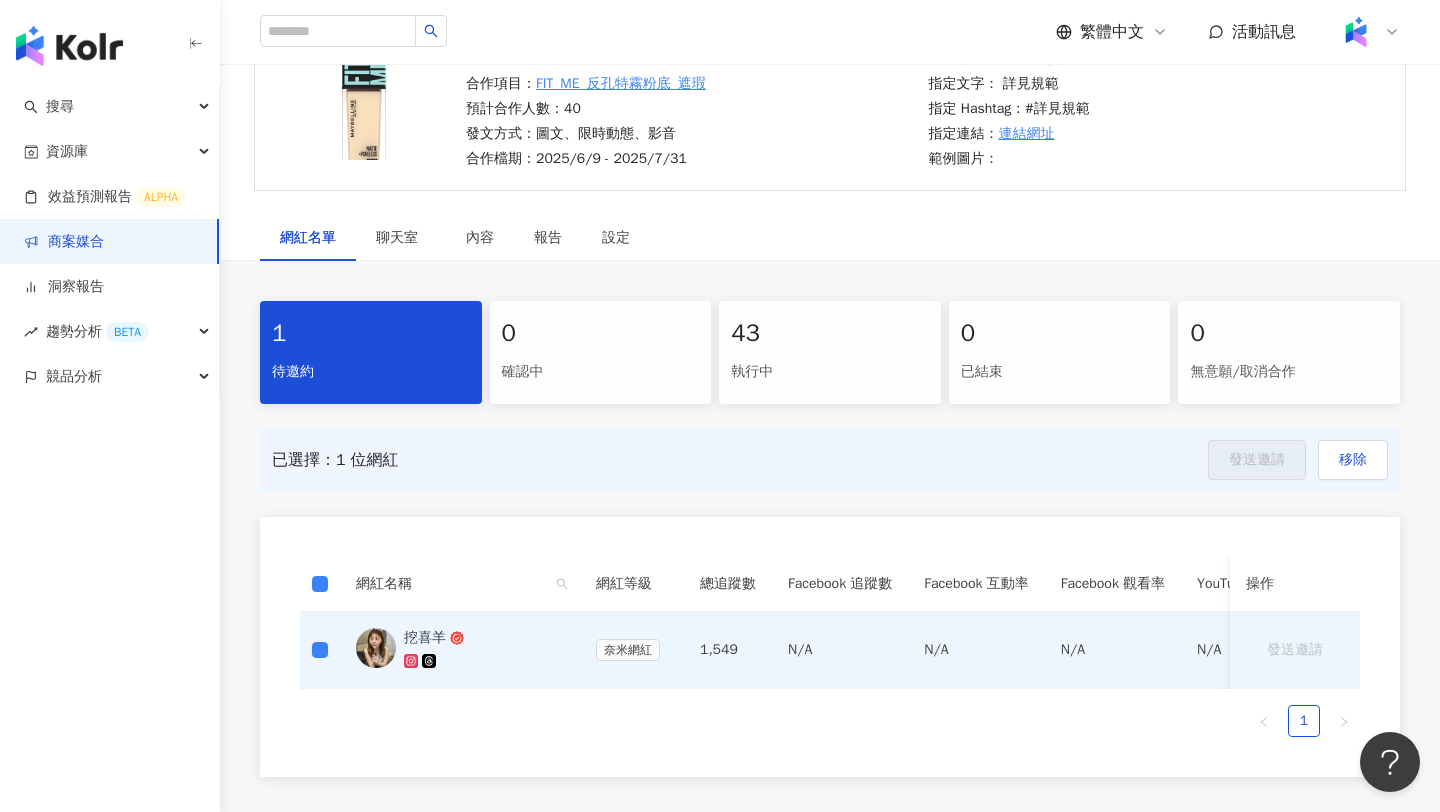 scroll, scrollTop: 152, scrollLeft: 0, axis: vertical 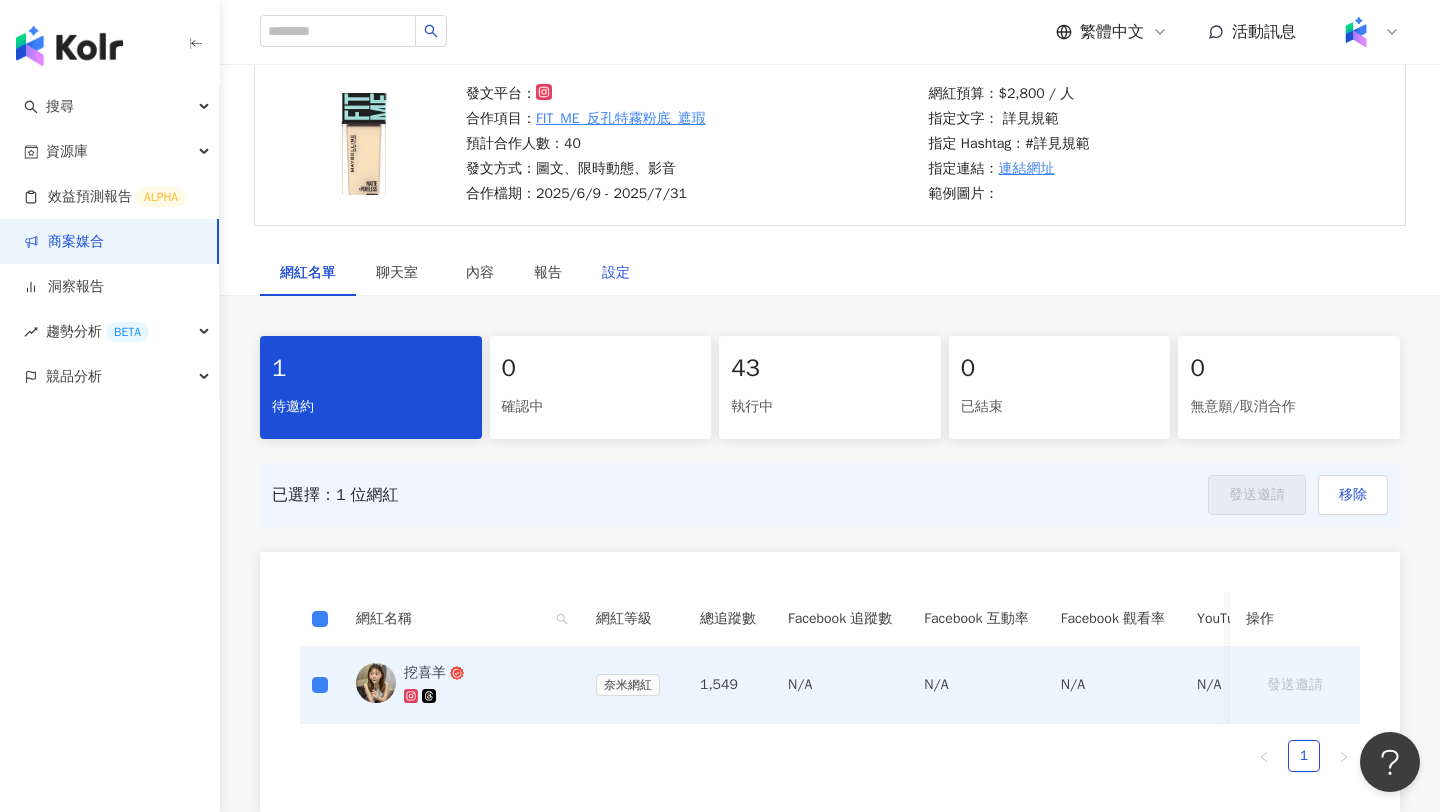 click on "設定" at bounding box center (616, 273) 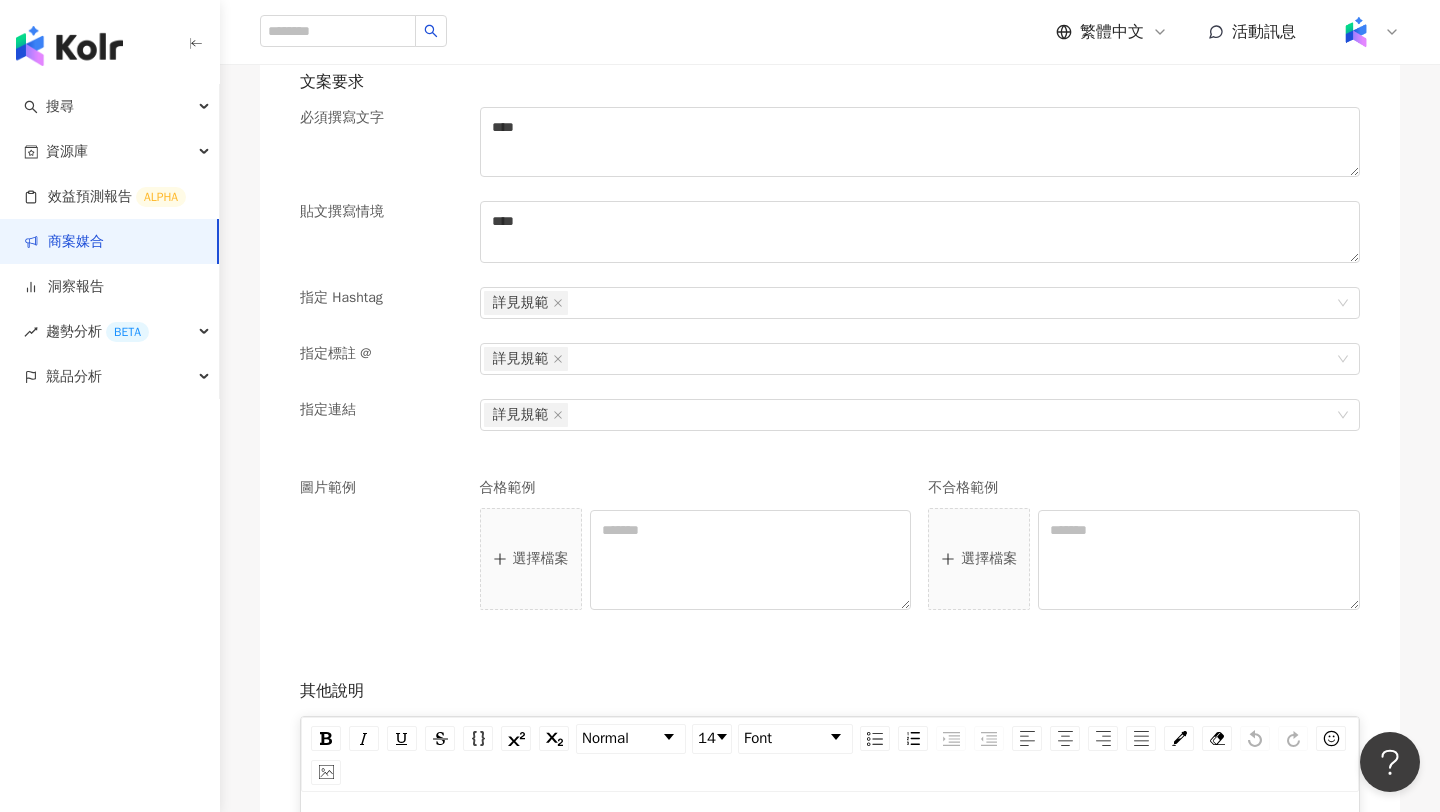 scroll, scrollTop: 2732, scrollLeft: 0, axis: vertical 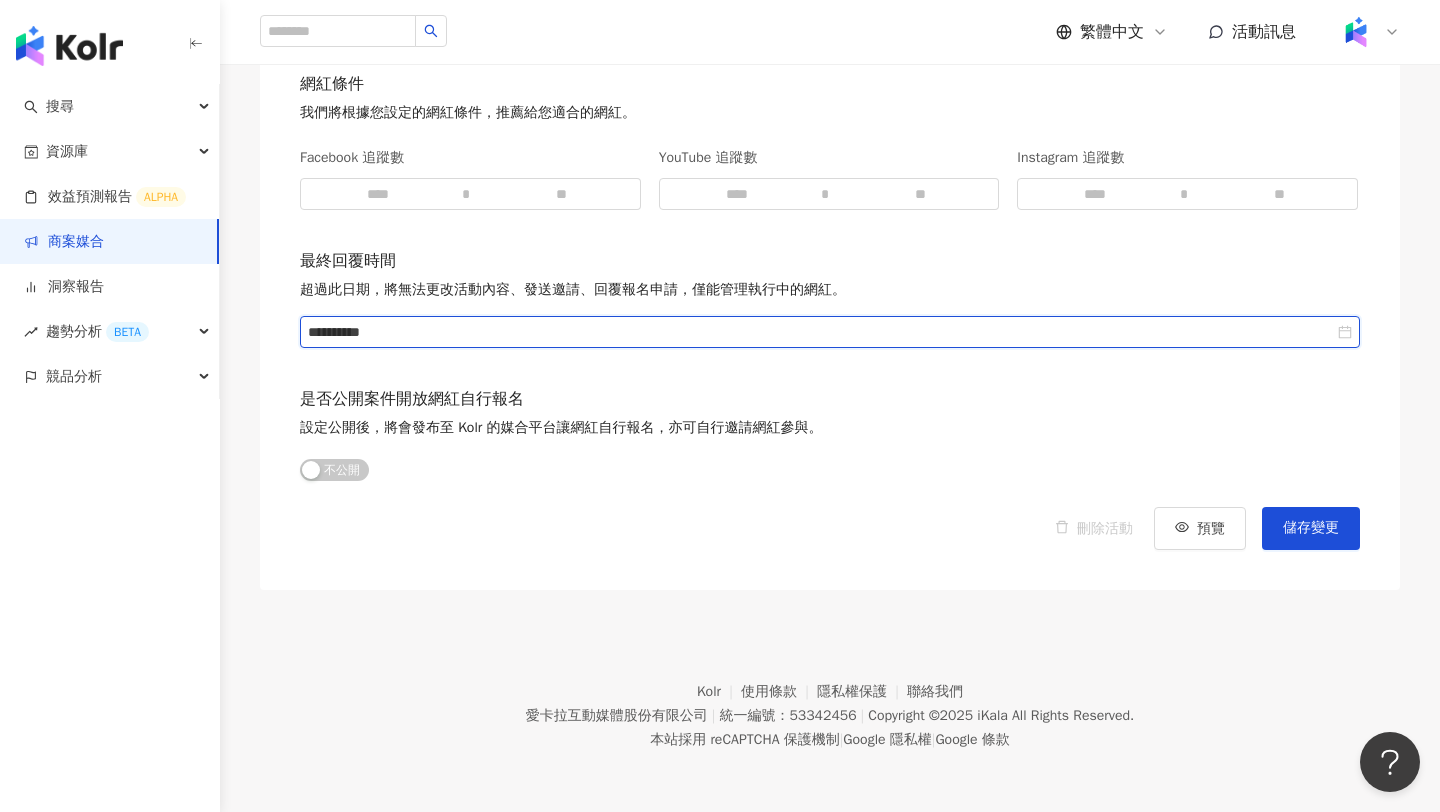 click on "**********" at bounding box center [821, 332] 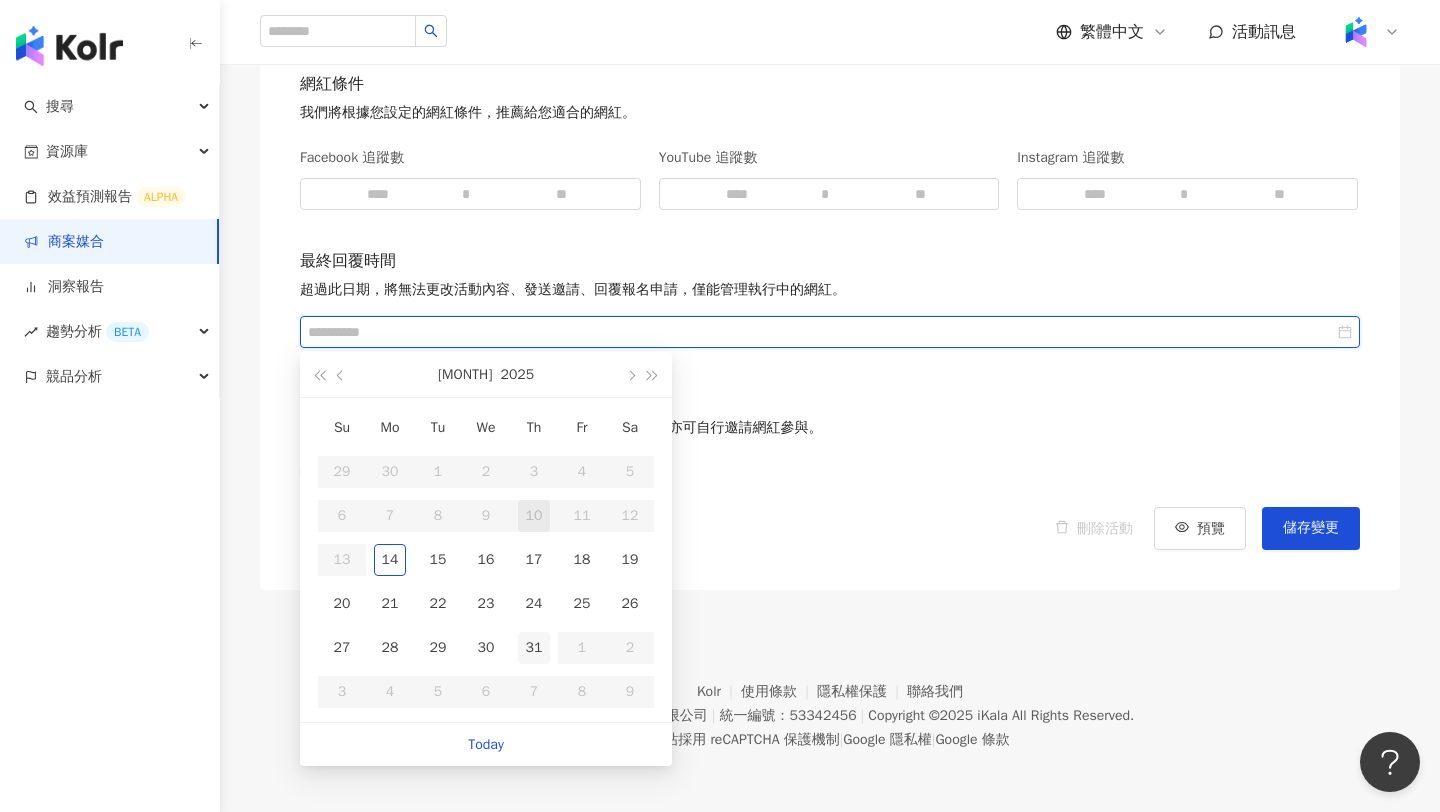 type on "**********" 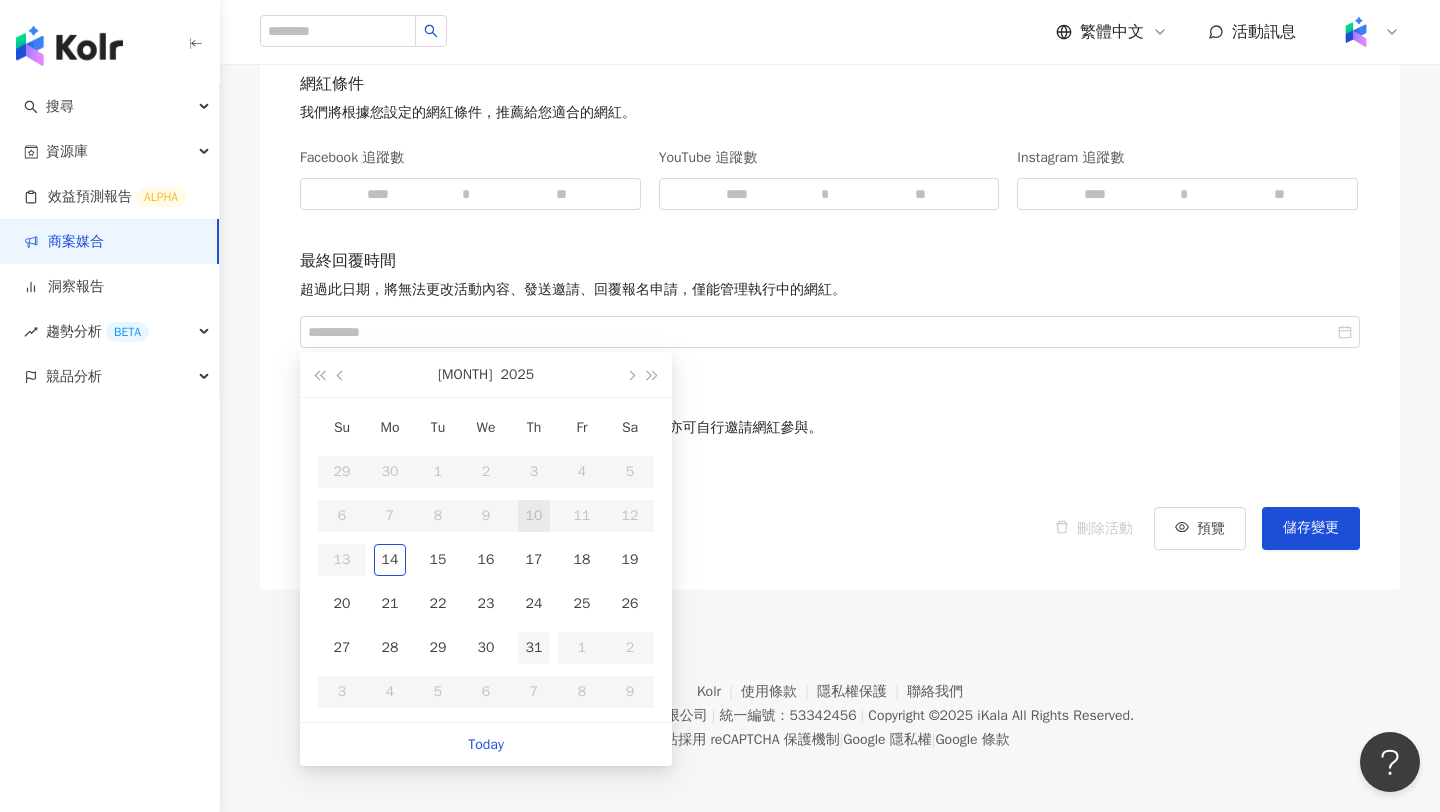 click on "31" at bounding box center (534, 648) 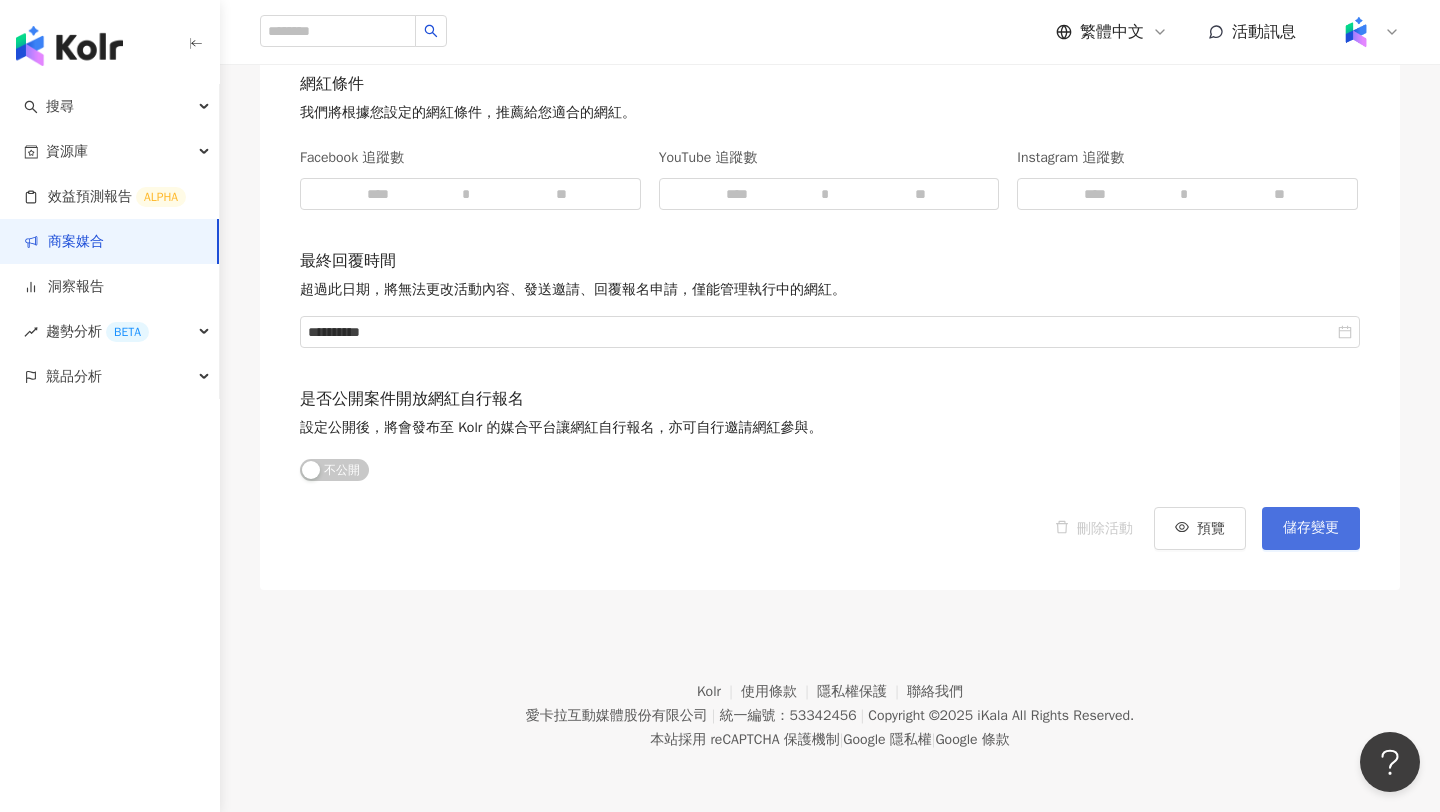 click on "儲存變更" at bounding box center [1311, 528] 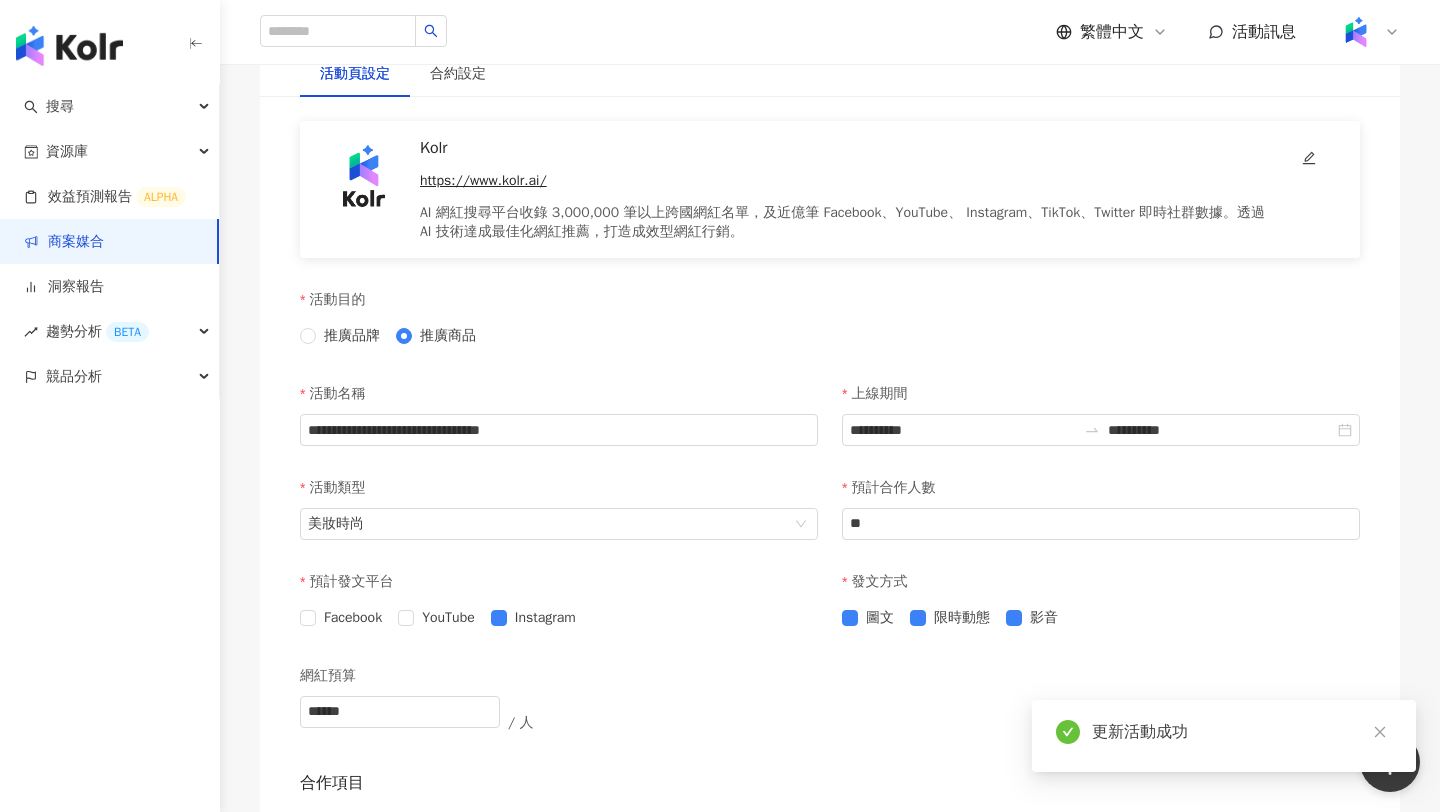 scroll, scrollTop: 0, scrollLeft: 0, axis: both 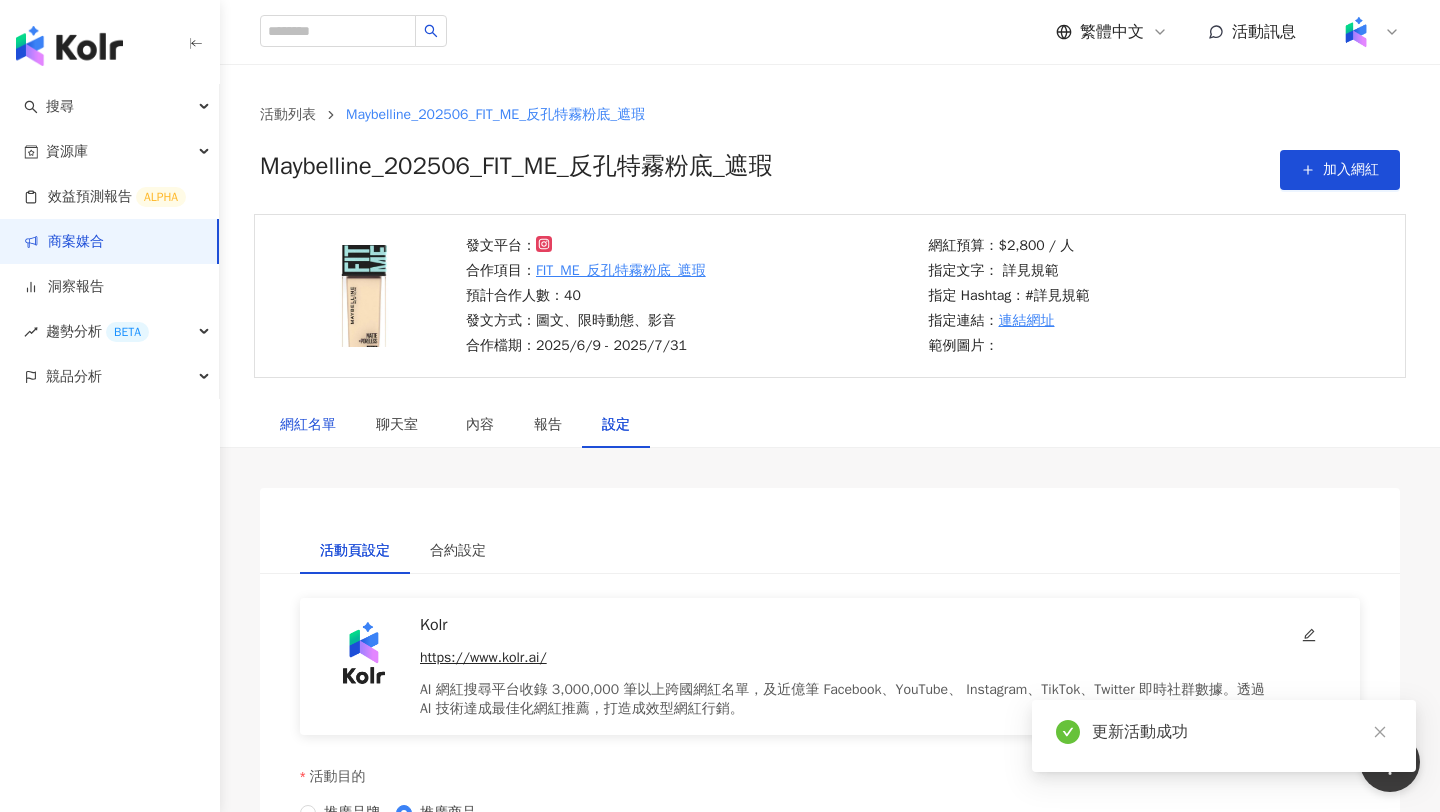 click on "網紅名單" at bounding box center (308, 425) 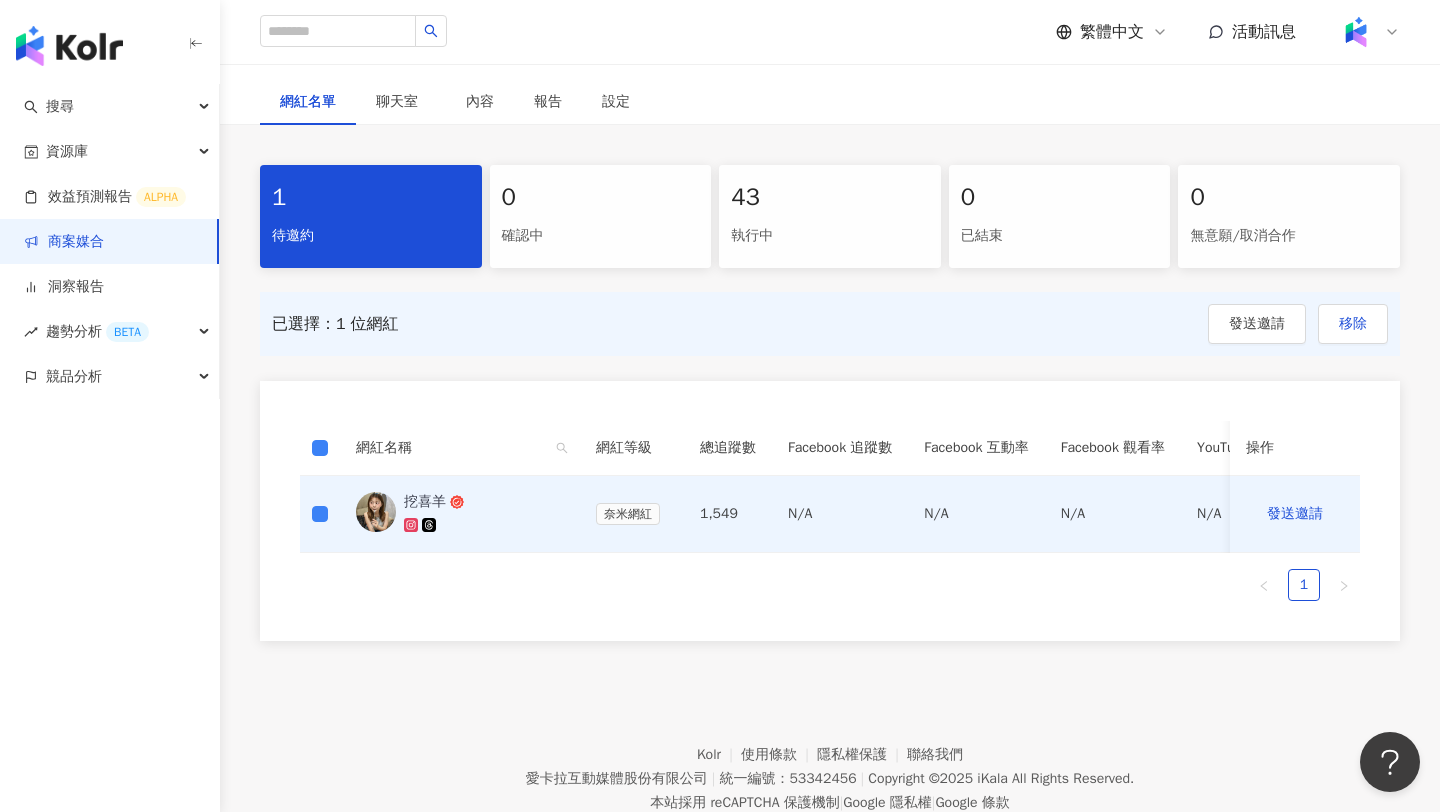 scroll, scrollTop: 386, scrollLeft: 0, axis: vertical 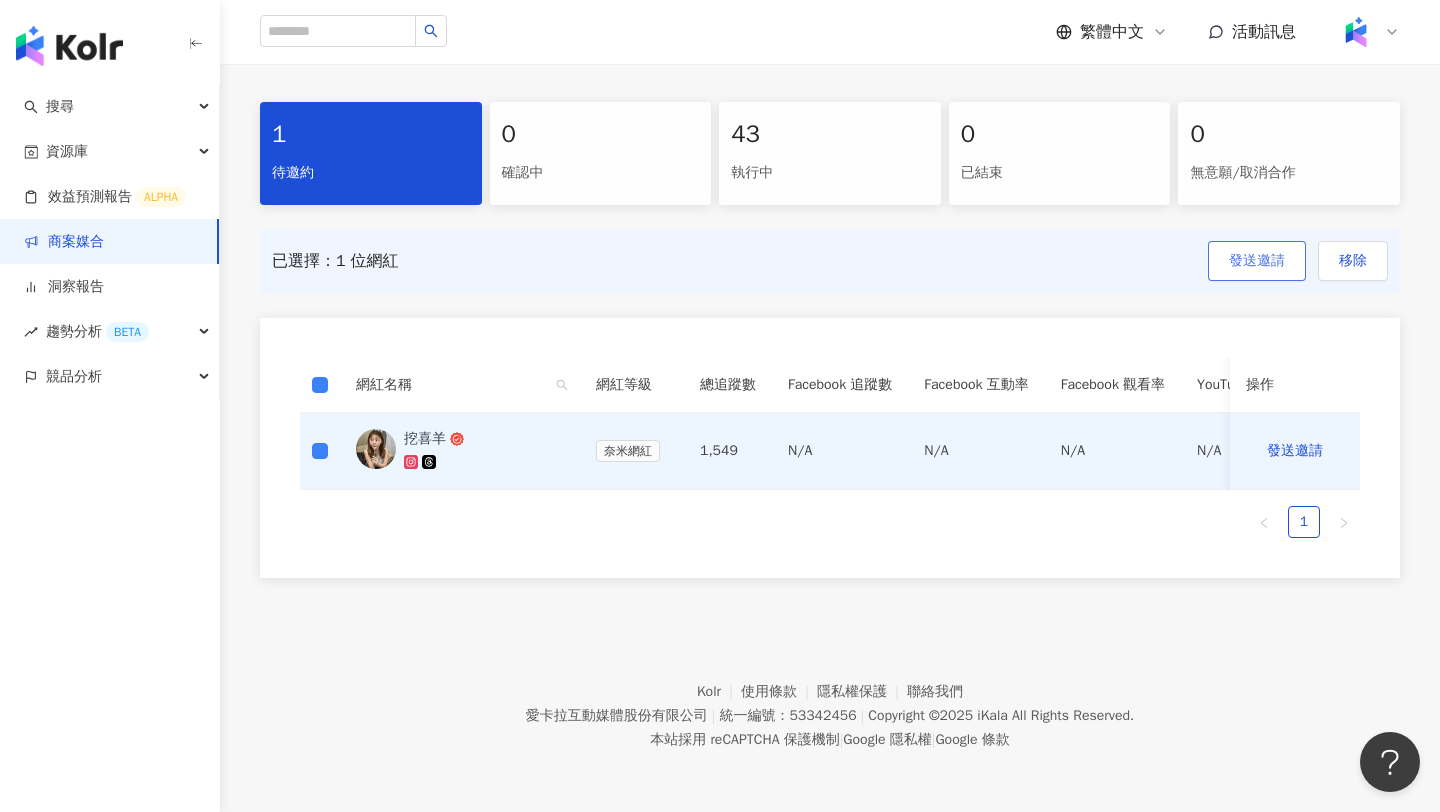 click on "發送邀請" at bounding box center (1257, 261) 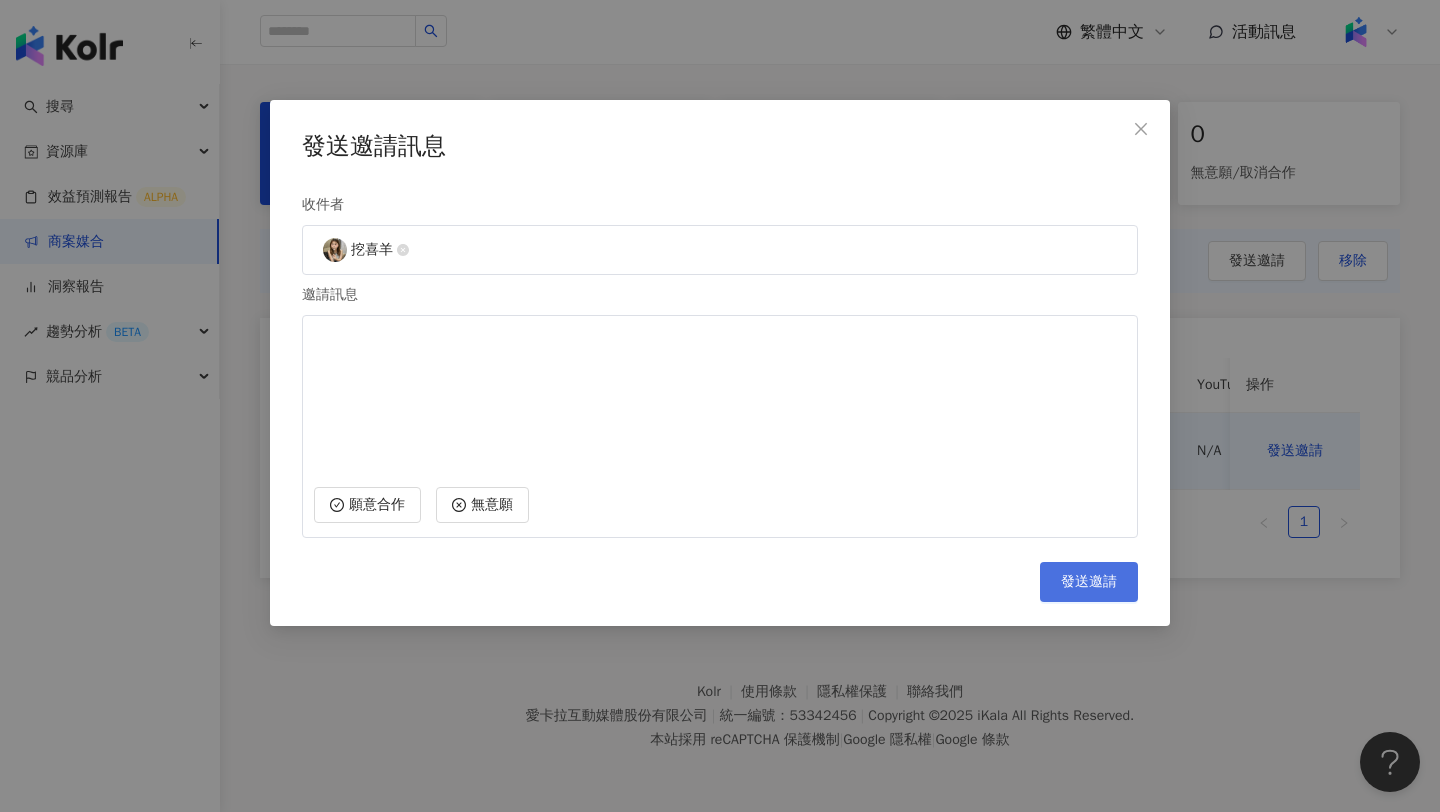 click on "發送邀請" at bounding box center (1089, 582) 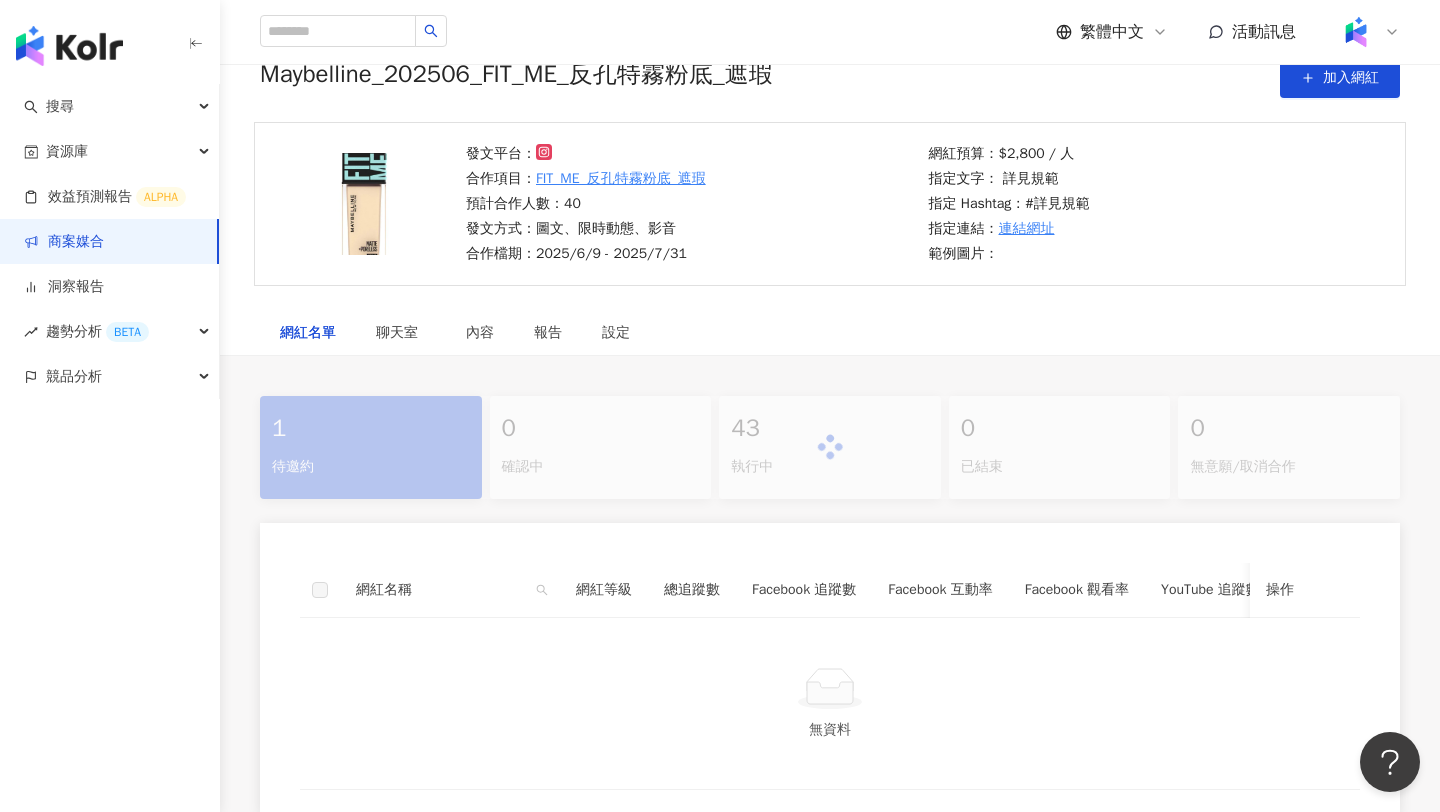 scroll, scrollTop: 328, scrollLeft: 0, axis: vertical 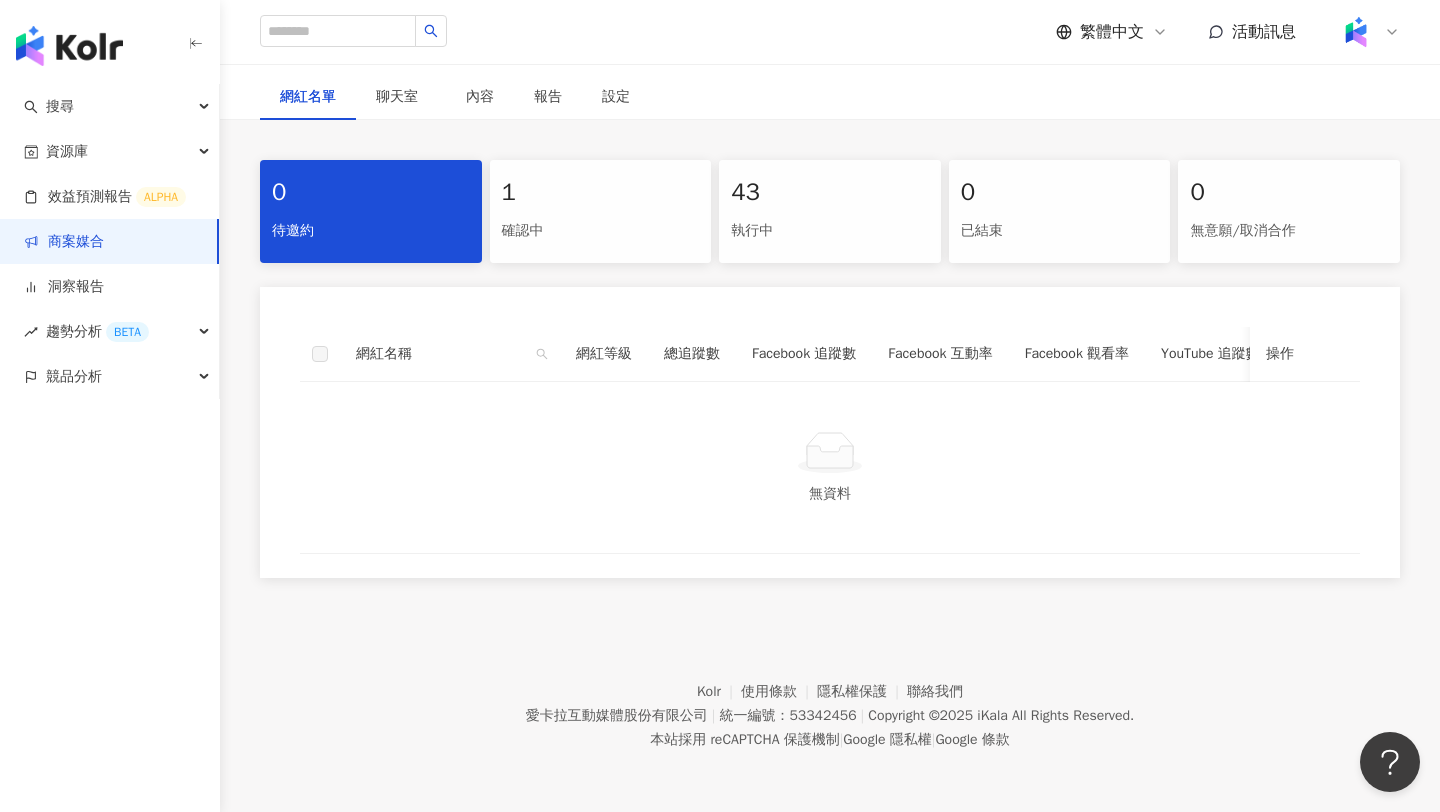 click on "確認中" at bounding box center [601, 231] 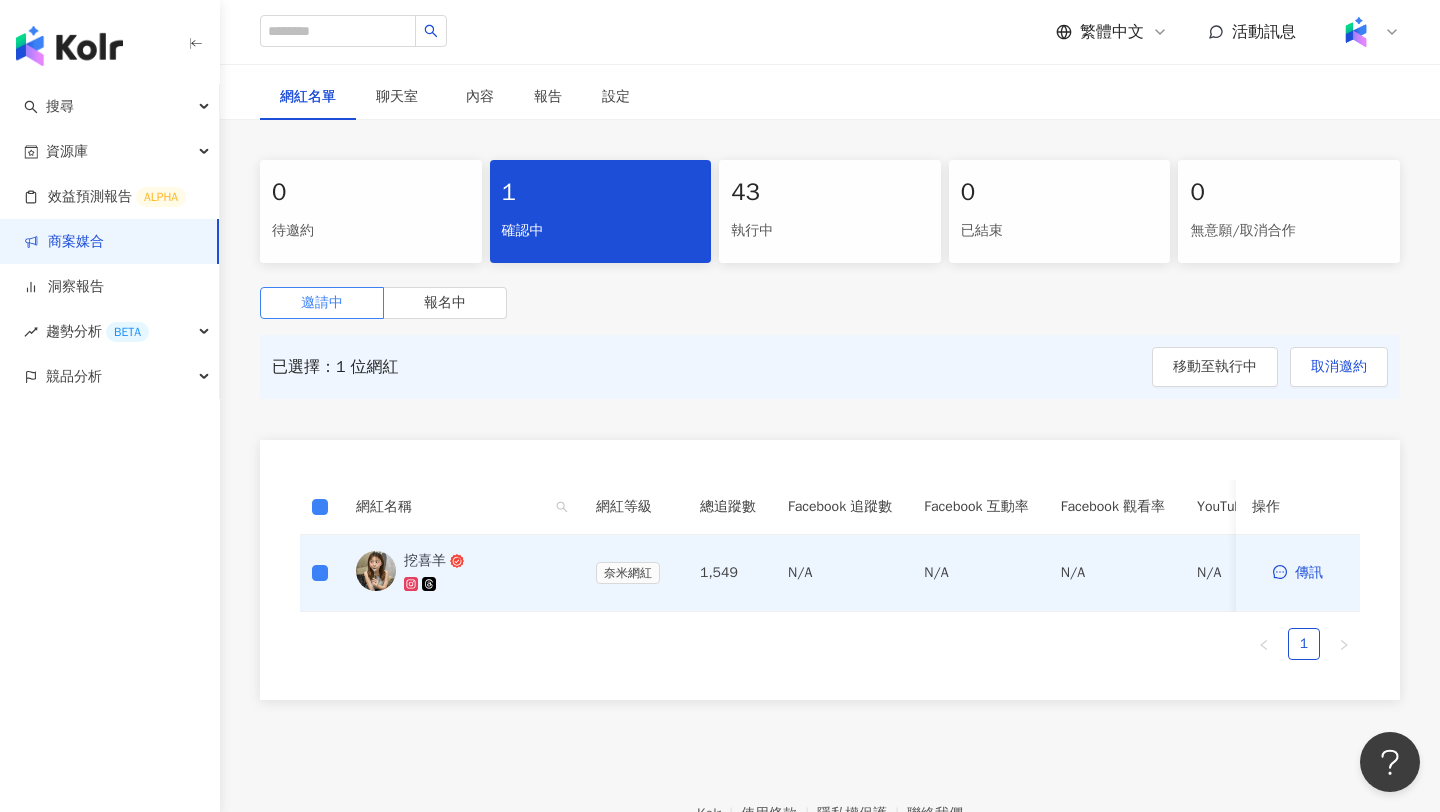 click on "已選擇：1 位網紅 移動至執行中 取消邀約" at bounding box center (830, 367) 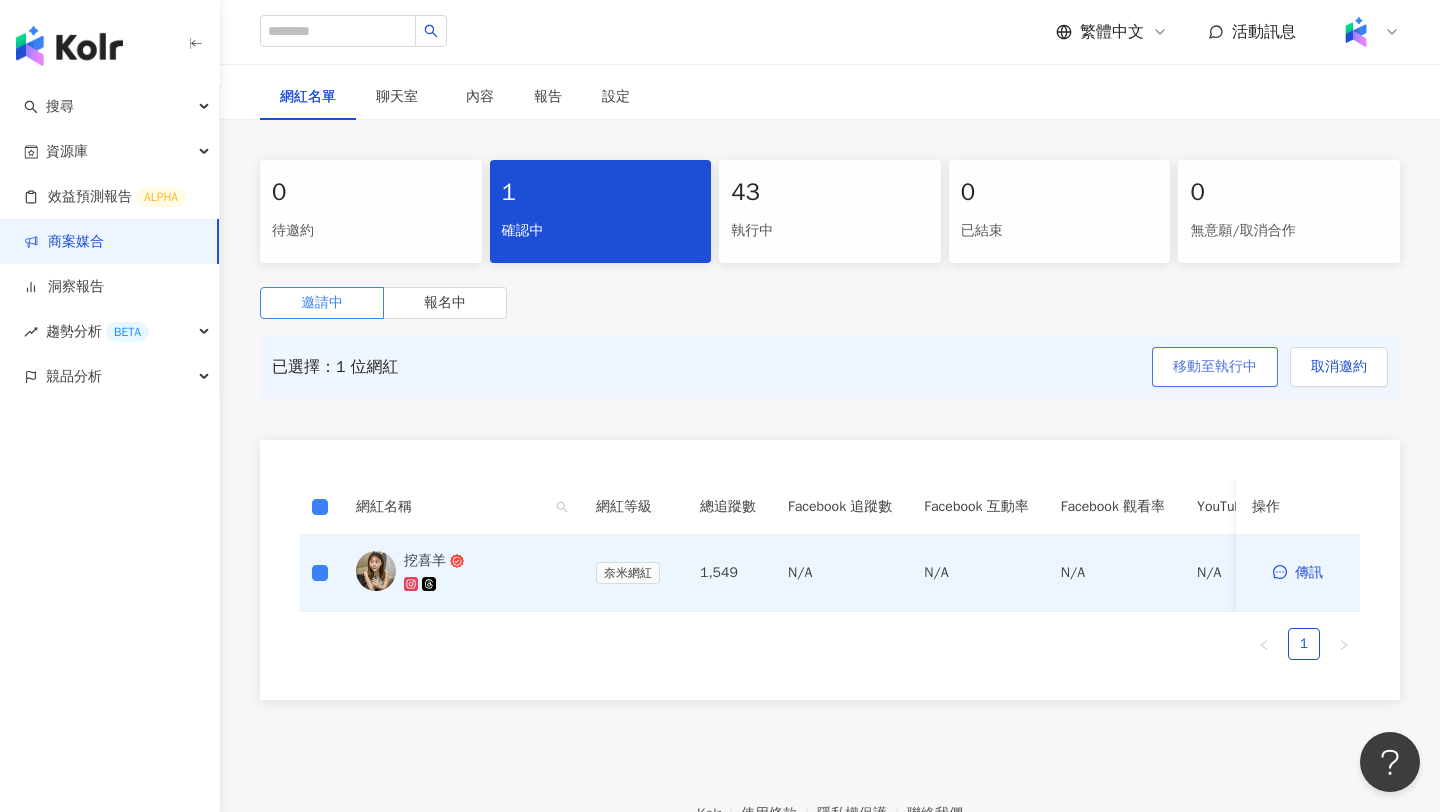 click on "移動至執行中" at bounding box center (1215, 367) 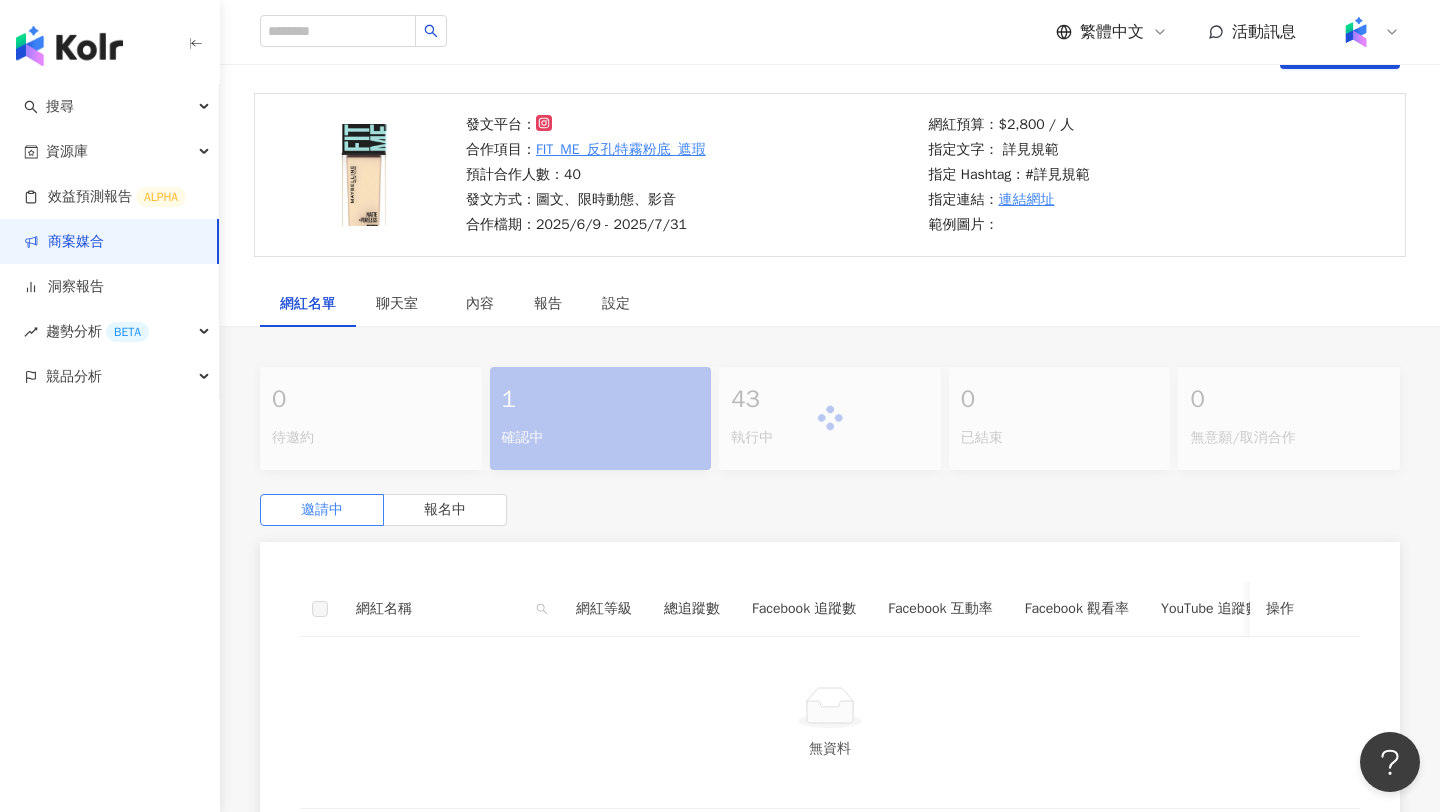 scroll, scrollTop: 328, scrollLeft: 0, axis: vertical 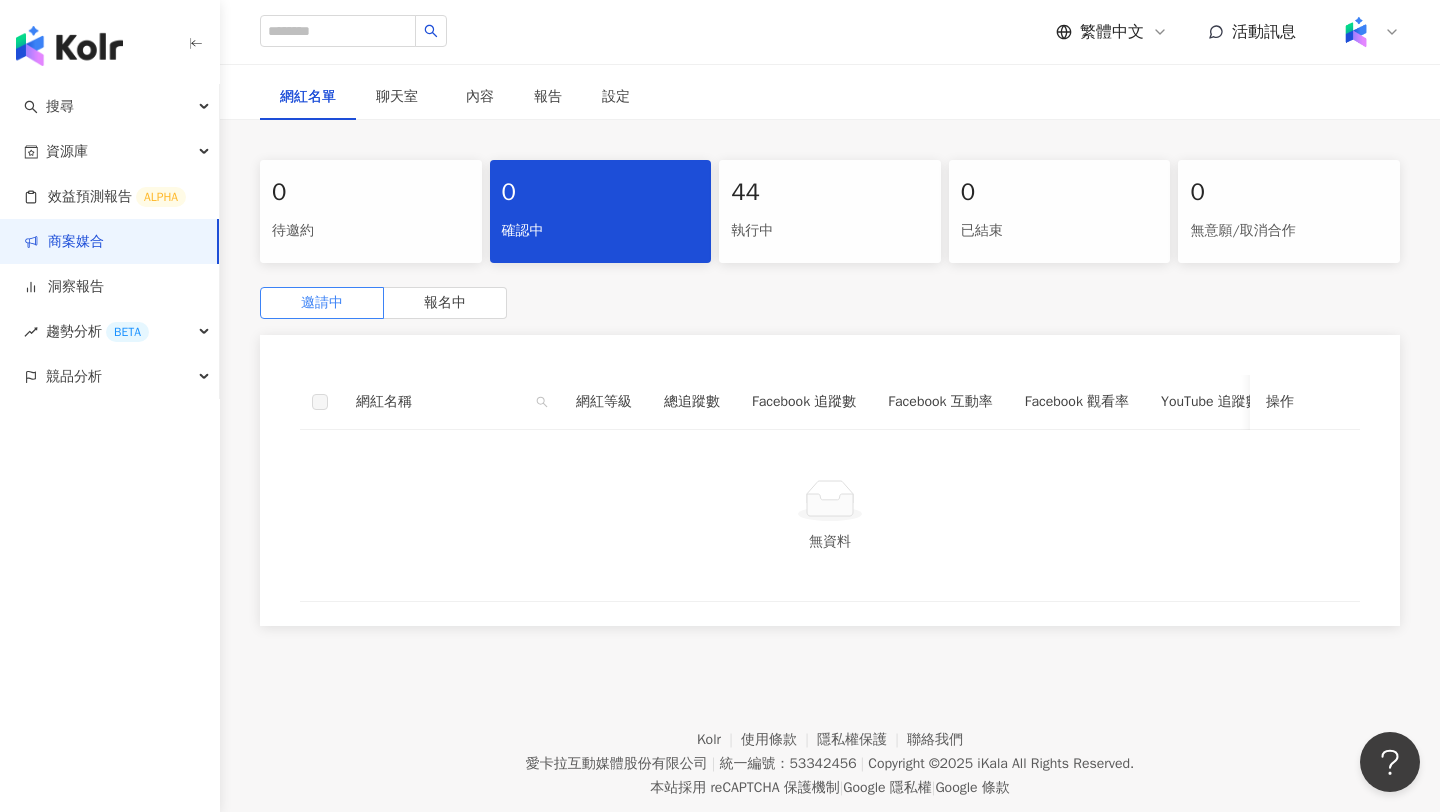 click on "執行中" at bounding box center (830, 231) 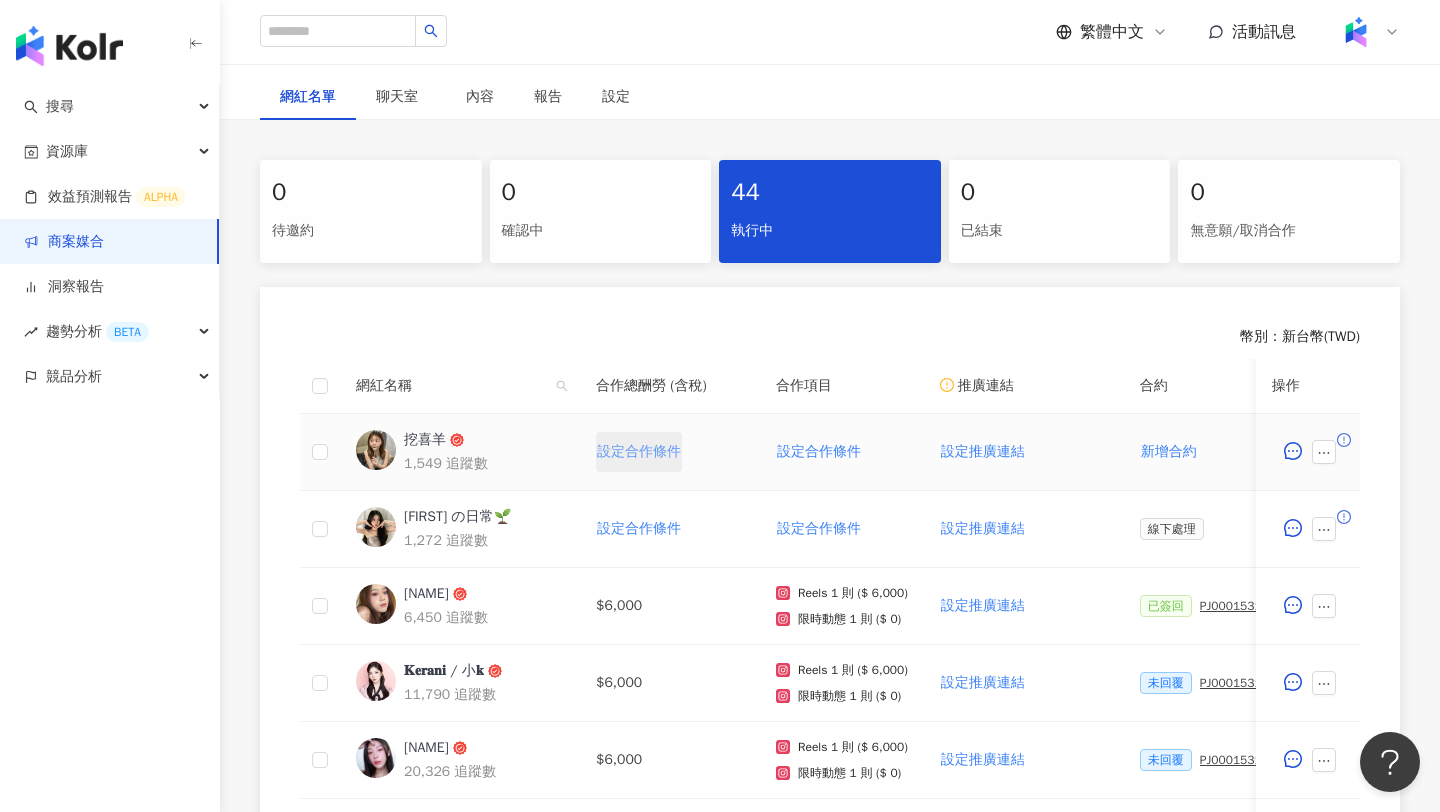 scroll, scrollTop: 425, scrollLeft: 0, axis: vertical 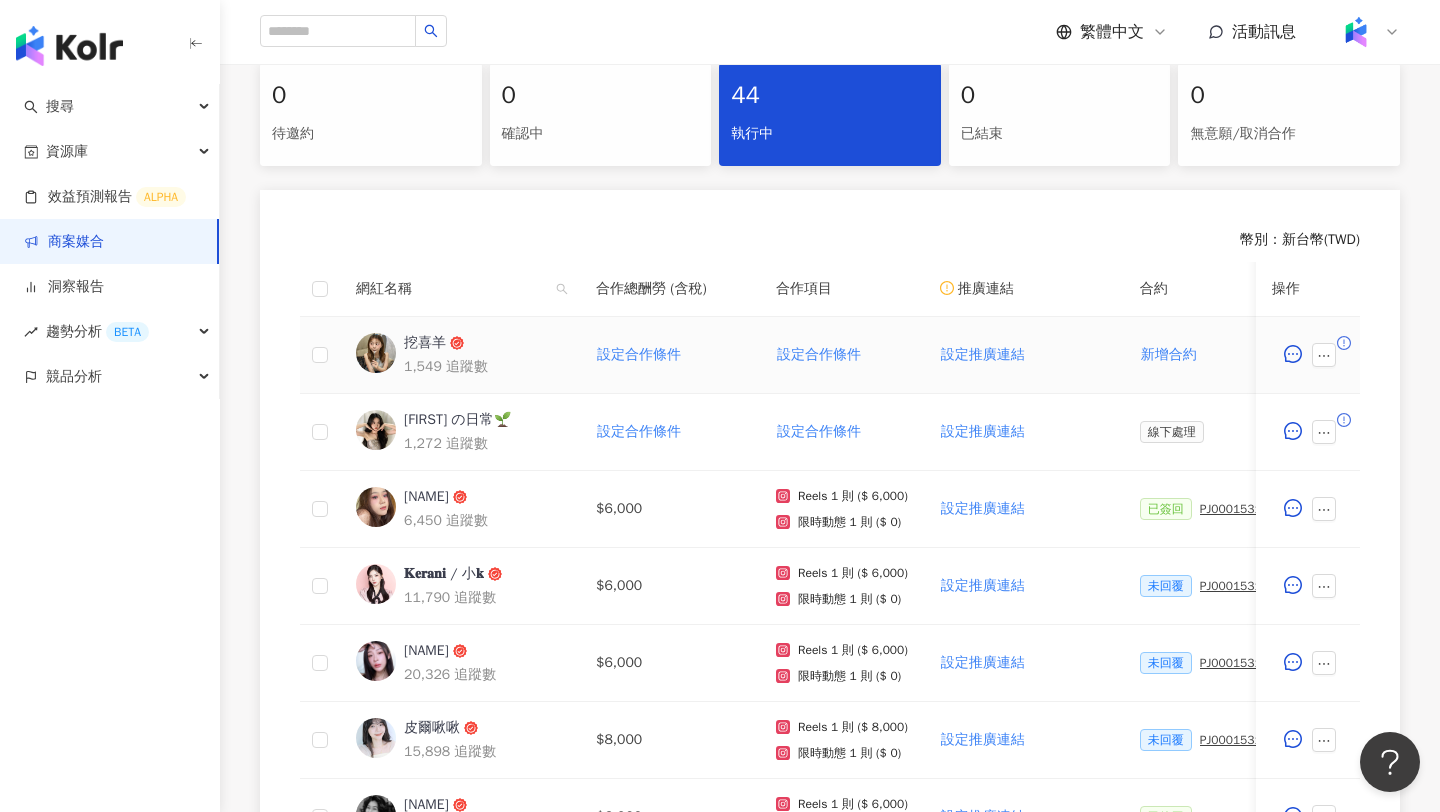 click on "設定合作條件" at bounding box center (670, 355) 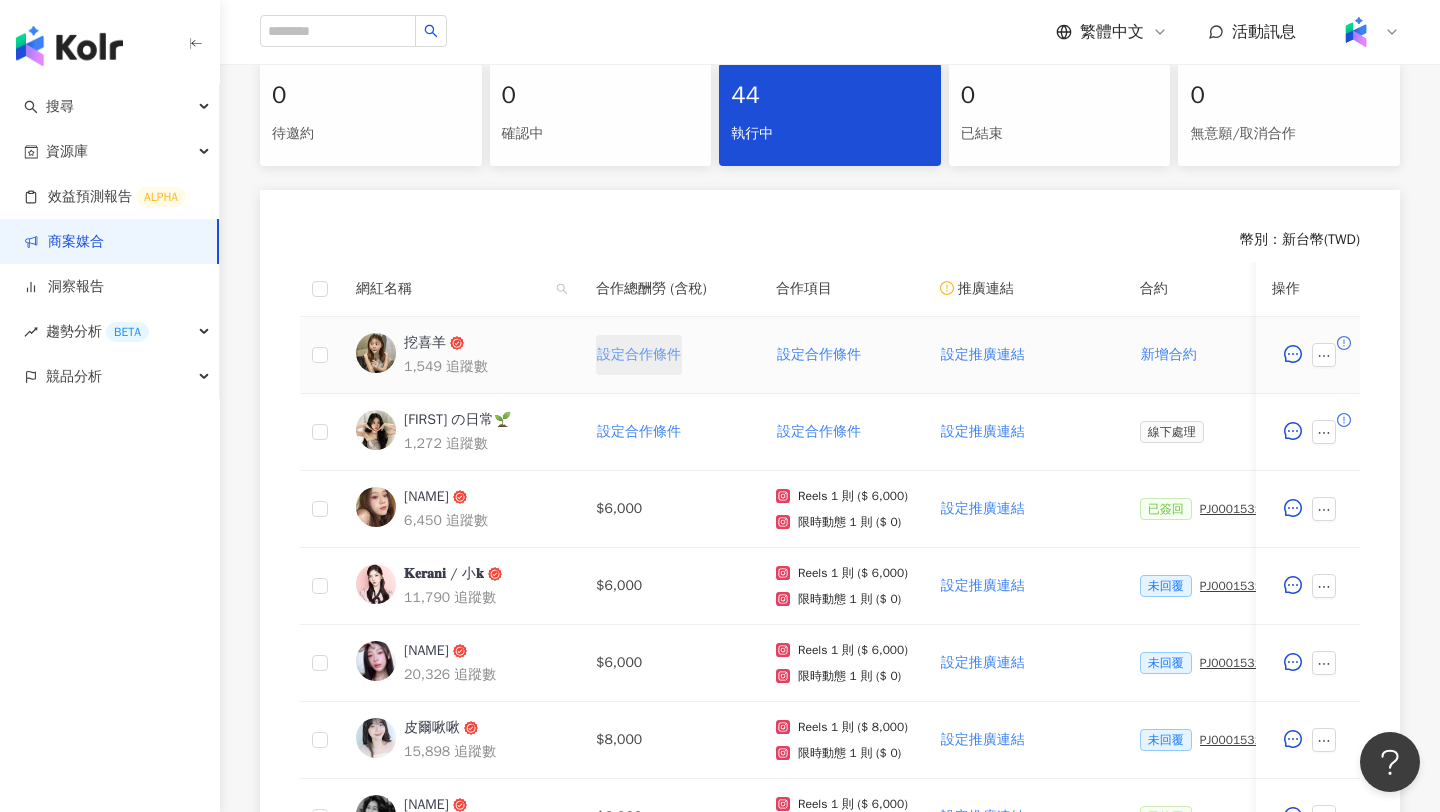 click on "設定合作條件" at bounding box center [639, 355] 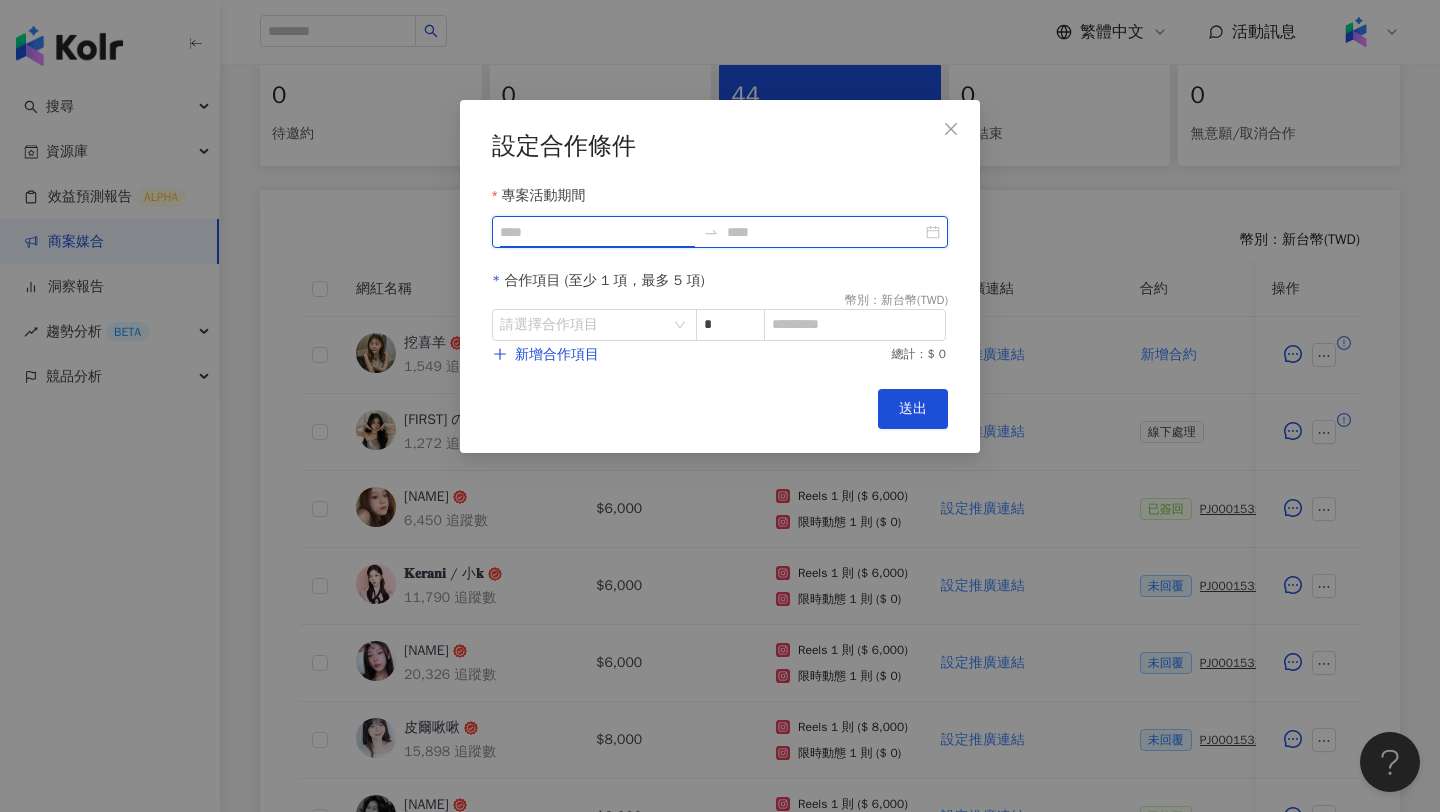 click on "專案活動期間" at bounding box center [597, 232] 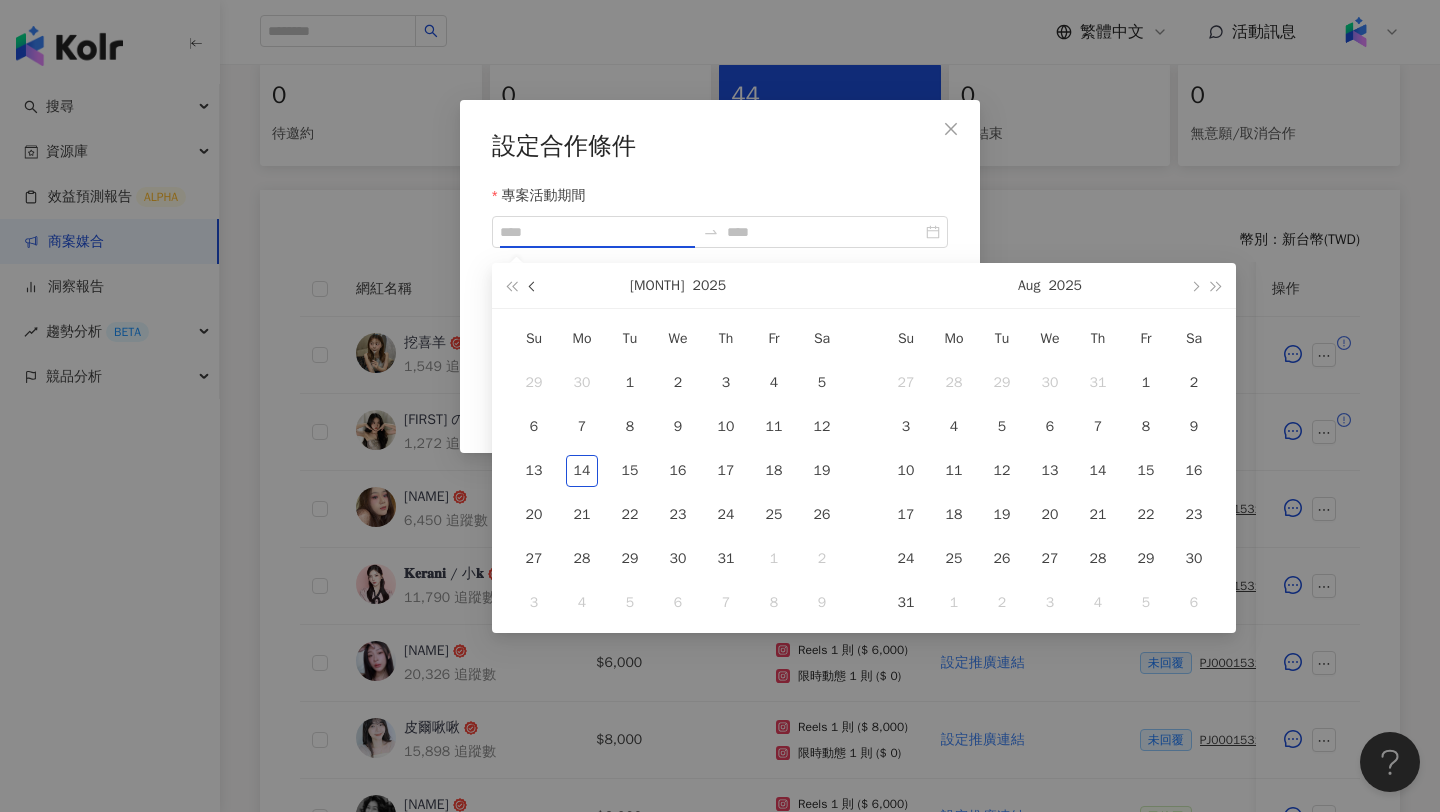 click at bounding box center [533, 285] 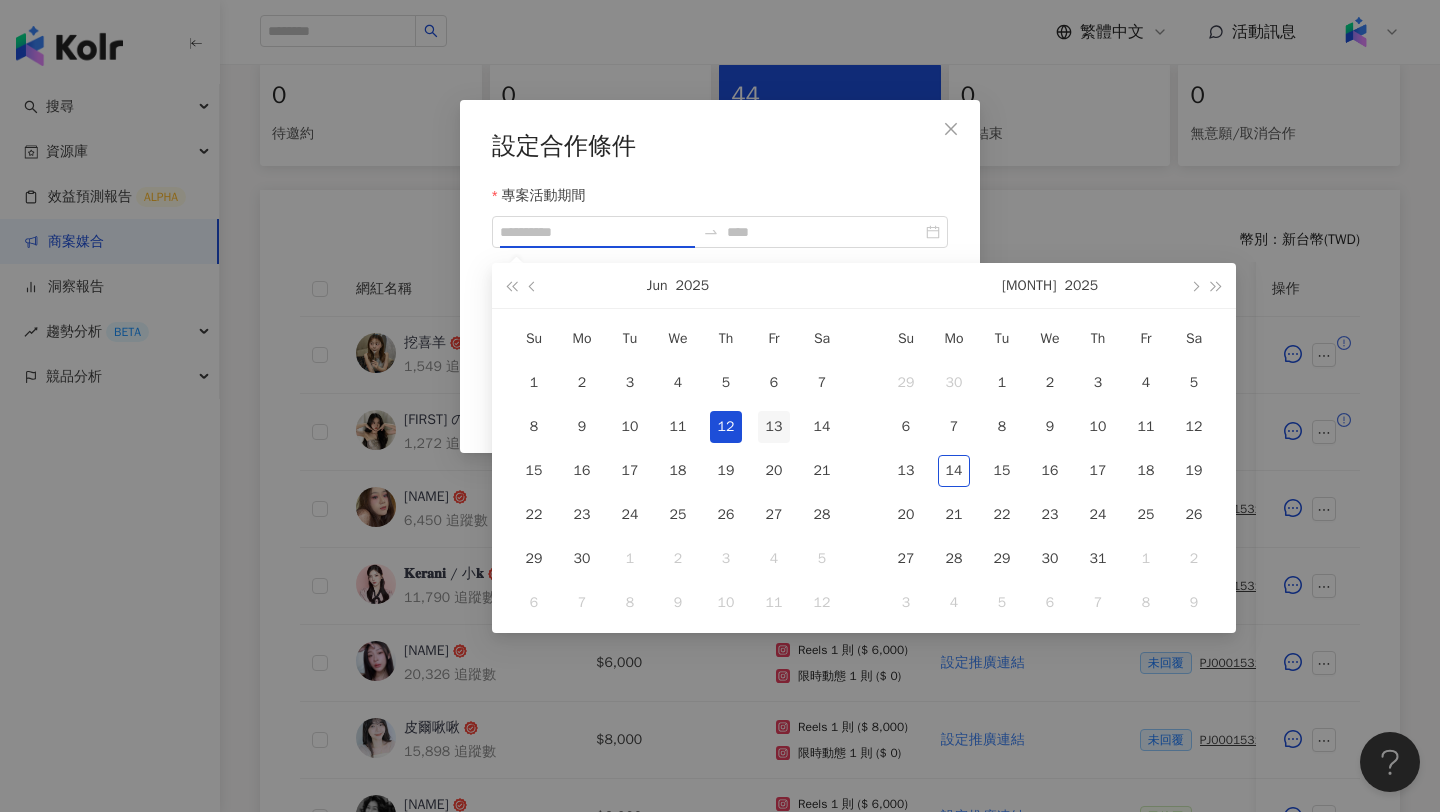 type on "**********" 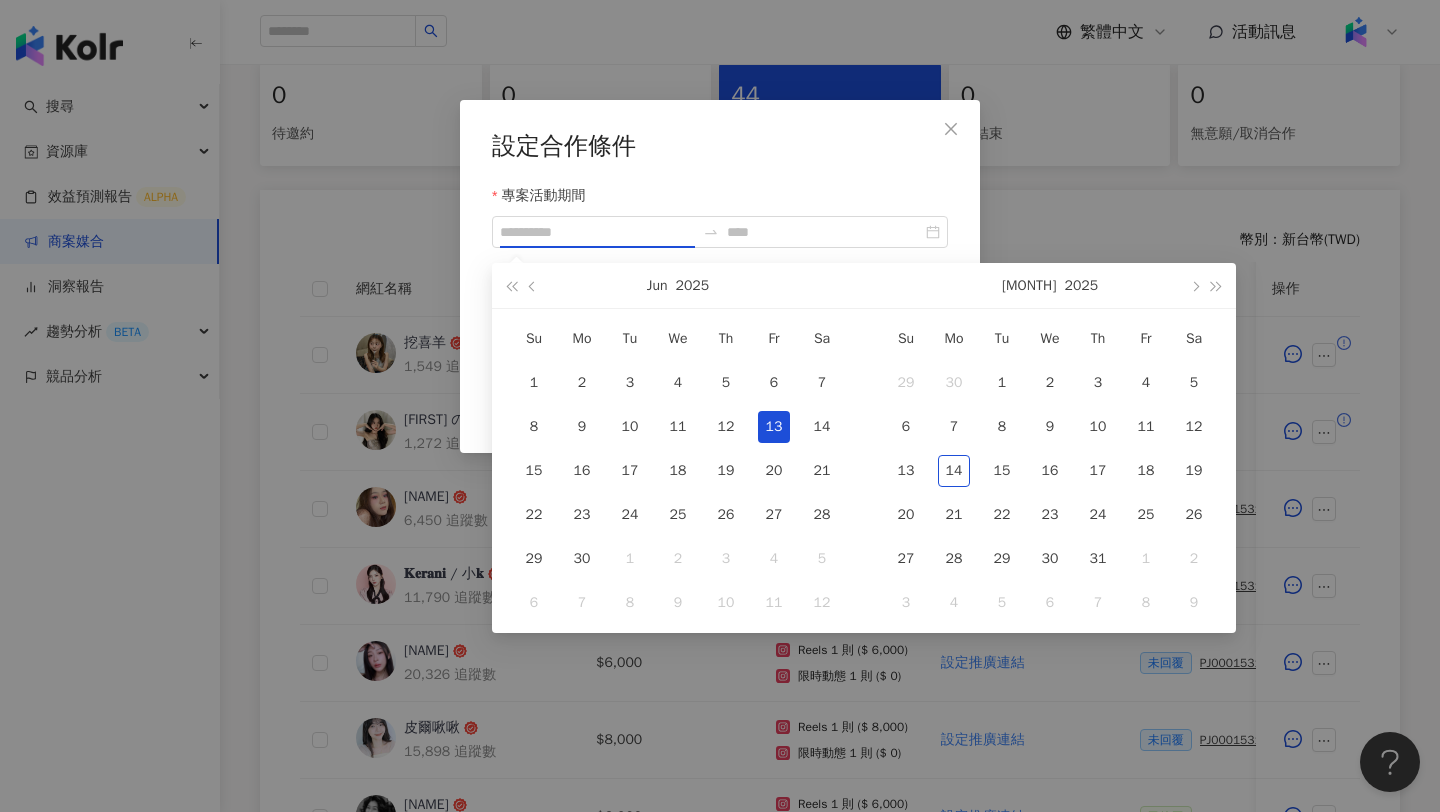 click on "13" at bounding box center (774, 427) 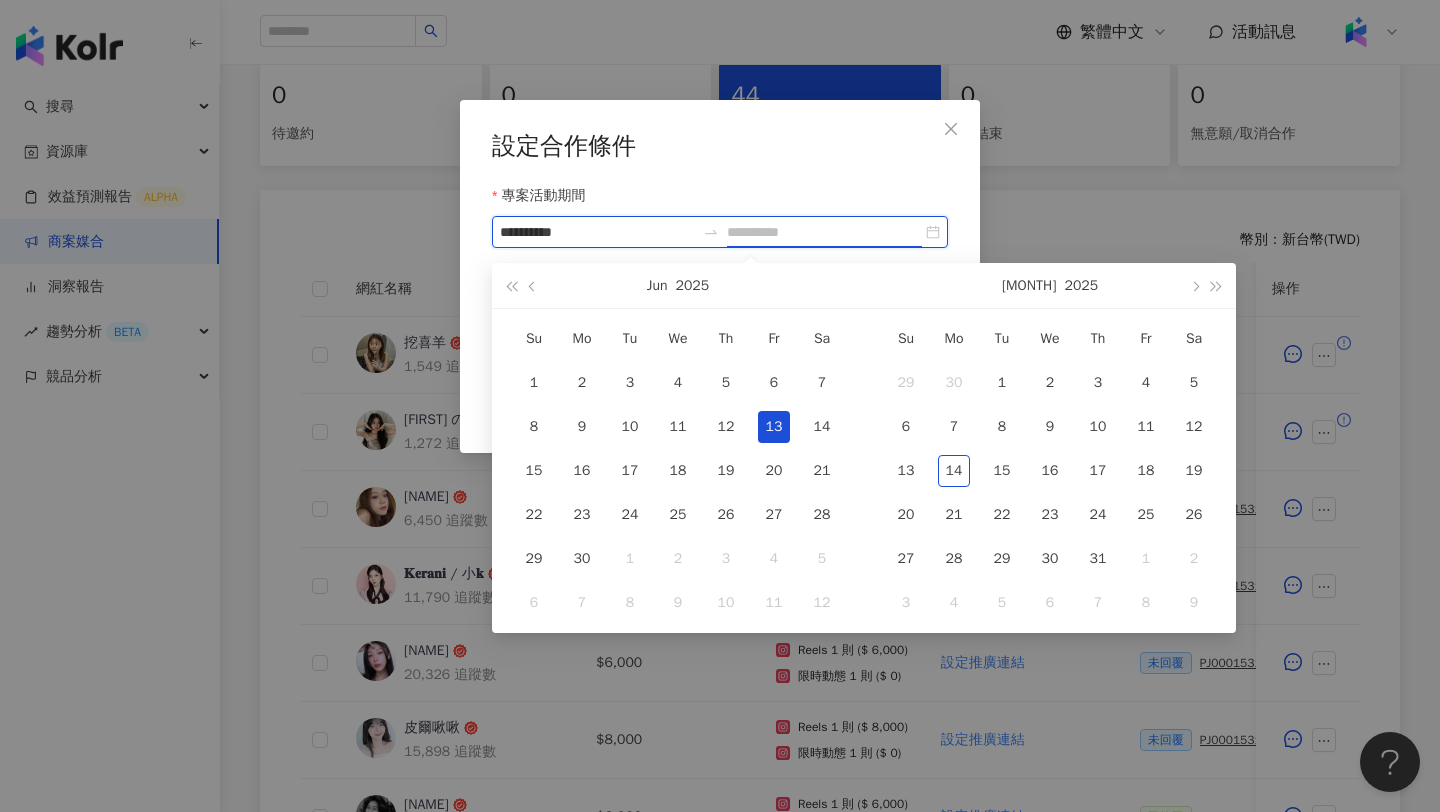 type on "**********" 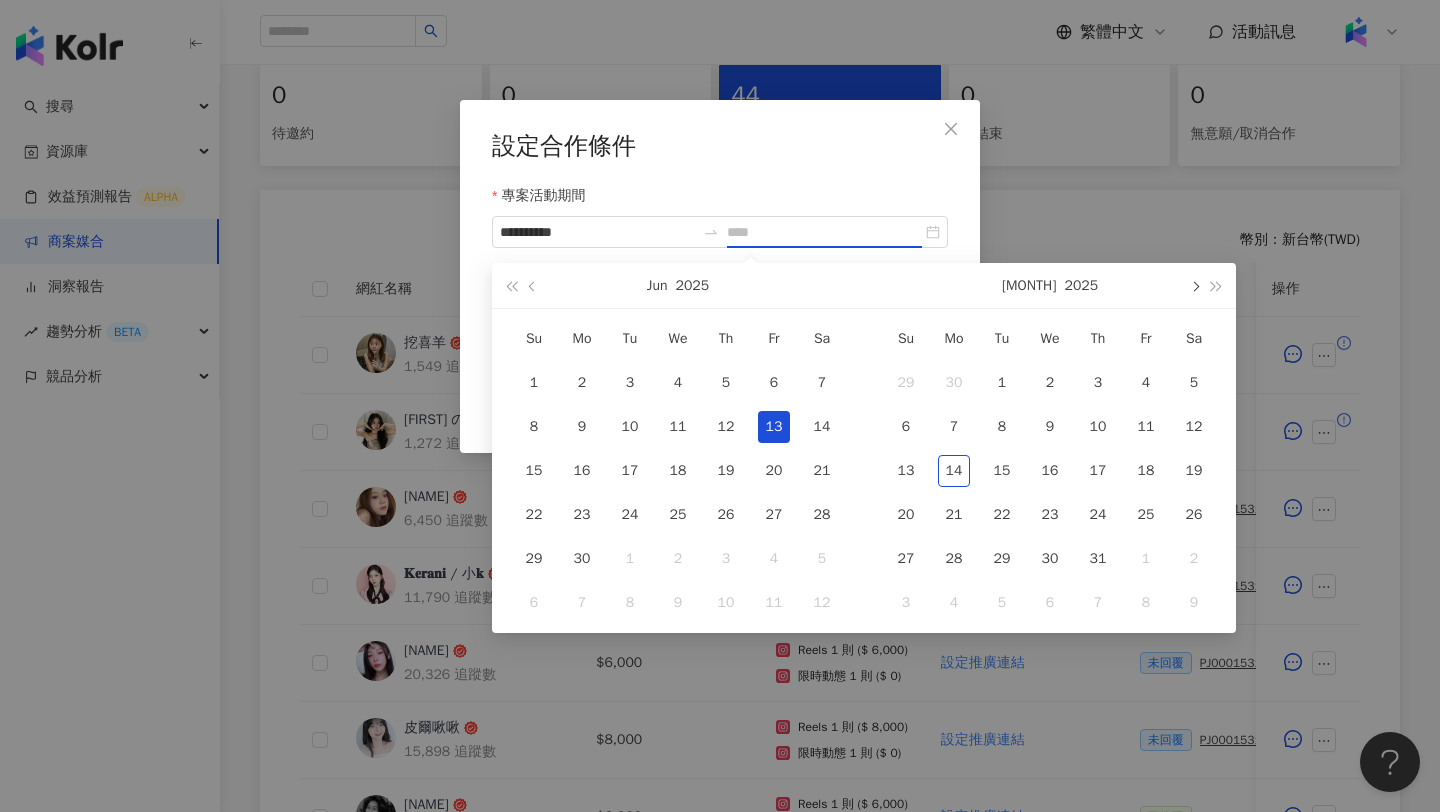 click at bounding box center [1194, 285] 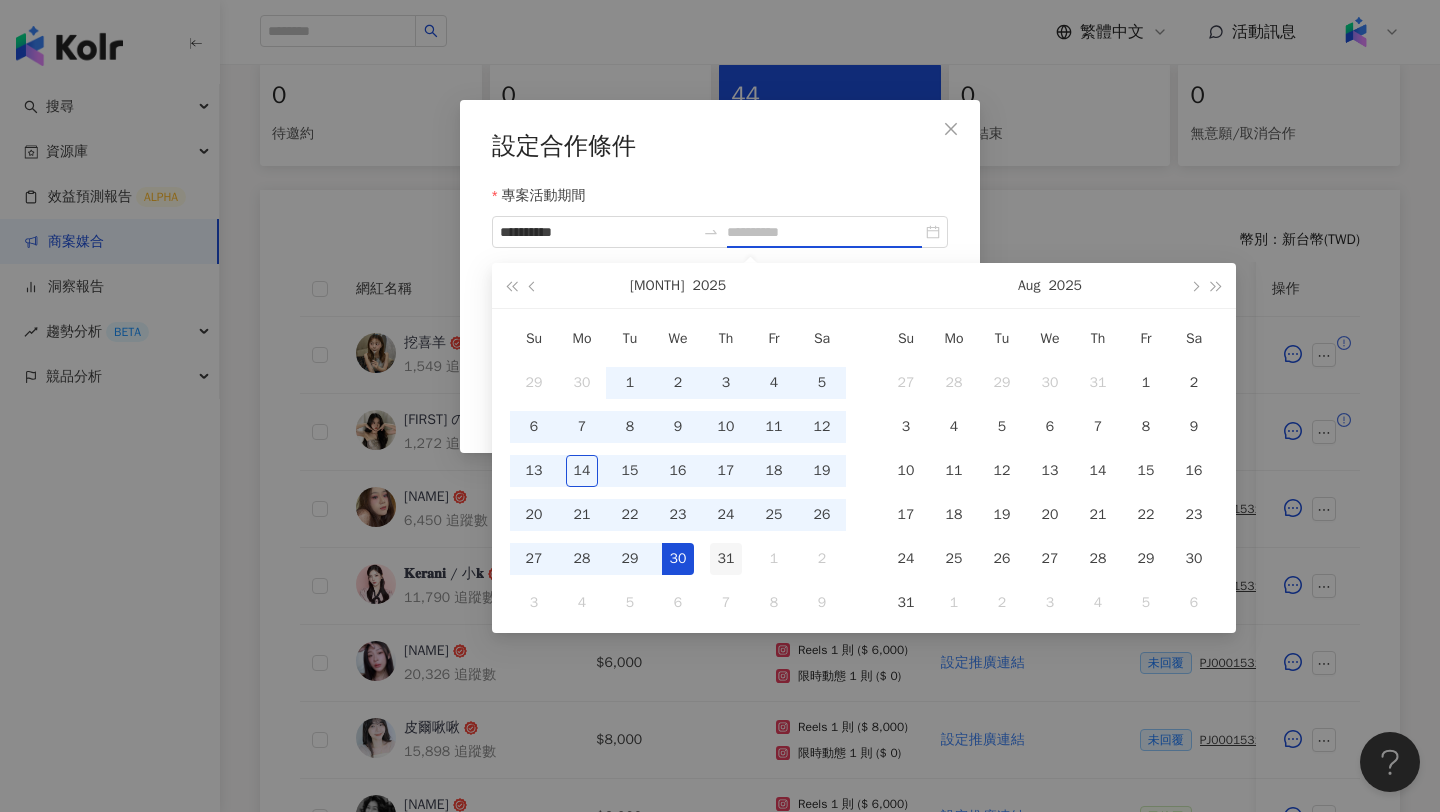 type on "**********" 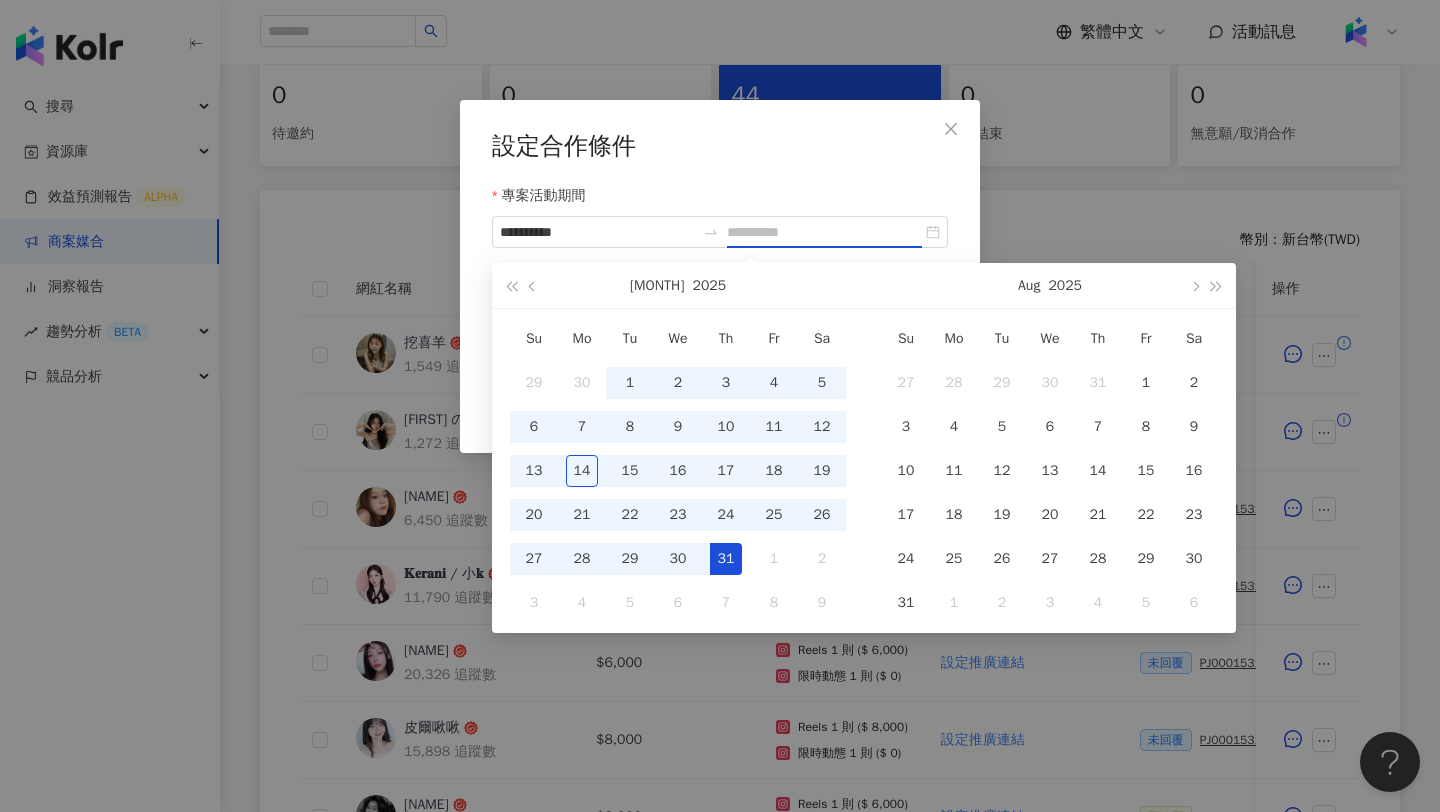 click on "31" at bounding box center (726, 559) 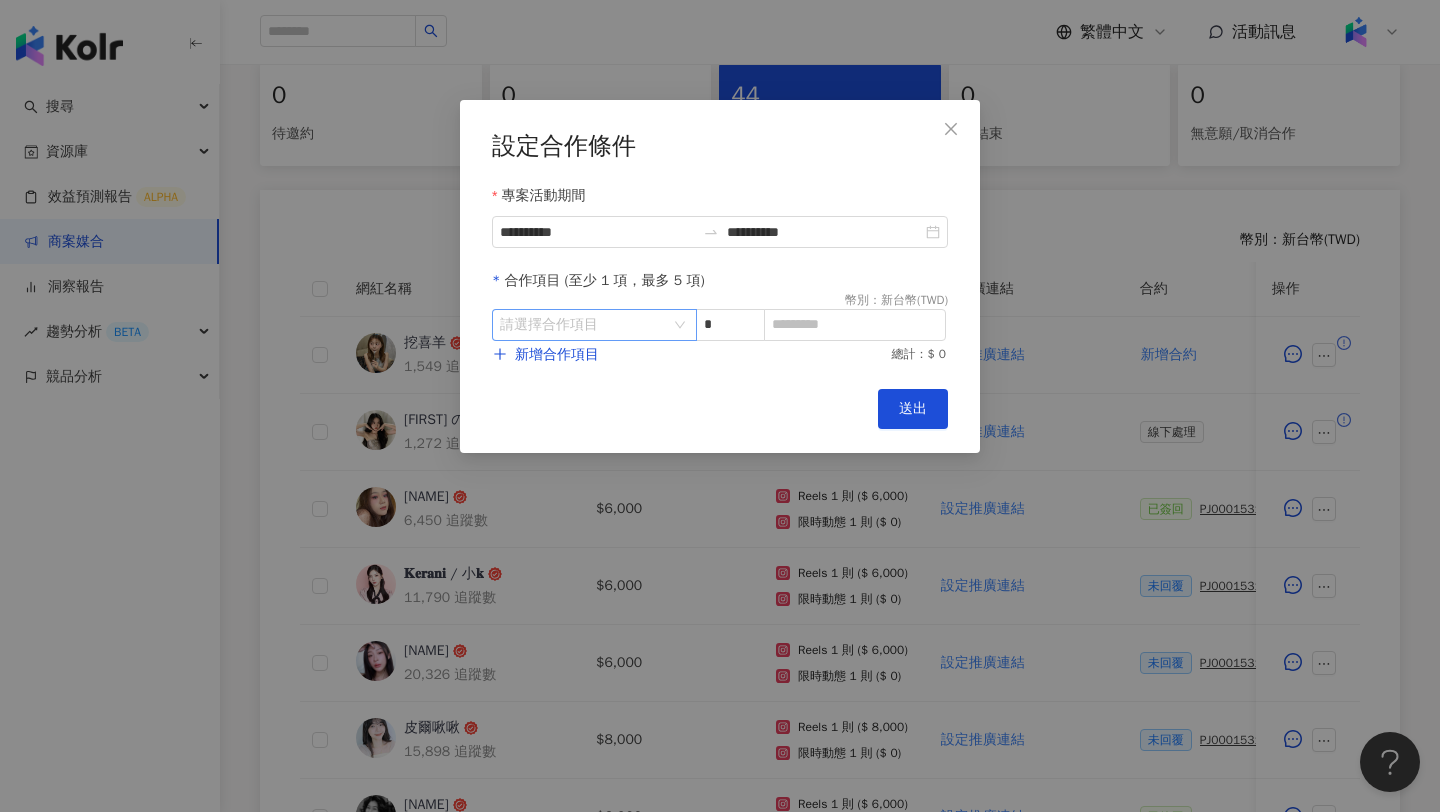 click at bounding box center [584, 325] 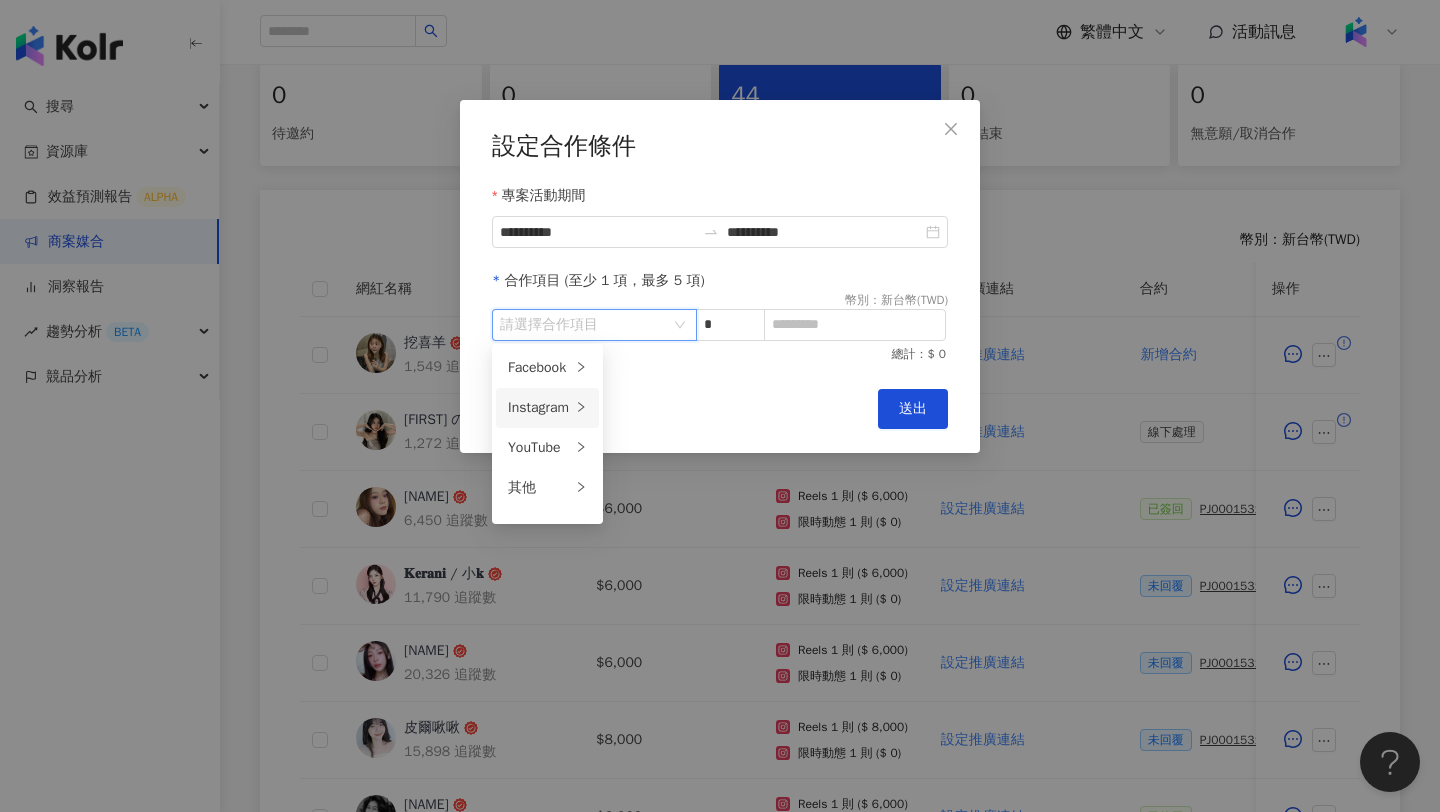 click on "Instagram" at bounding box center (539, 408) 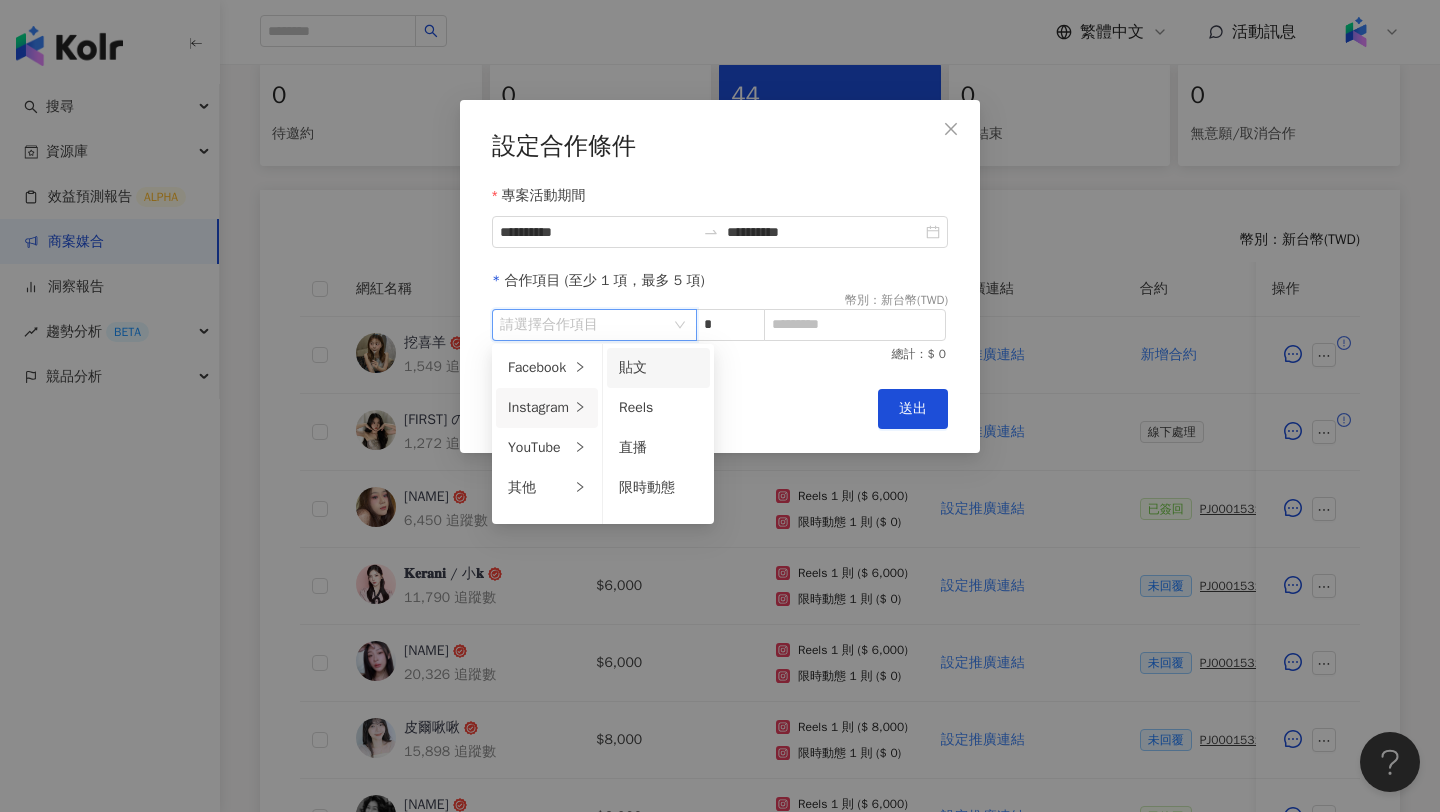 click on "貼文" at bounding box center (658, 368) 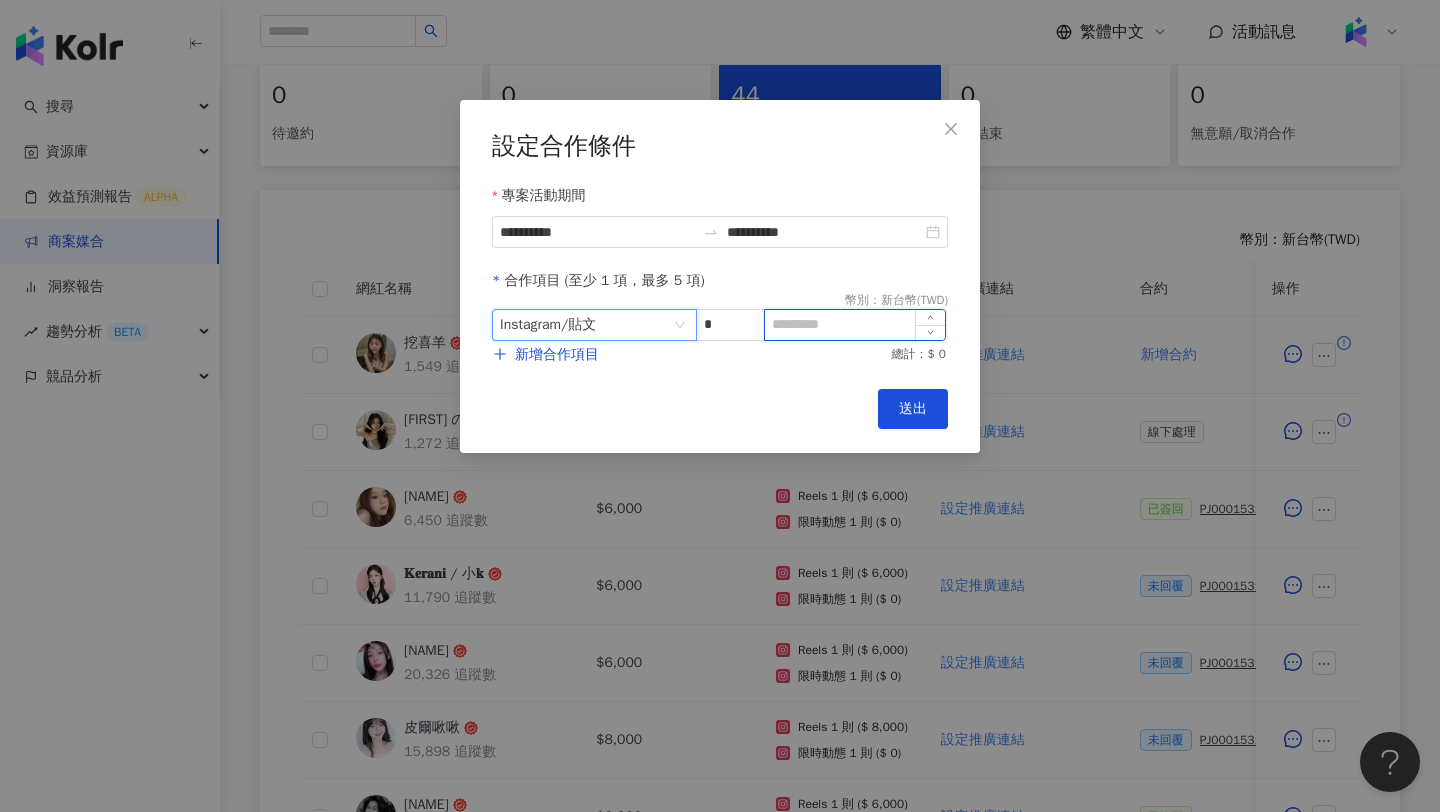 click at bounding box center (855, 325) 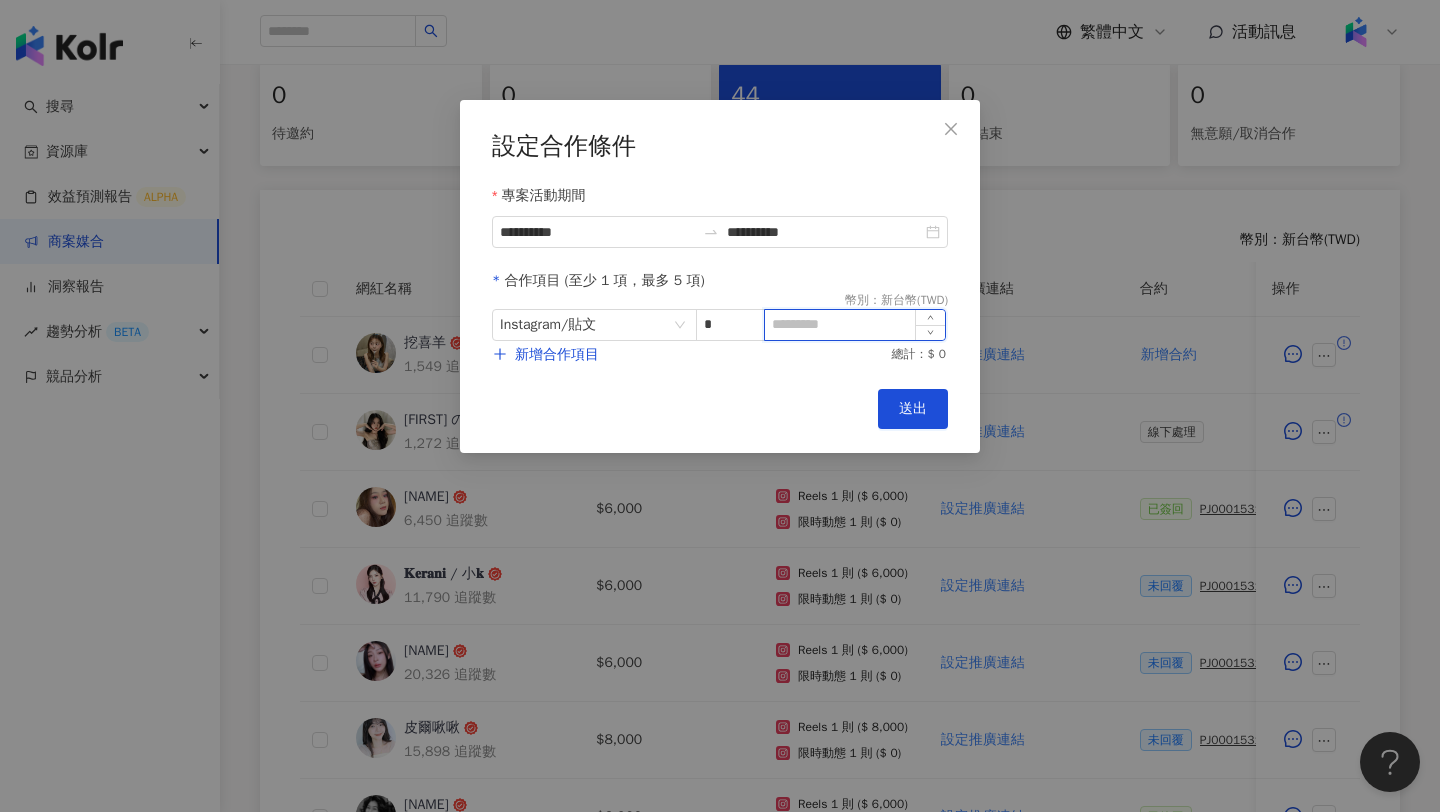 type on "*" 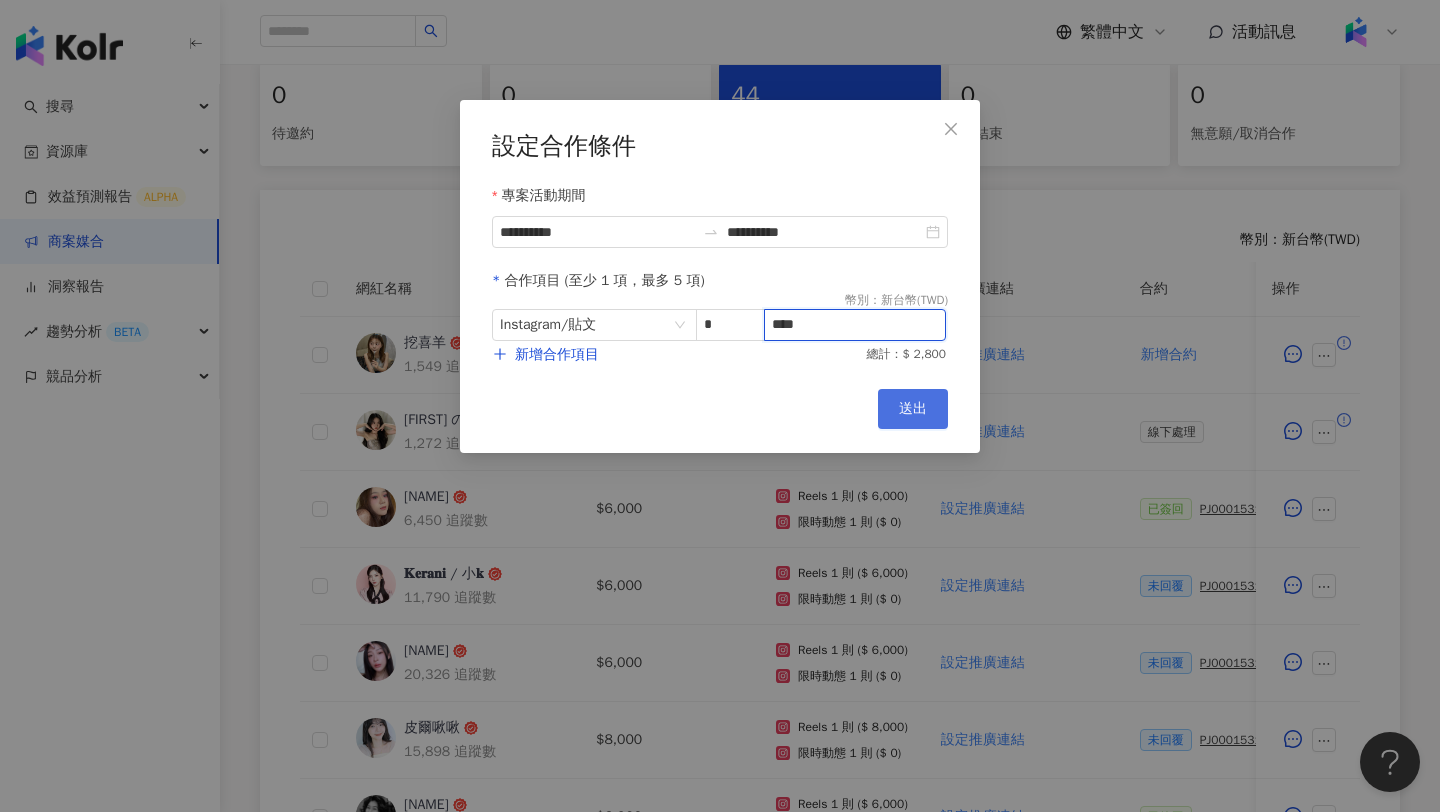 type on "****" 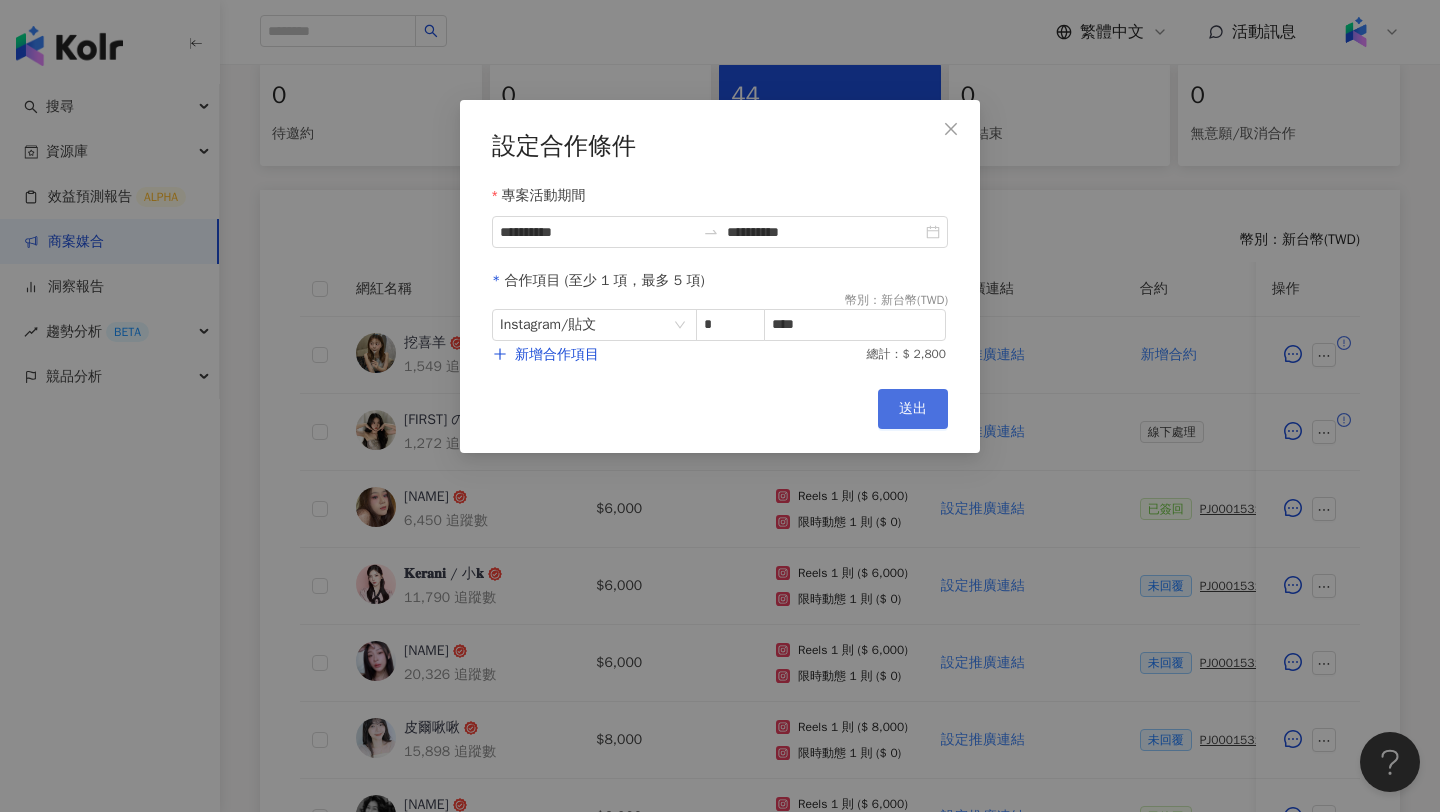click on "送出" at bounding box center [913, 409] 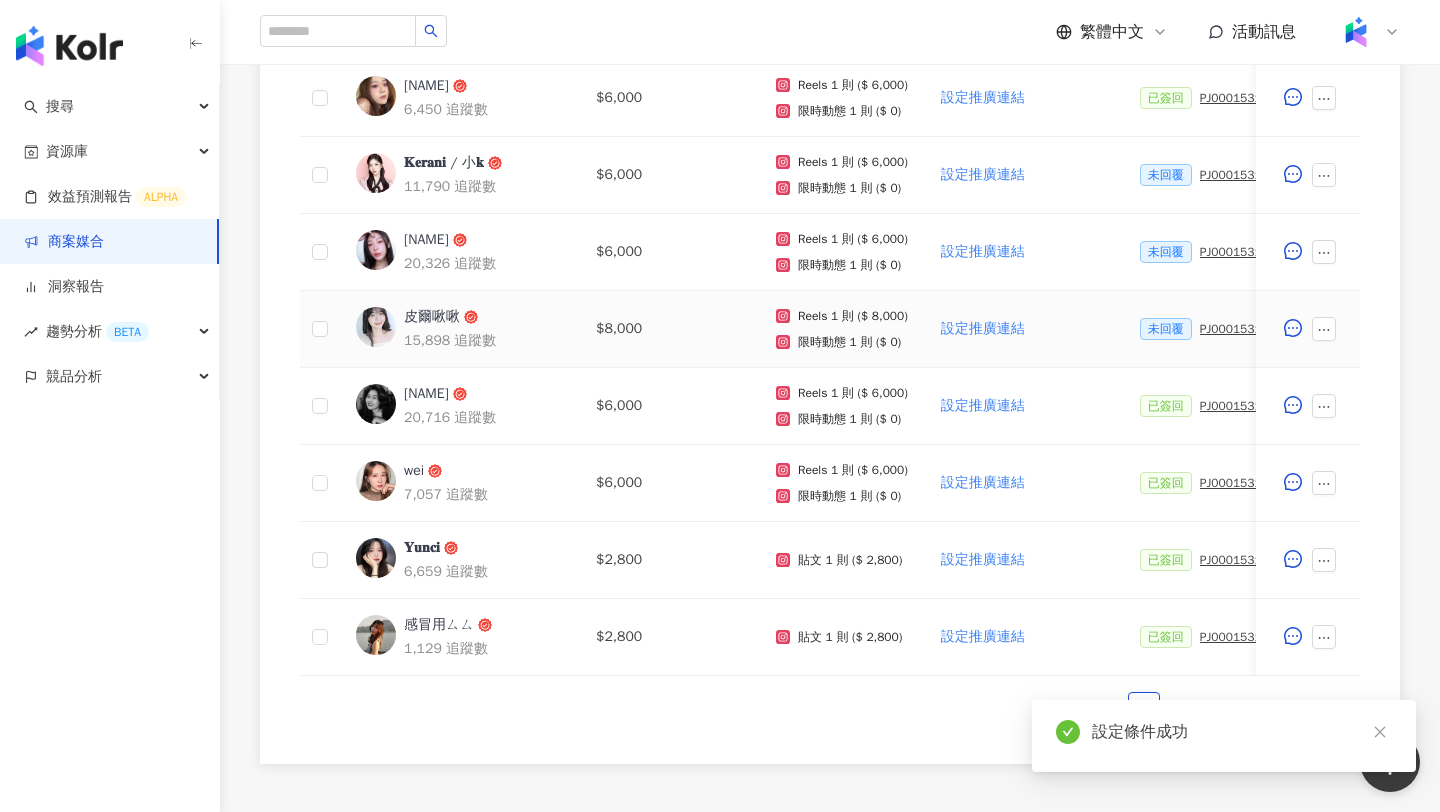 scroll, scrollTop: 860, scrollLeft: 0, axis: vertical 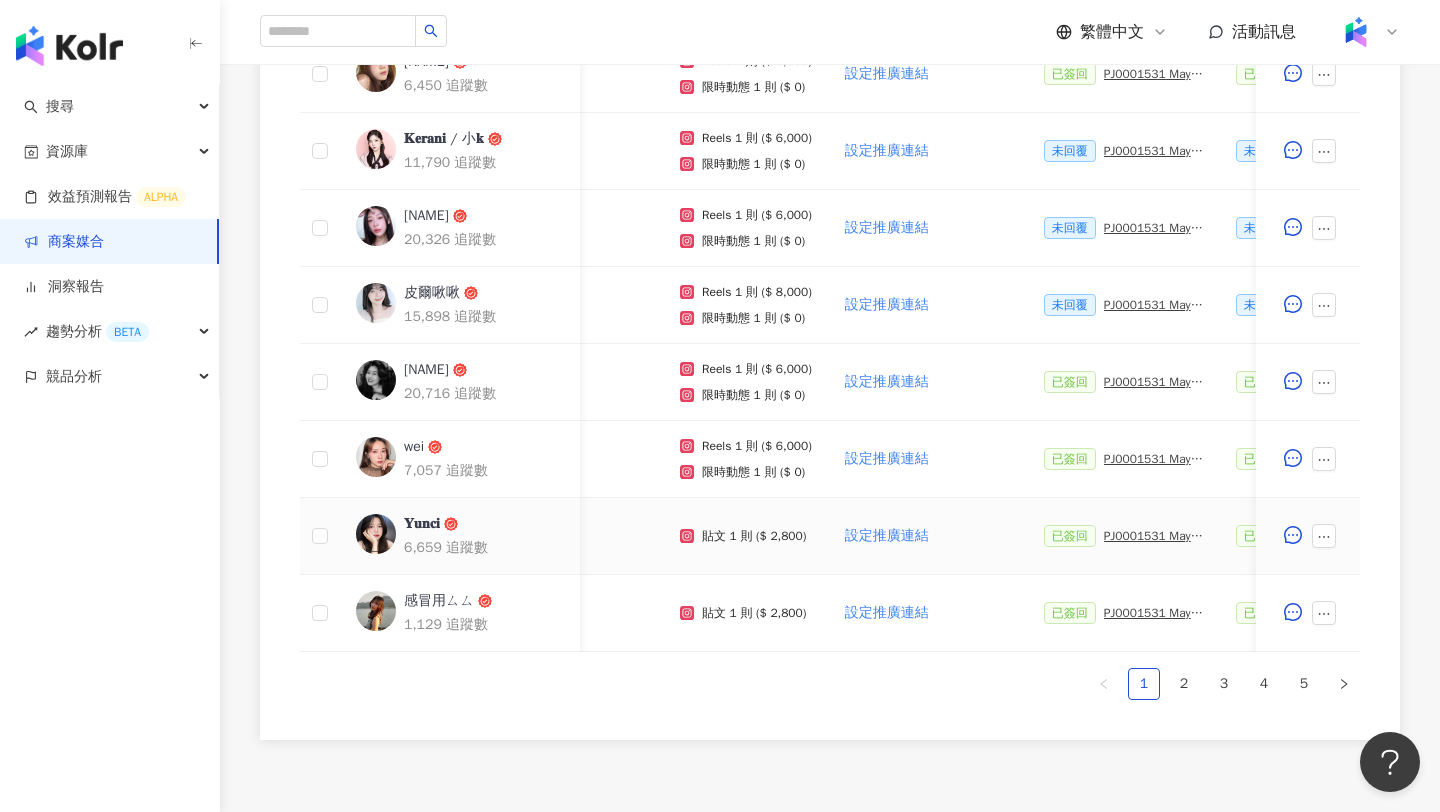 click on "PJ0001531 Maybelline_202506_FIT_ME_反孔特霧粉底_遮瑕_萊雅合作備忘錄" at bounding box center [1154, 536] 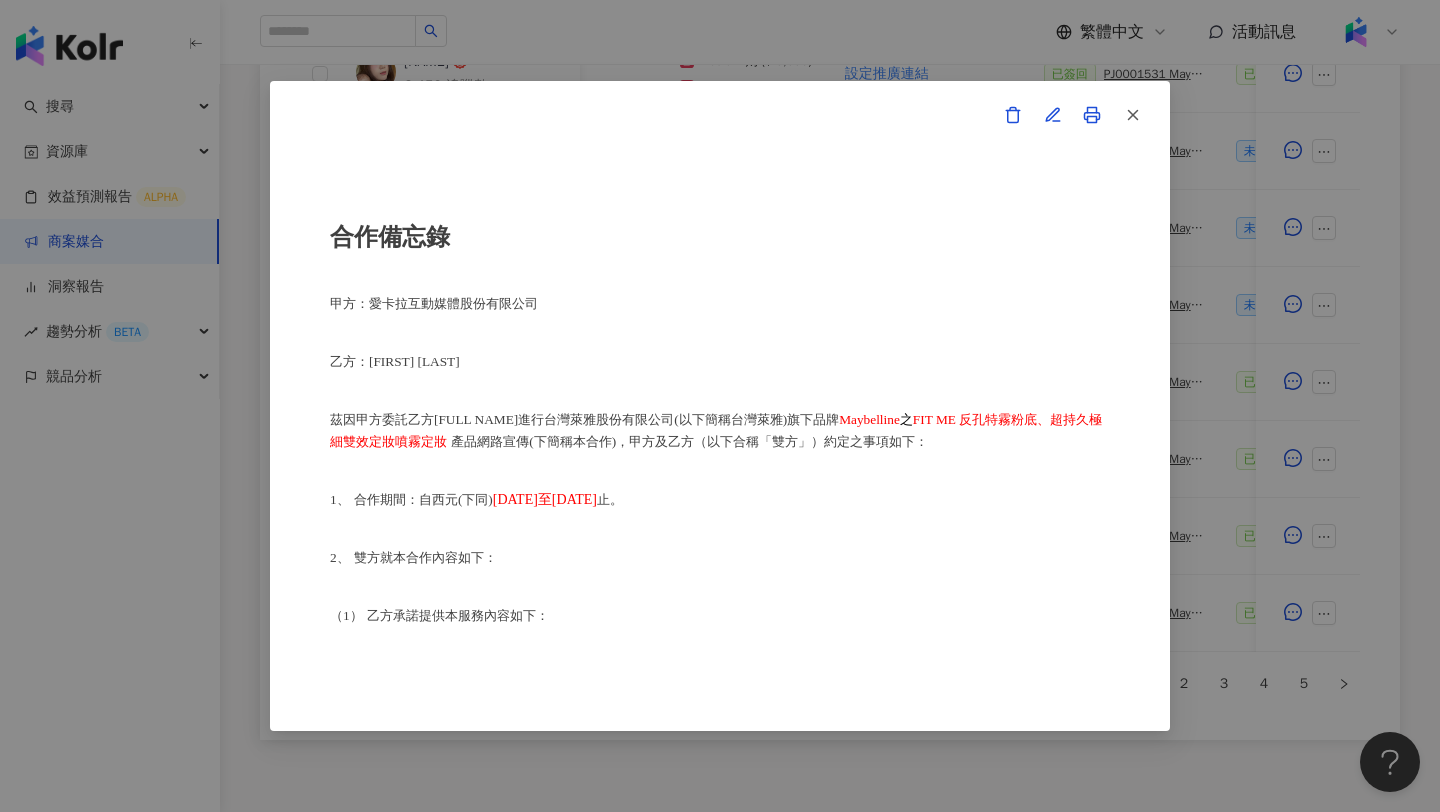 click on "合作備忘錄
甲方：愛卡拉互動媒體股份有限公司
乙方：[FULL NAME]
茲因甲方委託乙方[FULL NAME]進行台灣萊雅股份有限公司(以下簡稱台灣萊雅) 旗下品牌 Maybelline 之 FIT ME 反孔特霧粉底、超持久極細雙效定妝噴霧定妝   產品網路宣傳(下簡稱本合作)，甲方及乙方（以下合稱「雙方」）約定之事項如下：
1、   合作期間：自西元(下同) [DATE] 至 [DATE] 止。
2、   雙方就本合作內容如下：
（1）   乙方承諾提供本服務內容如下：
乙方應於  [DATE] 至 [DATE] 前或於甲方所指定之時間，完成台灣萊雅品牌產品之圖文撰寫或影音拍攝(以下簡稱貼文)，並公開發布至乙方下列之社群媒體進行網路推廣宣傳：
乙方並應確保依前條款所撰之貼文符合以下規定：文章須達 [NUMBER] 字 以上及照片 [NUMBER] 張
Threads" at bounding box center [720, 406] 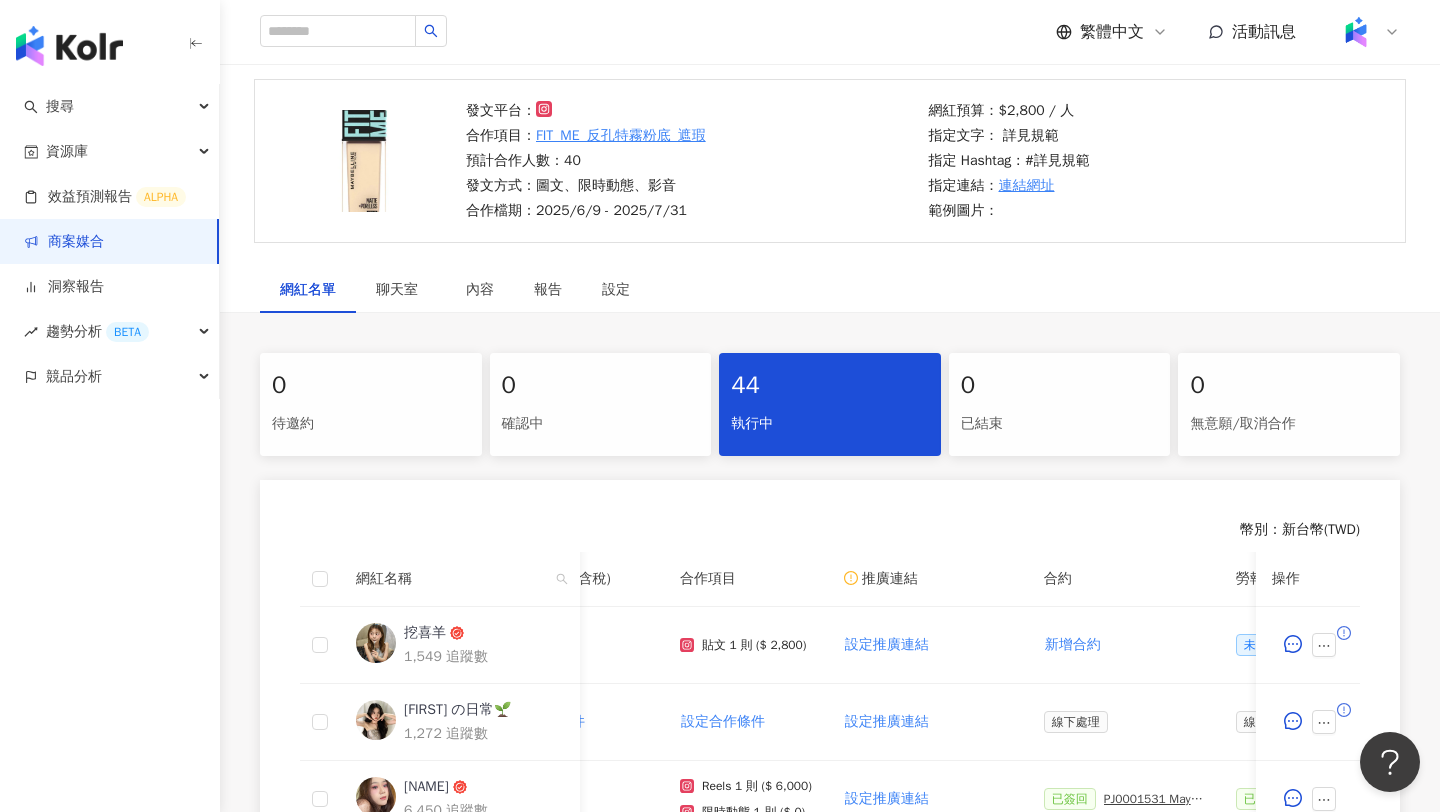 scroll, scrollTop: 152, scrollLeft: 0, axis: vertical 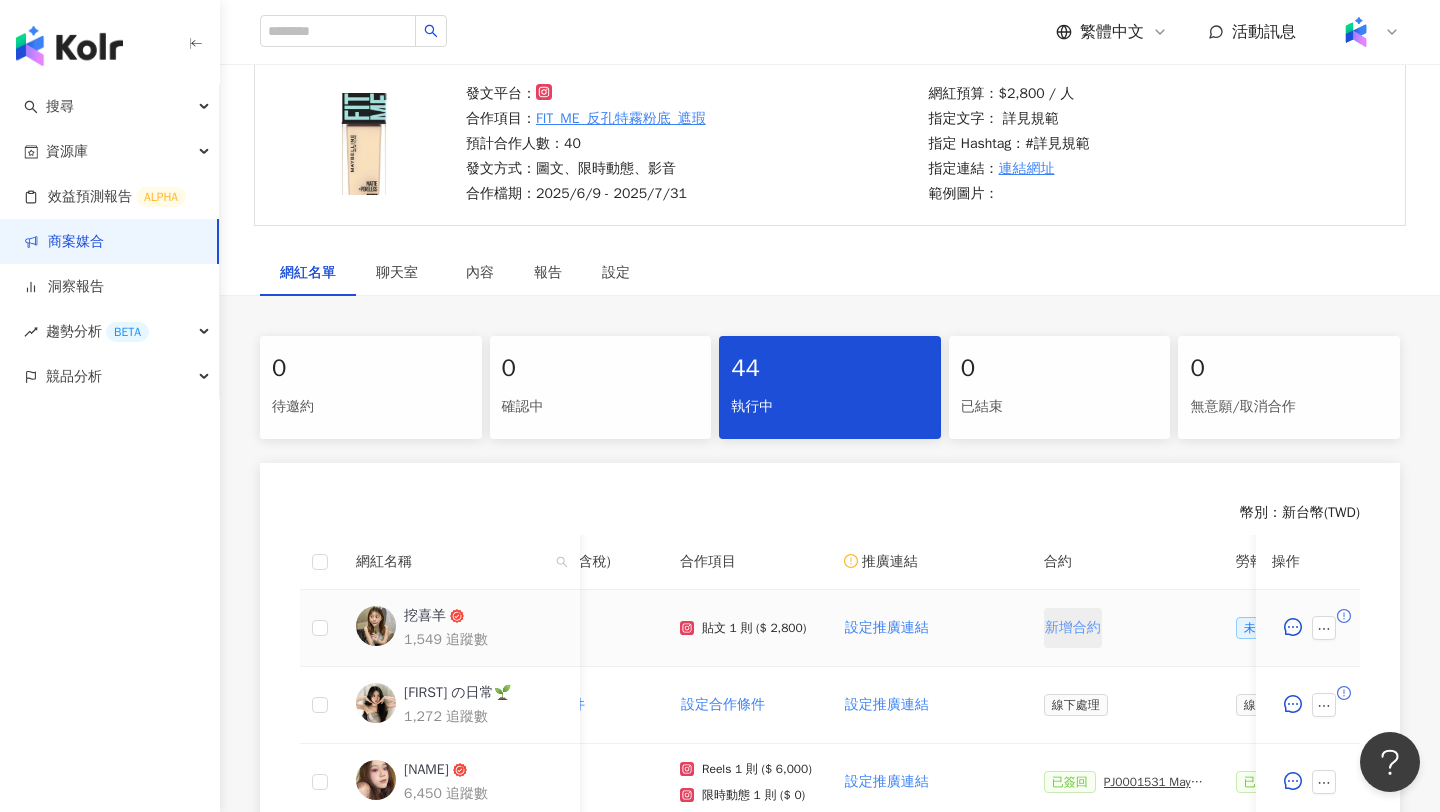 click on "新增合約" at bounding box center (1073, 628) 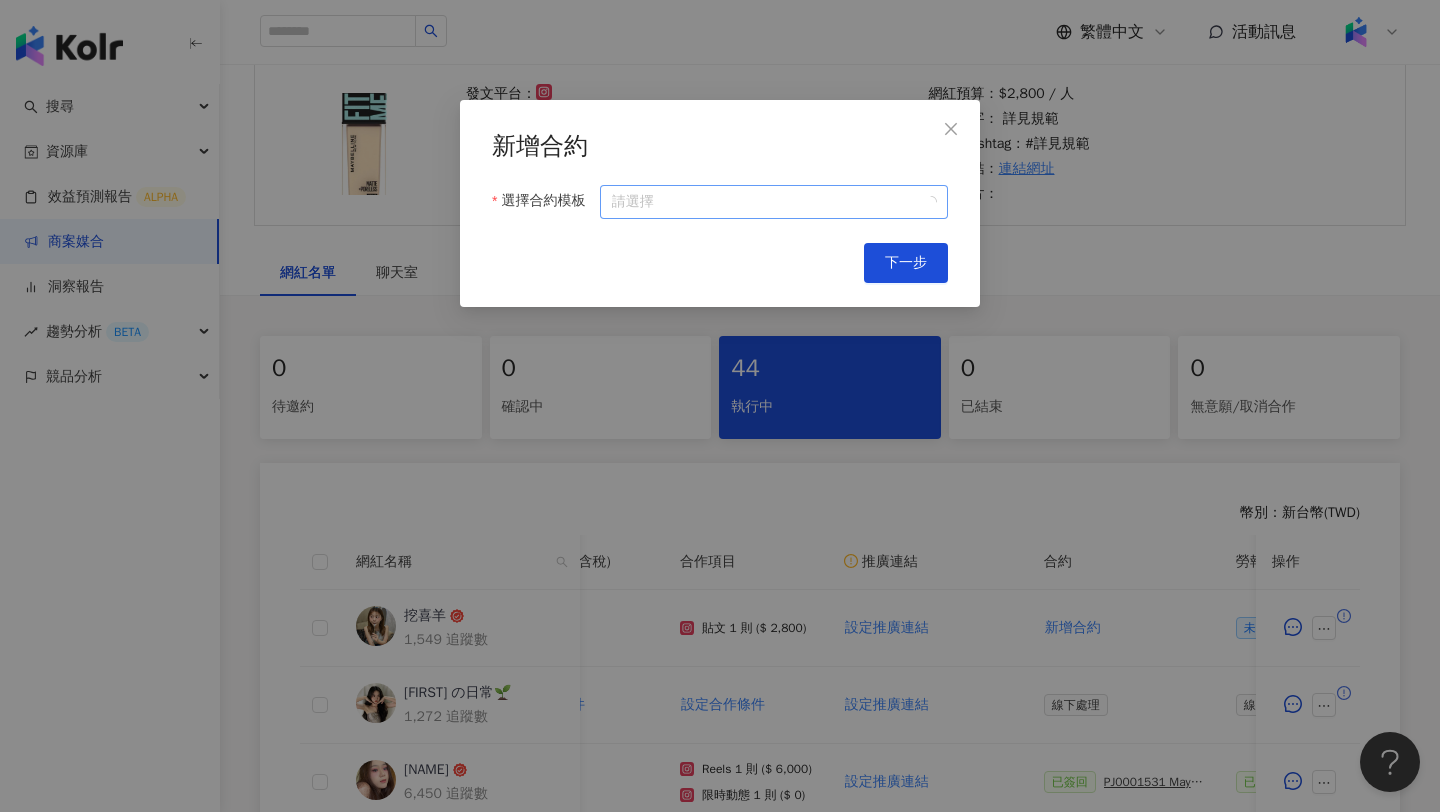 click on "選擇合約模板" at bounding box center (774, 202) 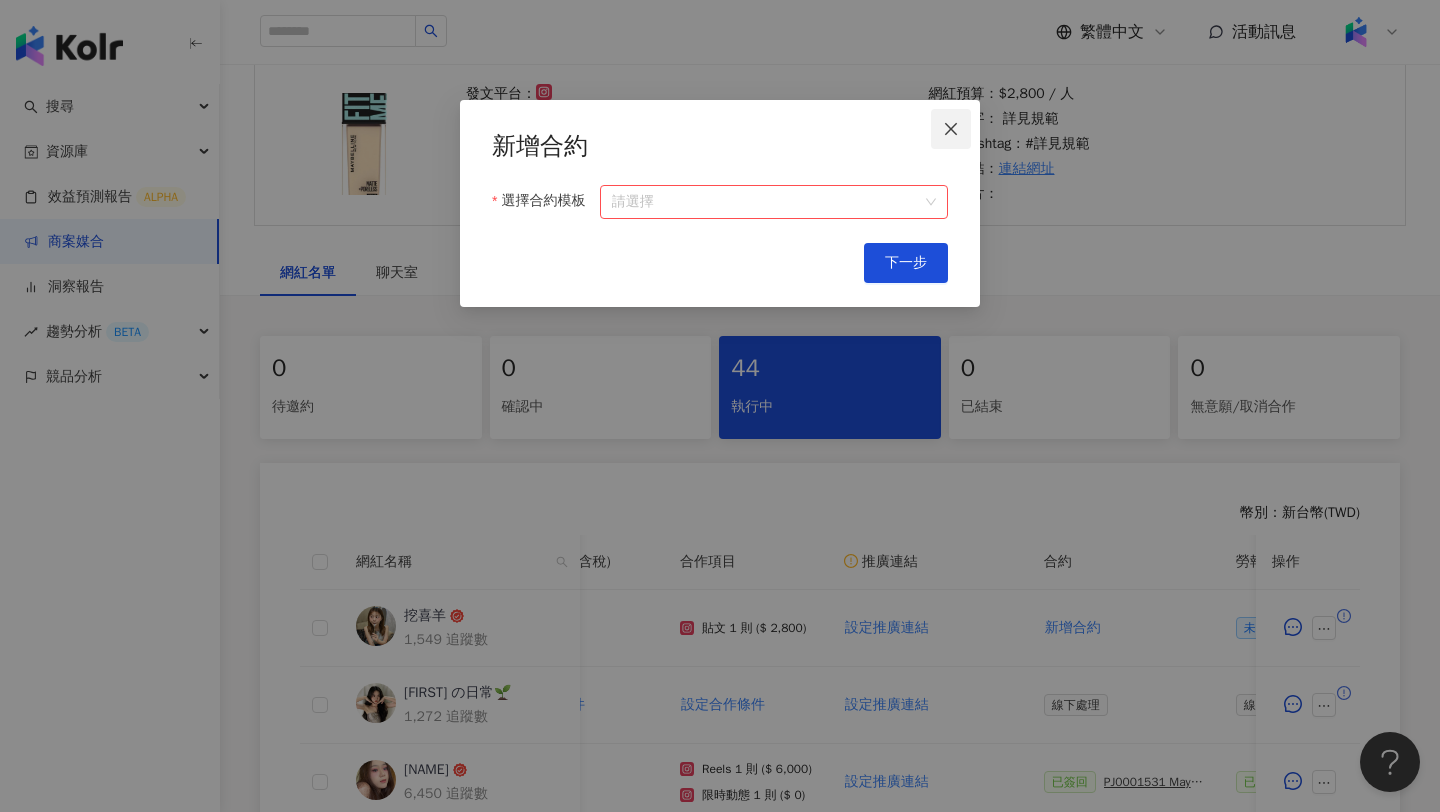 click at bounding box center [951, 129] 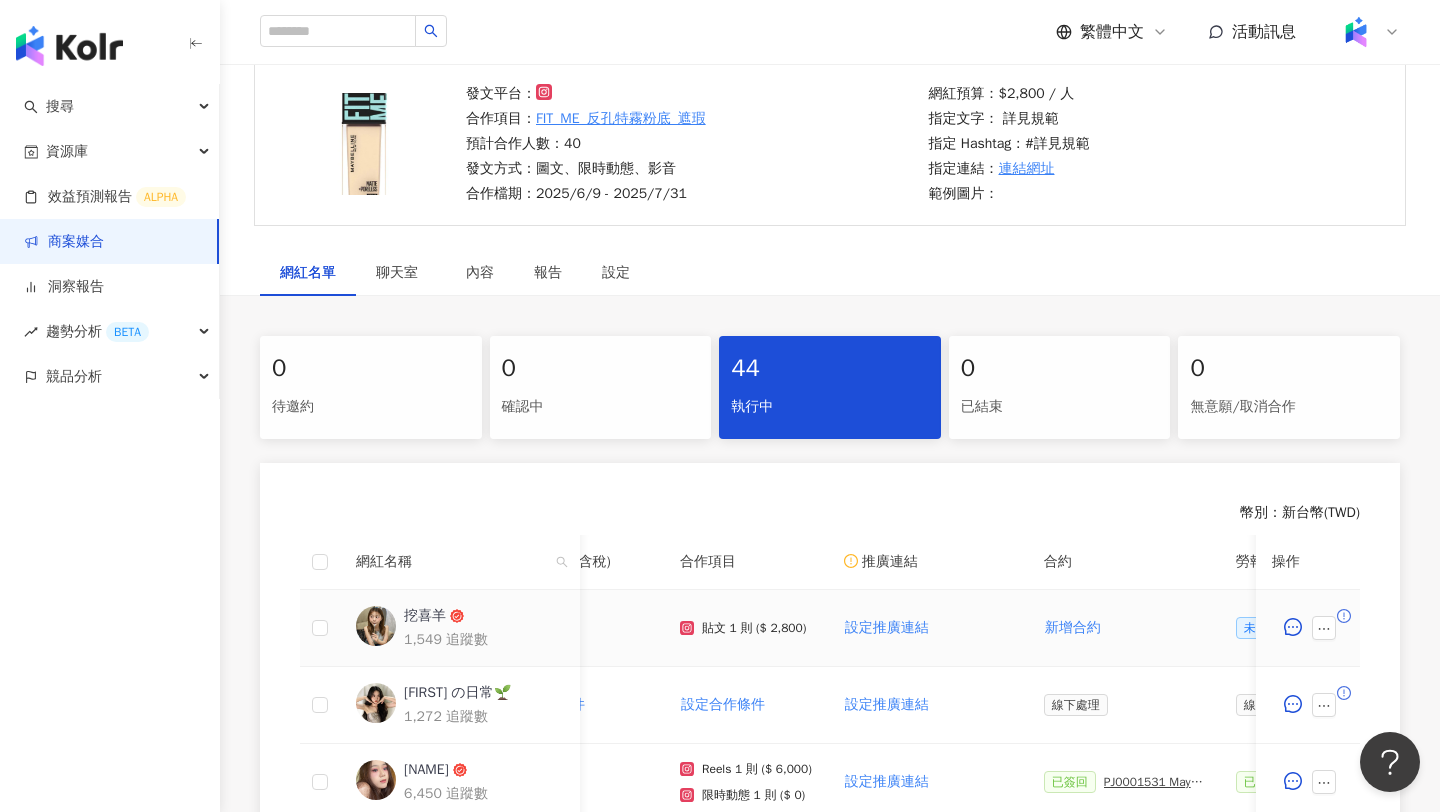 click at bounding box center [1308, 628] 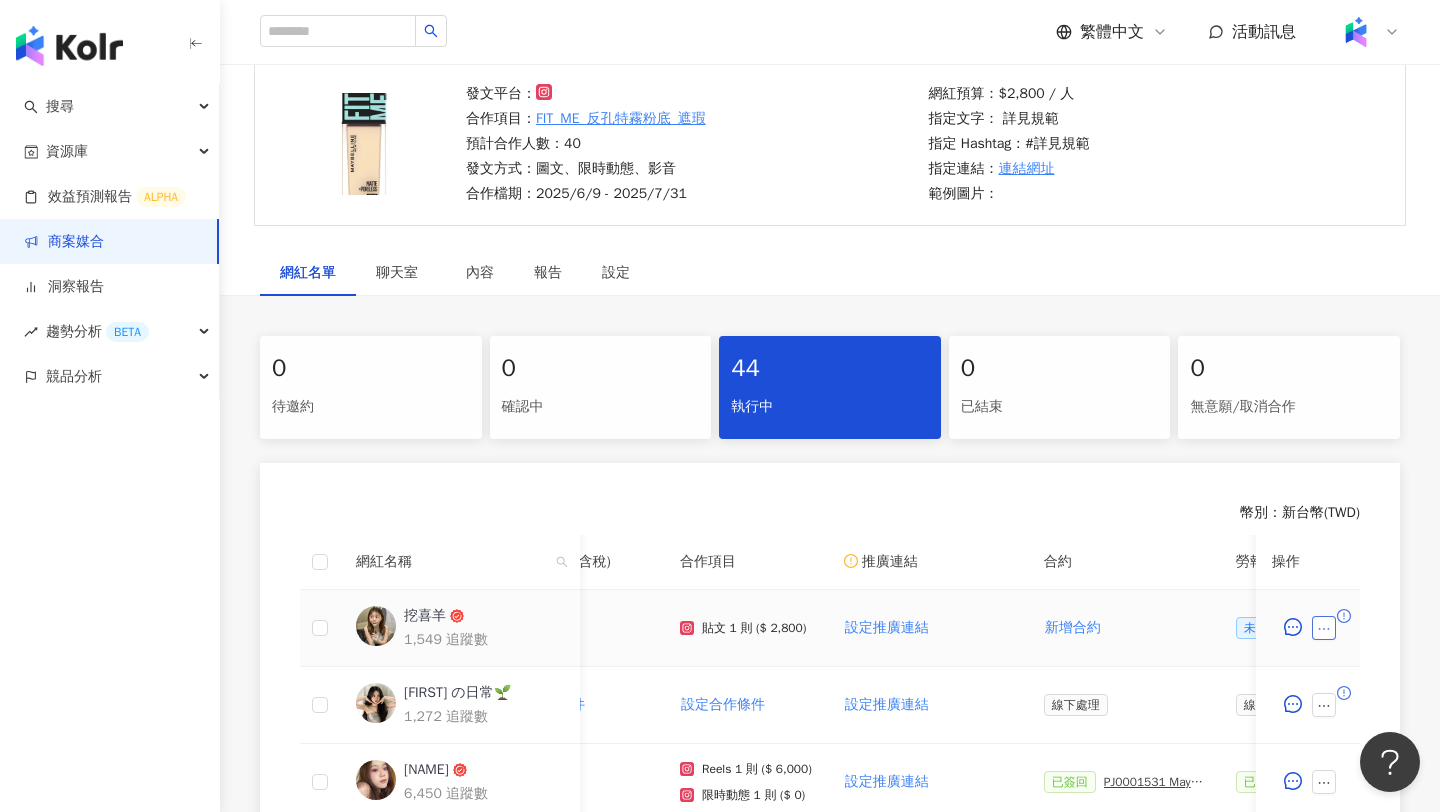 click at bounding box center (1324, 628) 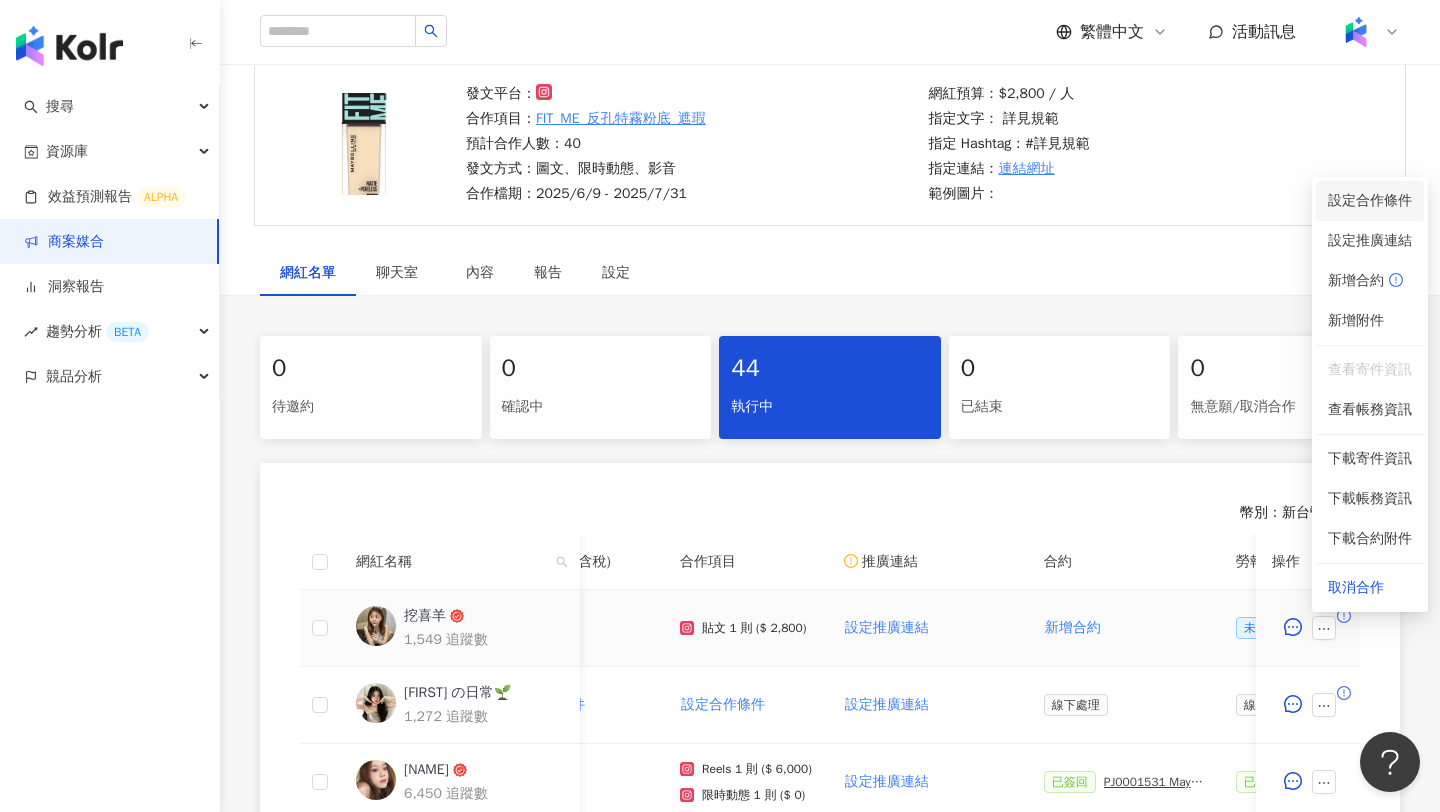 click on "設定合作條件" at bounding box center (1370, 201) 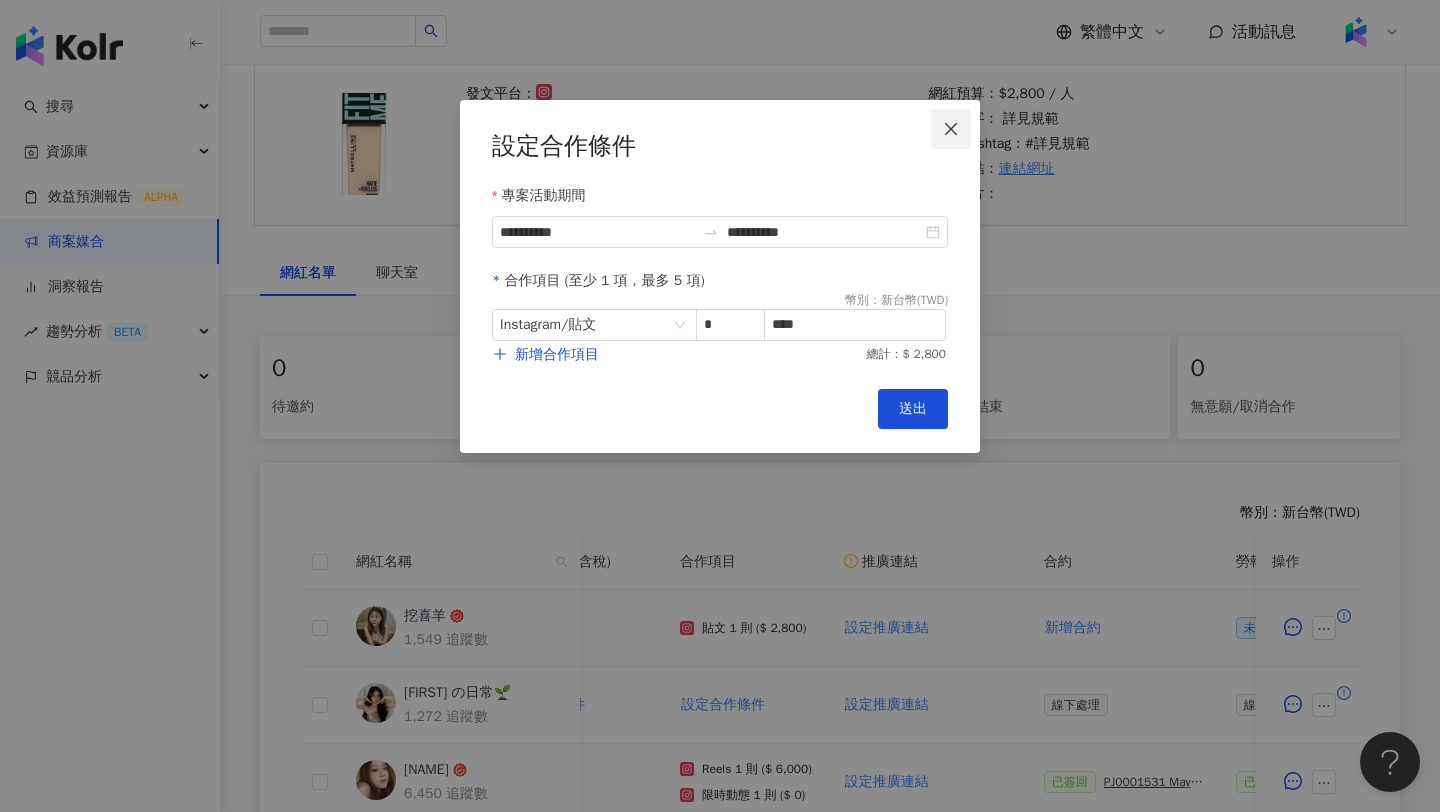 click at bounding box center [951, 129] 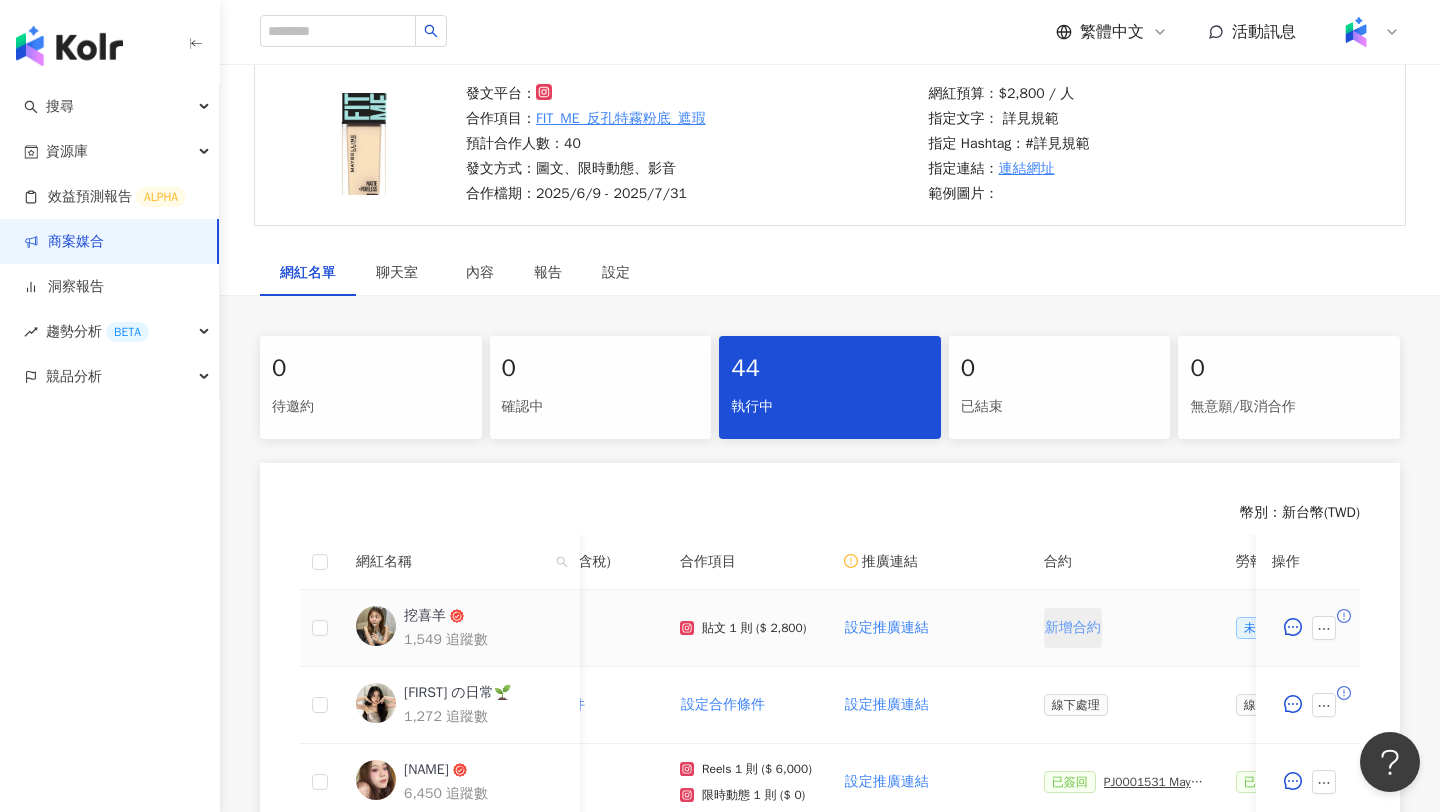 click on "新增合約" at bounding box center (1073, 628) 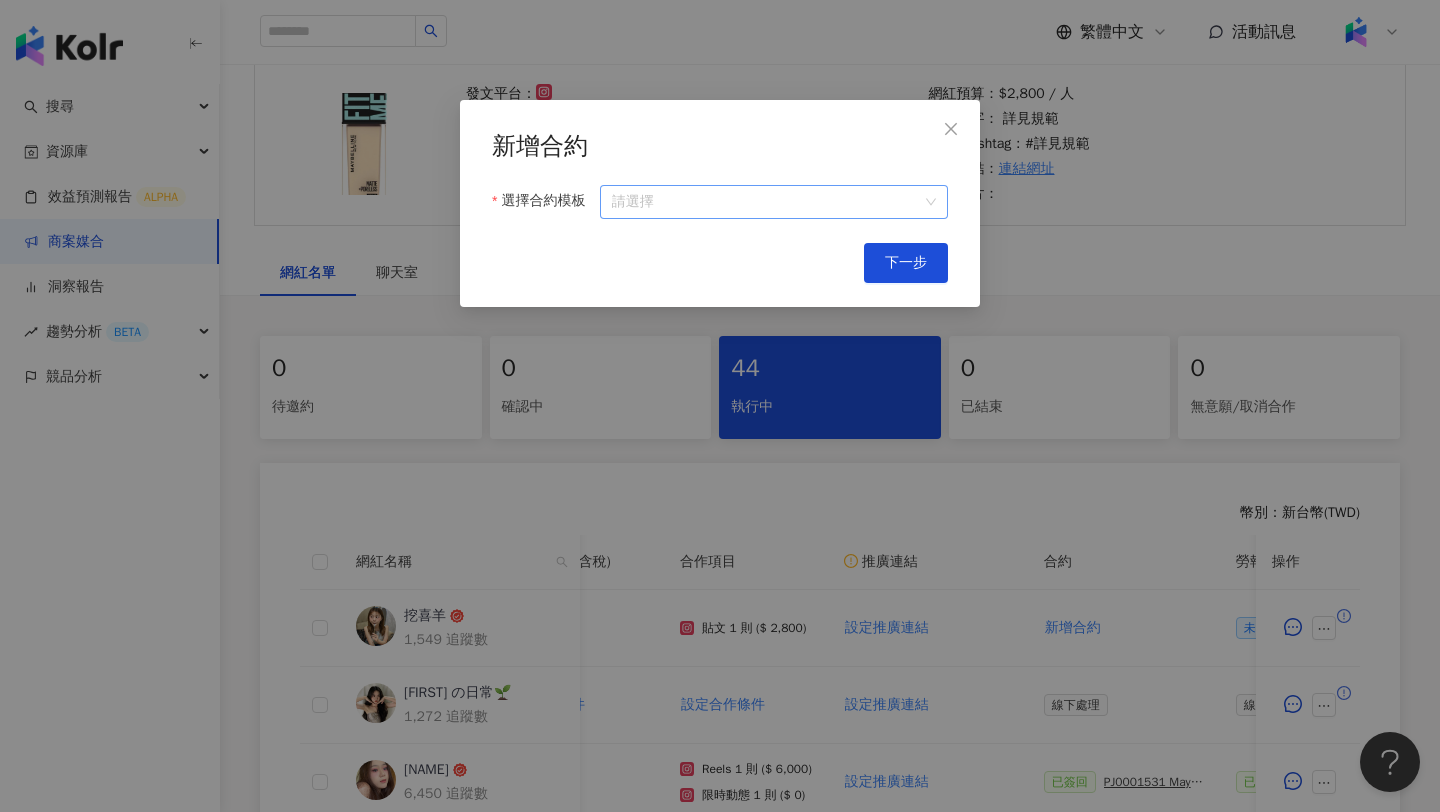 click on "選擇合約模板" at bounding box center (774, 202) 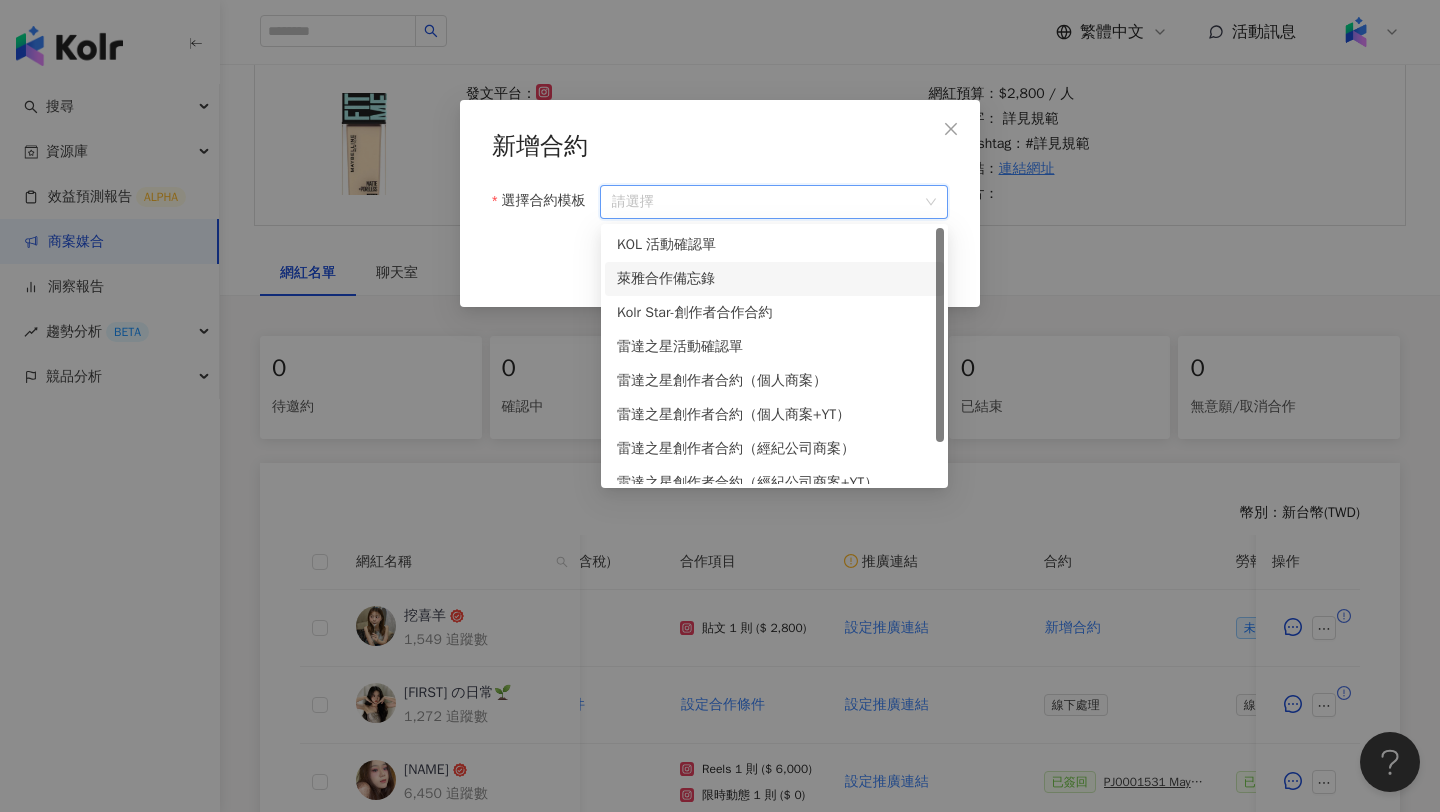click on "萊雅合作備忘錄" at bounding box center [774, 279] 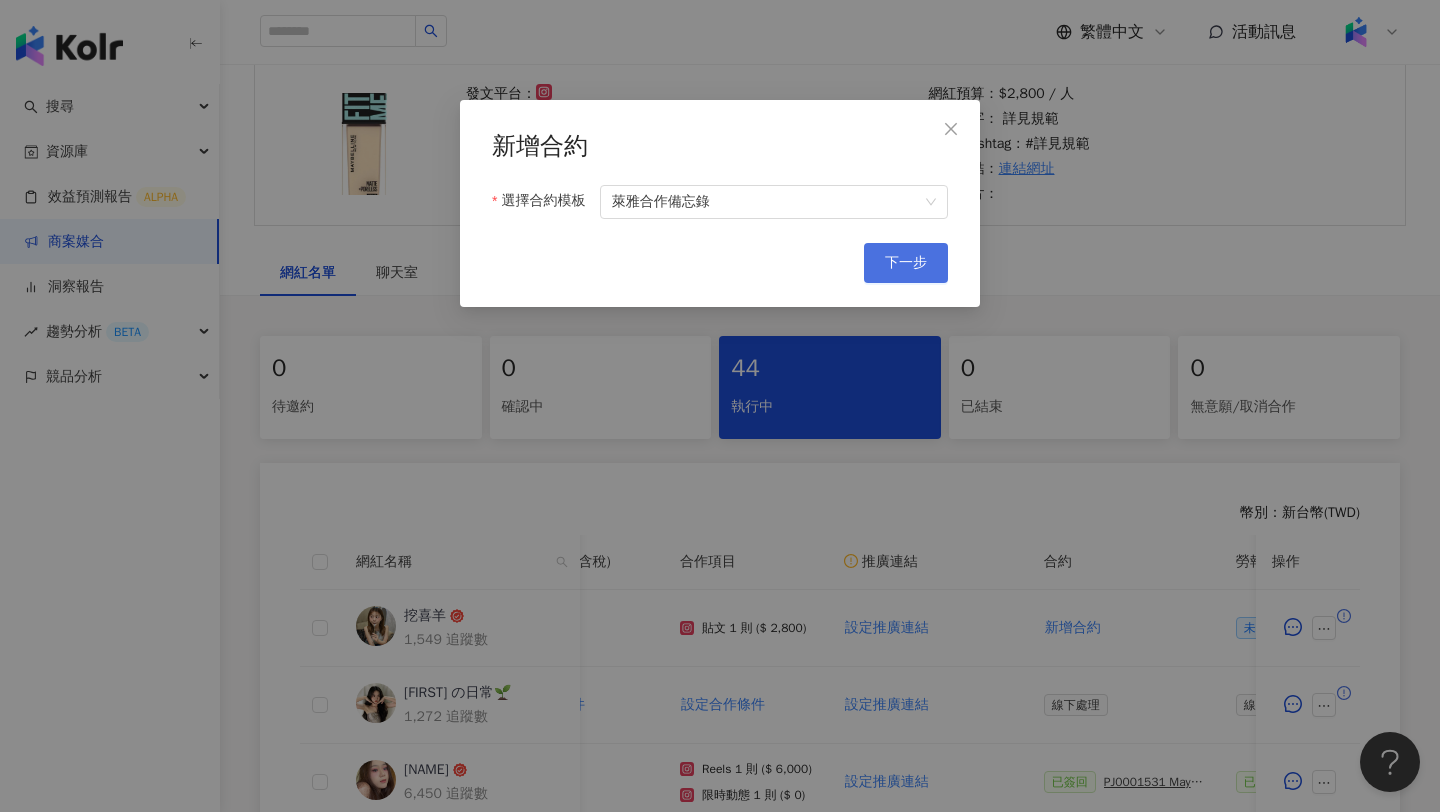 click on "下一步" at bounding box center (906, 263) 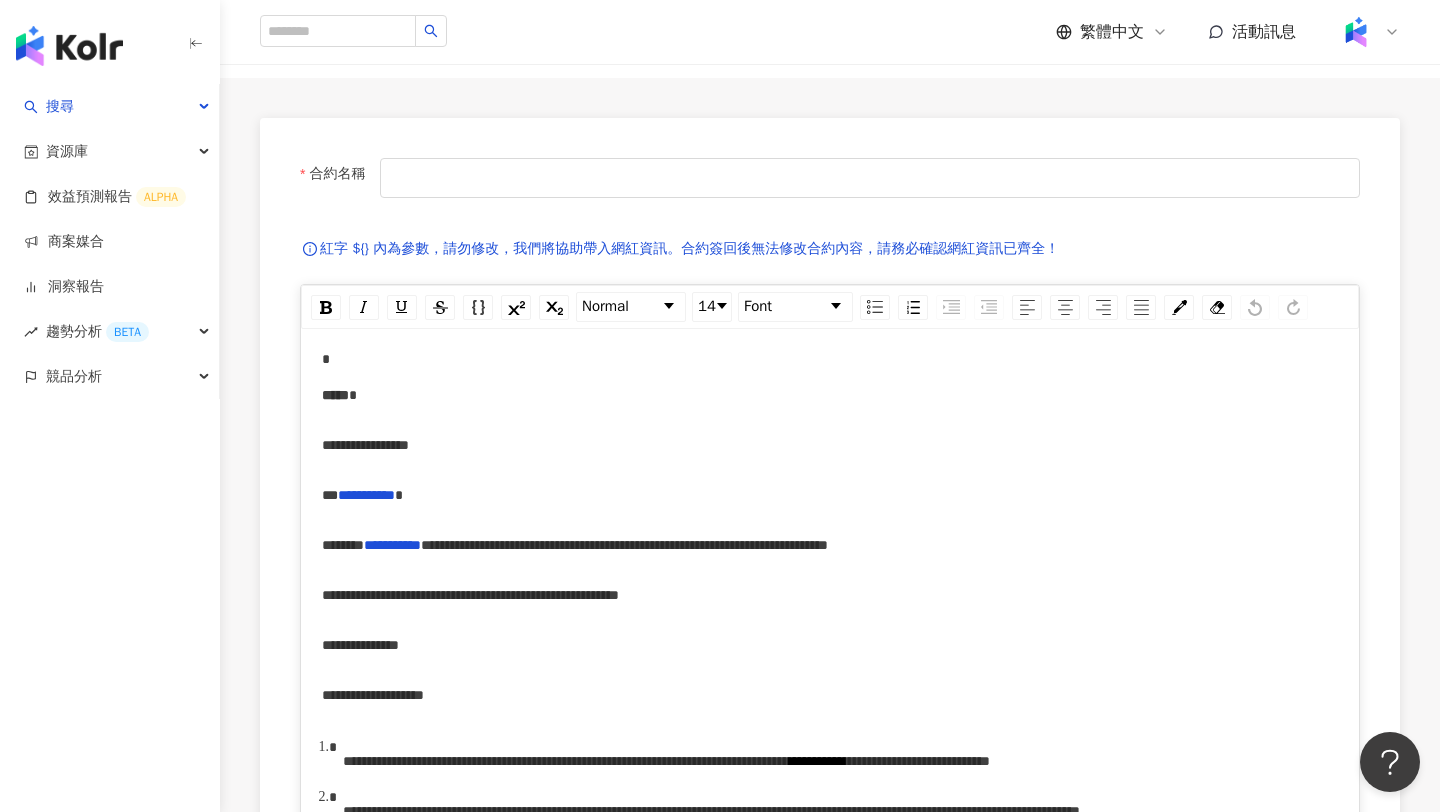 scroll, scrollTop: 0, scrollLeft: 0, axis: both 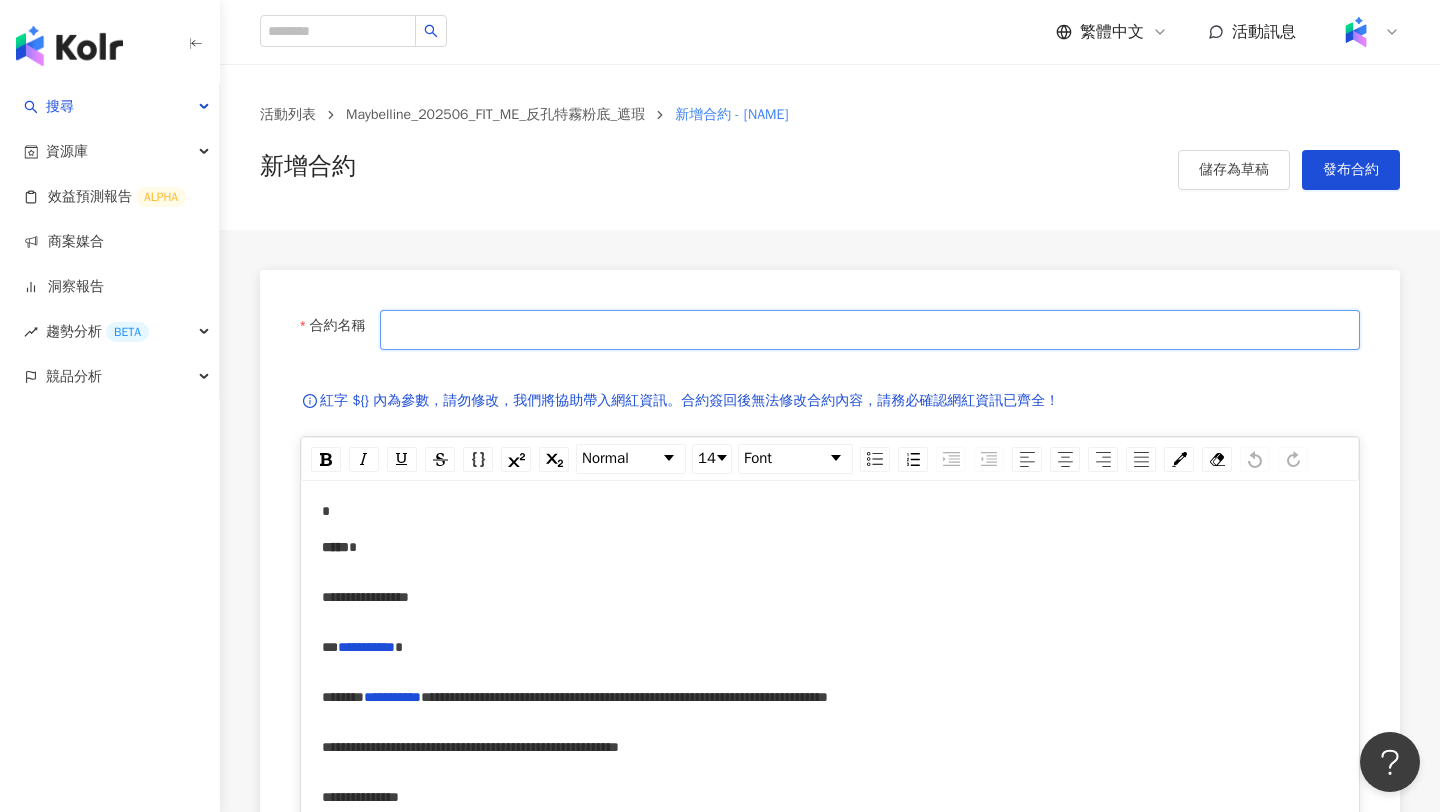 click on "合約名稱" at bounding box center (870, 330) 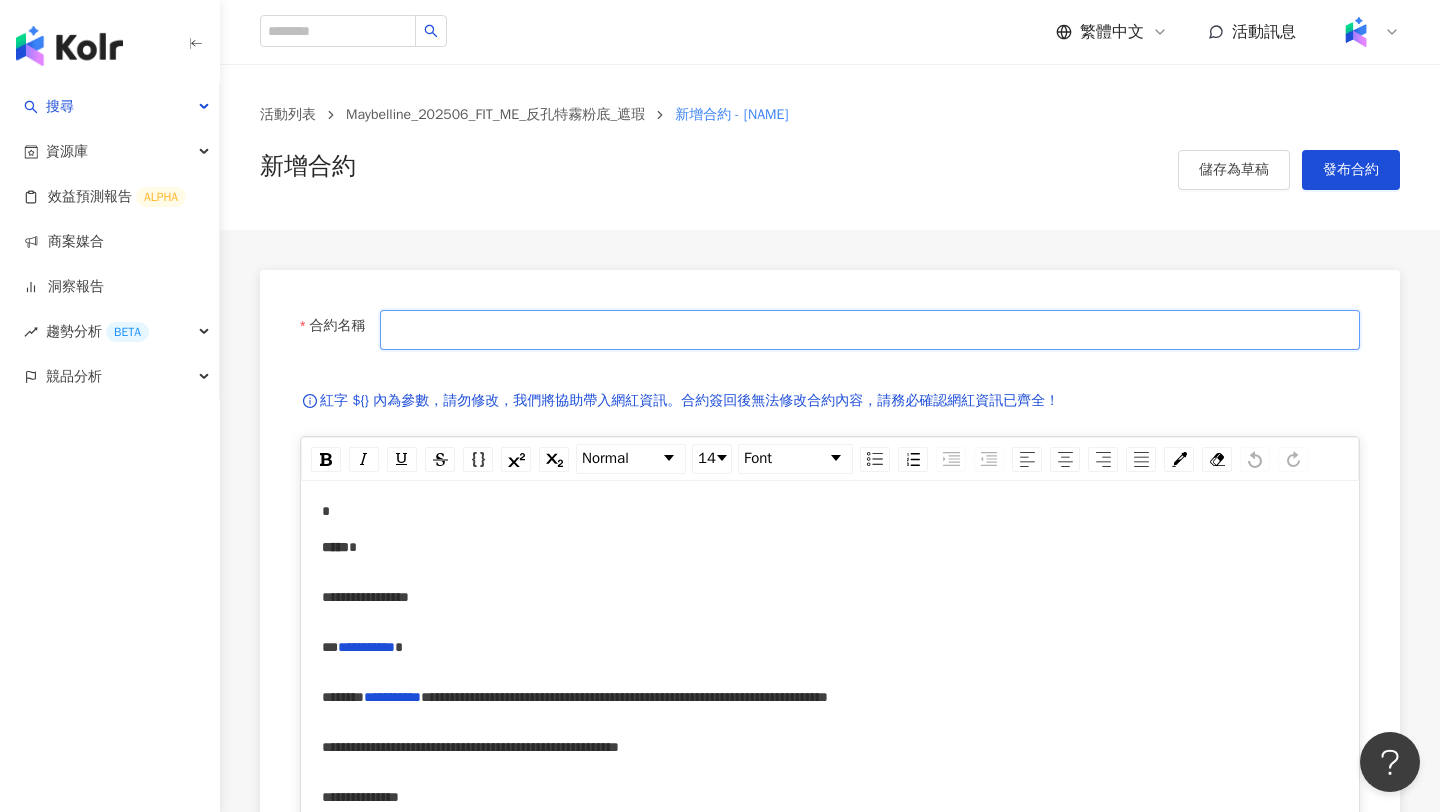 type on "**********" 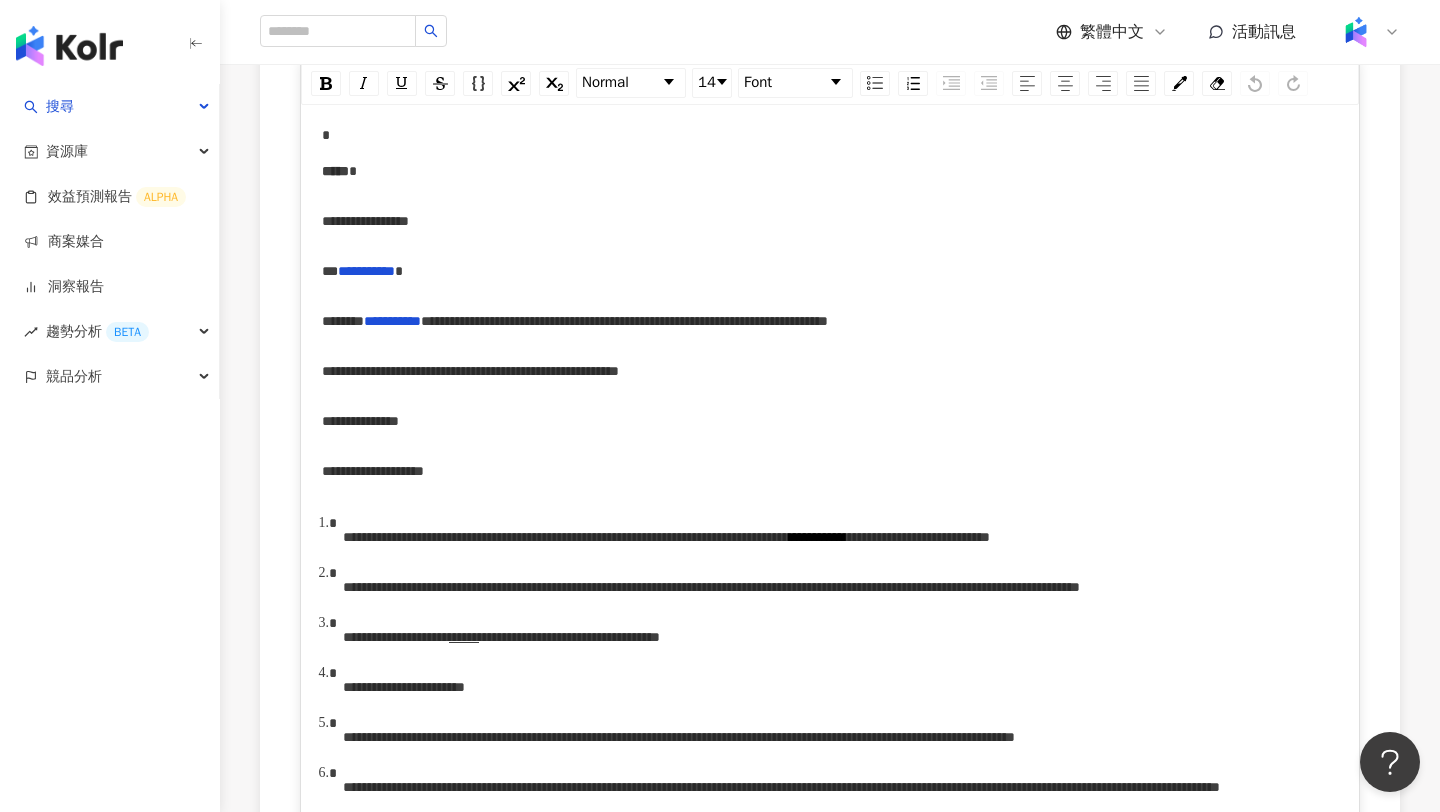 scroll, scrollTop: 403, scrollLeft: 0, axis: vertical 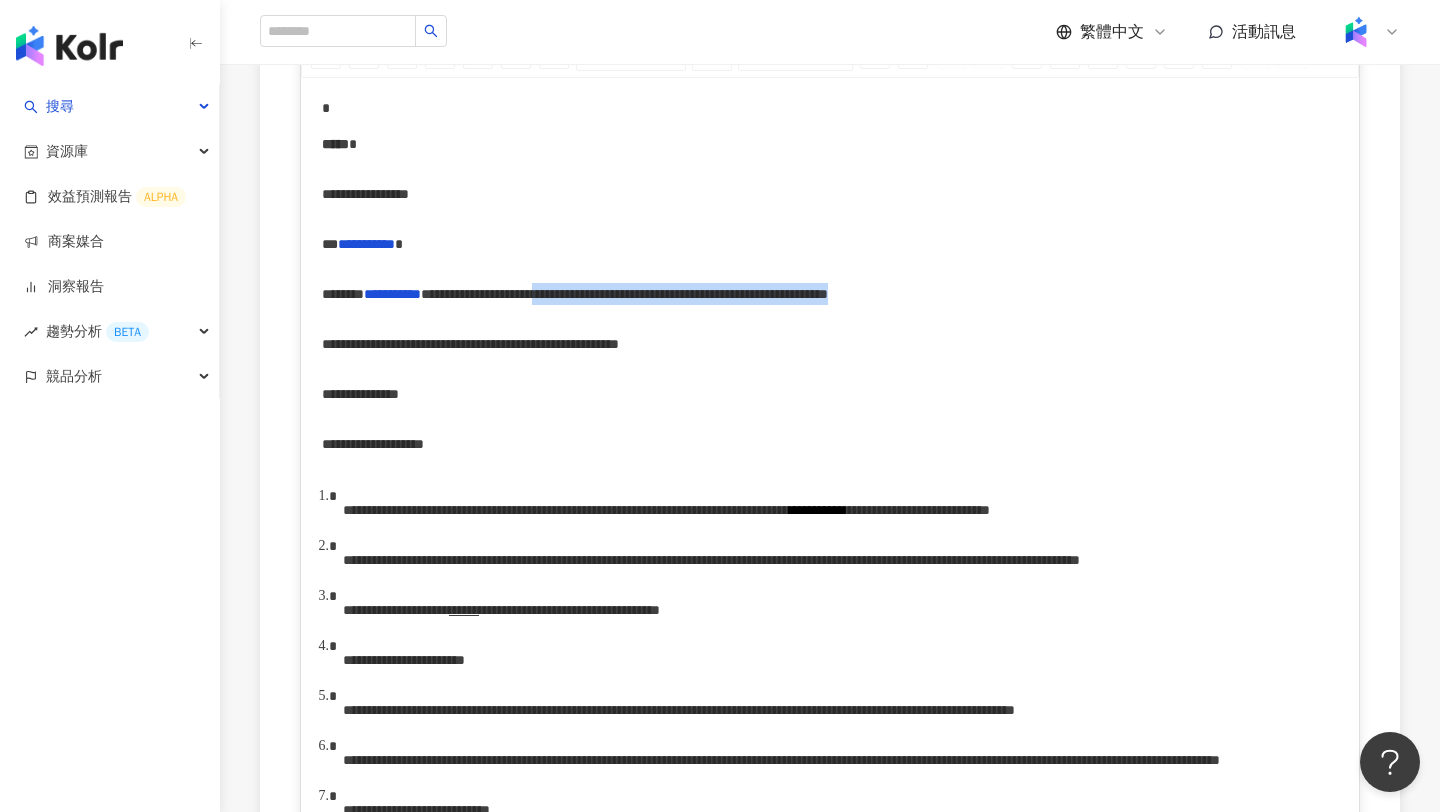 drag, startPoint x: 805, startPoint y: 293, endPoint x: 468, endPoint y: 320, distance: 338.07986 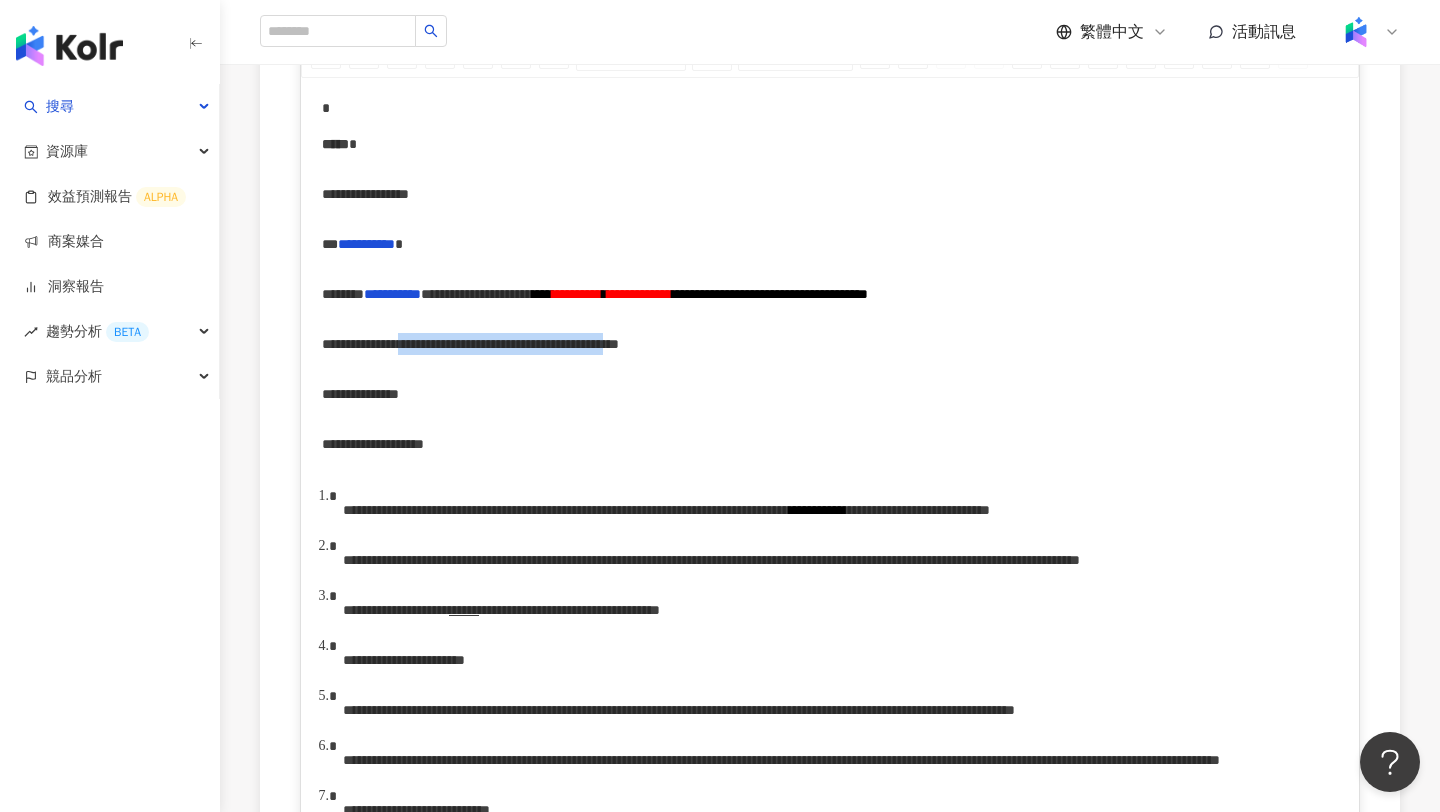 drag, startPoint x: 495, startPoint y: 363, endPoint x: 745, endPoint y: 373, distance: 250.19992 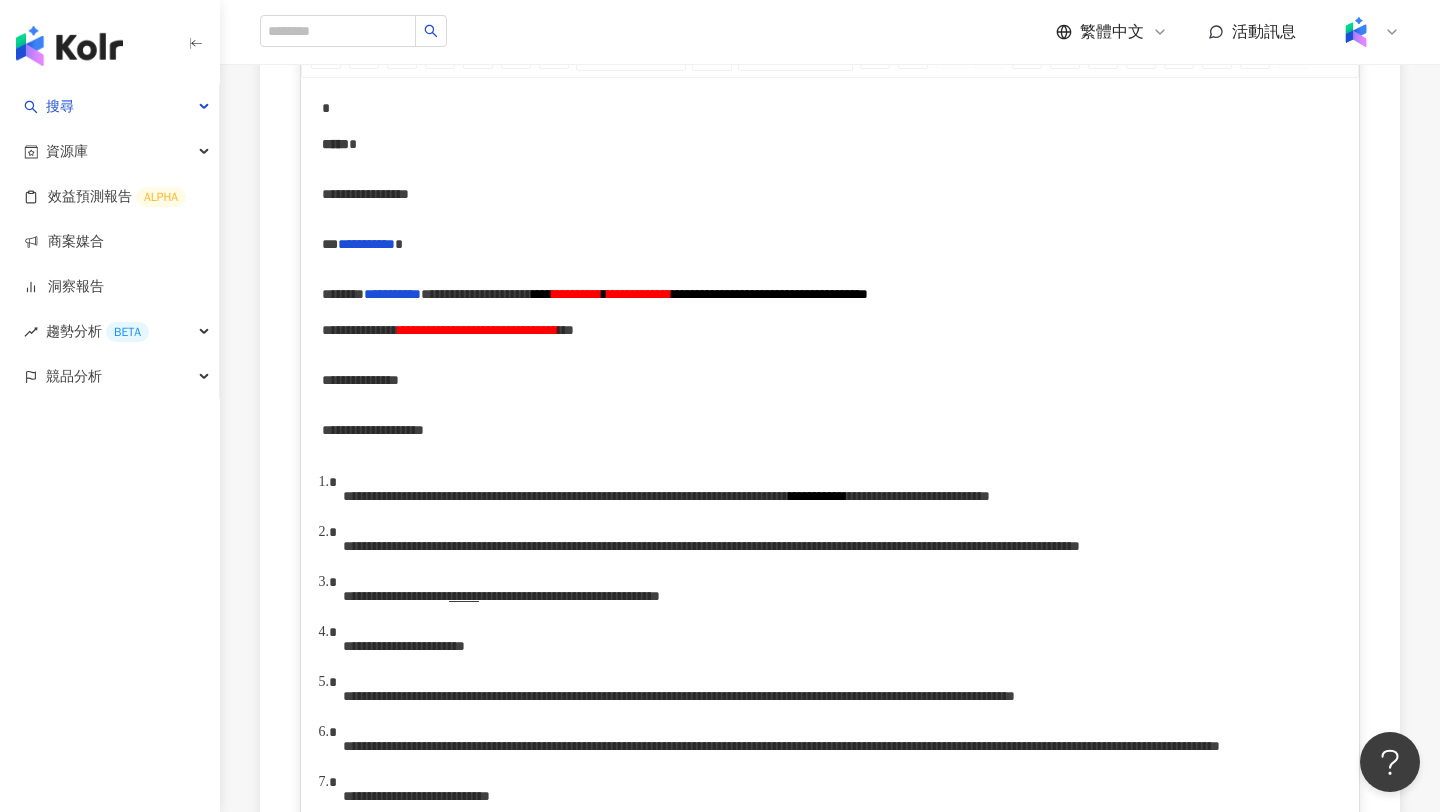 scroll, scrollTop: 525, scrollLeft: 0, axis: vertical 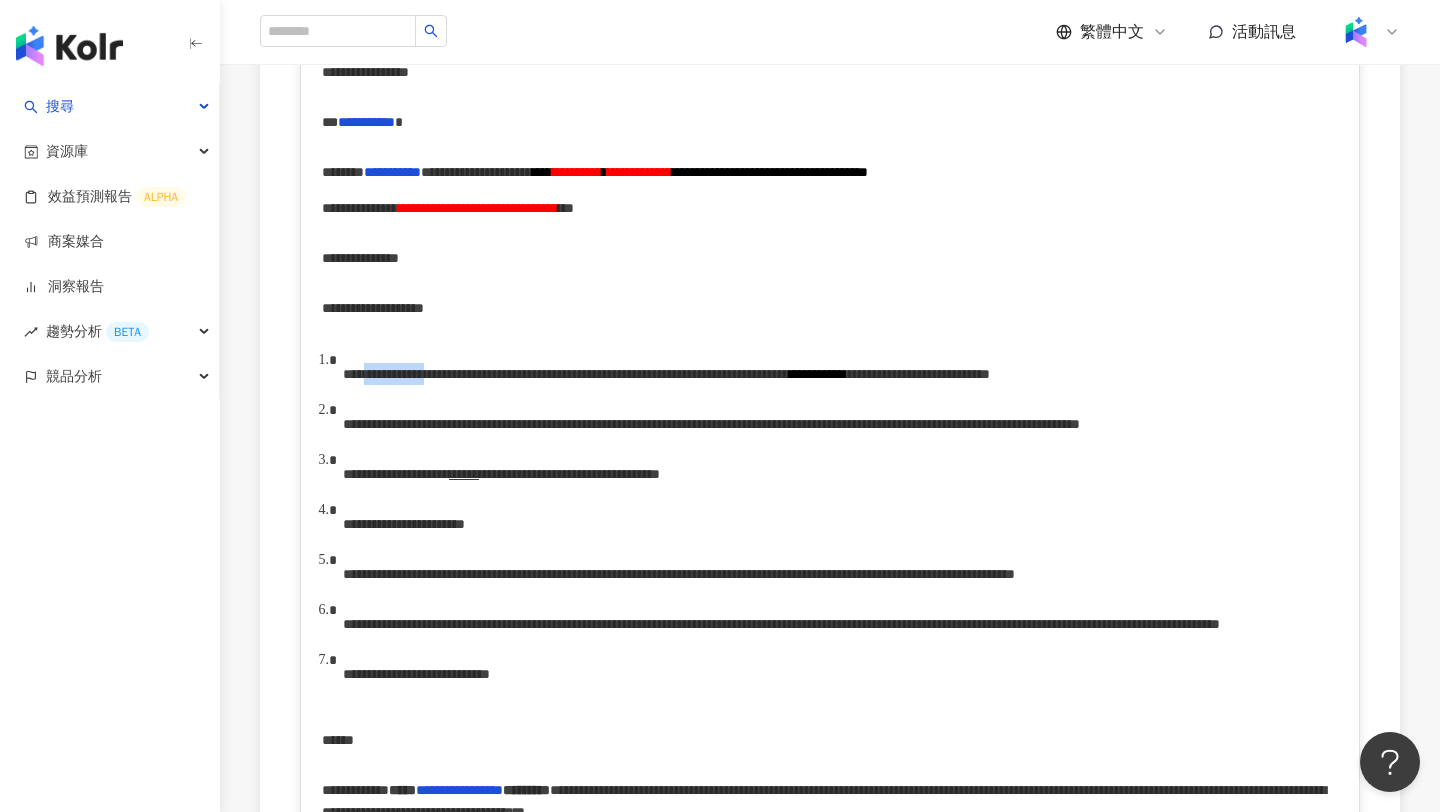 drag, startPoint x: 398, startPoint y: 405, endPoint x: 484, endPoint y: 403, distance: 86.023254 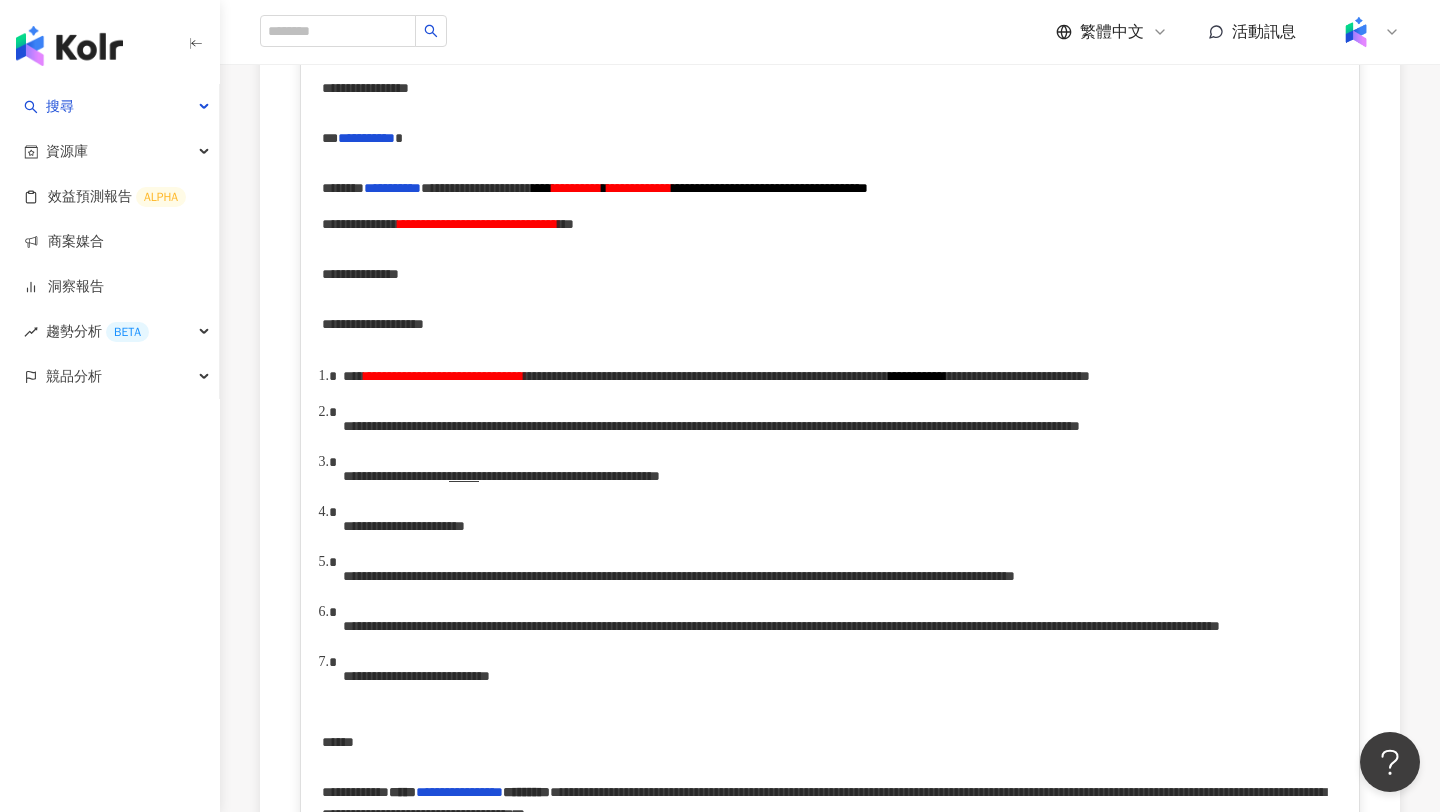 scroll, scrollTop: 510, scrollLeft: 0, axis: vertical 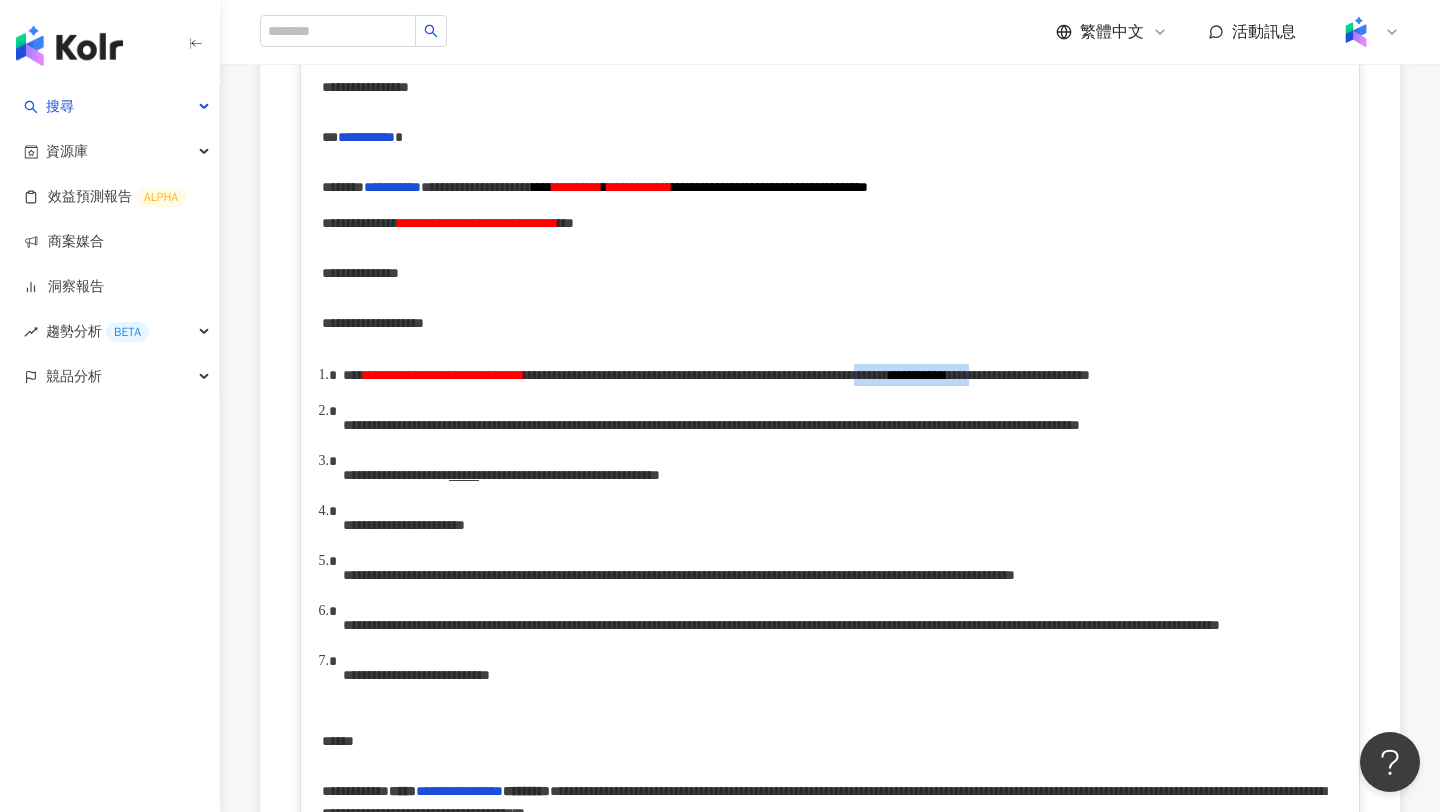 drag, startPoint x: 570, startPoint y: 422, endPoint x: 724, endPoint y: 430, distance: 154.20766 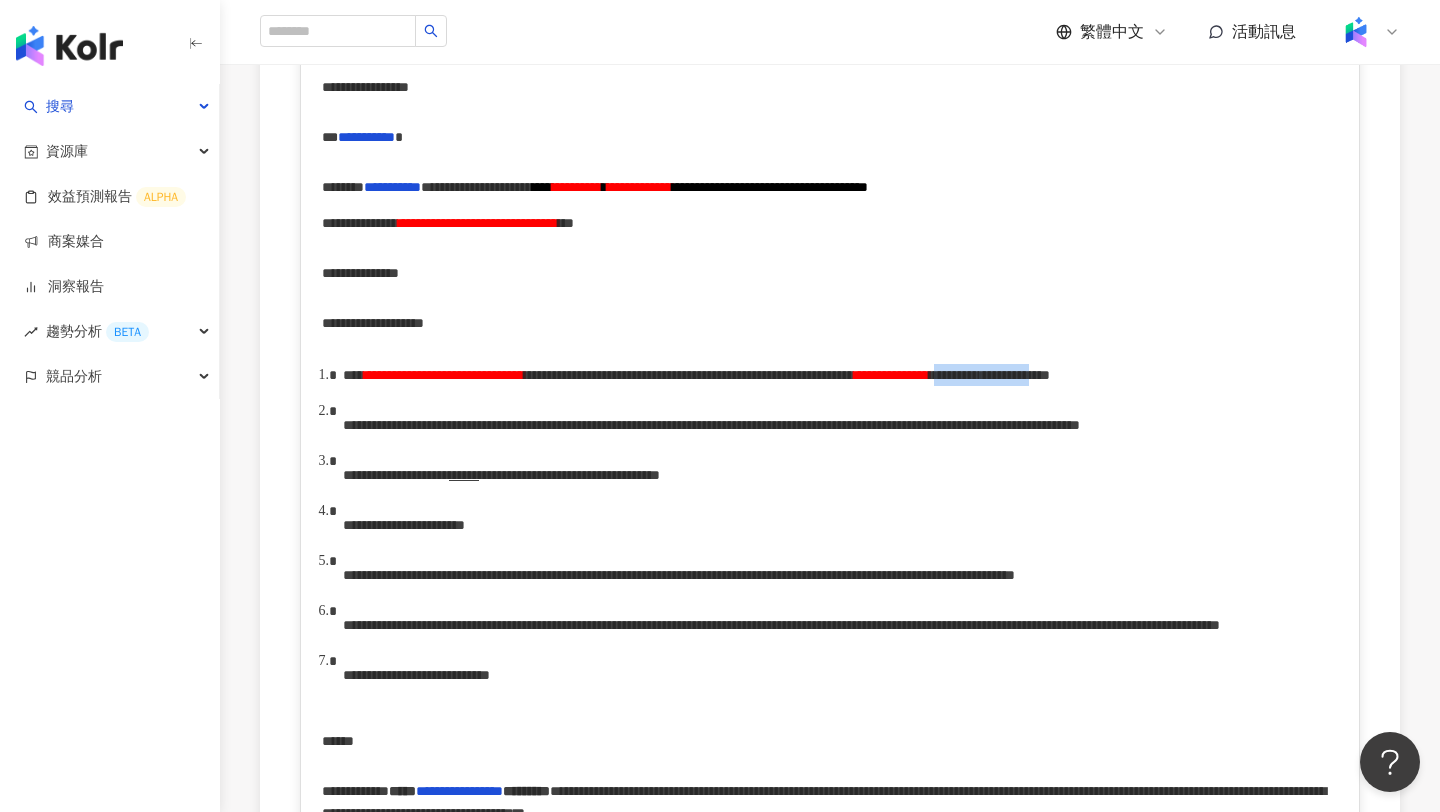 drag, startPoint x: 721, startPoint y: 431, endPoint x: 957, endPoint y: 426, distance: 236.05296 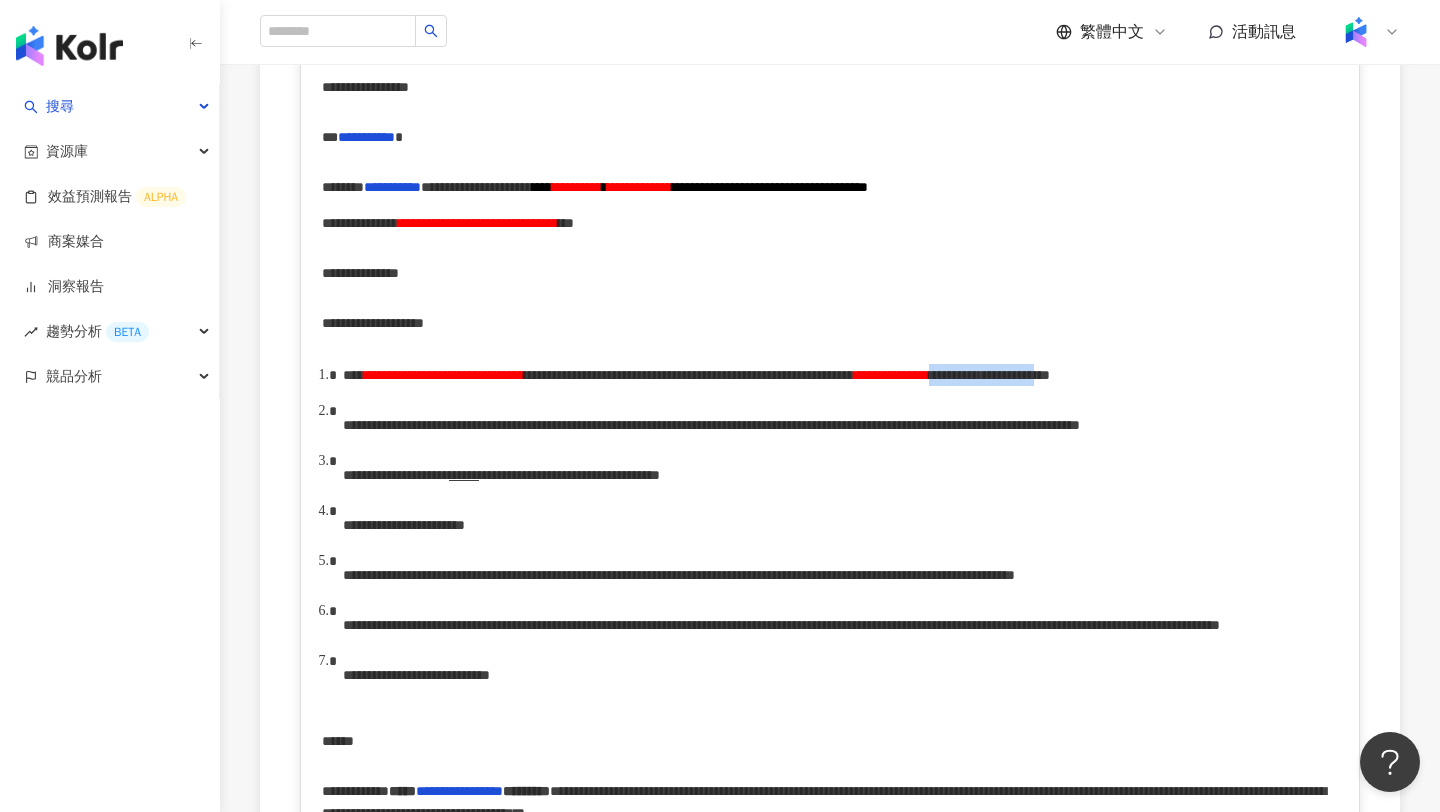 drag, startPoint x: 711, startPoint y: 425, endPoint x: 974, endPoint y: 433, distance: 263.12164 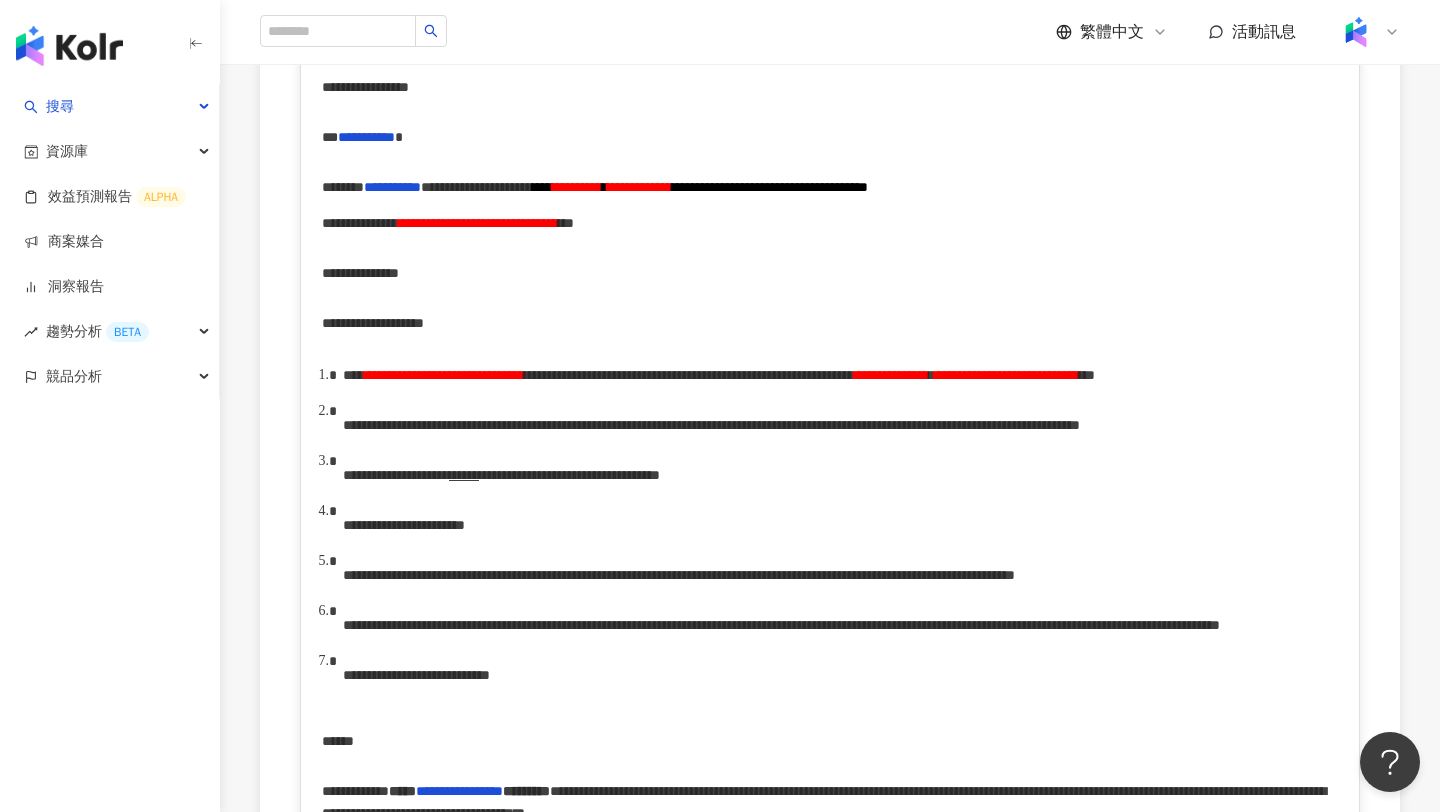 click on "**********" at bounding box center [841, 425] 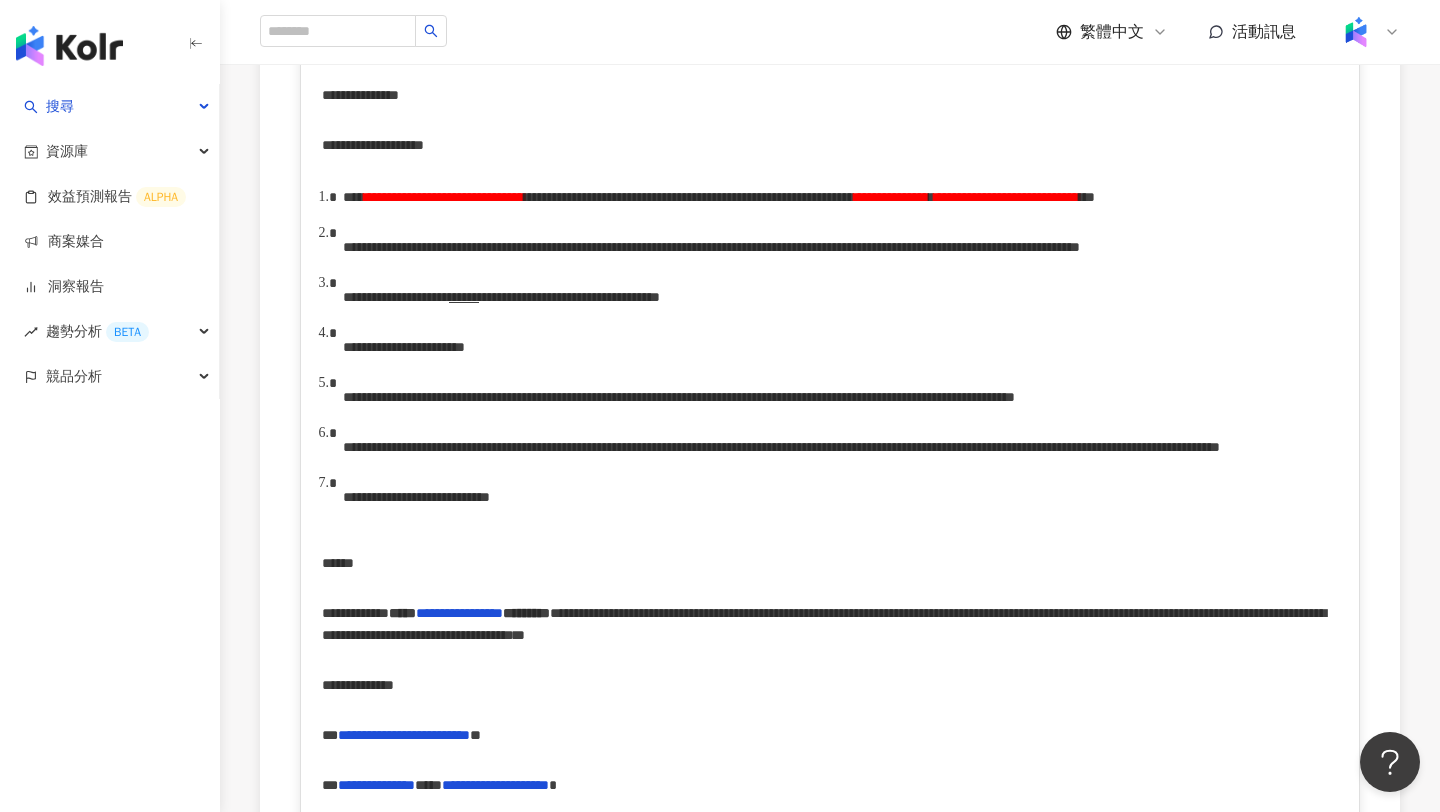 scroll, scrollTop: 728, scrollLeft: 0, axis: vertical 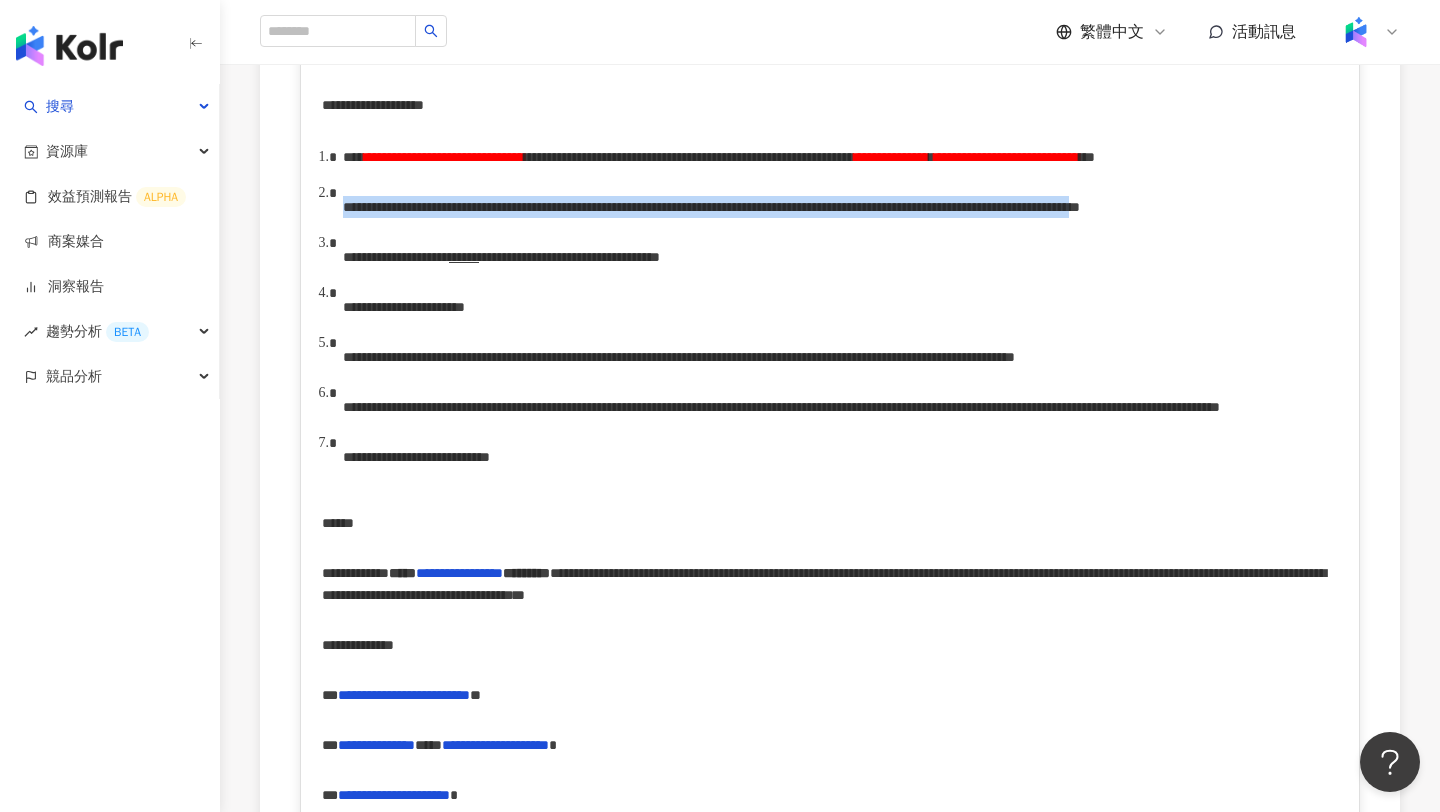 drag, startPoint x: 343, startPoint y: 262, endPoint x: 358, endPoint y: 301, distance: 41.785164 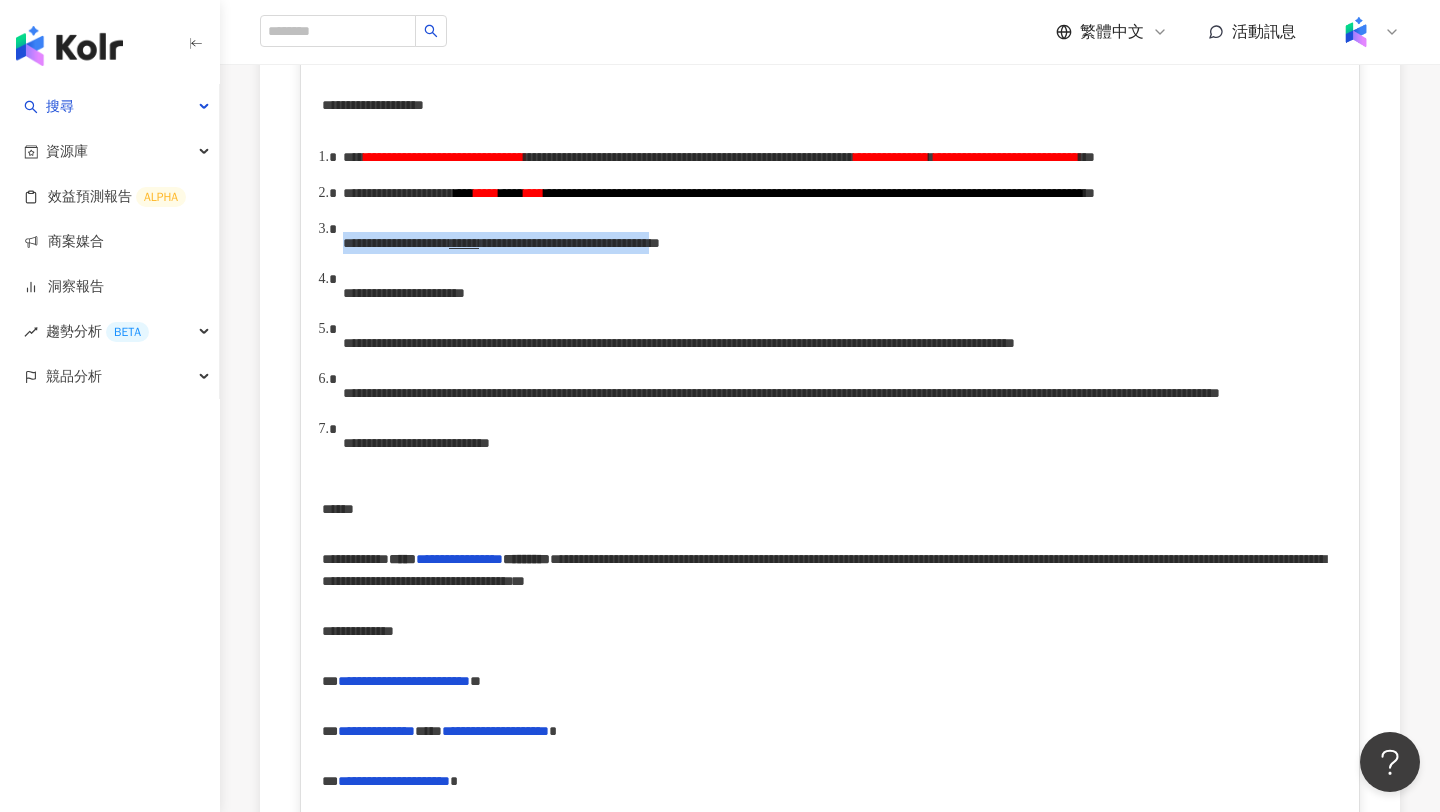 drag, startPoint x: 346, startPoint y: 331, endPoint x: 1185, endPoint y: 329, distance: 839.0024 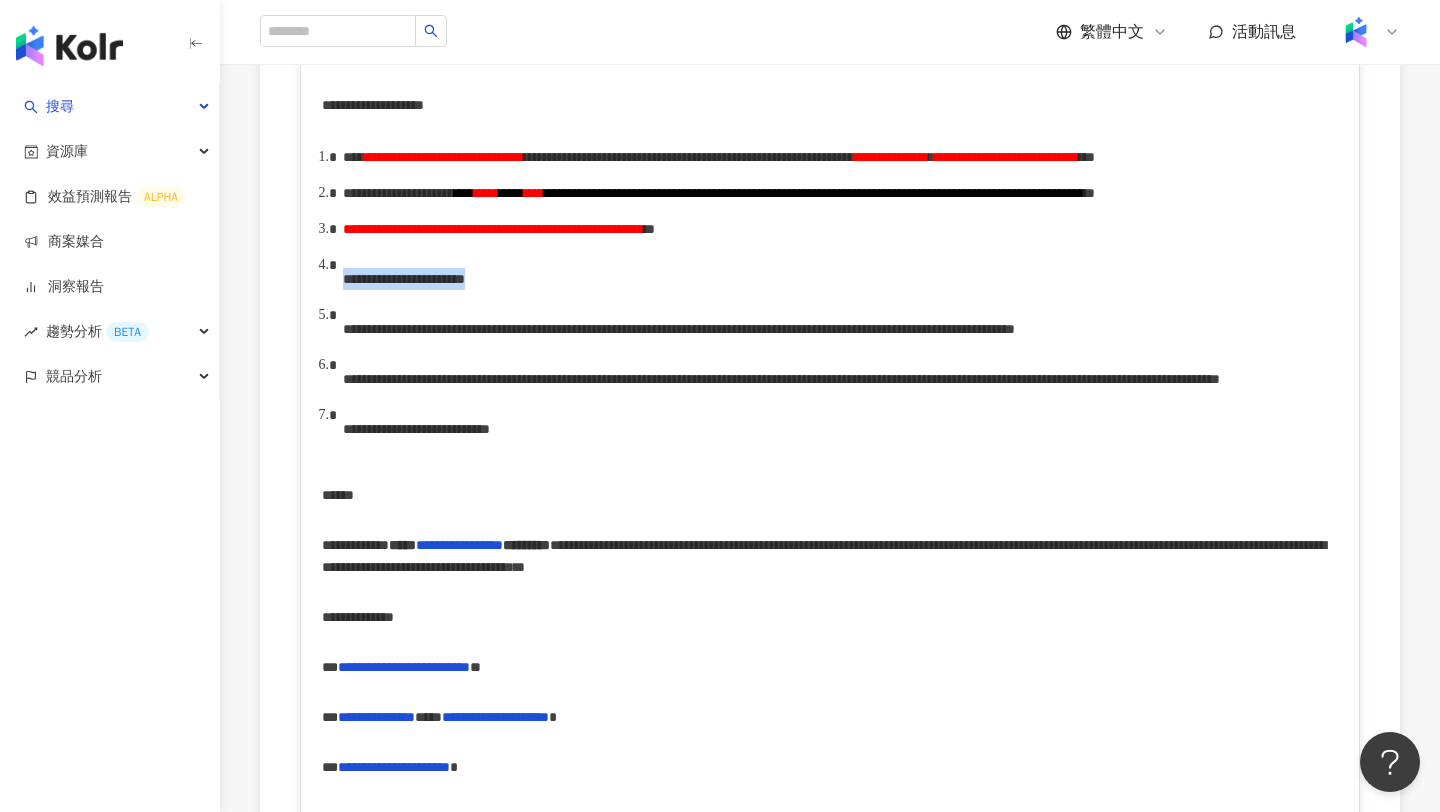 drag, startPoint x: 346, startPoint y: 368, endPoint x: 664, endPoint y: 379, distance: 318.1902 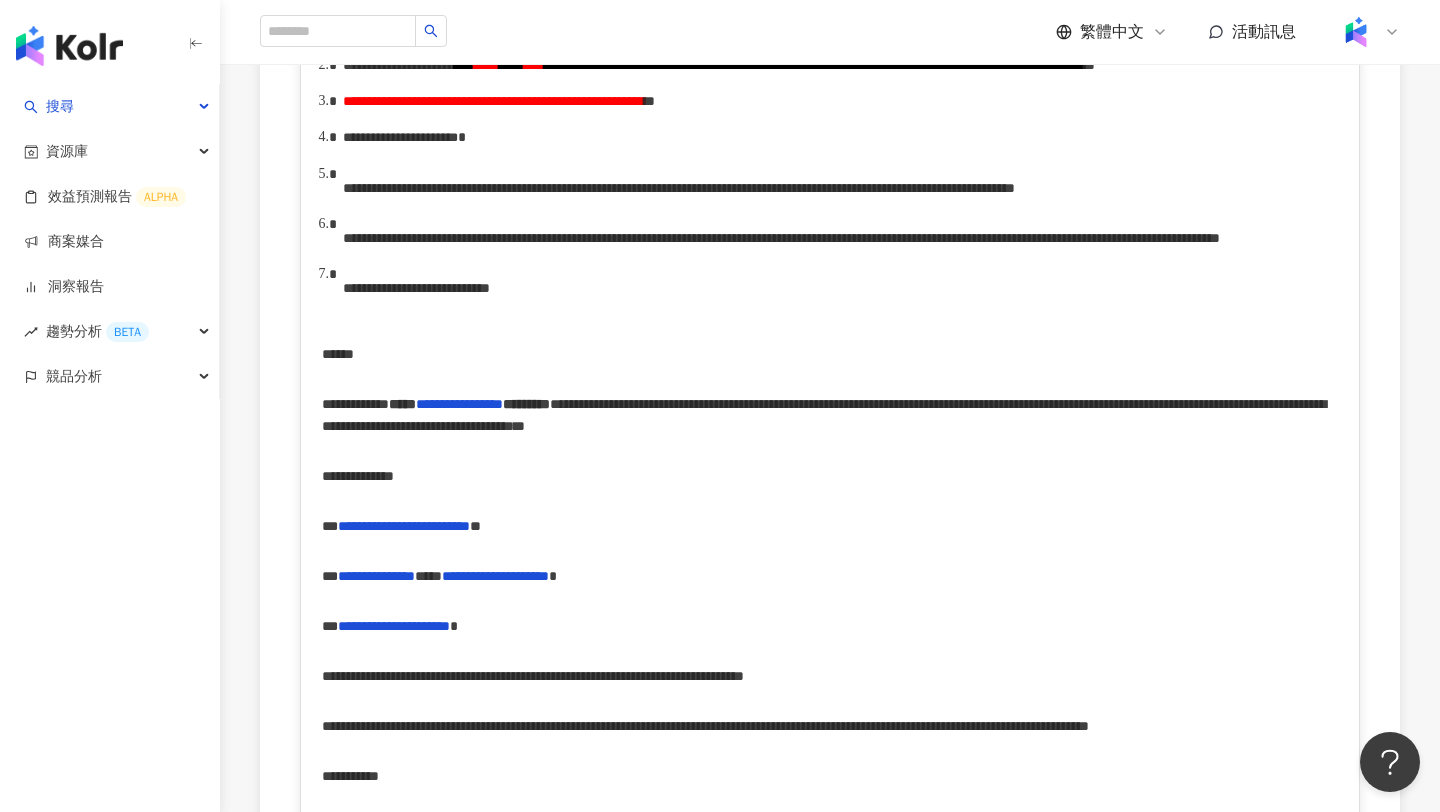 scroll, scrollTop: 892, scrollLeft: 0, axis: vertical 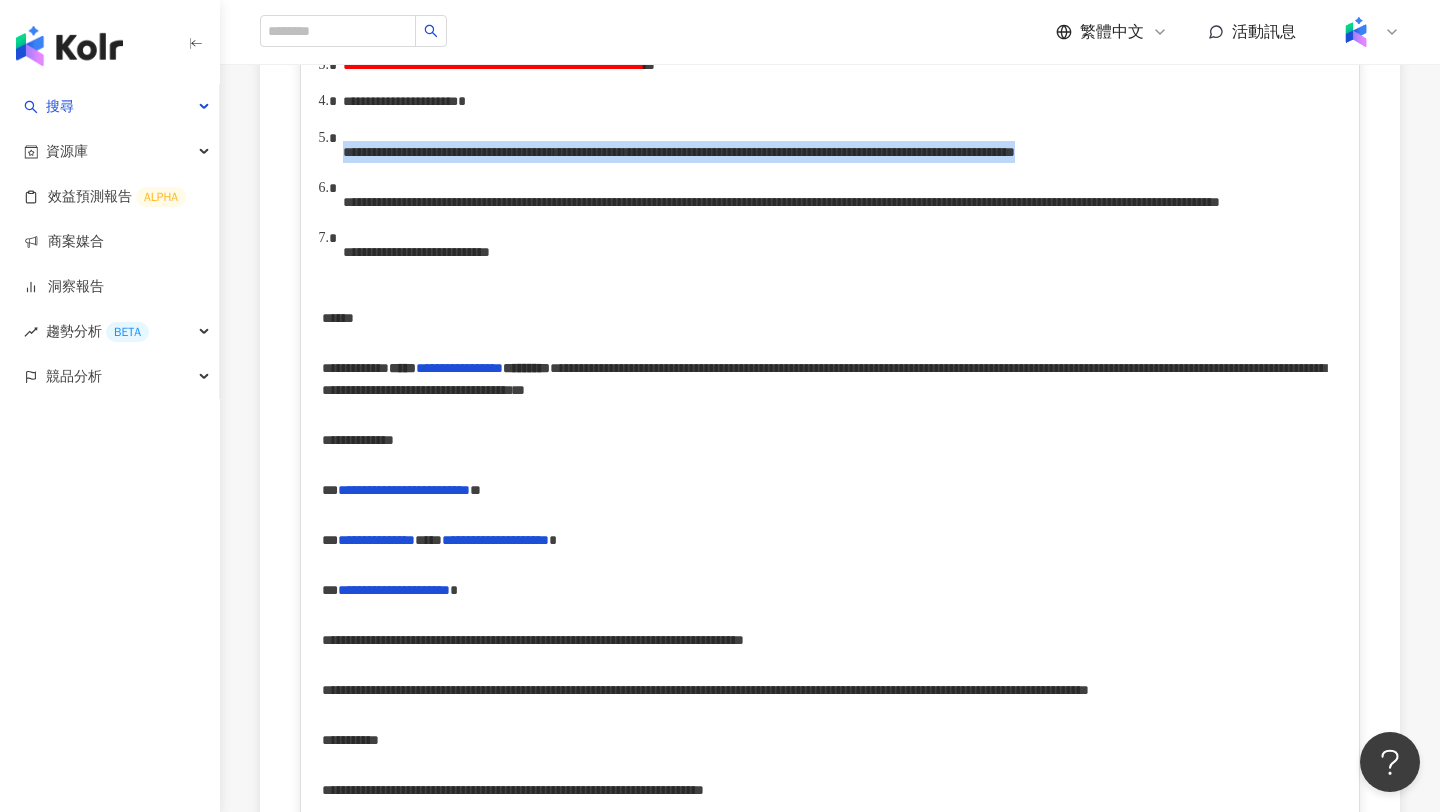 drag, startPoint x: 343, startPoint y: 252, endPoint x: 1079, endPoint y: 272, distance: 736.27167 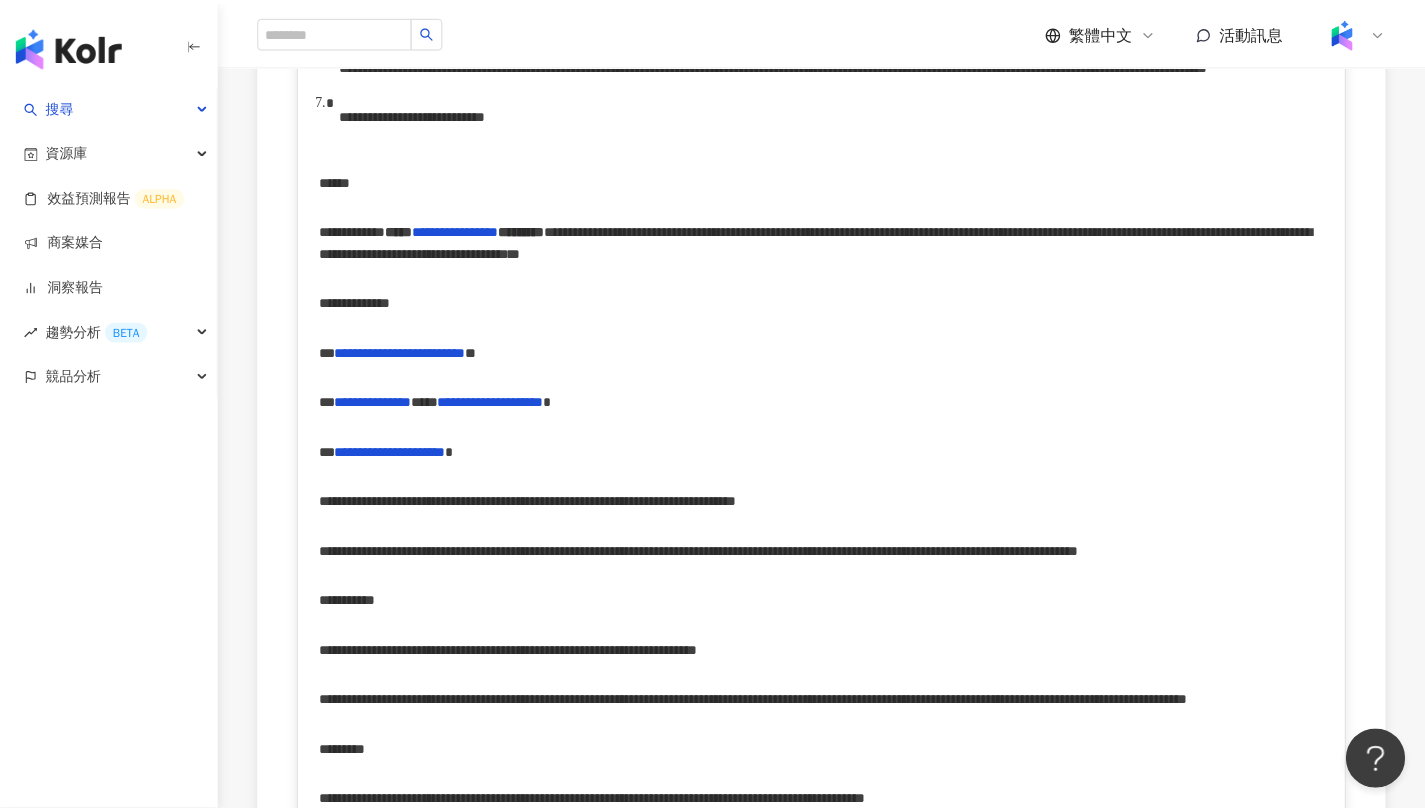scroll, scrollTop: 1021, scrollLeft: 0, axis: vertical 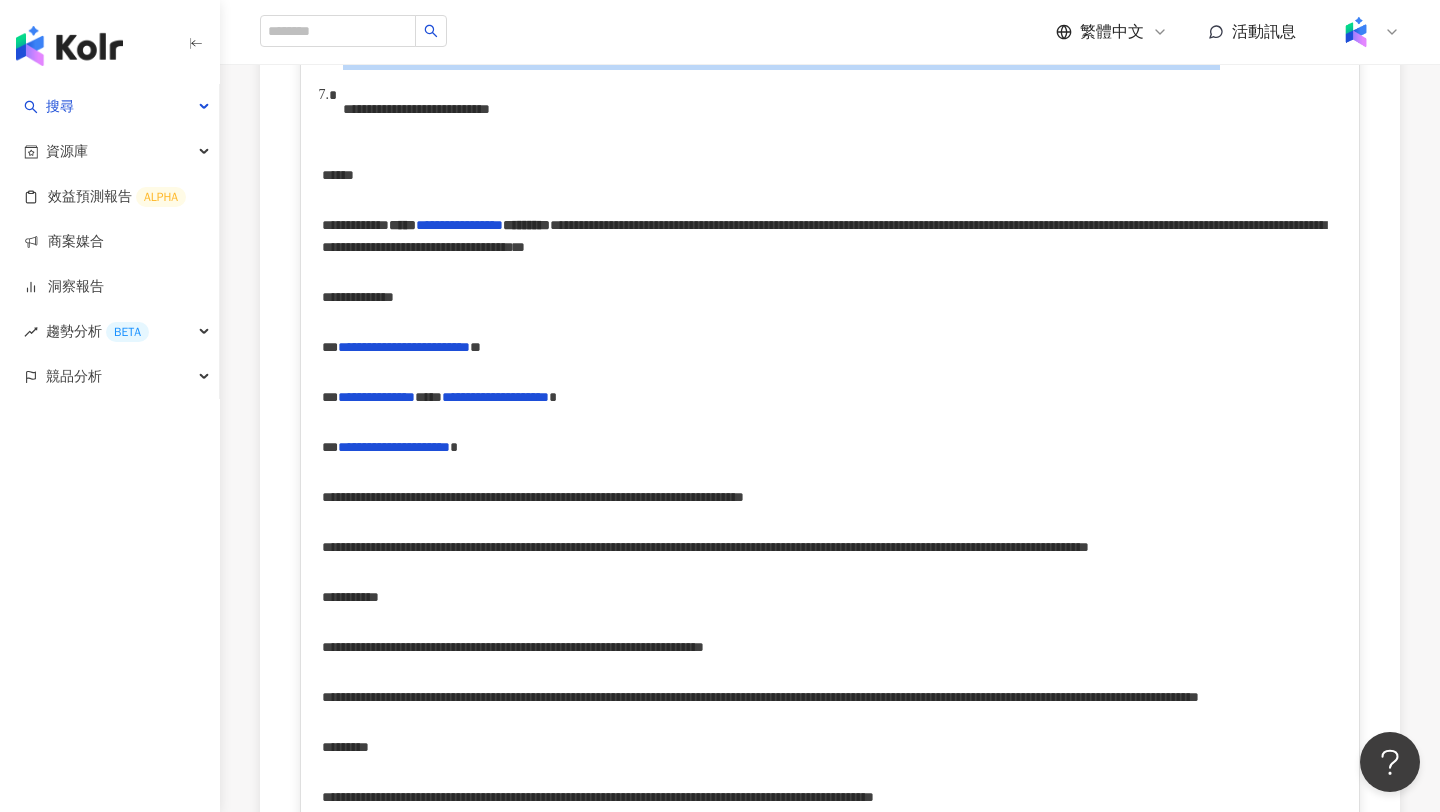 drag, startPoint x: 343, startPoint y: 182, endPoint x: 479, endPoint y: 228, distance: 143.5688 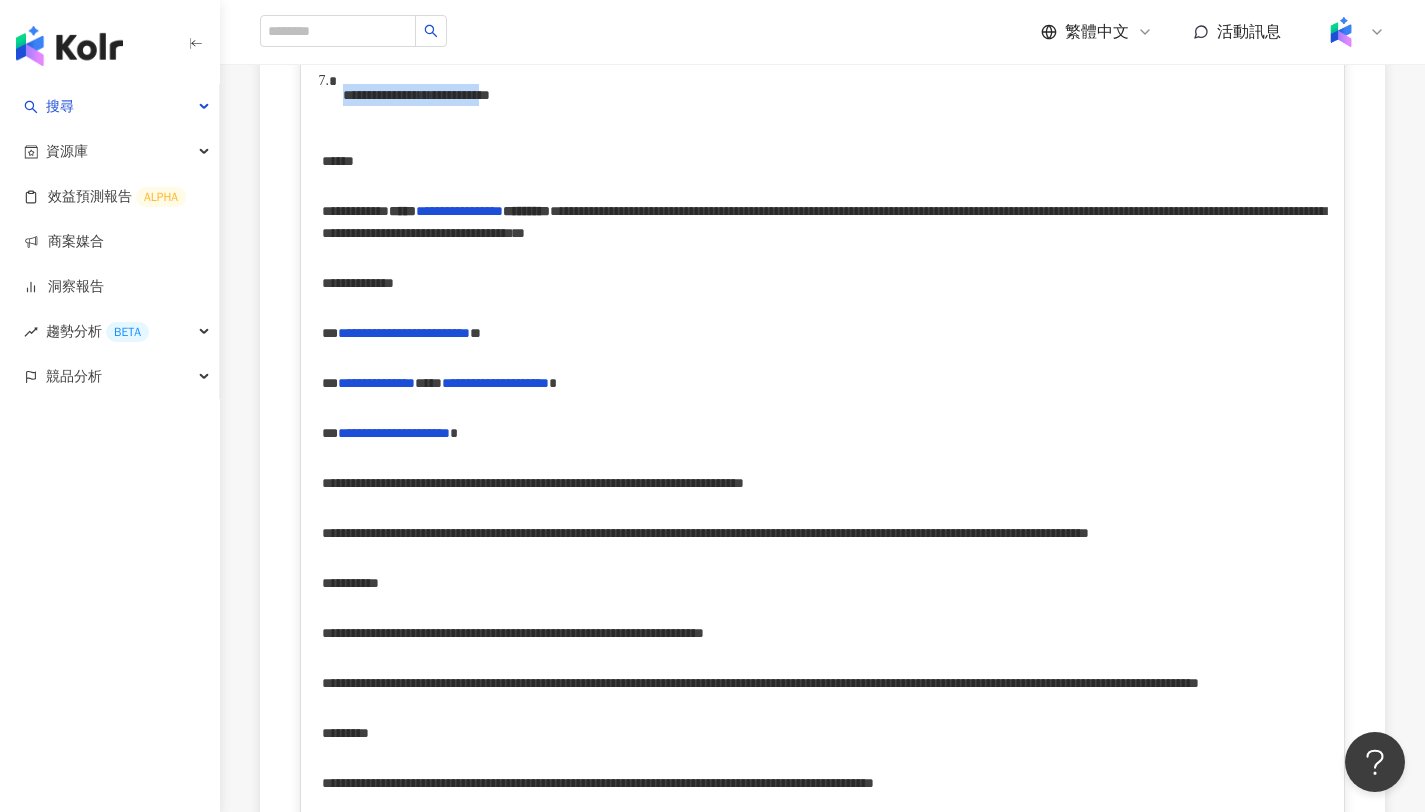 drag, startPoint x: 390, startPoint y: 259, endPoint x: 699, endPoint y: 264, distance: 309.04044 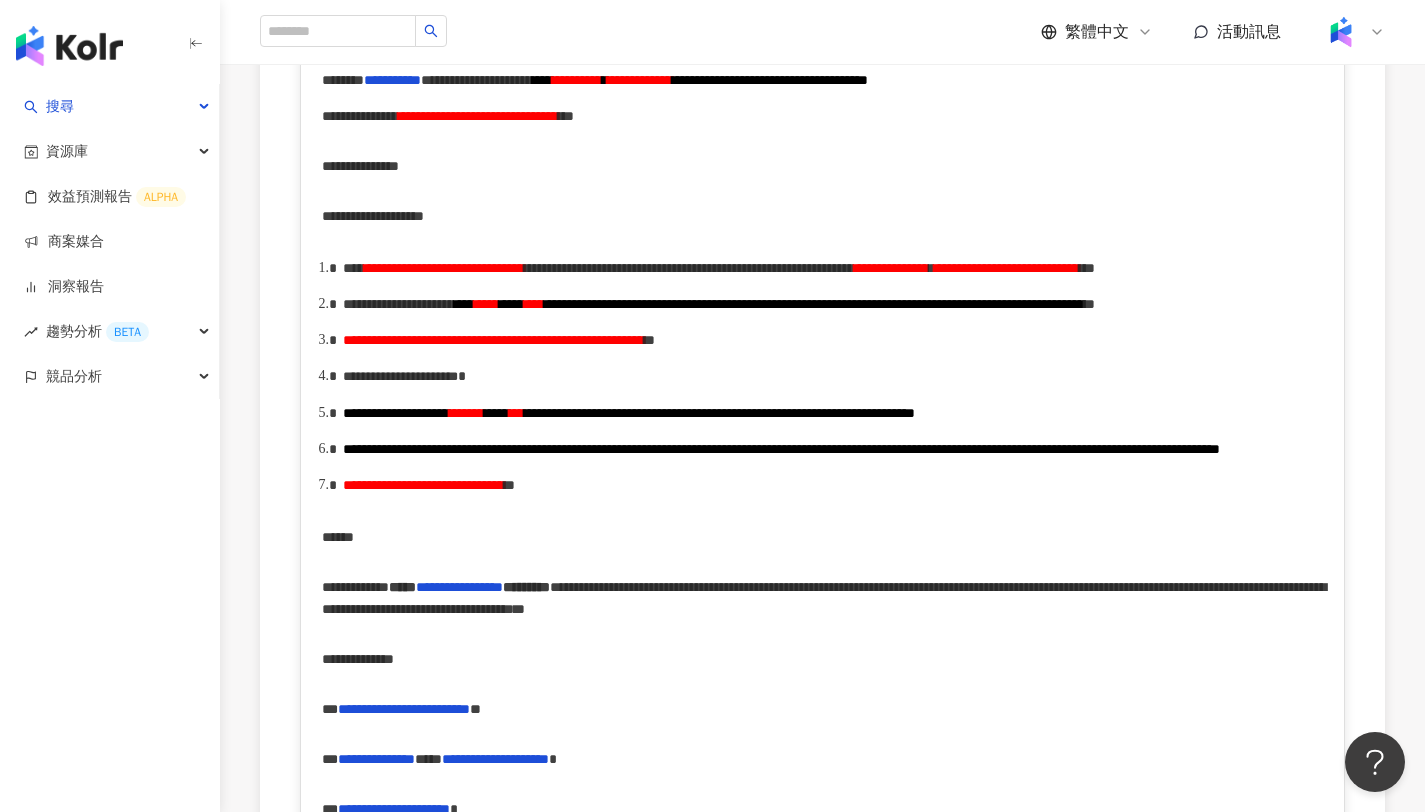 scroll, scrollTop: 753, scrollLeft: 0, axis: vertical 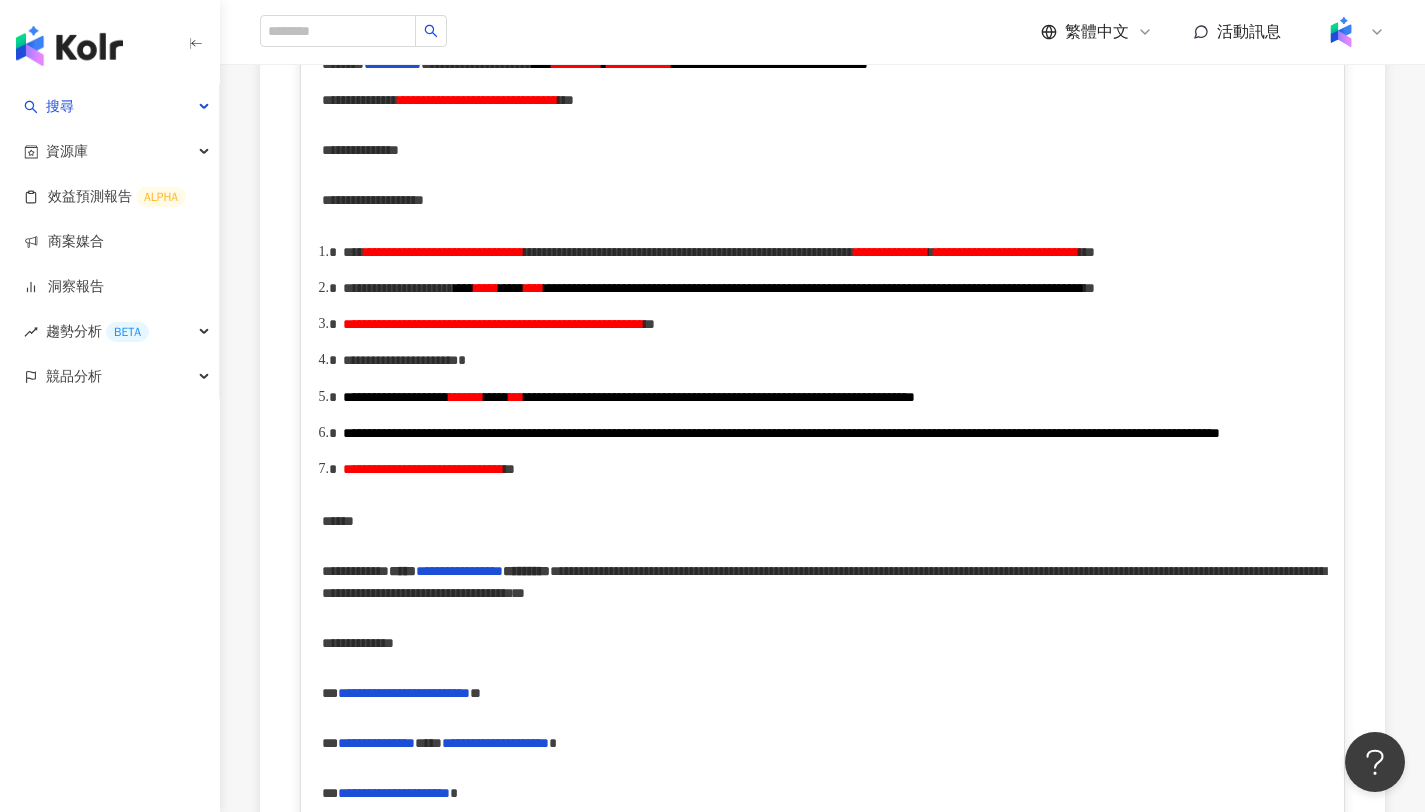 click on "**********" at bounding box center [891, 252] 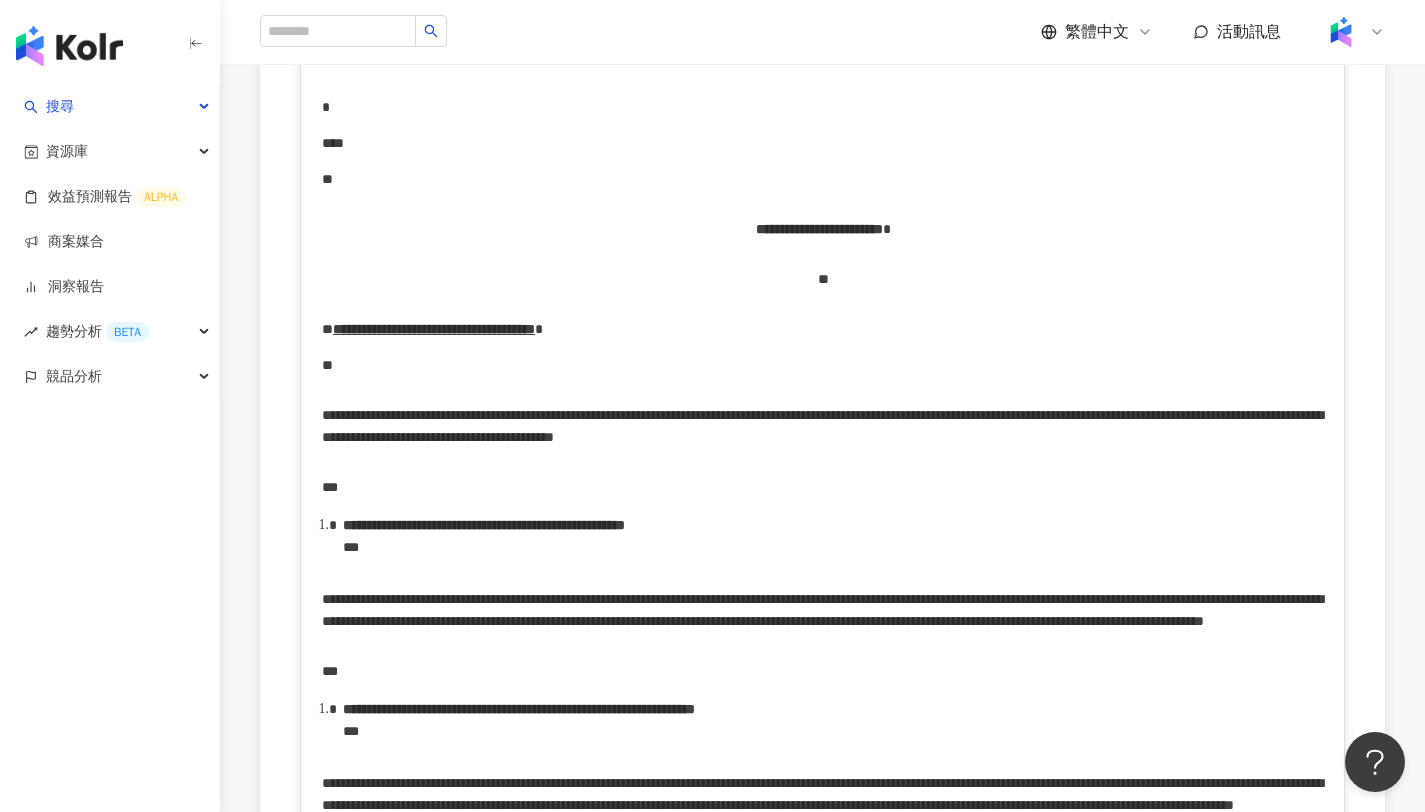 scroll, scrollTop: 3970, scrollLeft: 0, axis: vertical 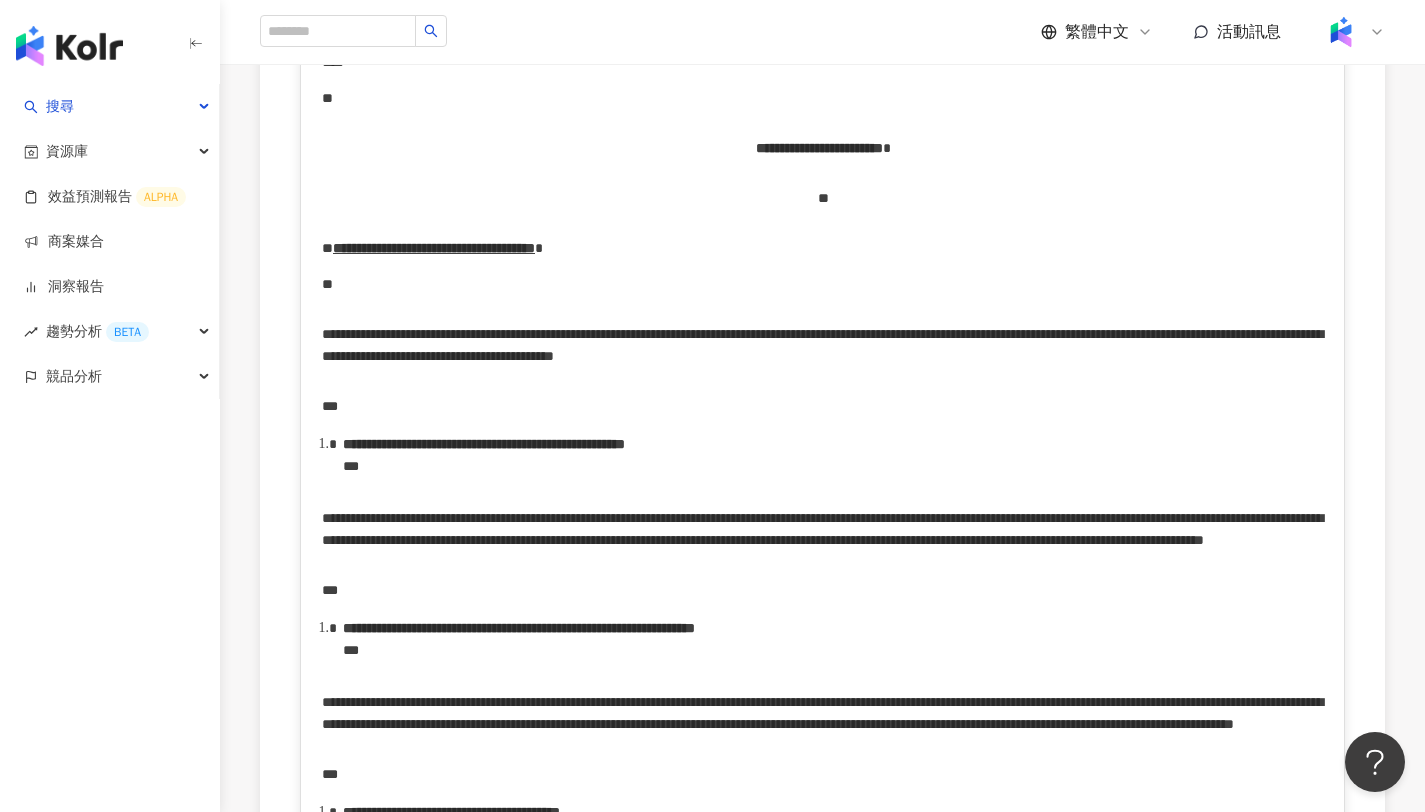 drag, startPoint x: 323, startPoint y: 577, endPoint x: 698, endPoint y: 576, distance: 375.00134 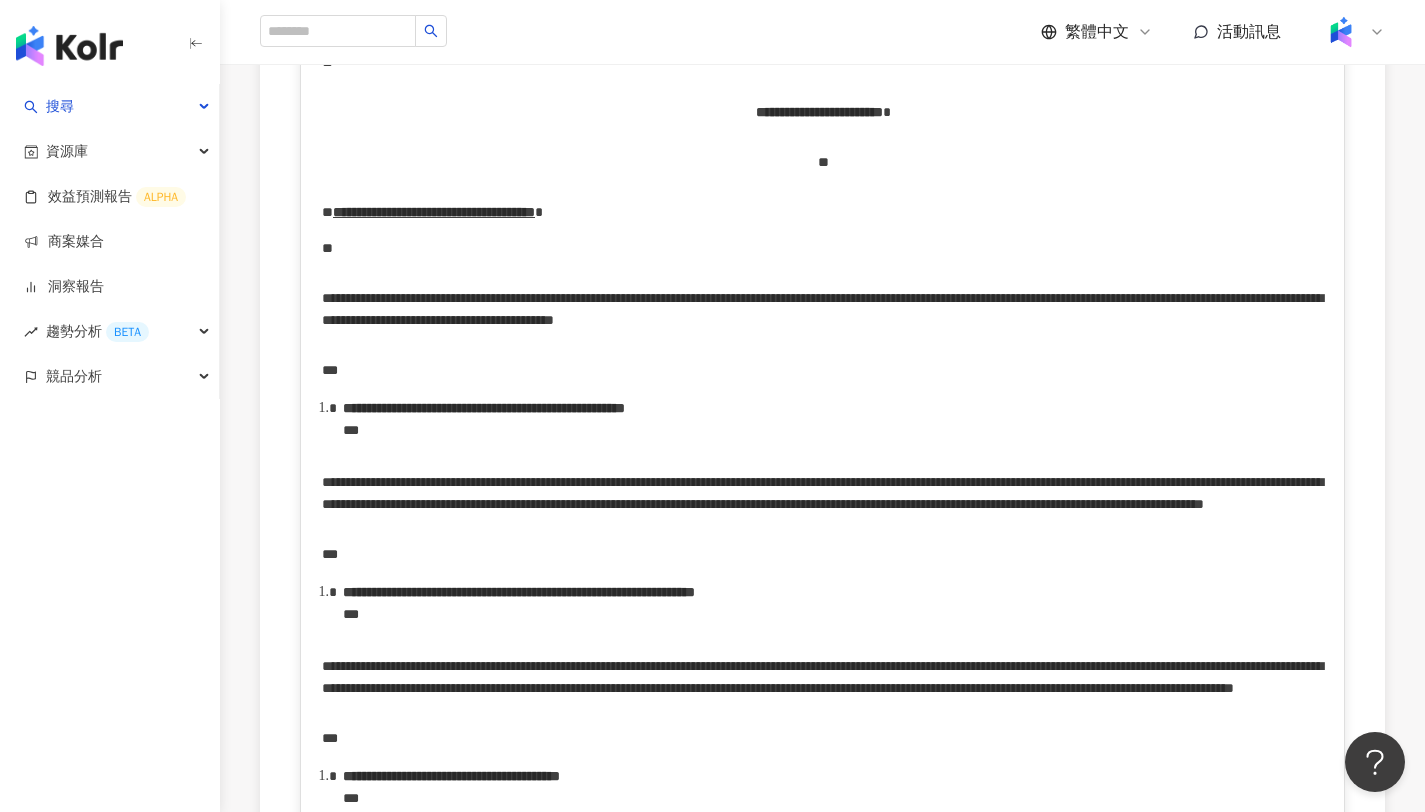 drag, startPoint x: 394, startPoint y: 649, endPoint x: 460, endPoint y: 656, distance: 66.37017 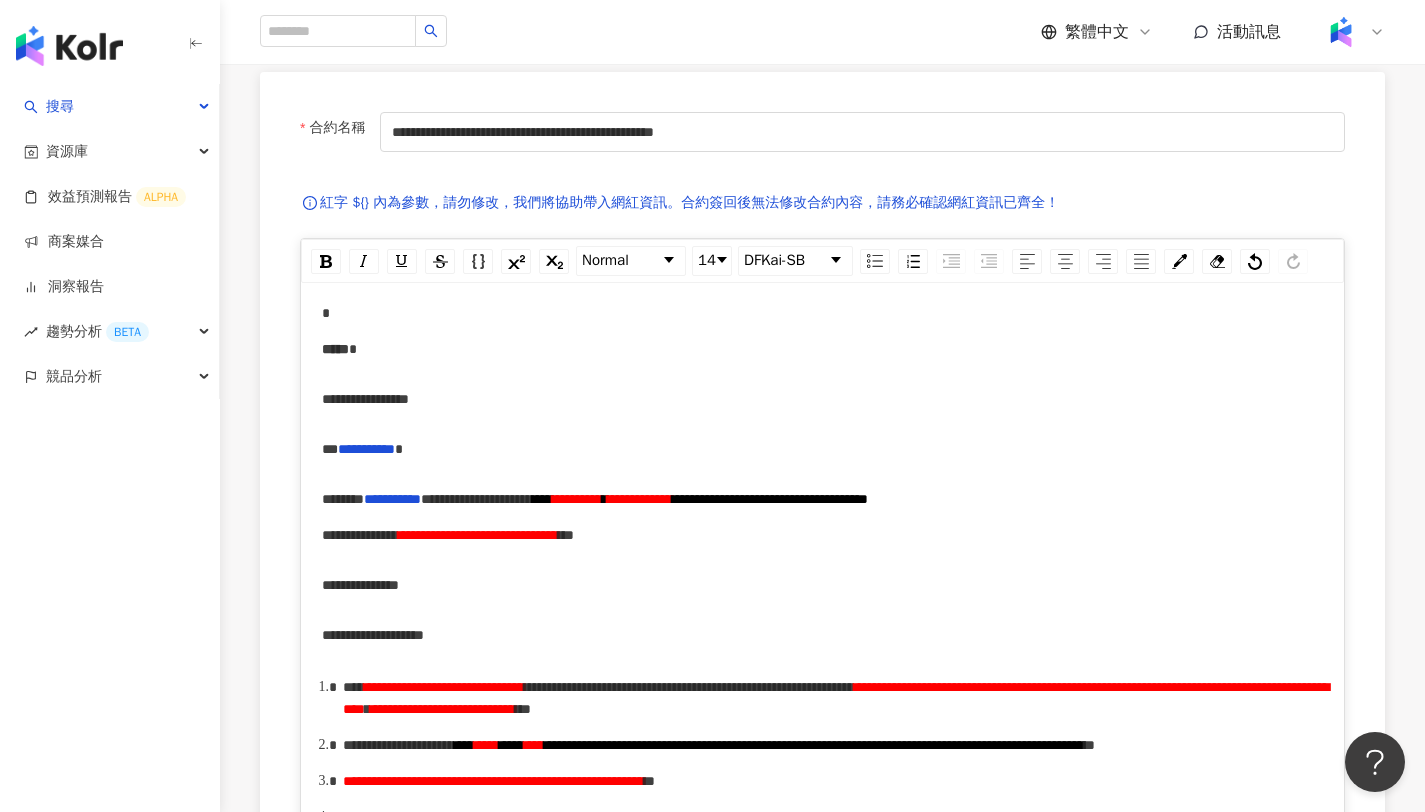 scroll, scrollTop: 0, scrollLeft: 0, axis: both 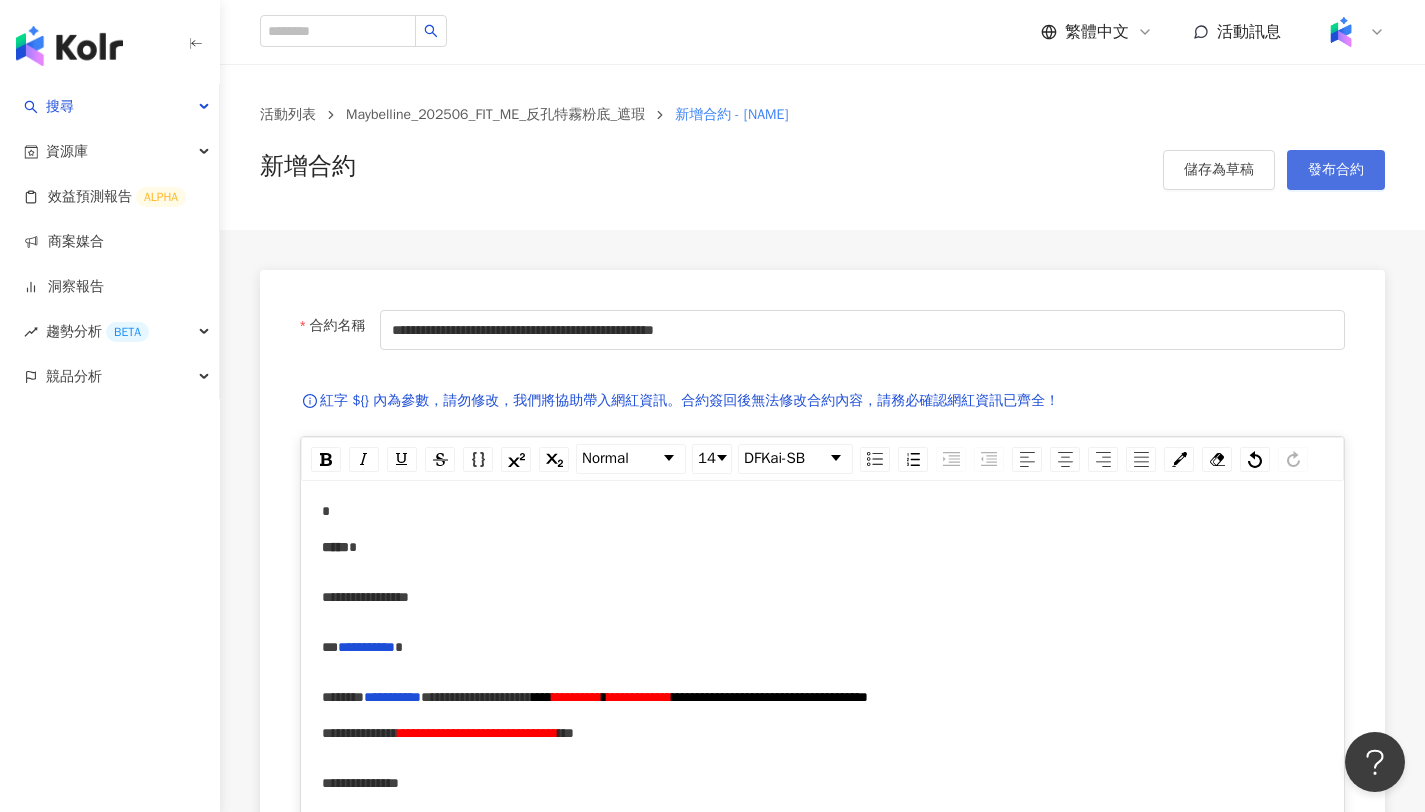 click on "發布合約" at bounding box center (1336, 170) 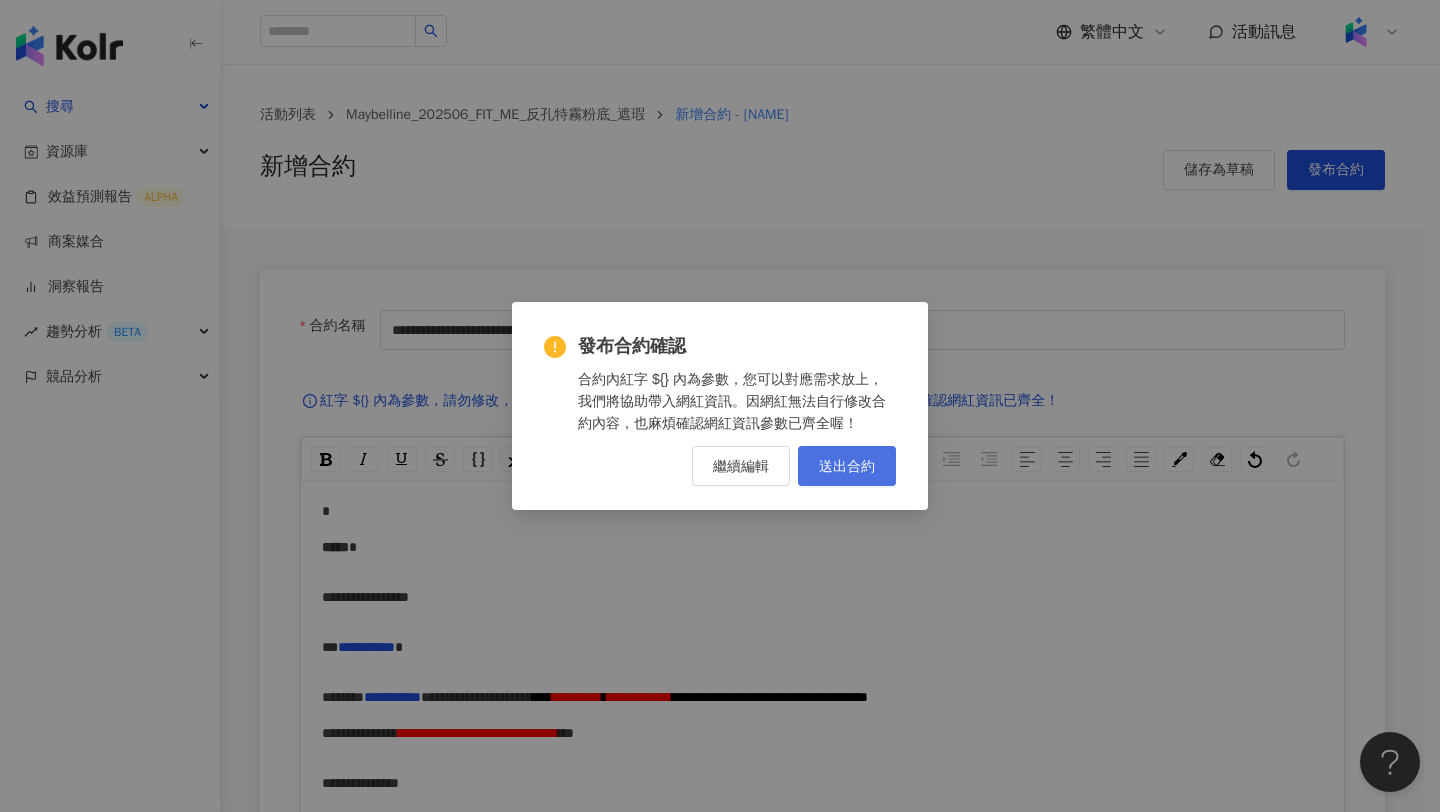 click on "送出合約" at bounding box center [847, 466] 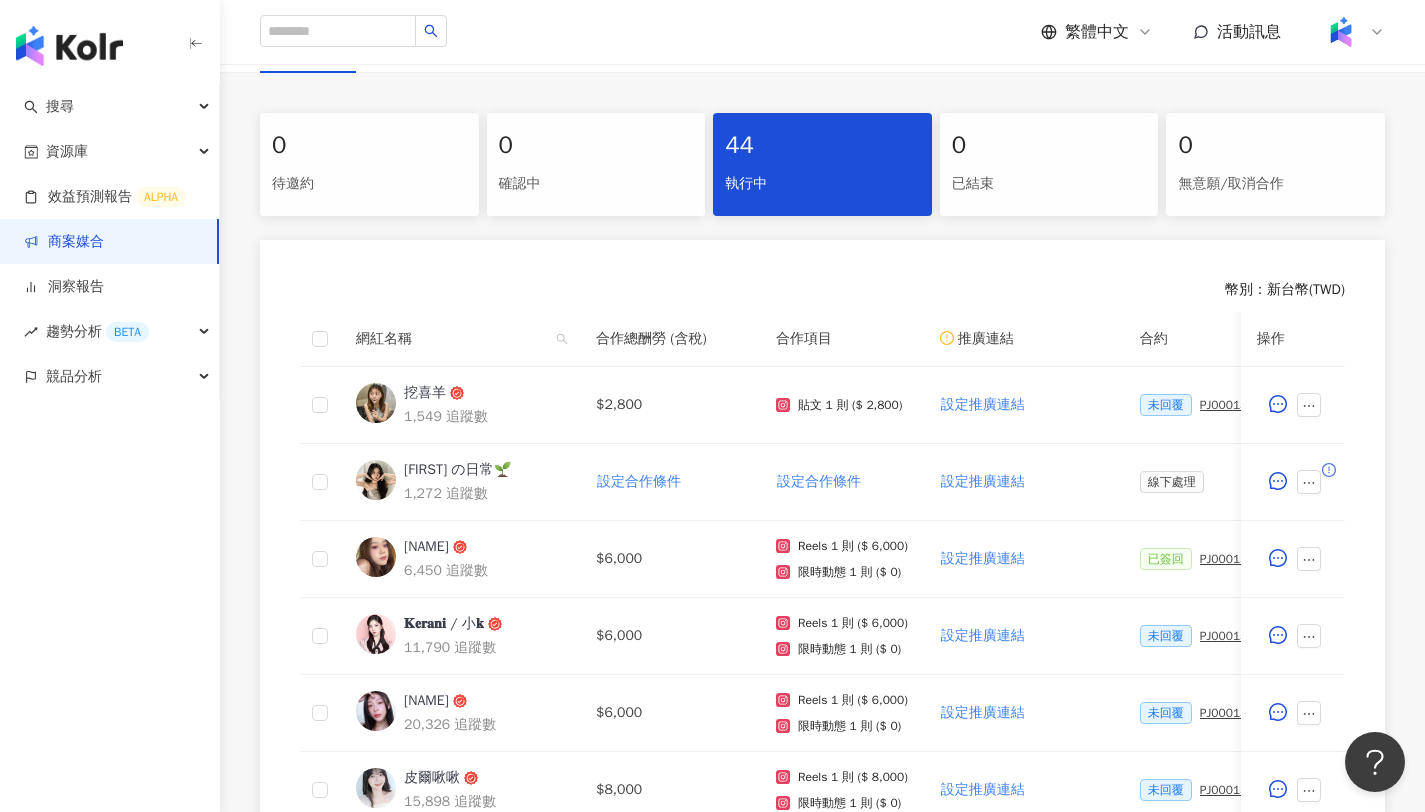 scroll, scrollTop: 387, scrollLeft: 0, axis: vertical 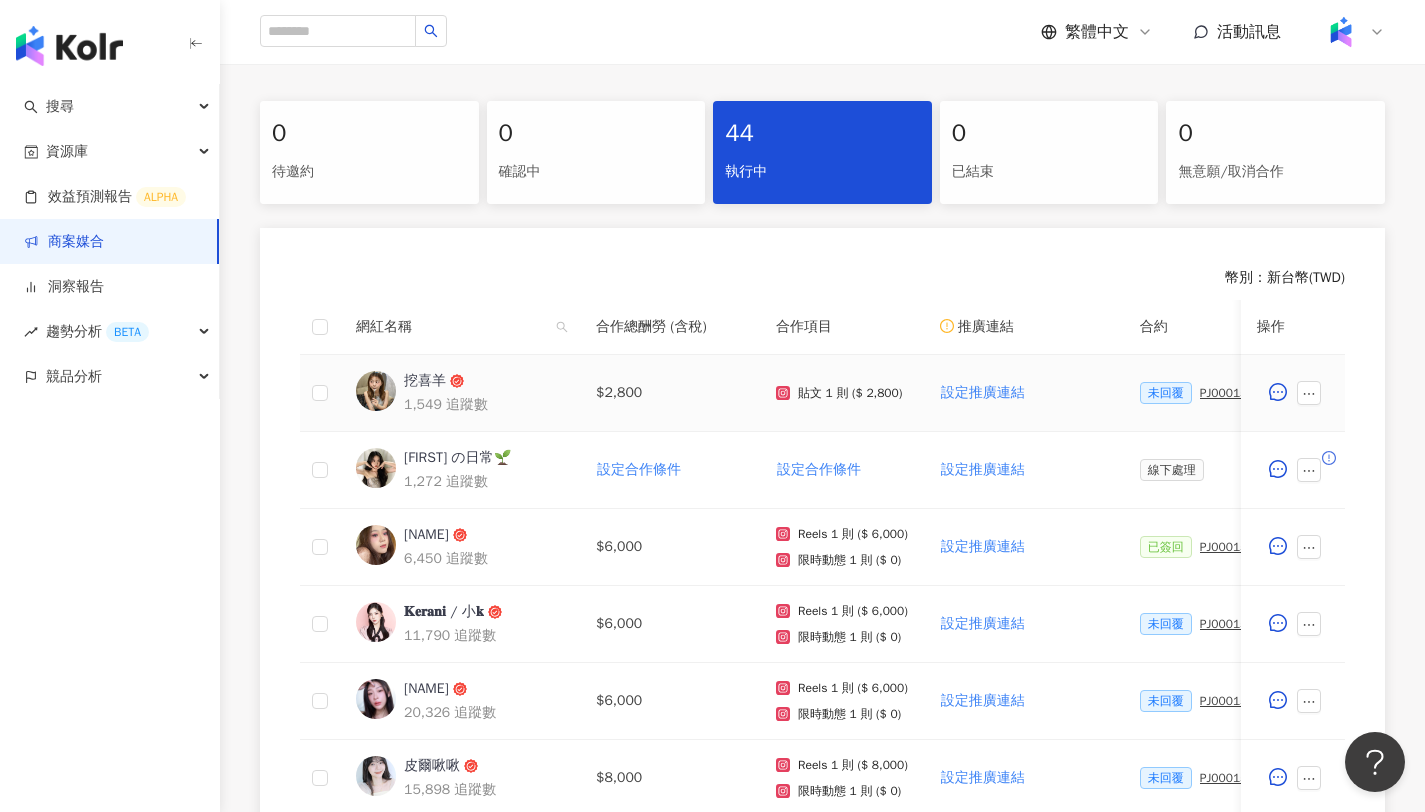 click on "PJ0001531 Maybelline_202506_FIT_ME_反孔特霧粉底_遮瑕_萊雅合作備忘錄" at bounding box center (1250, 393) 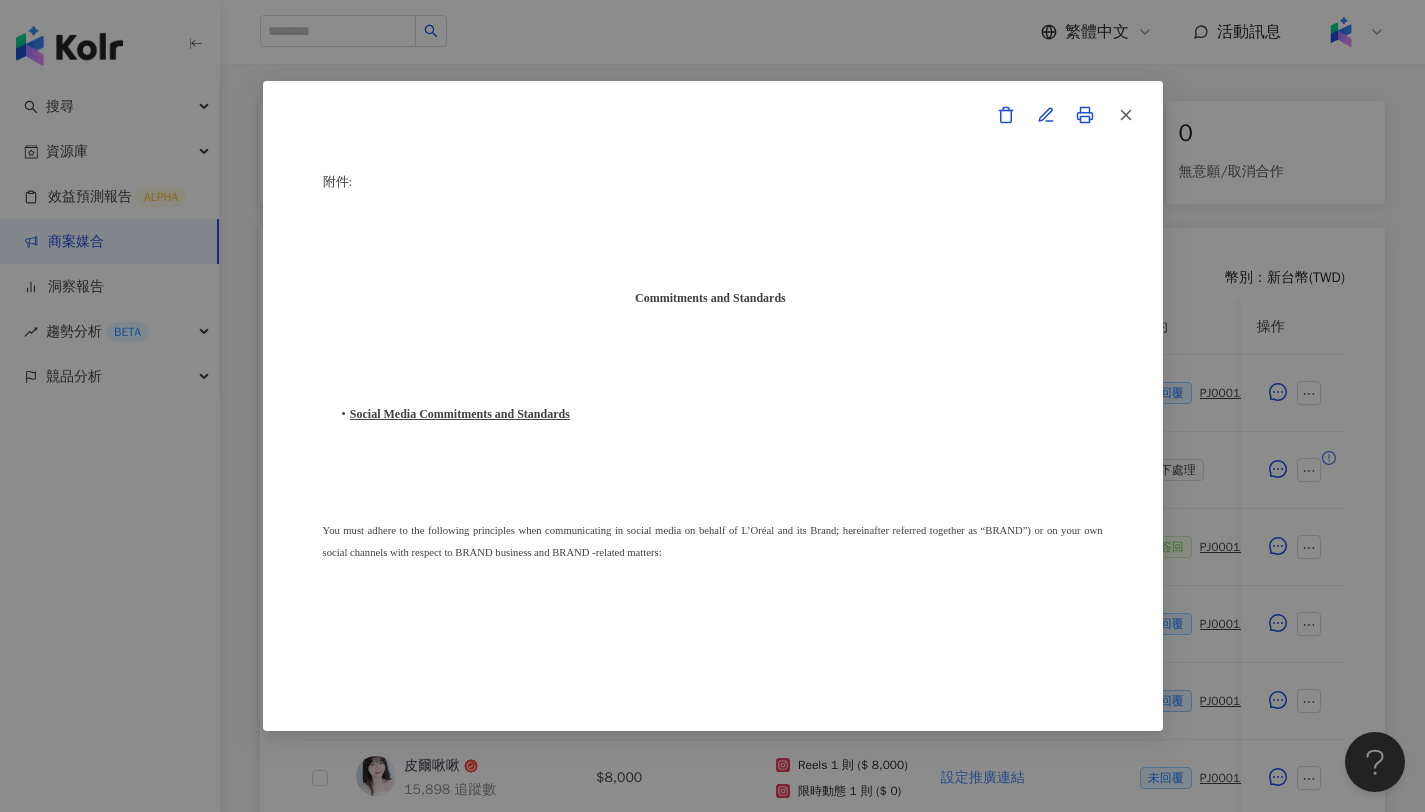 scroll, scrollTop: 5279, scrollLeft: 0, axis: vertical 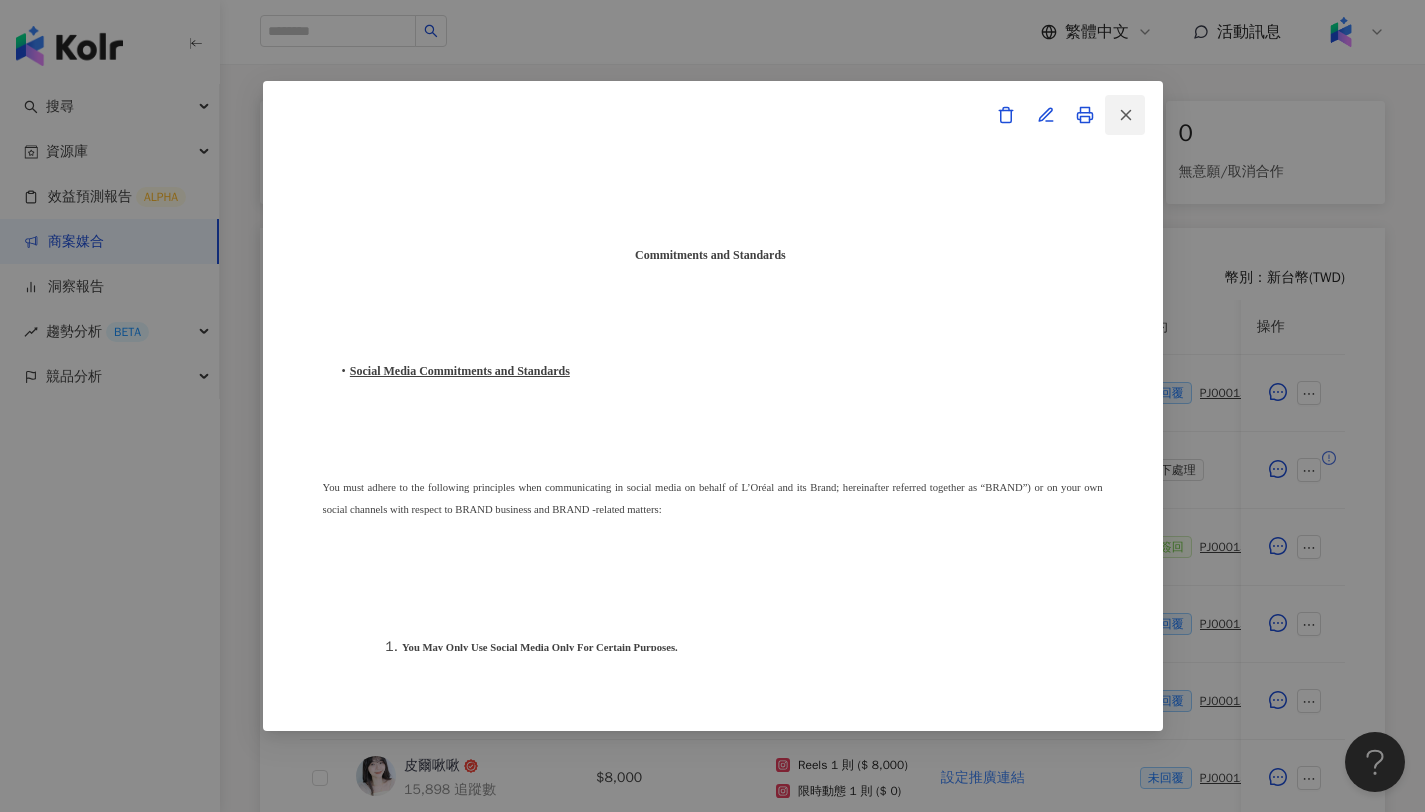 click 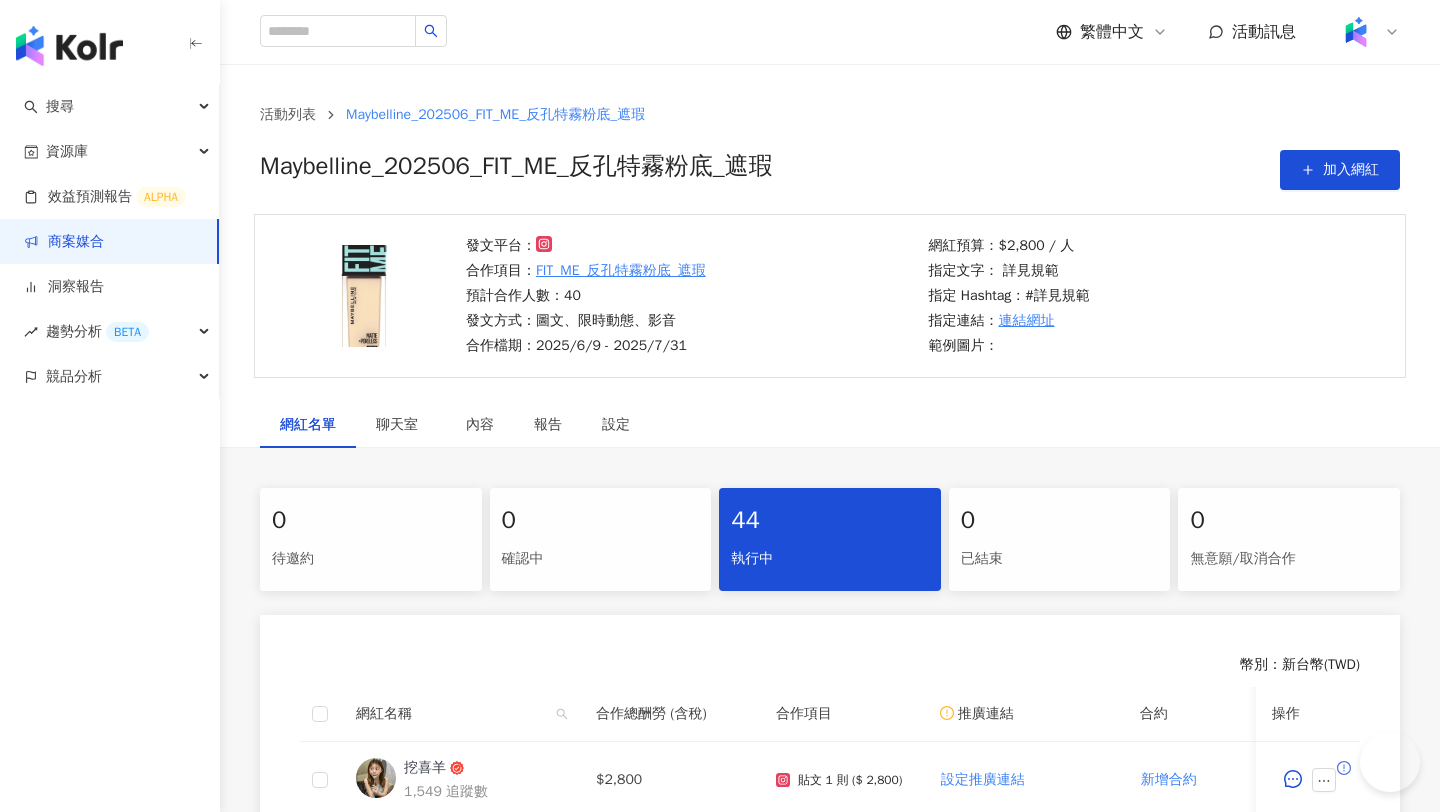 scroll, scrollTop: 0, scrollLeft: 0, axis: both 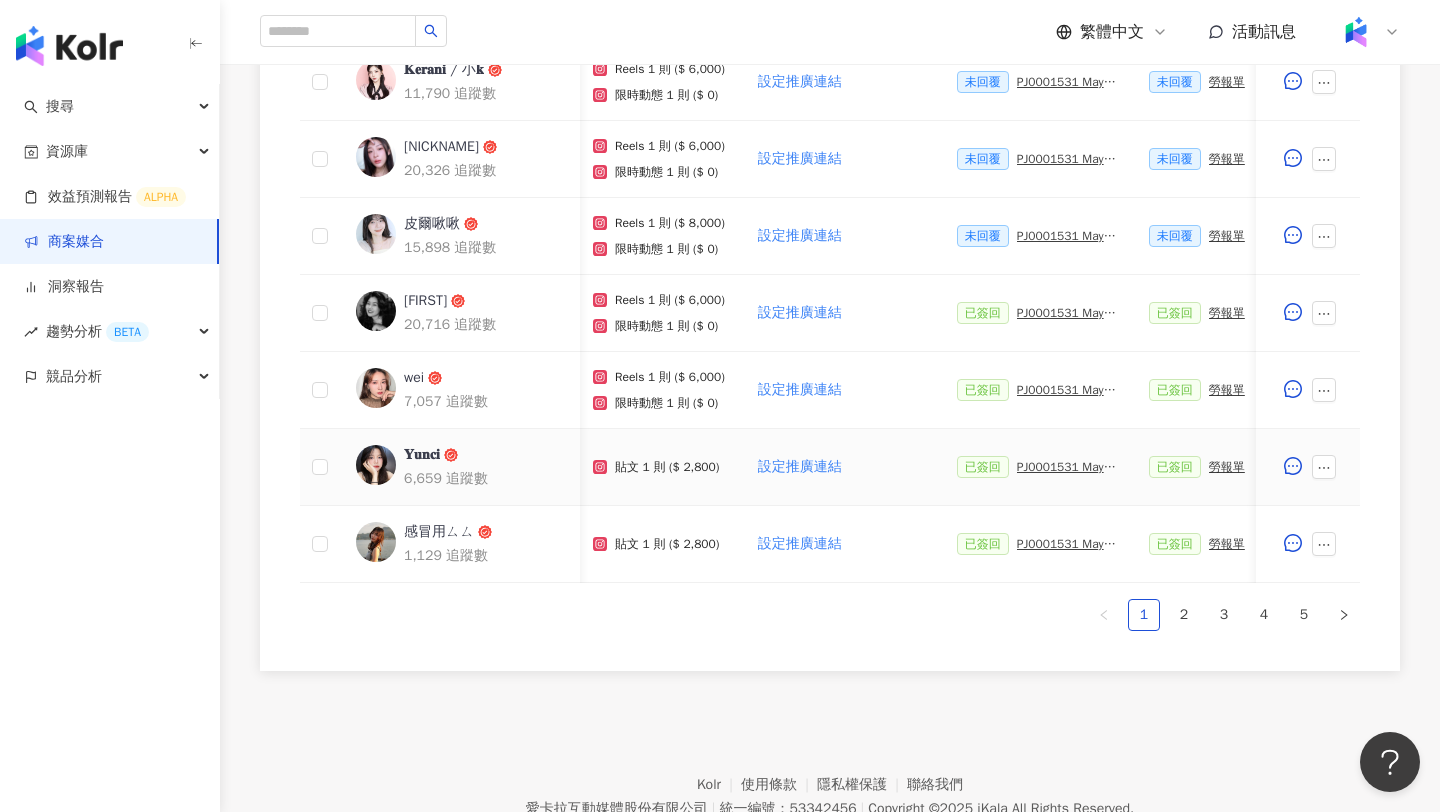 click on "PJ0001531 Maybelline_202506_FIT_ME_反孔特霧粉底_遮瑕_萊雅合作備忘錄" at bounding box center (1067, 467) 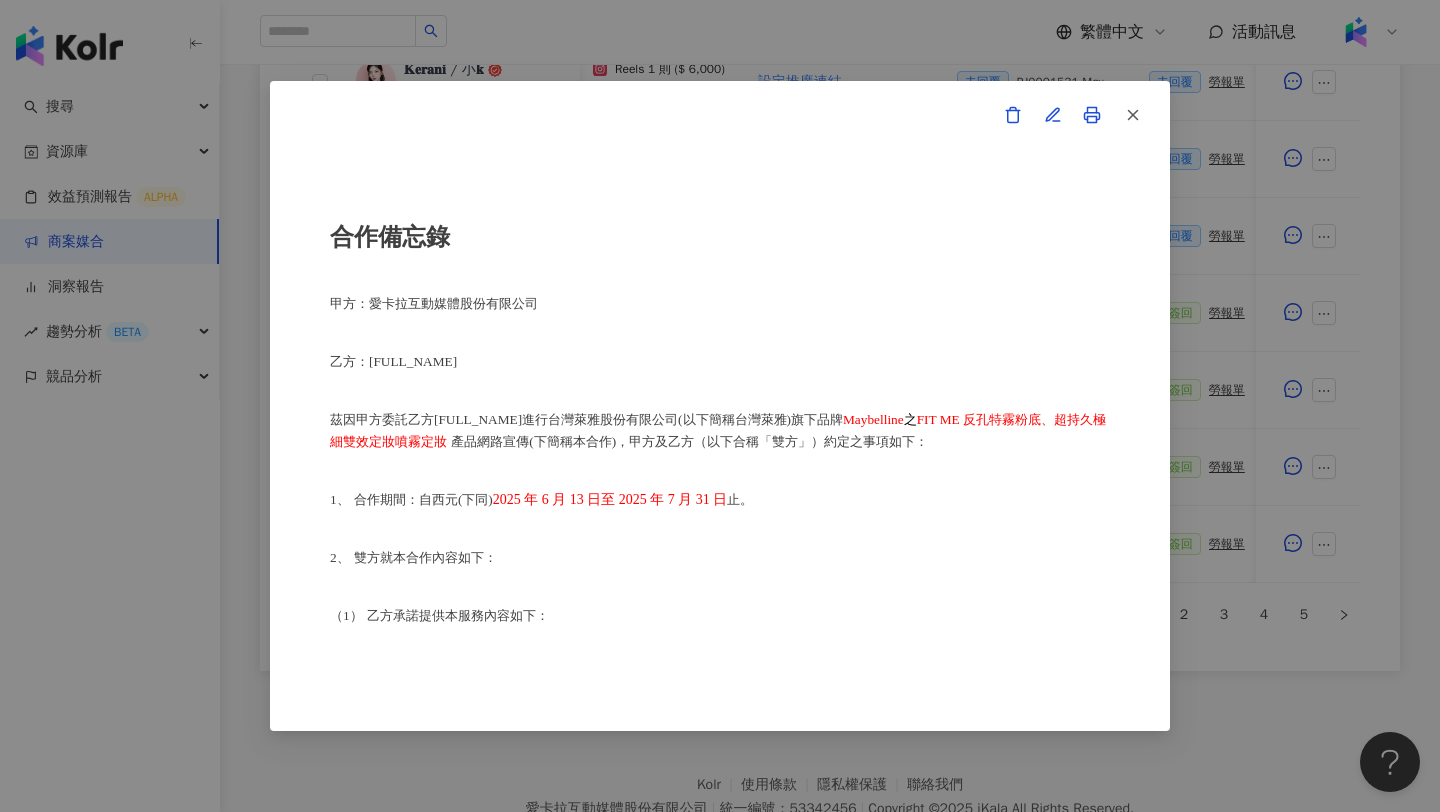 click on "合作備忘錄
甲方：愛卡拉互動媒體股份有限公司
乙方：[FULL NAME]
茲因甲方委託乙方[FULL NAME]進行台灣萊雅股份有限公司(以下簡稱台灣萊雅) 旗下品牌 Maybelline 之 FIT ME 反孔特霧粉底、超持久極細雙效定妝噴霧定妝   產品網路宣傳(下簡稱本合作)，甲方及乙方（以下合稱「雙方」）約定之事項如下：
1、   合作期間：自西元(下同) [DATE] 至 [DATE] 止。
2、   雙方就本合作內容如下：
（1）   乙方承諾提供本服務內容如下：
乙方應於  [DATE] 至 [DATE] 前或於甲方所指定之時間，完成台灣萊雅品牌產品之圖文撰寫或影音拍攝(以下簡稱貼文)，並公開發布至乙方下列之社群媒體進行網路推廣宣傳：
乙方並應確保依前條款所撰之貼文符合以下規定：文章須達 [NUMBER] 字 以上及照片 [NUMBER] 張
Threads" at bounding box center [720, 406] 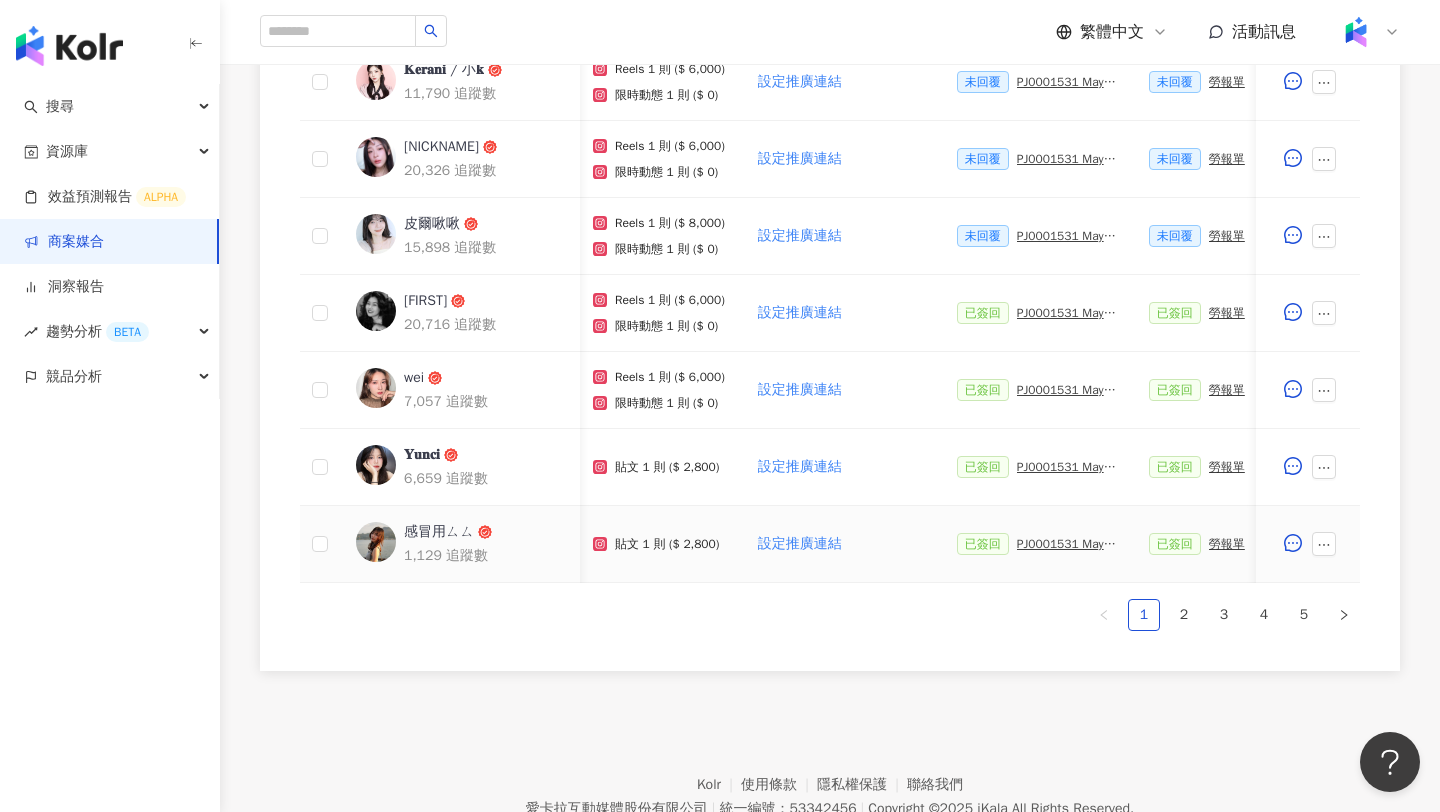 click on "PJ0001531 Maybelline_202506_FIT_ME_反孔特霧粉底_遮瑕_萊雅合作備忘錄" at bounding box center (1067, 544) 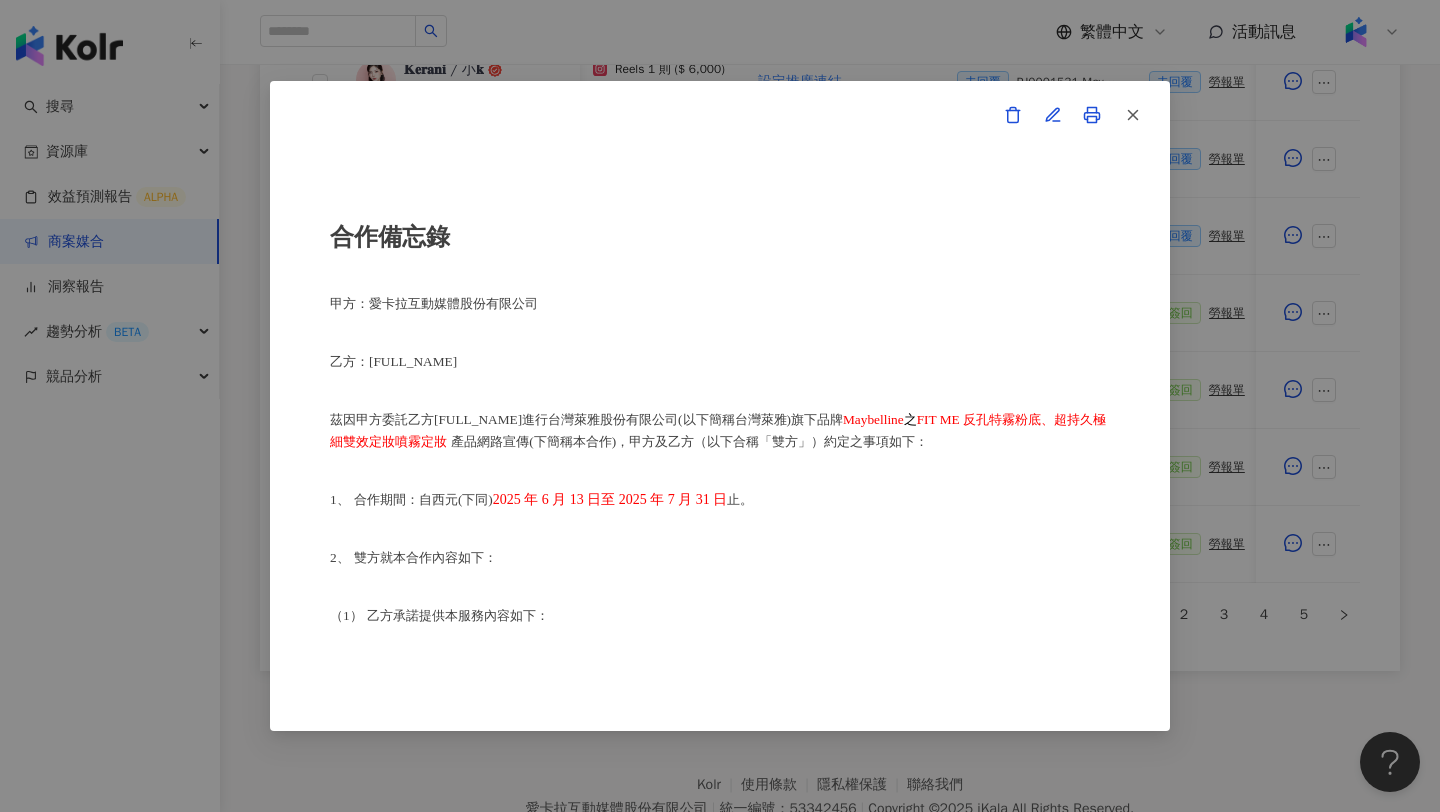 click on "合作備忘錄
甲方：愛卡拉互動媒體股份有限公司
乙方：賴思妘
茲因甲方委託乙方賴思妘進行台灣萊雅股份有限公司(以下簡稱台灣萊雅) 旗下品牌 Maybelline 之 FIT ME 反孔特霧粉底、超持久極細雙效定妝噴霧定妝   產品網路宣傳(下簡稱本合作)，甲方及乙方（以下合稱「雙方」）約定之事項如下：
1、   合作期間：自西元(下同) 2025 年 6 月 13 日至 2025 年 7 月 31 日 止。
2、   雙方就本合作內容如下：
（1）   乙方承諾提供本服務內容如下：
乙方應於  2025 年 6 月 13 日至 2025 年 7 月 31 日 前或於甲方所指定之時間，完成台灣萊雅品牌產品之圖文撰寫或影音拍攝(以下簡稱貼文)，並公開發布至乙方下列之社群媒體進行網路推廣宣傳：
乙方並應確保依前條款所撰之貼文符合以下規定：文章須達 ［20］字 以上及照片 ［2］張
Threads" at bounding box center (720, 406) 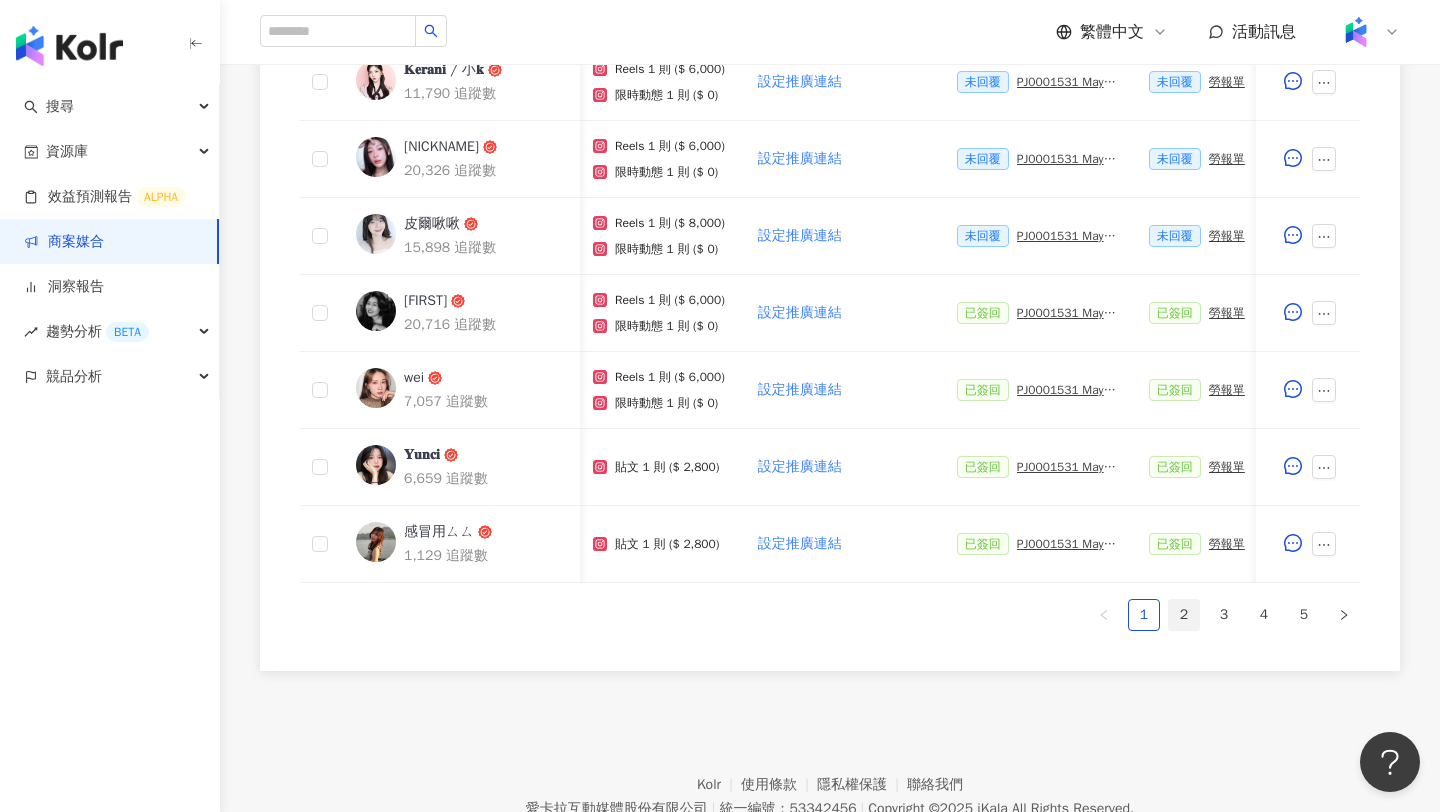 click on "2" at bounding box center (1184, 615) 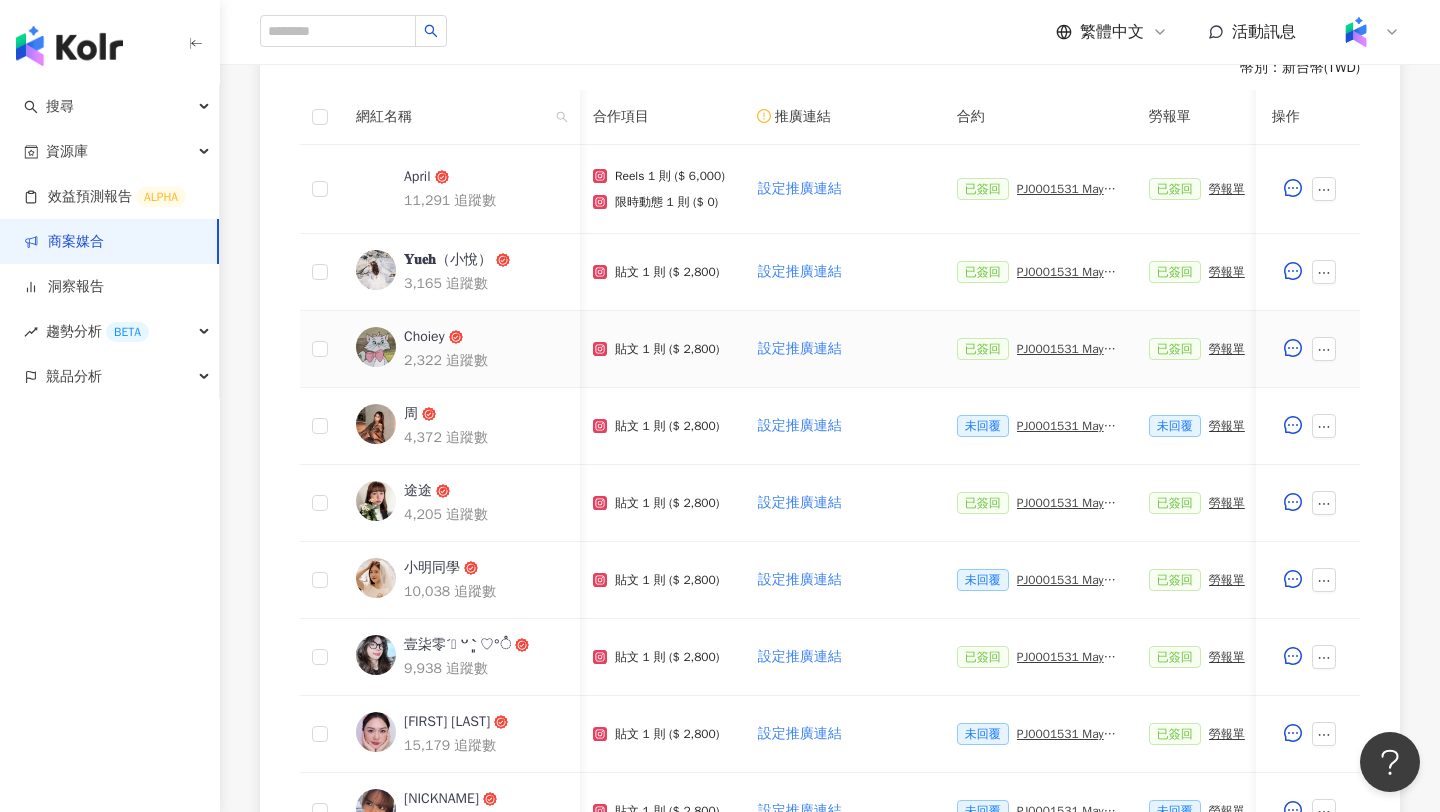 scroll, scrollTop: 600, scrollLeft: 0, axis: vertical 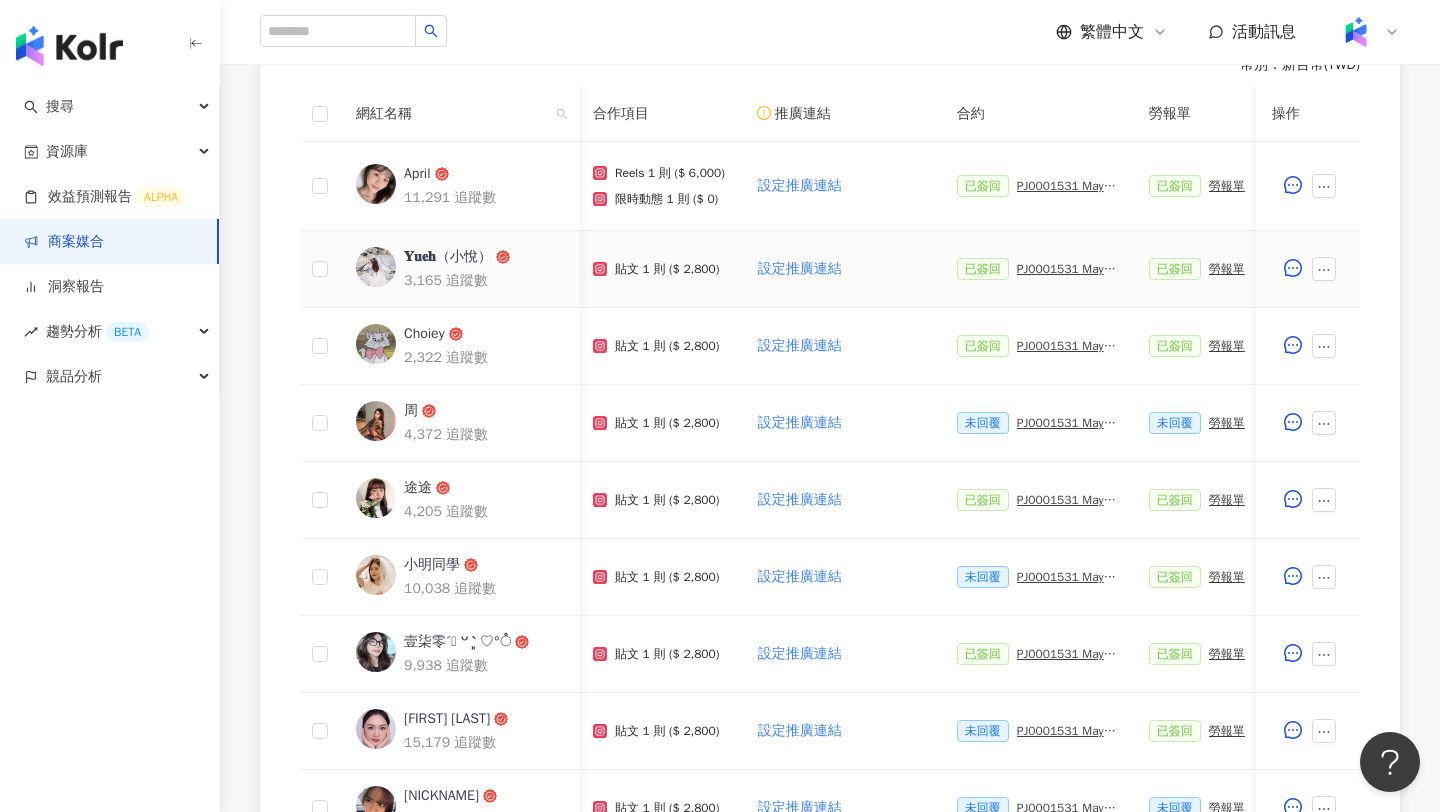 click on "PJ0001531 Maybelline_202506_FIT_ME_反孔特霧粉底_遮瑕_萊雅合作備忘錄" at bounding box center [1067, 269] 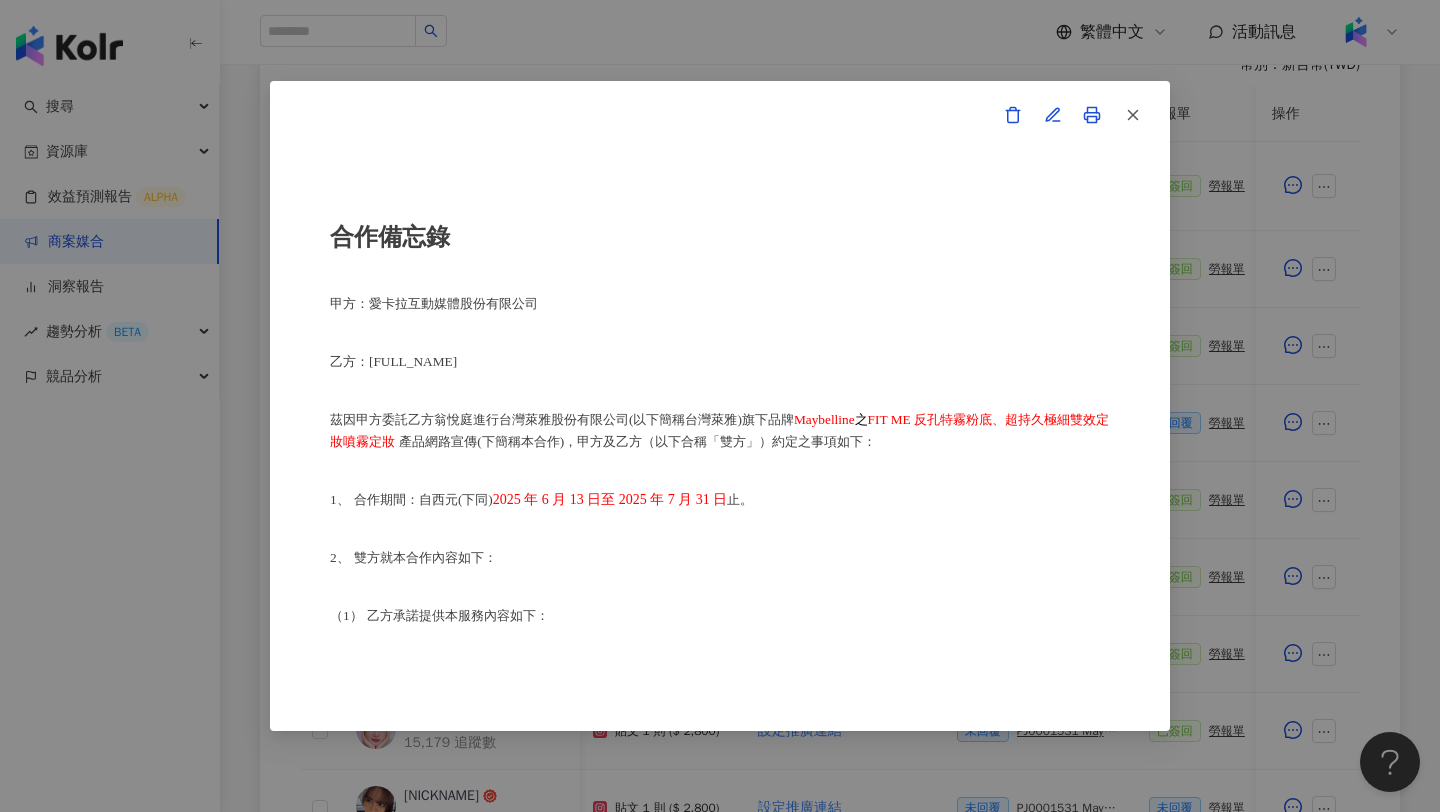 click on "合作備忘錄
甲方：愛卡拉互動媒體股份有限公司
乙方：翁悅庭
茲因甲方委託乙方翁悅庭進行台灣萊雅股份有限公司(以下簡稱台灣萊雅) 旗下品牌 Maybelline 之 FIT ME 反孔特霧粉底、超持久極細雙效定妝噴霧定妝   產品網路宣傳(下簡稱本合作)，甲方及乙方（以下合稱「雙方」）約定之事項如下：
1、   合作期間：自西元(下同)  2025 年 6 月 13 日至 2025 年 7 月 31 日 止。
2、   雙方就本合作內容如下：
（1）   乙方承諾提供本服務內容如下：
乙方應於 2025 年 6 月 13 日至 2025 年 7 月 31 日 前或於甲方所指定之時間，完成台灣萊雅品牌產品之圖文撰寫或影音拍攝(以下簡稱貼文)，並公開發布至乙方下列之社群媒體進行網路推廣宣傳：  Threads平台 (網址：https://www.threads.com/@yueh._.155?xmt=AQF0Vm34yXqEO90Igd6z5WbWDOi3MbyDA1X3o0QgtoiK_ko) ，
［20］字 以上及照片" at bounding box center [720, 406] 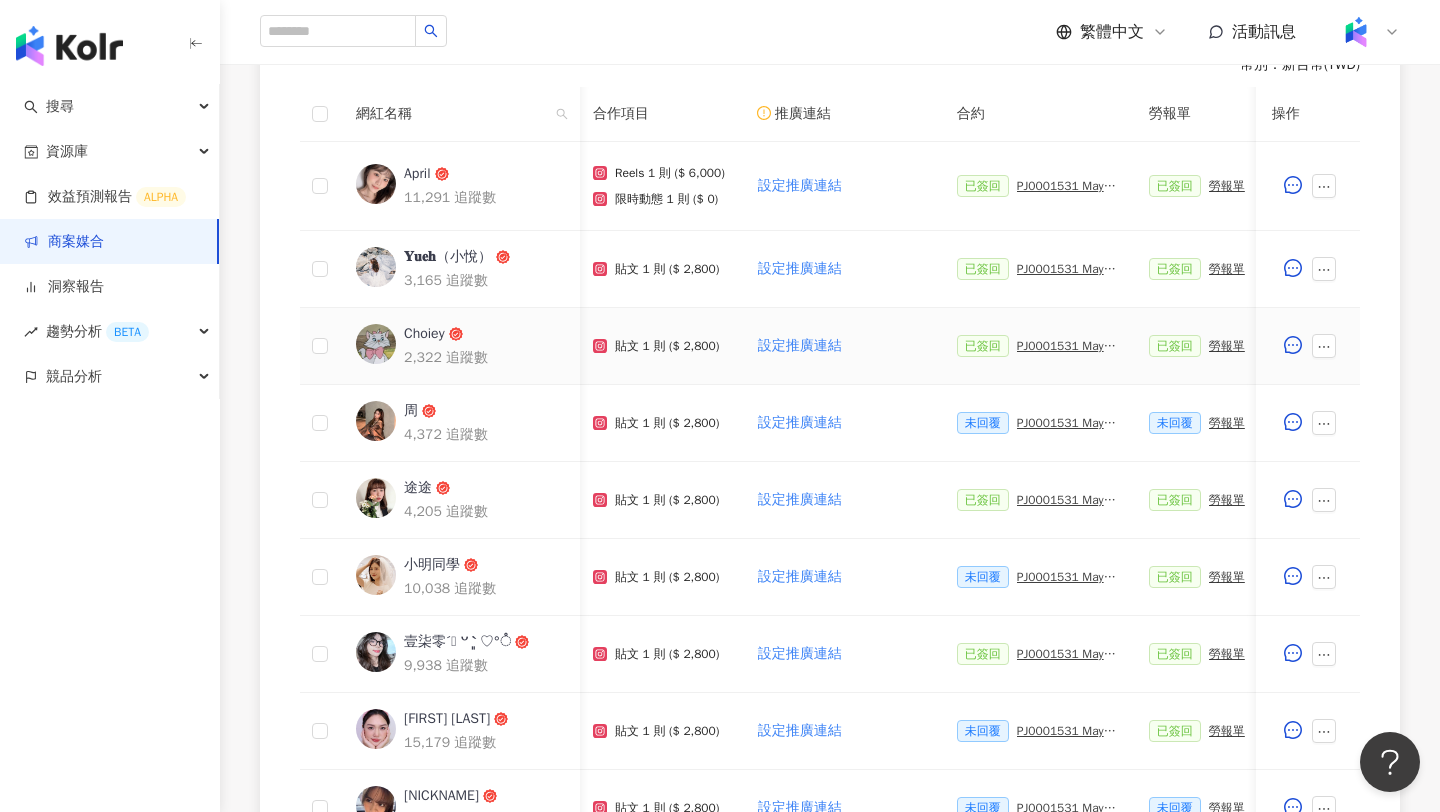 click on "PJ0001531 Maybelline_202506_FIT_ME_反孔特霧粉底_遮瑕_萊雅合作備忘錄" at bounding box center (1067, 346) 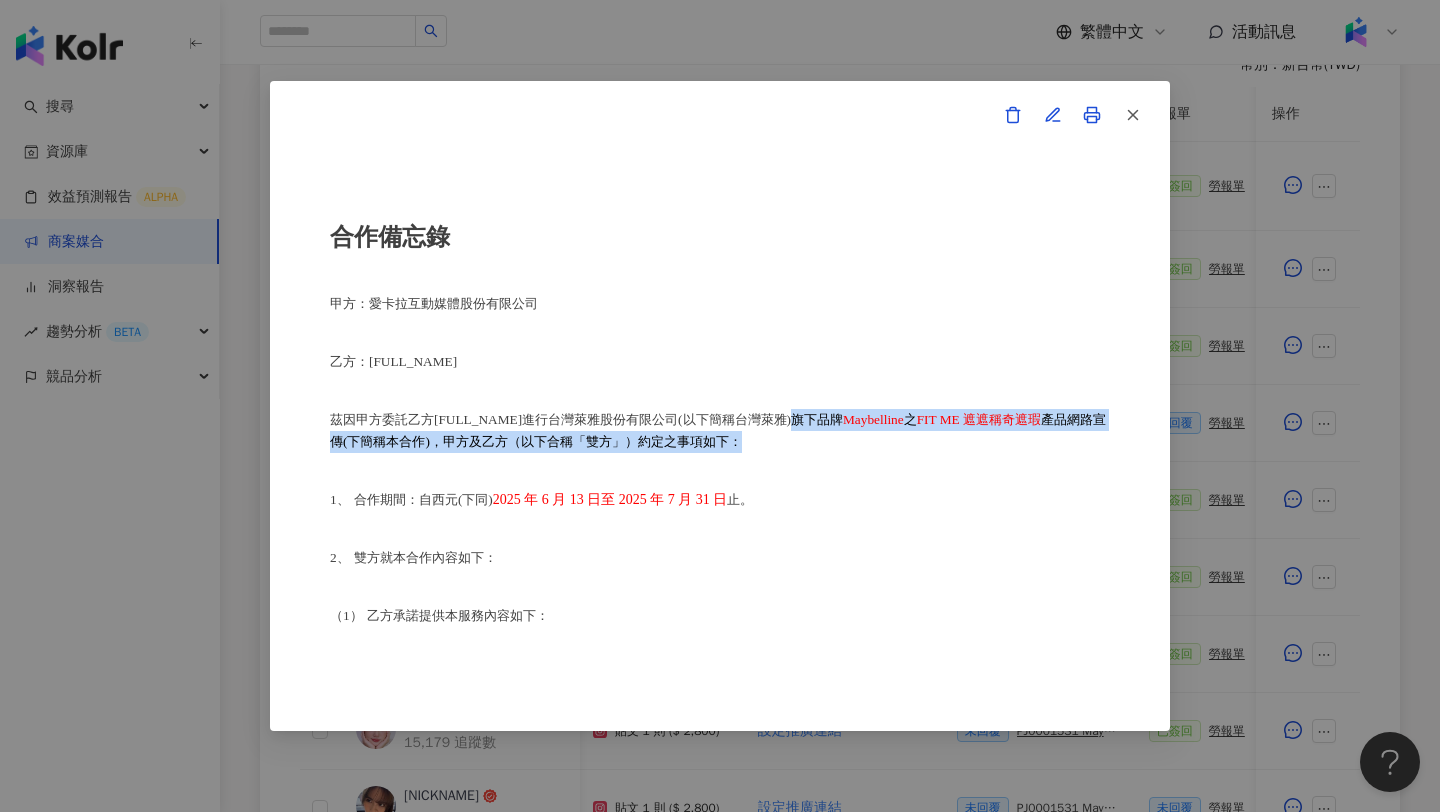 drag, startPoint x: 757, startPoint y: 420, endPoint x: 731, endPoint y: 442, distance: 34.058773 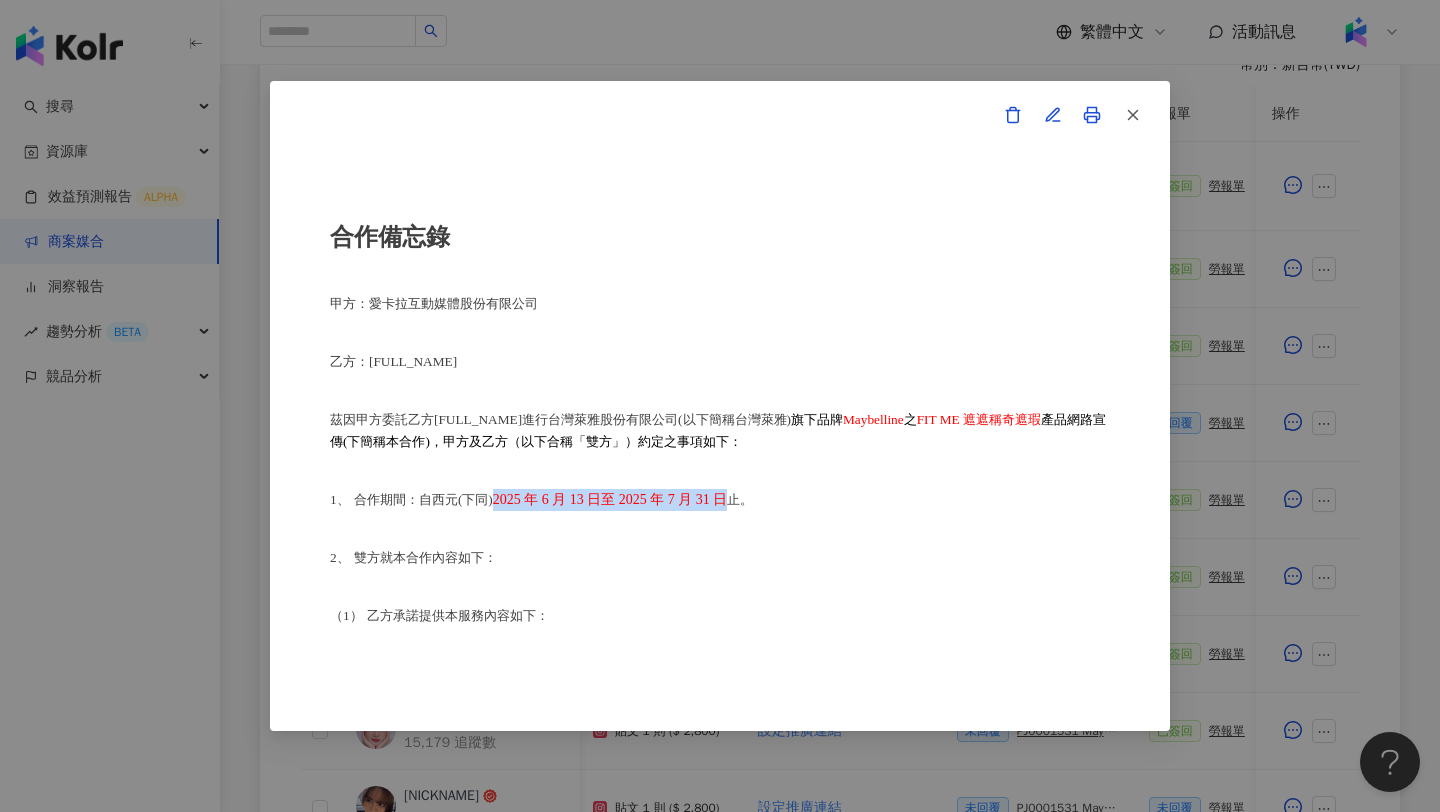 drag, startPoint x: 496, startPoint y: 502, endPoint x: 750, endPoint y: 495, distance: 254.09644 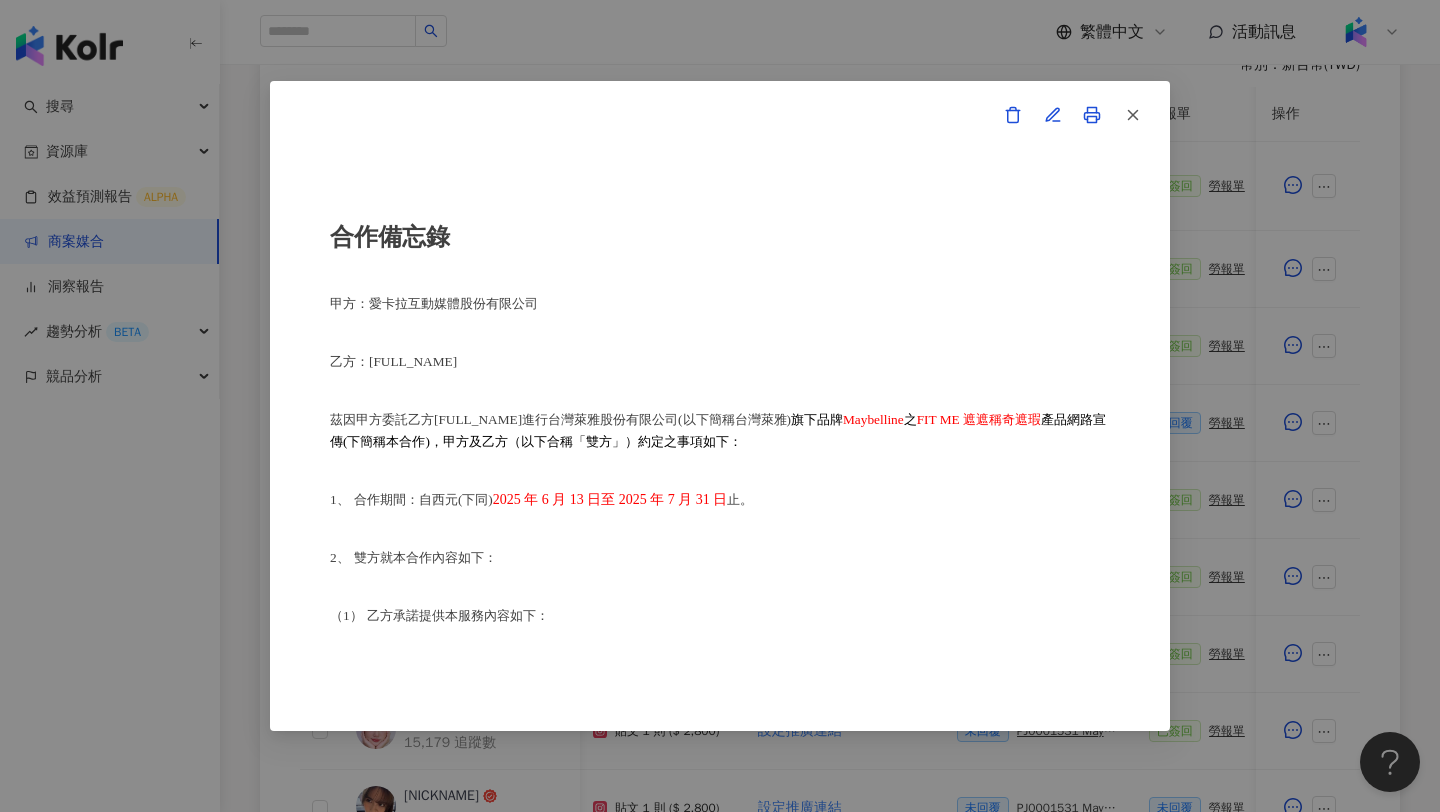 click on "2、   雙方就本合作內容如下：" at bounding box center [720, 558] 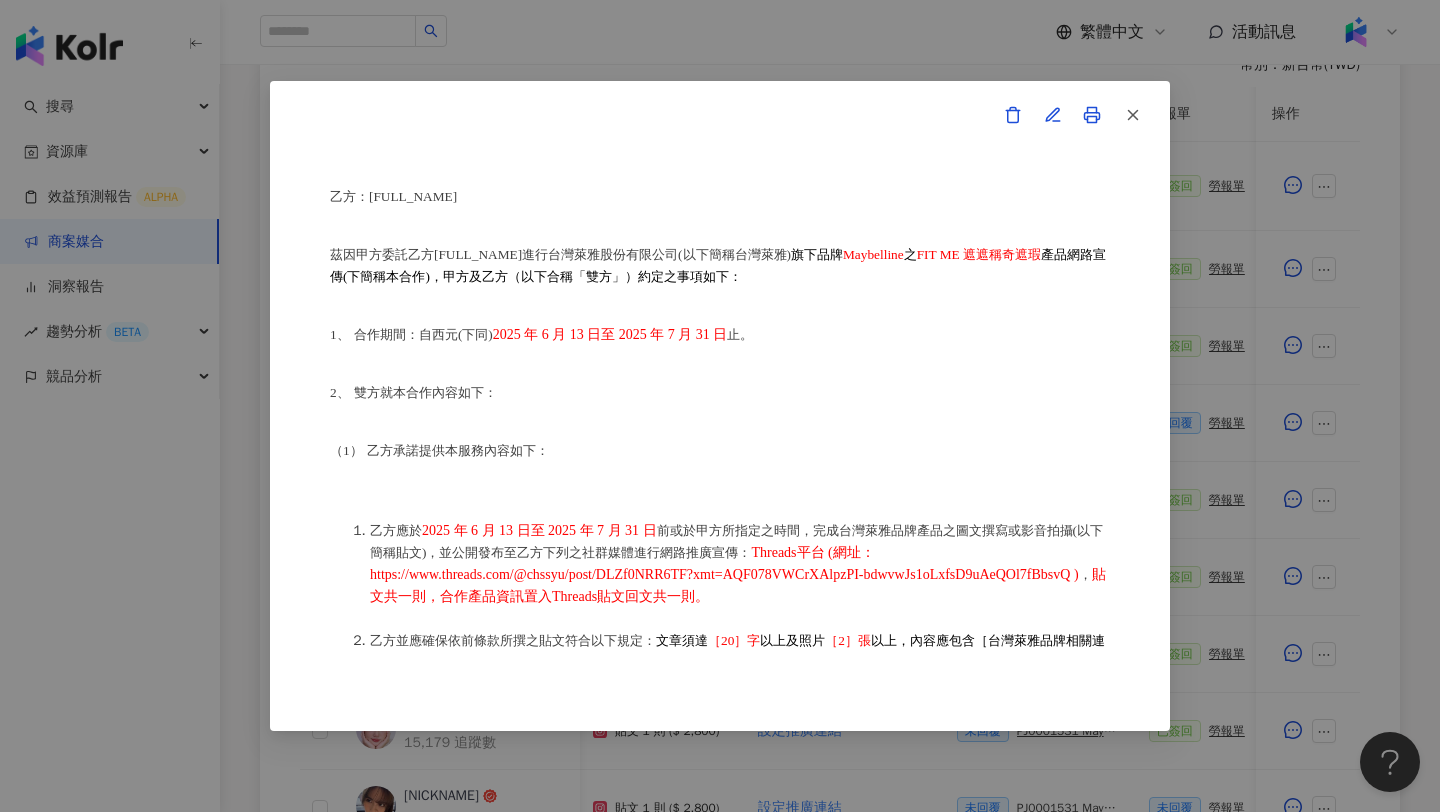 scroll, scrollTop: 312, scrollLeft: 0, axis: vertical 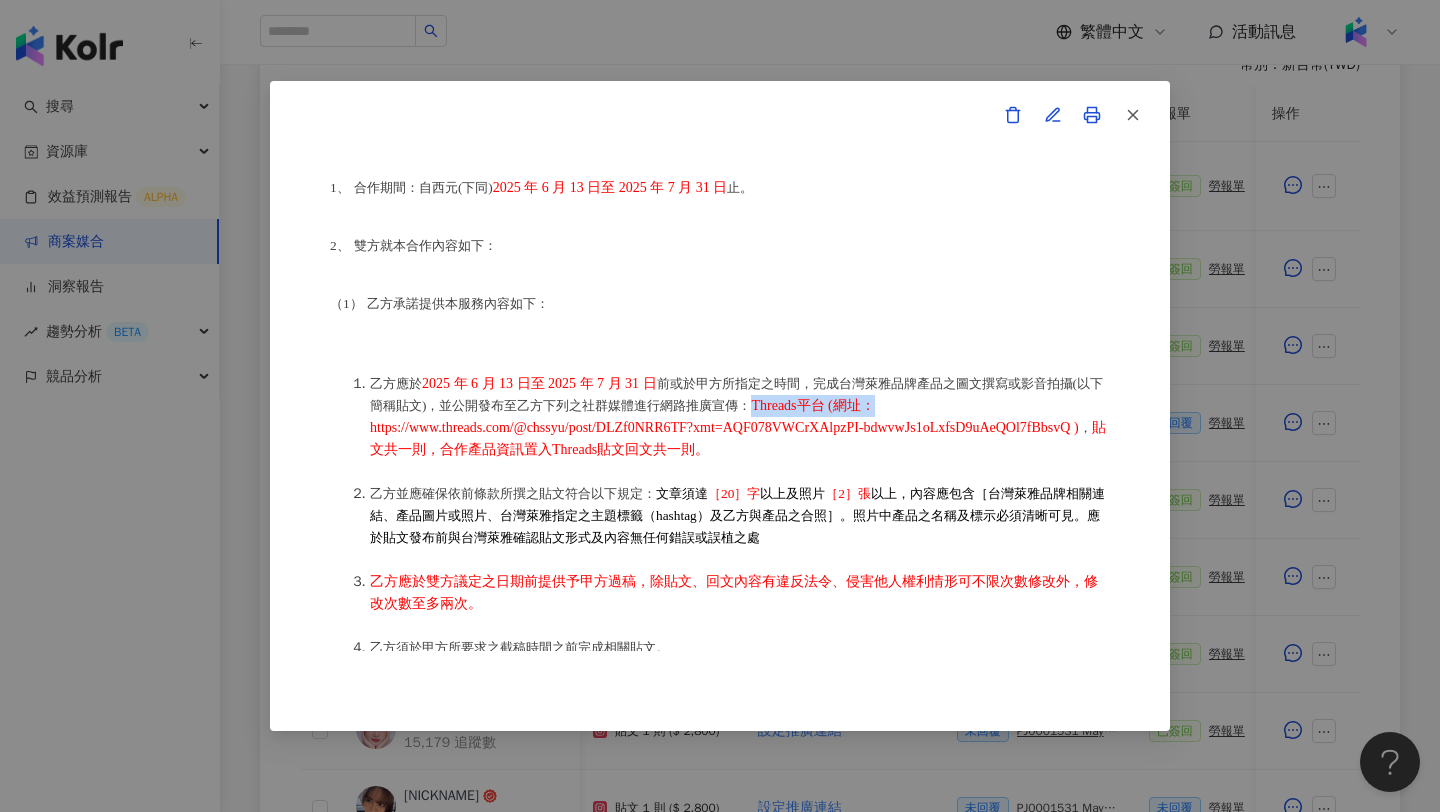 drag, startPoint x: 804, startPoint y: 413, endPoint x: 939, endPoint y: 419, distance: 135.13327 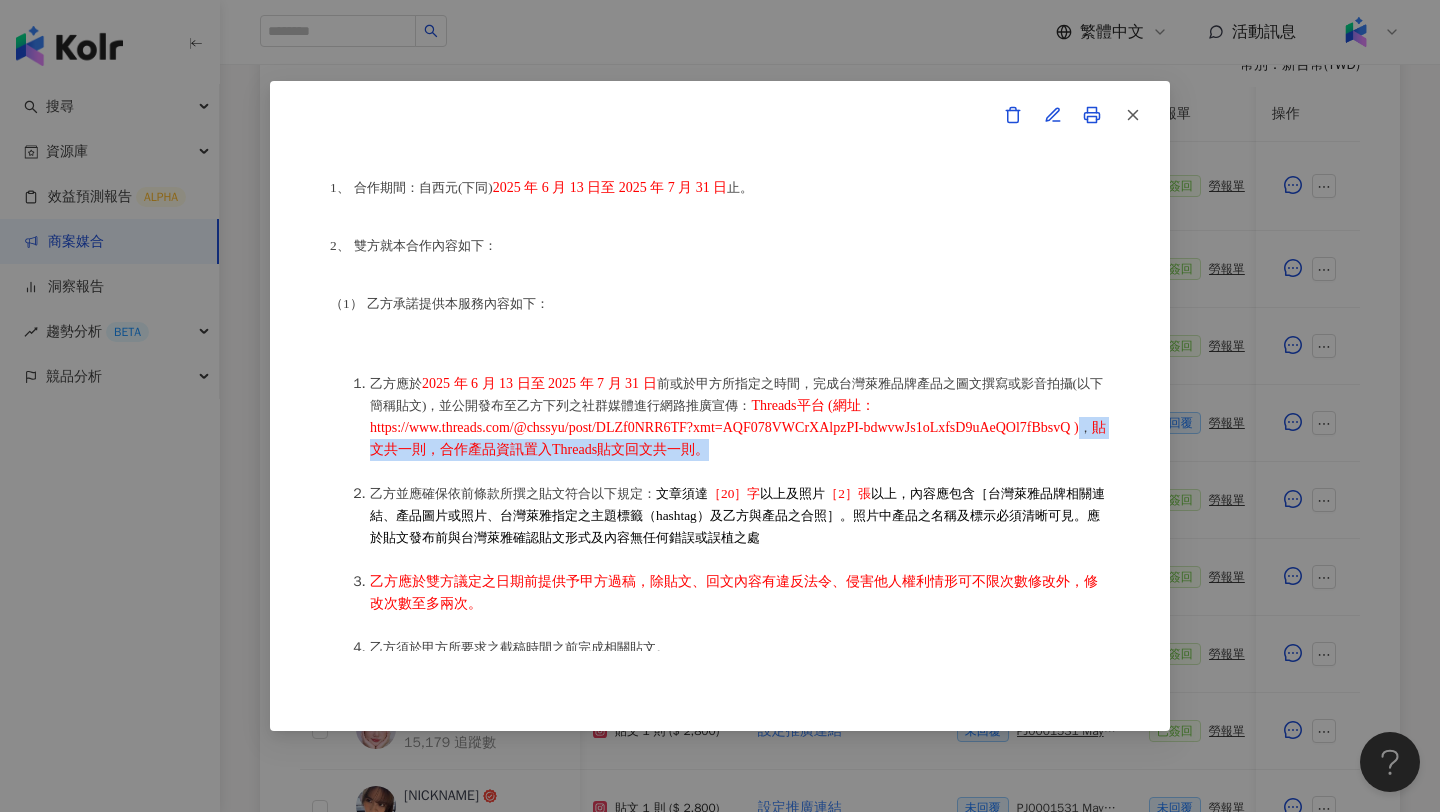 drag, startPoint x: 603, startPoint y: 454, endPoint x: 977, endPoint y: 456, distance: 374.00534 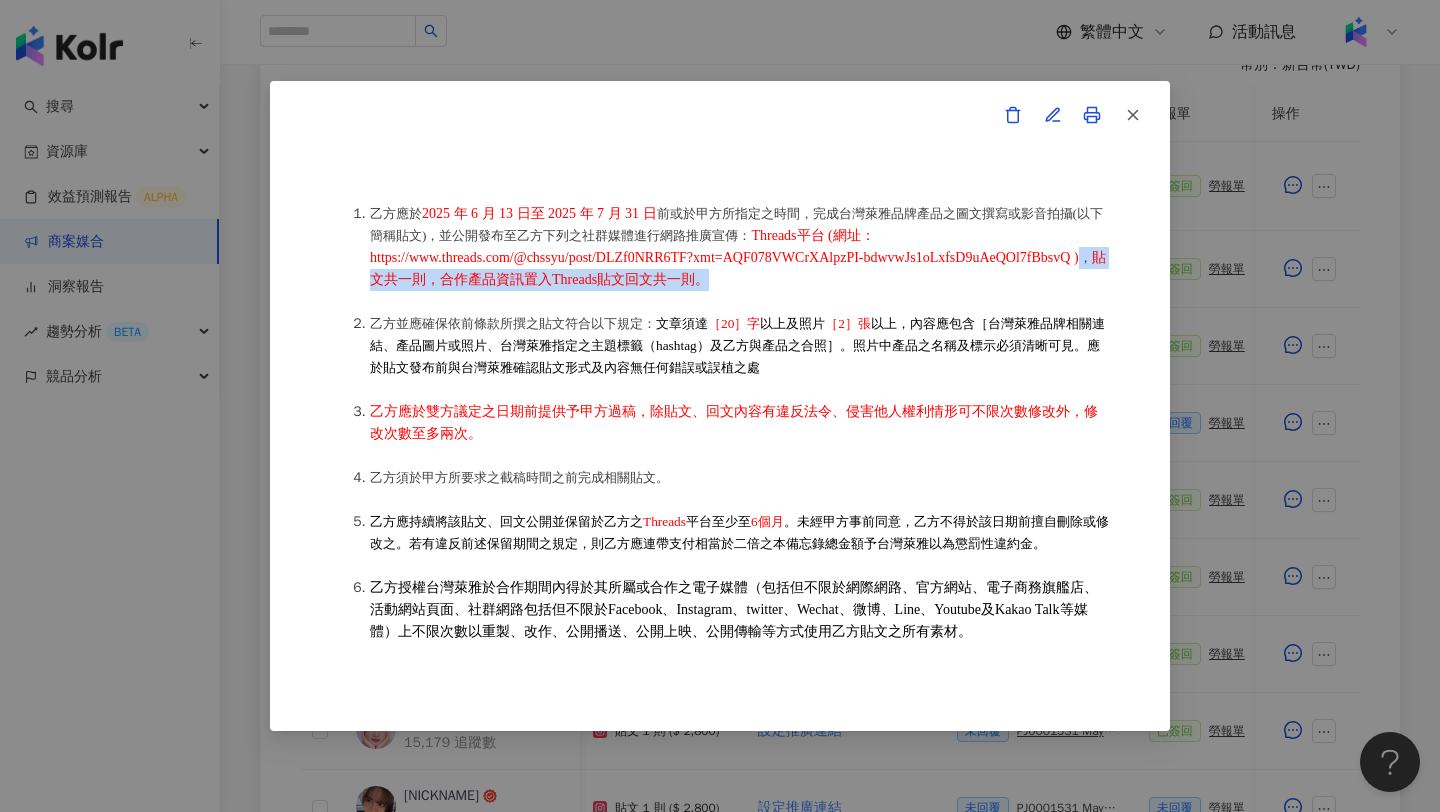 scroll, scrollTop: 483, scrollLeft: 0, axis: vertical 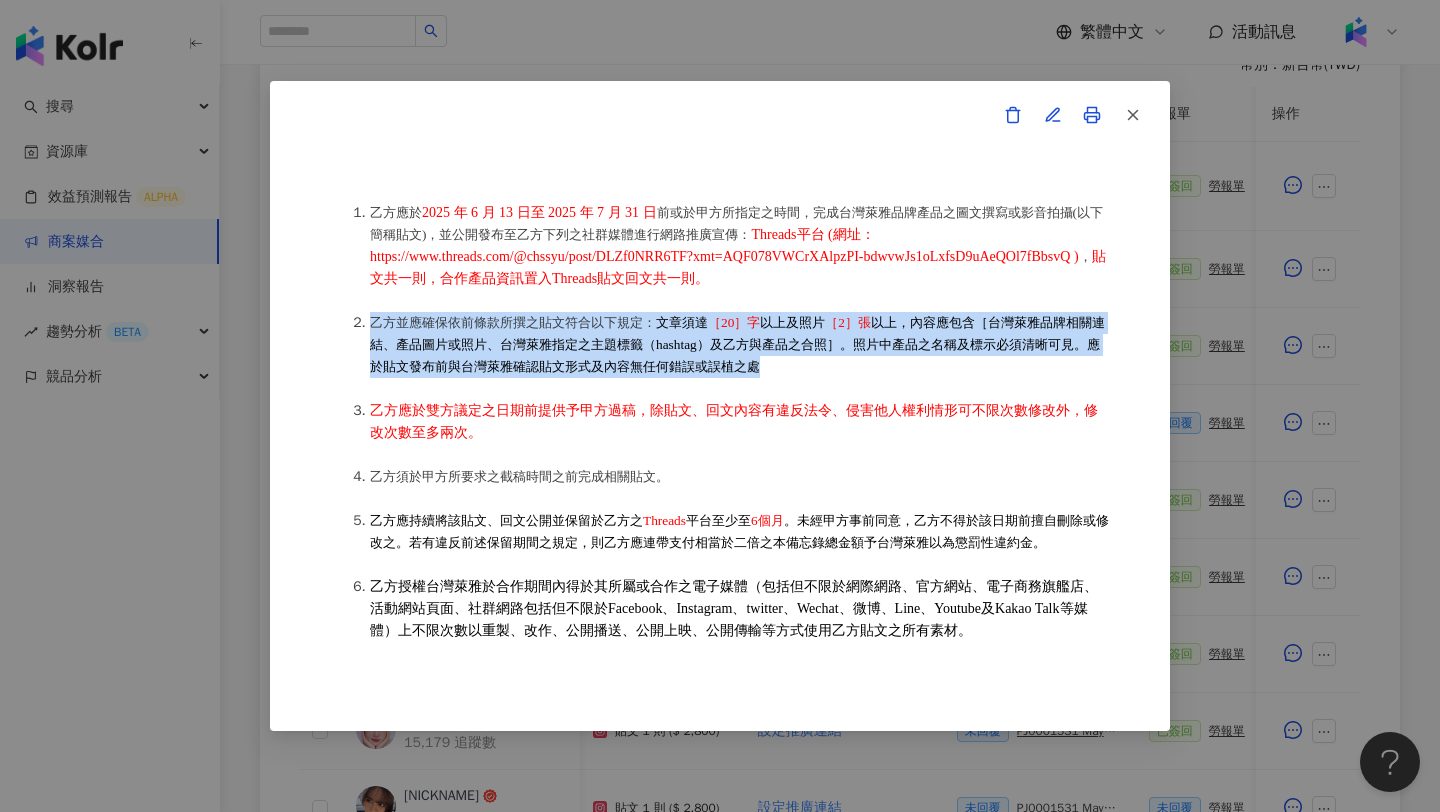 drag, startPoint x: 374, startPoint y: 322, endPoint x: 810, endPoint y: 380, distance: 439.84088 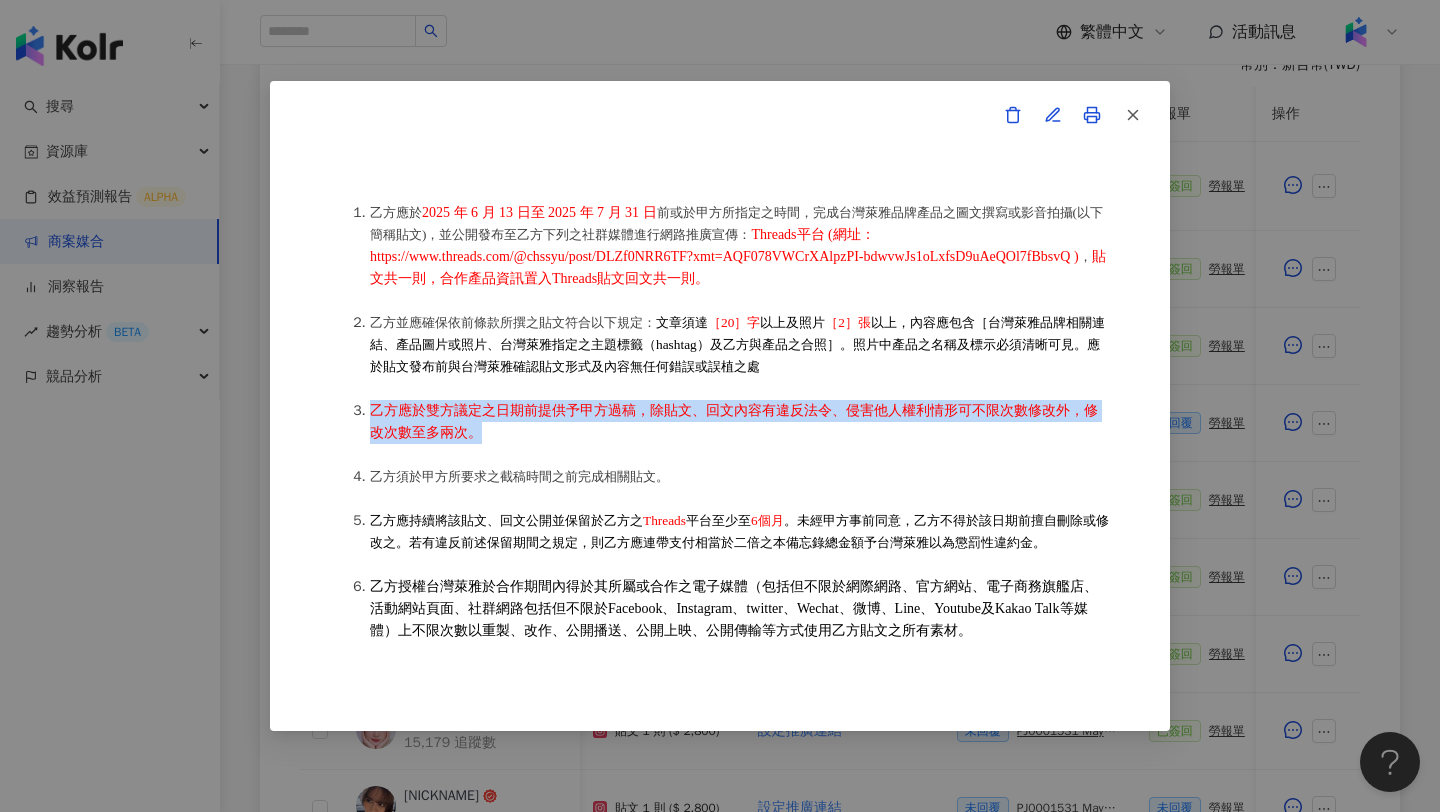 drag, startPoint x: 366, startPoint y: 417, endPoint x: 473, endPoint y: 436, distance: 108.67382 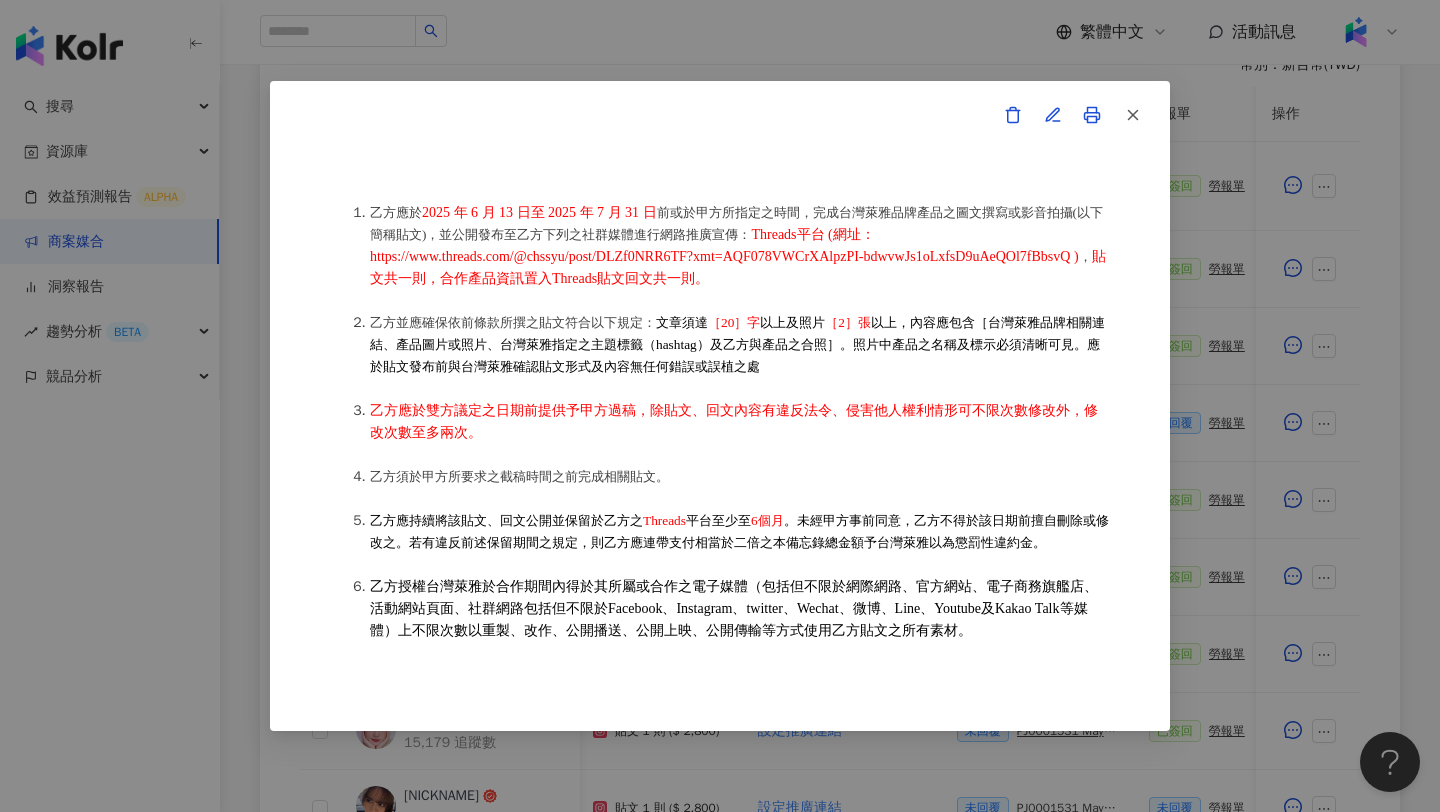 click on "乙方須於甲方所要求之截稿時間之前完成相關貼文。" at bounding box center [519, 476] 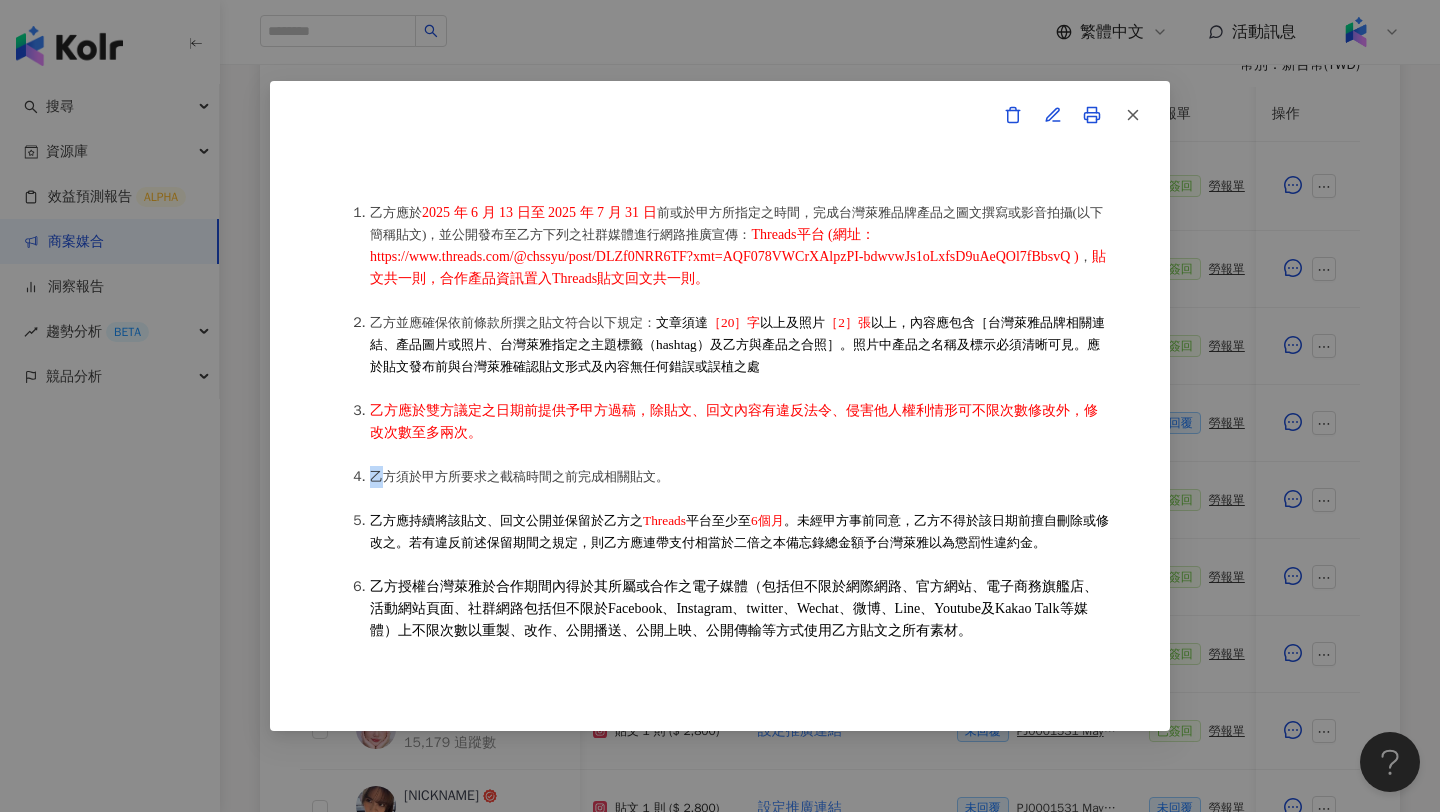 click on "乙方須於甲方所要求之截稿時間之前完成相關貼文。" at bounding box center (519, 476) 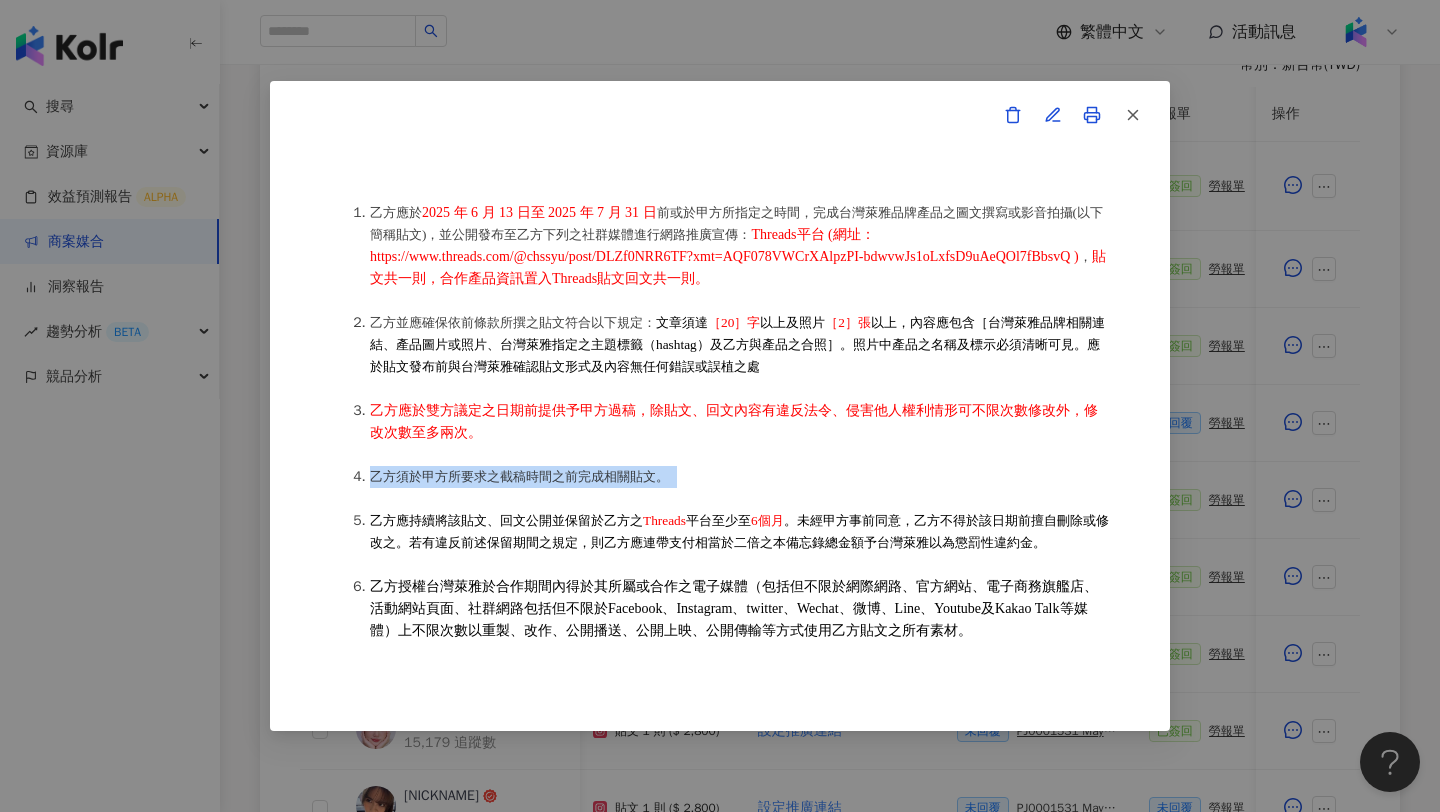 click on "乙方須於甲方所要求之截稿時間之前完成相關貼文。" at bounding box center [519, 476] 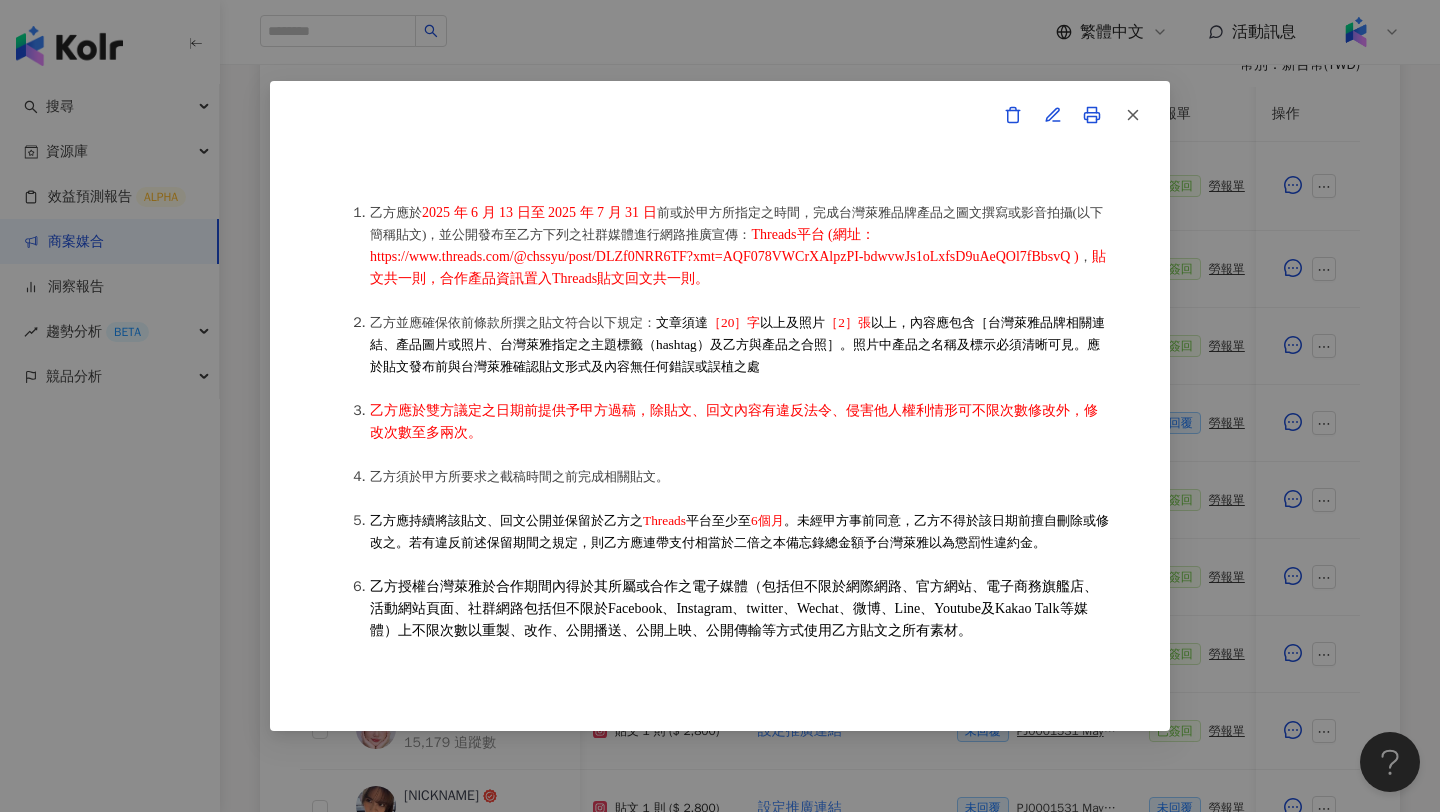 click on "乙方應於  2025 年 6 月 13 日至 2025 年 7 月 31 日 前或於甲方所指定之時間，完成台灣萊雅品牌產品之圖文撰寫或影音拍攝(以下簡稱貼文)，並公開發布至乙方下列之社群媒體進行網路推廣宣傳： Threads平台 (網址：https://www.threads.com/@chssyu/post/DLZf0NRR6TF?xmt=AQF078VWCrXAlpzPI-bdwvwJs1oLxfsD9uAeQOl7fBbsvQ ) ， 貼文共一則，合作產品資訊置入Threads貼文回文共一則。
乙方並應確保依前條款所撰之貼文符合以下規定： 文章須達 ［20］字 以上及照片 ［2］張 以上，內容應包含［台灣萊雅品牌相關連結、產品圖片或照片、台灣萊雅指定之主題標籤（hashtag）及乙方與產品之合照］。照片中產品之名稱及標示必須清晰可見。應於貼文發布前與台灣萊雅確認貼文形式及內容無任何錯誤或誤植之處
乙方須於甲方所要求之截稿時間之前完成相關貼文。
Threads 平台至少至 6個月" at bounding box center (720, 444) 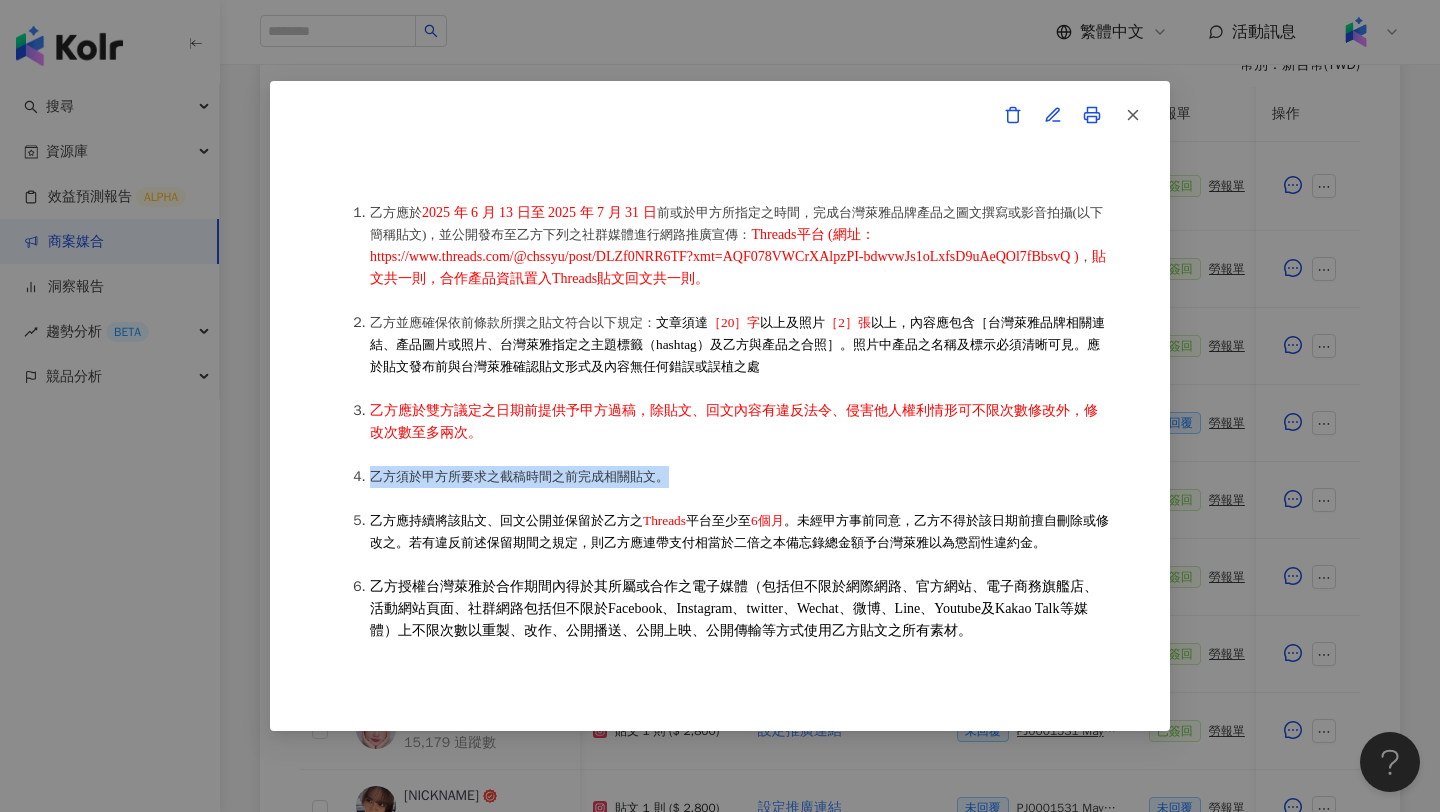 drag, startPoint x: 368, startPoint y: 483, endPoint x: 676, endPoint y: 489, distance: 308.05844 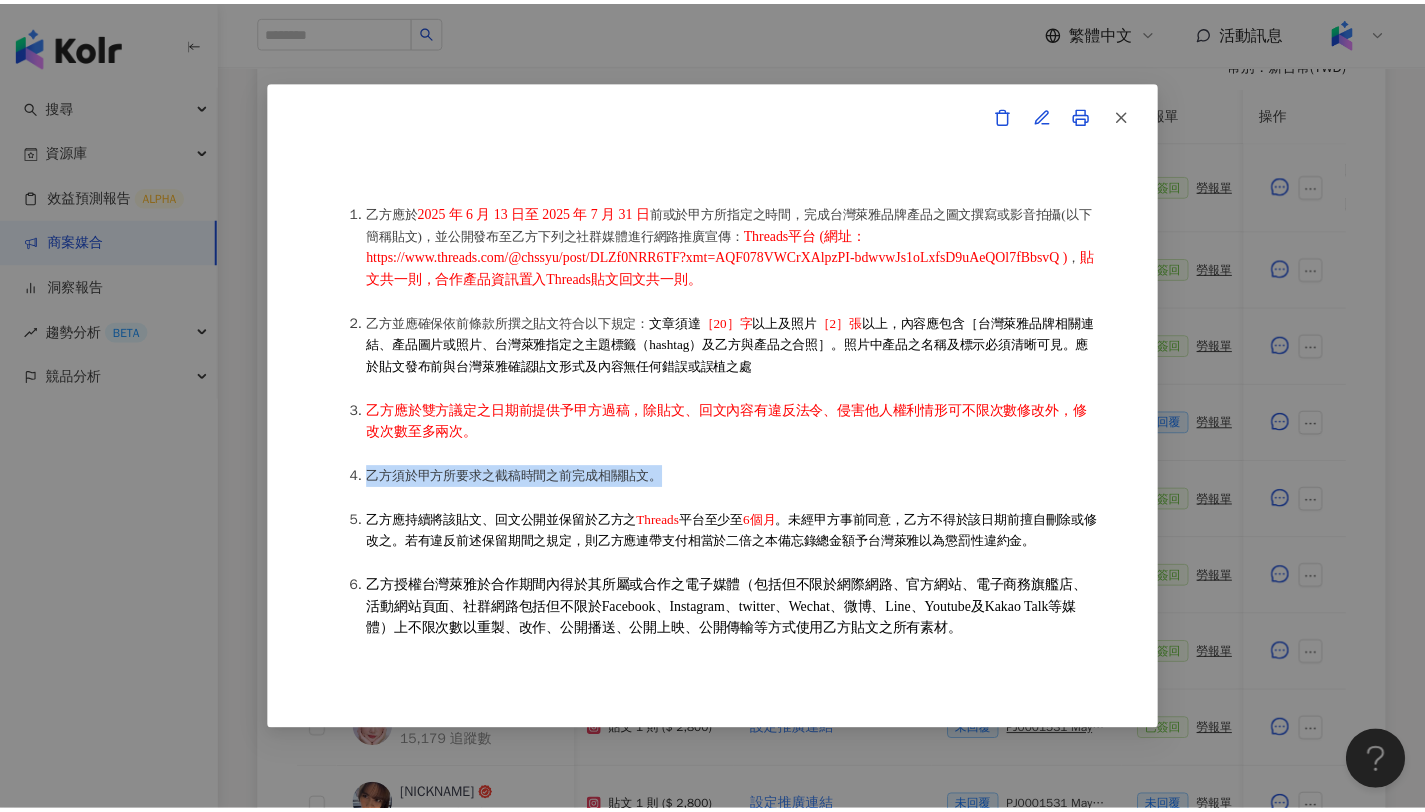 scroll, scrollTop: 683, scrollLeft: 0, axis: vertical 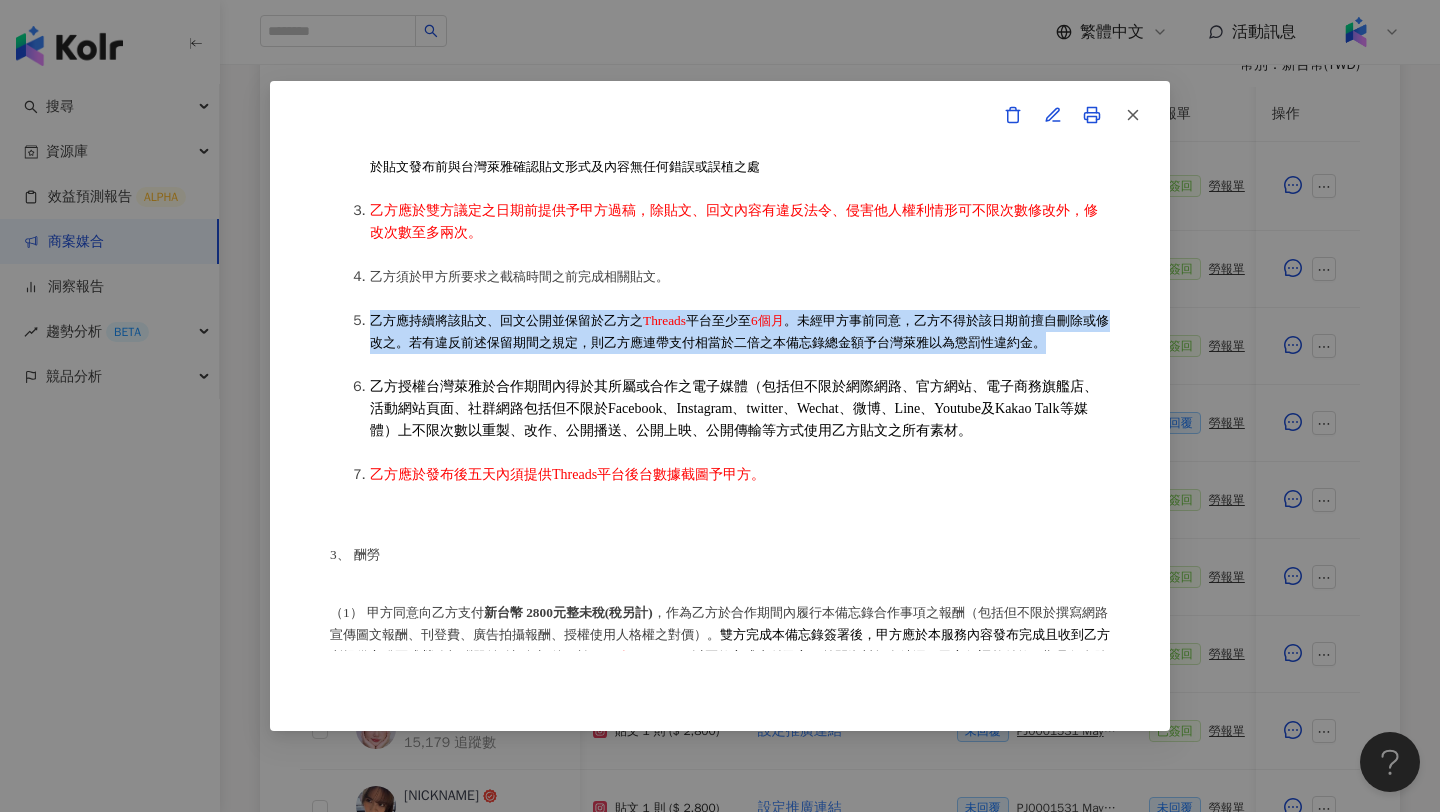 drag, startPoint x: 372, startPoint y: 334, endPoint x: 1091, endPoint y: 359, distance: 719.4345 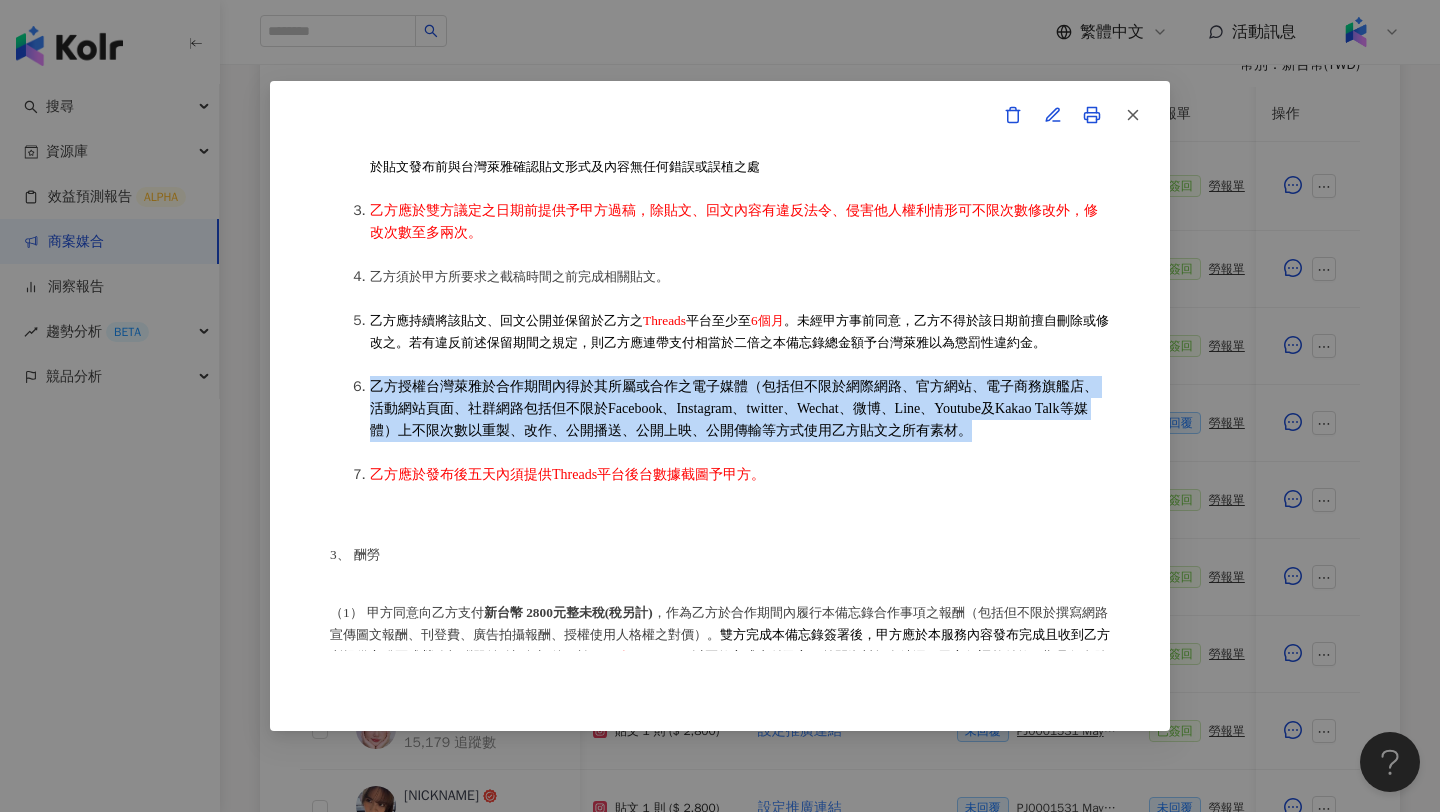 drag, startPoint x: 372, startPoint y: 398, endPoint x: 996, endPoint y: 442, distance: 625.5494 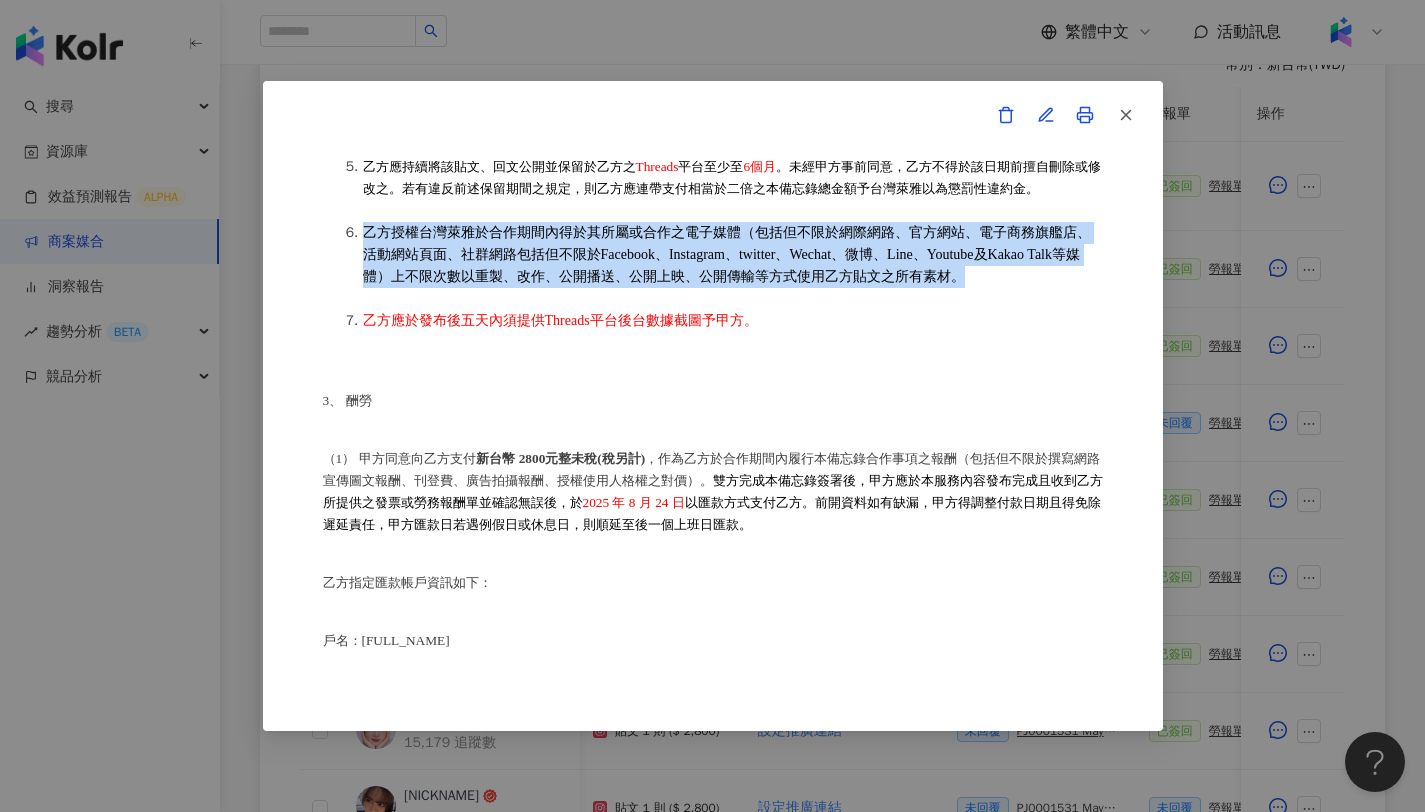 scroll, scrollTop: 923, scrollLeft: 0, axis: vertical 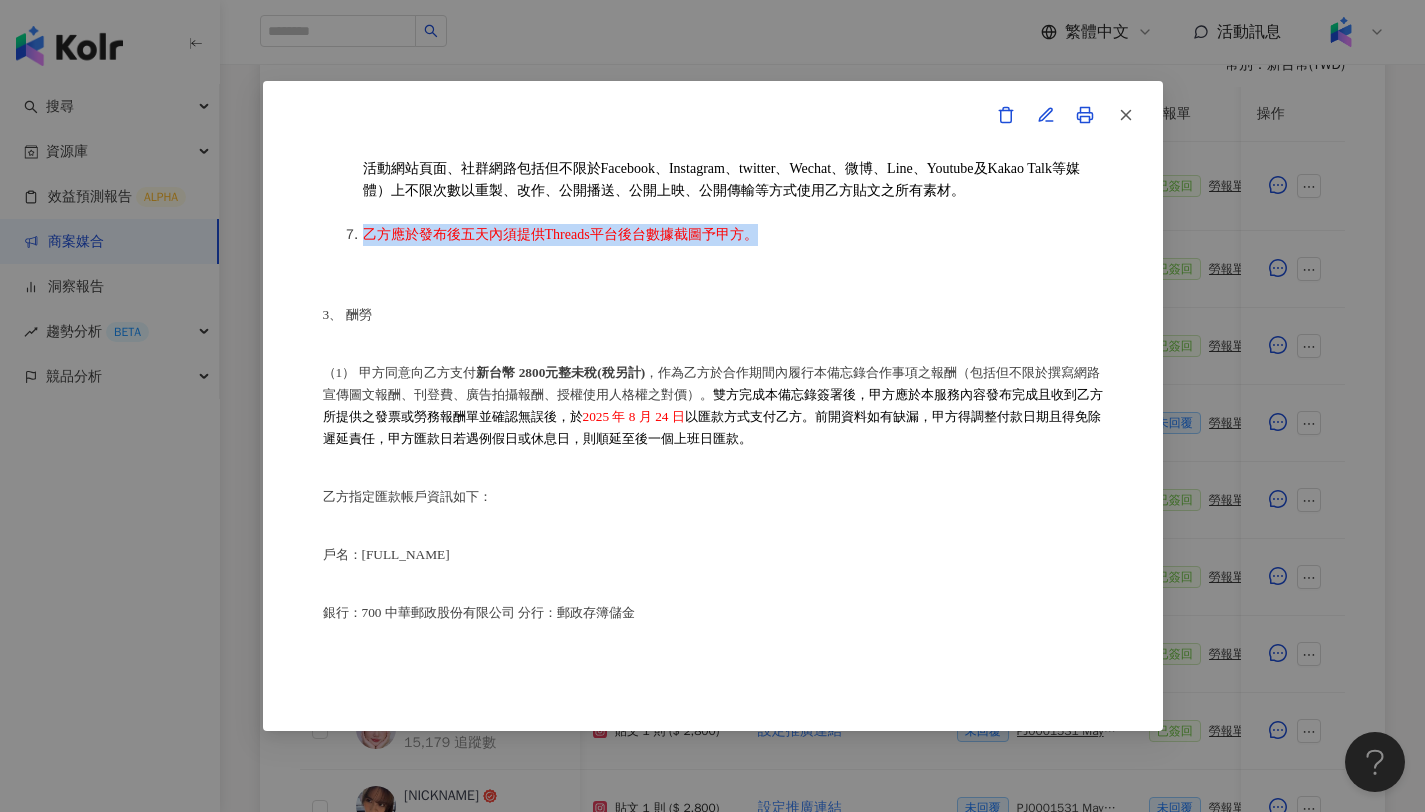 drag, startPoint x: 367, startPoint y: 274, endPoint x: 766, endPoint y: 270, distance: 399.02005 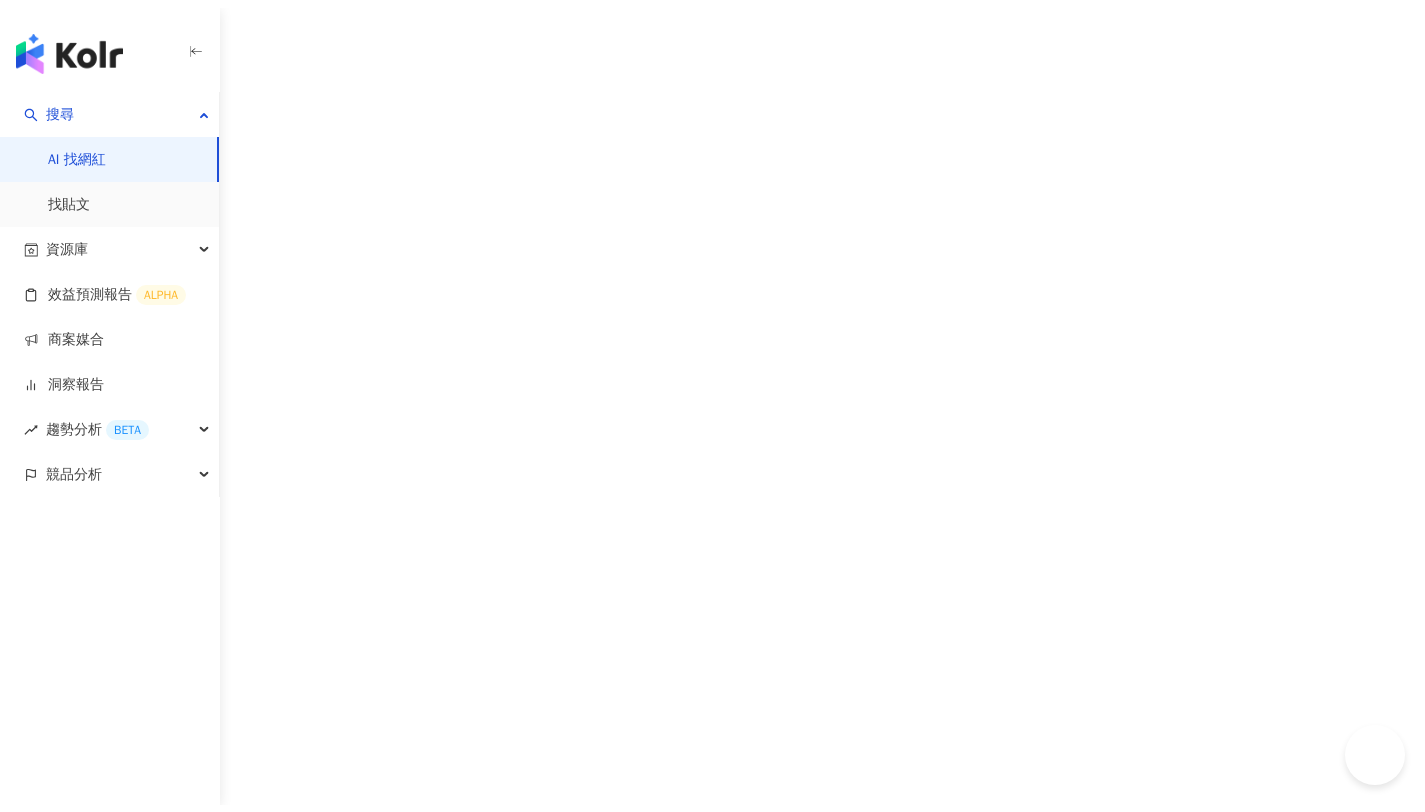 scroll, scrollTop: 0, scrollLeft: 0, axis: both 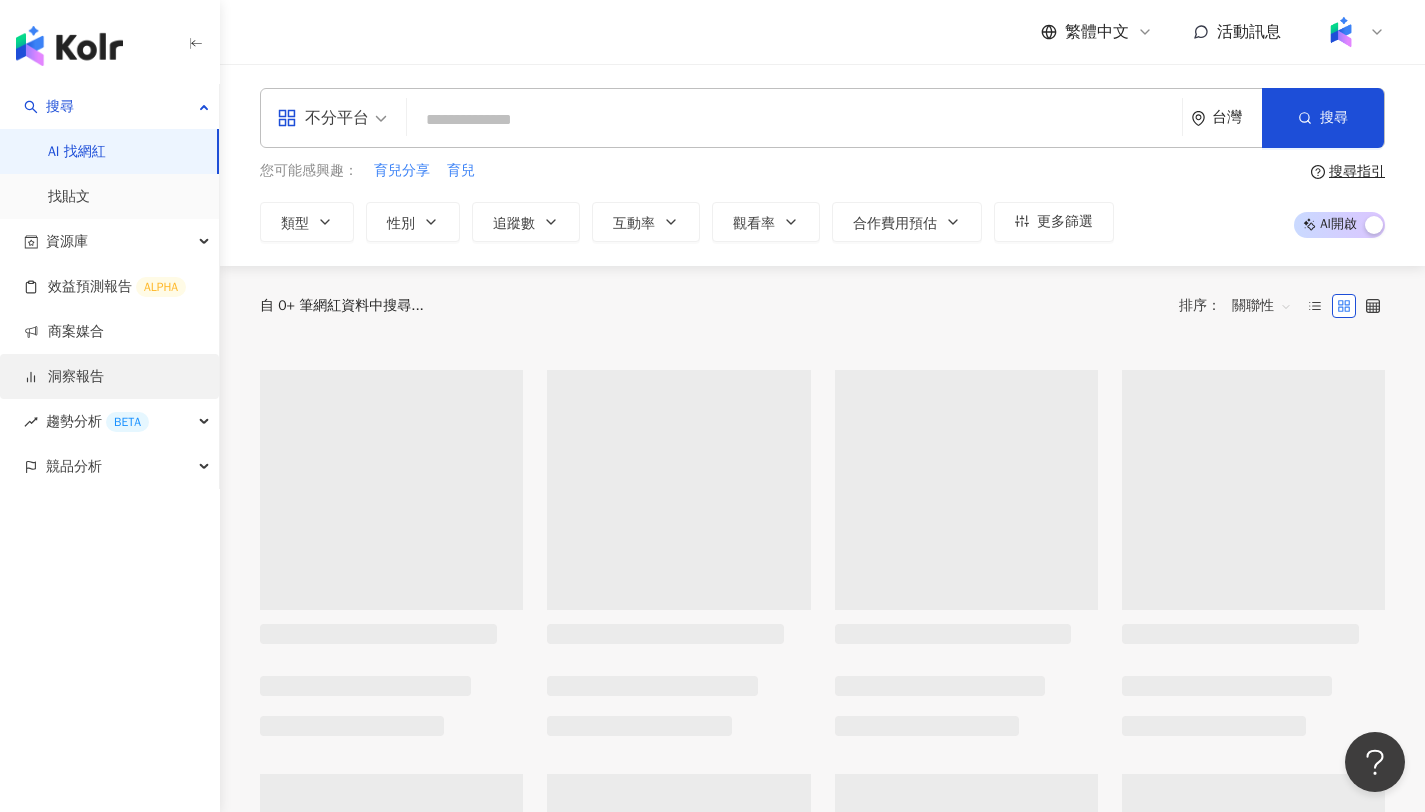 click on "洞察報告" at bounding box center [64, 377] 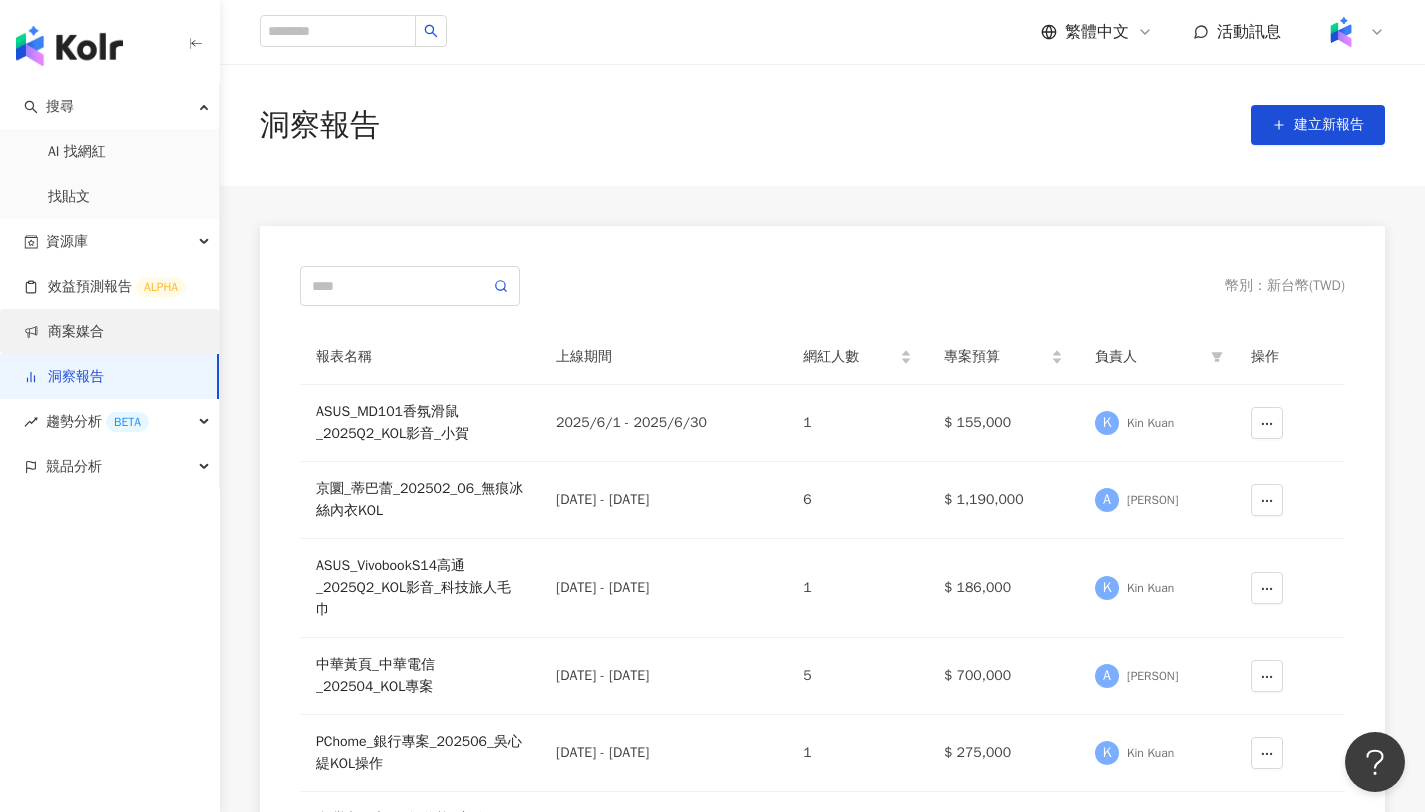 click on "商案媒合" at bounding box center [64, 332] 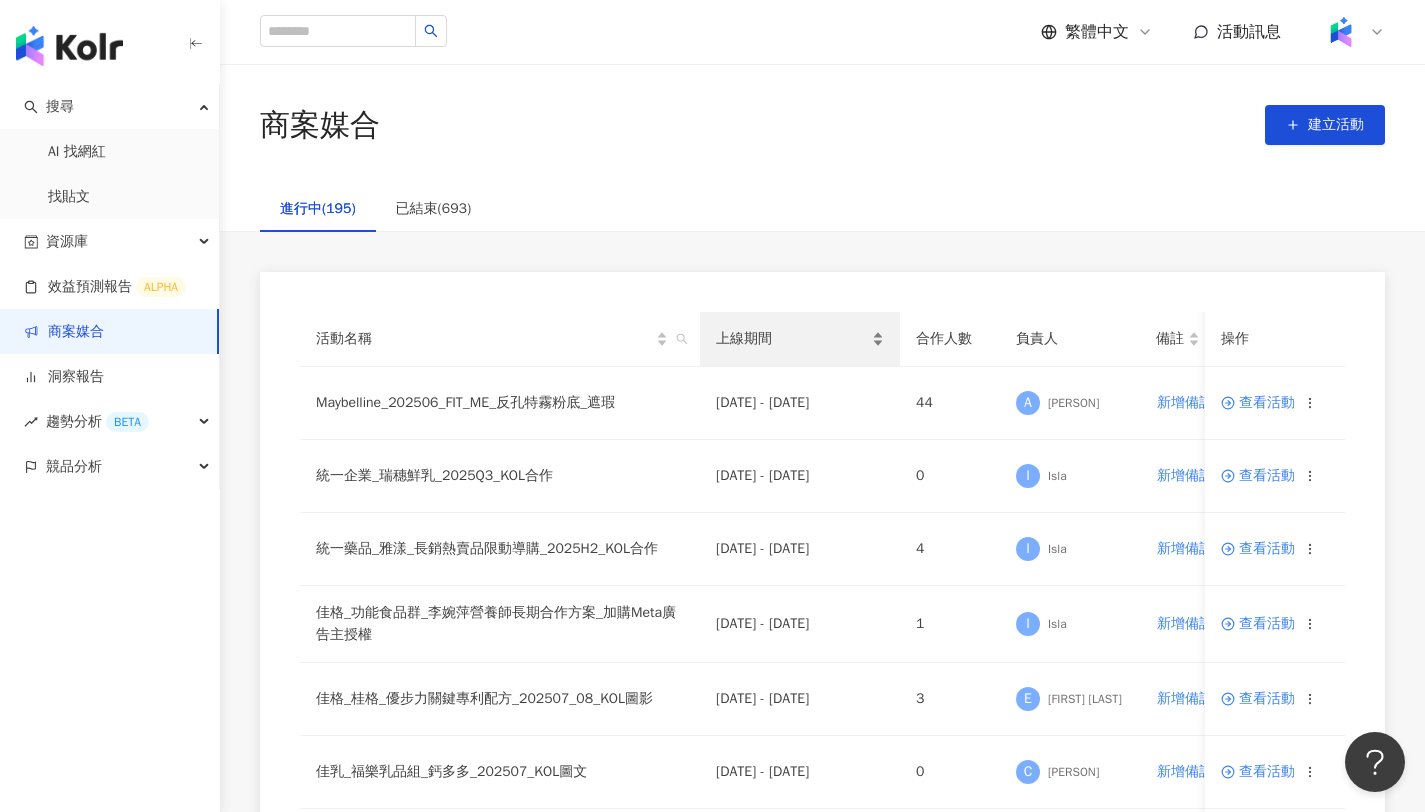 click on "上線期間" at bounding box center (800, 339) 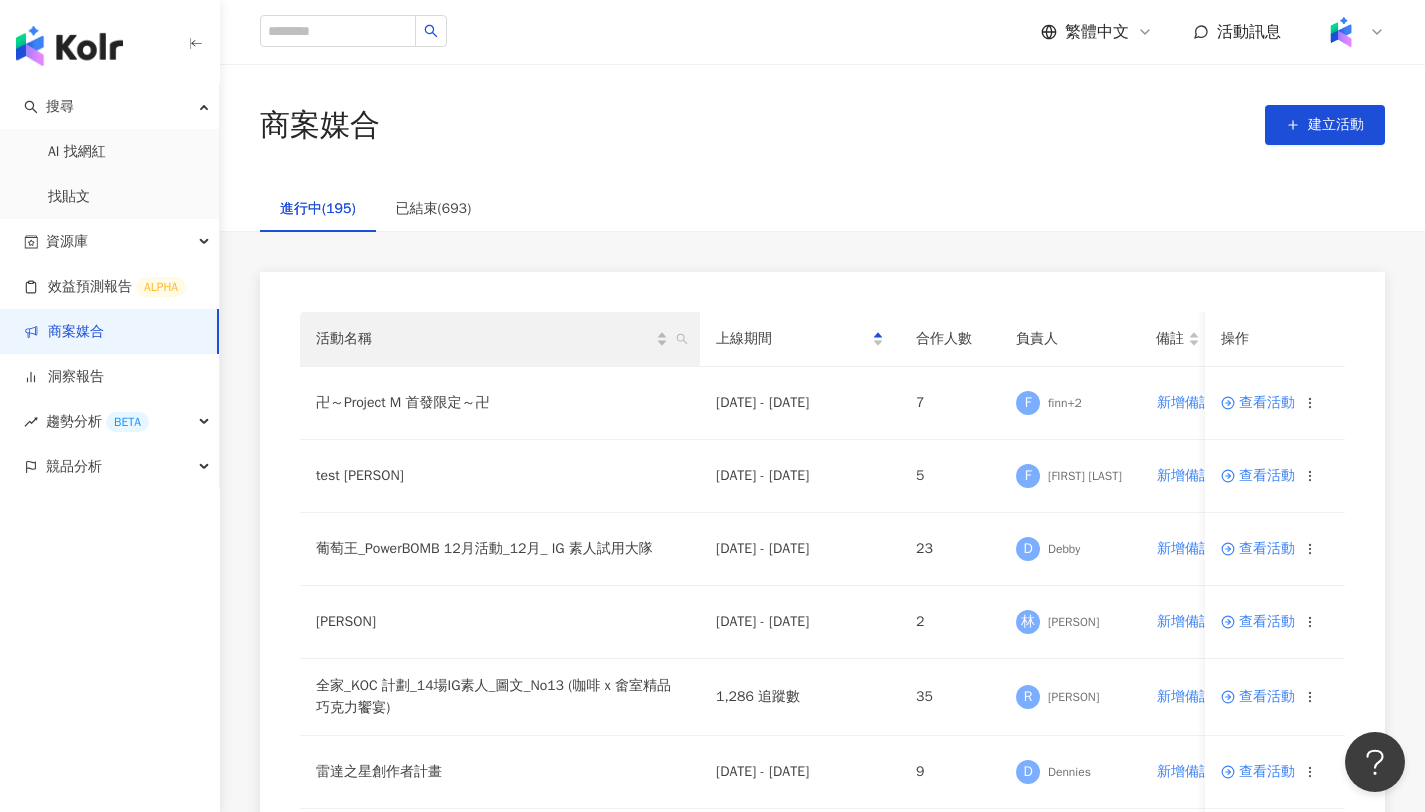 click on "活動名稱" at bounding box center [500, 339] 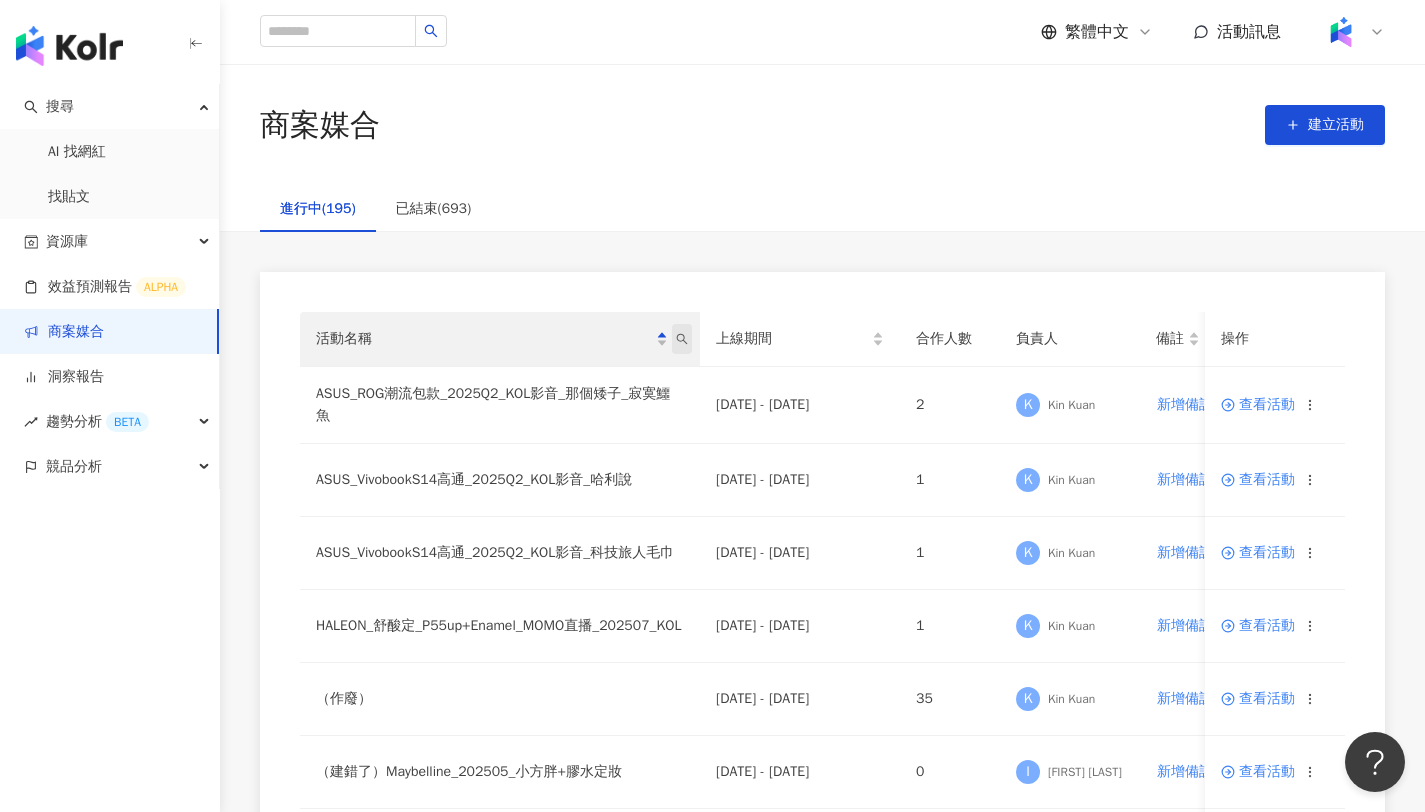 click at bounding box center (682, 339) 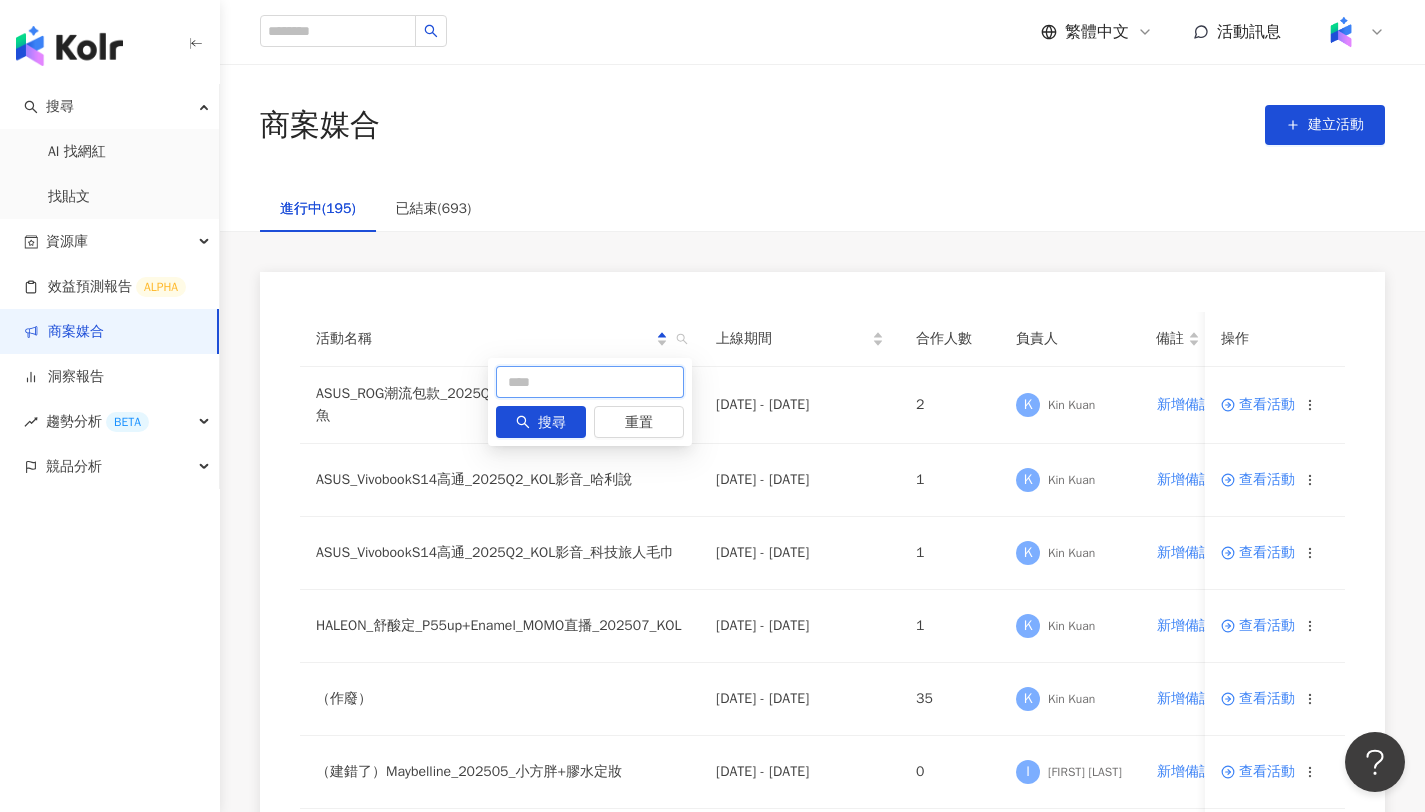 click at bounding box center [590, 382] 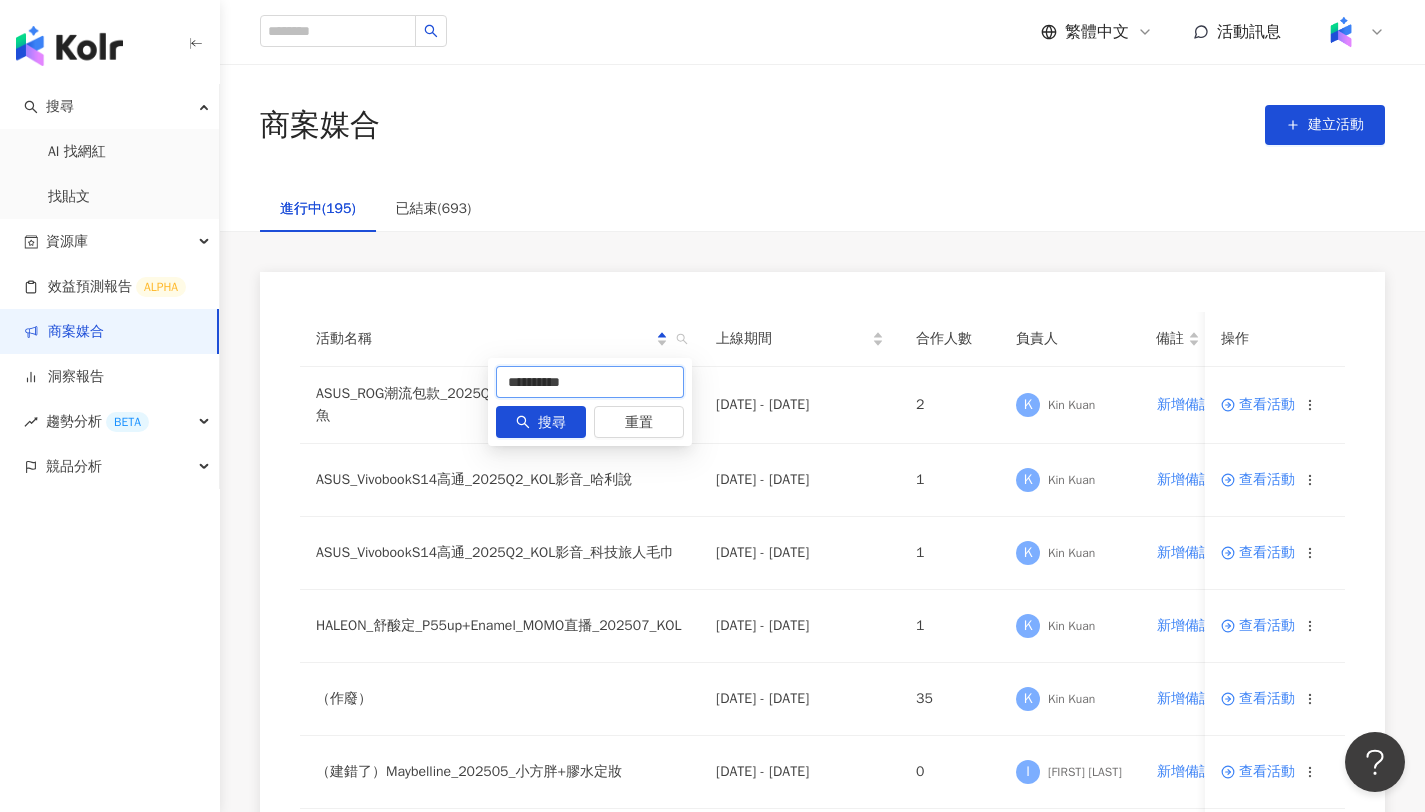 type on "**********" 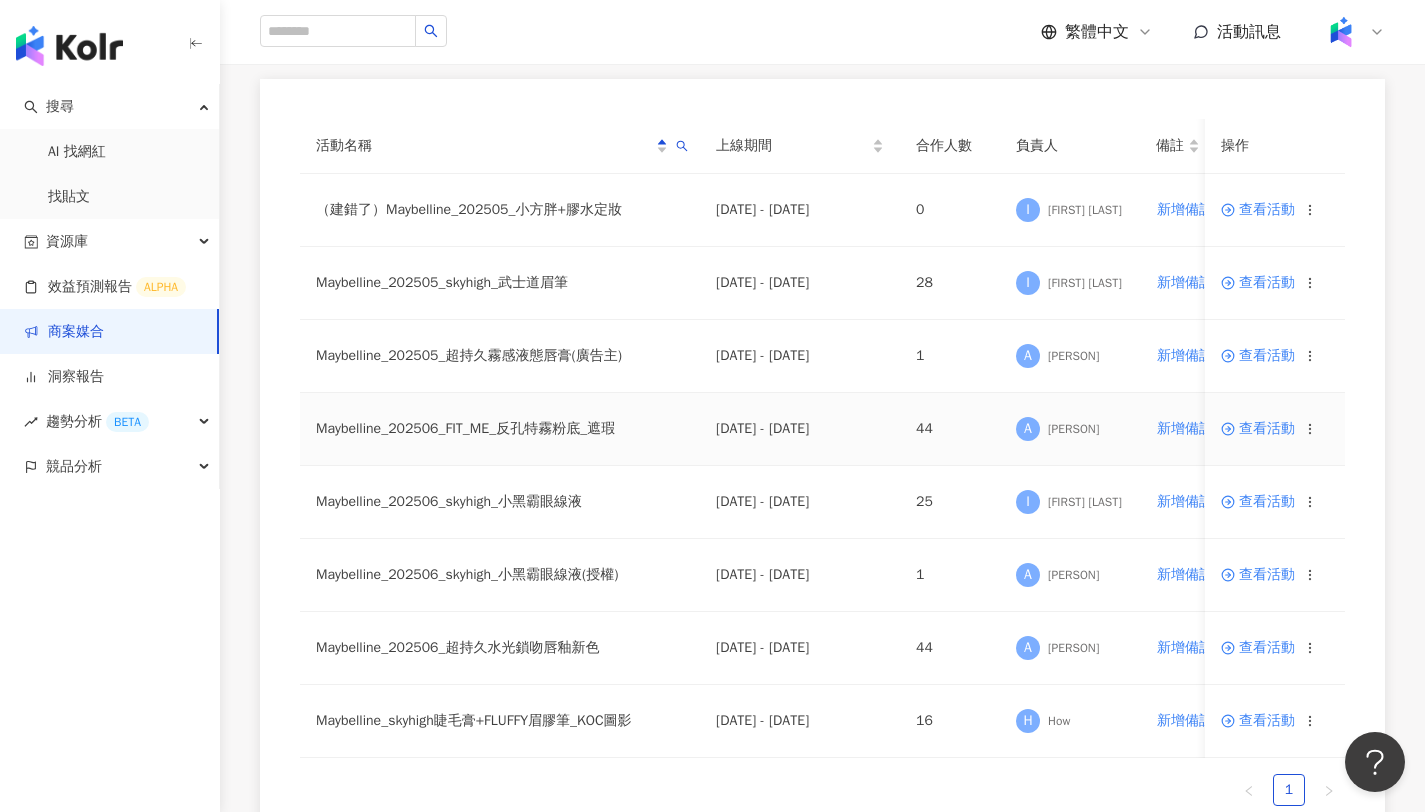 scroll, scrollTop: 192, scrollLeft: 0, axis: vertical 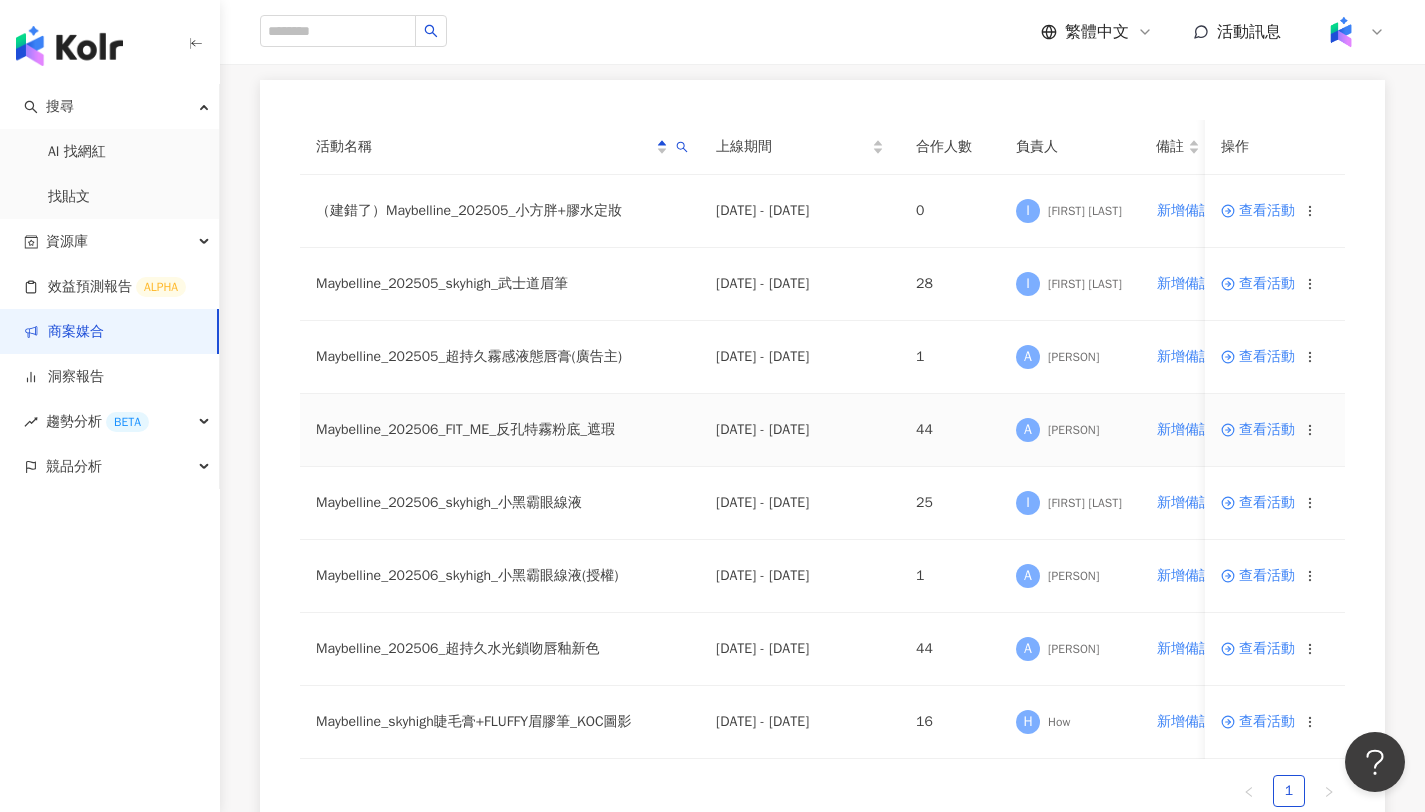 click on "查看活動" at bounding box center [1258, 430] 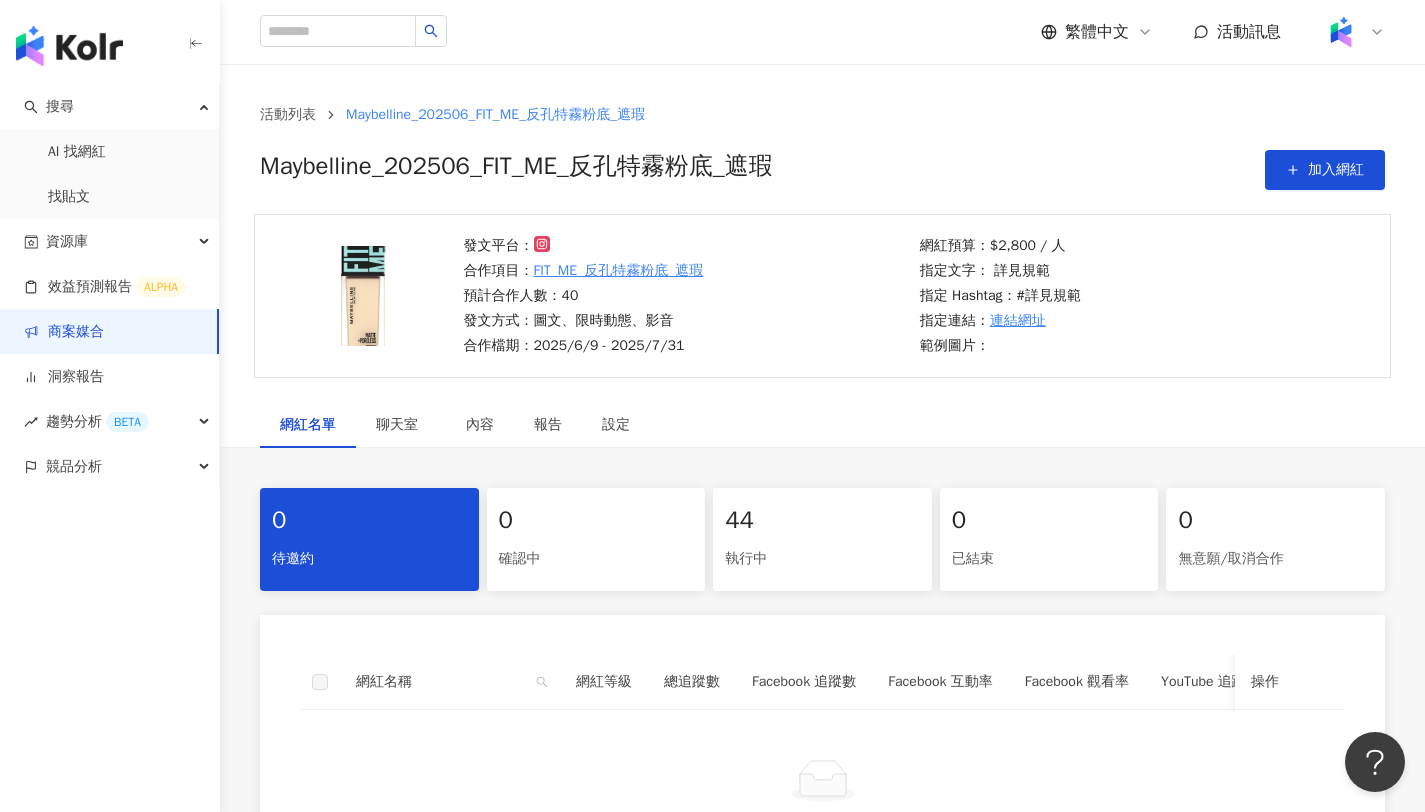 click on "44 執行中" at bounding box center [822, 539] 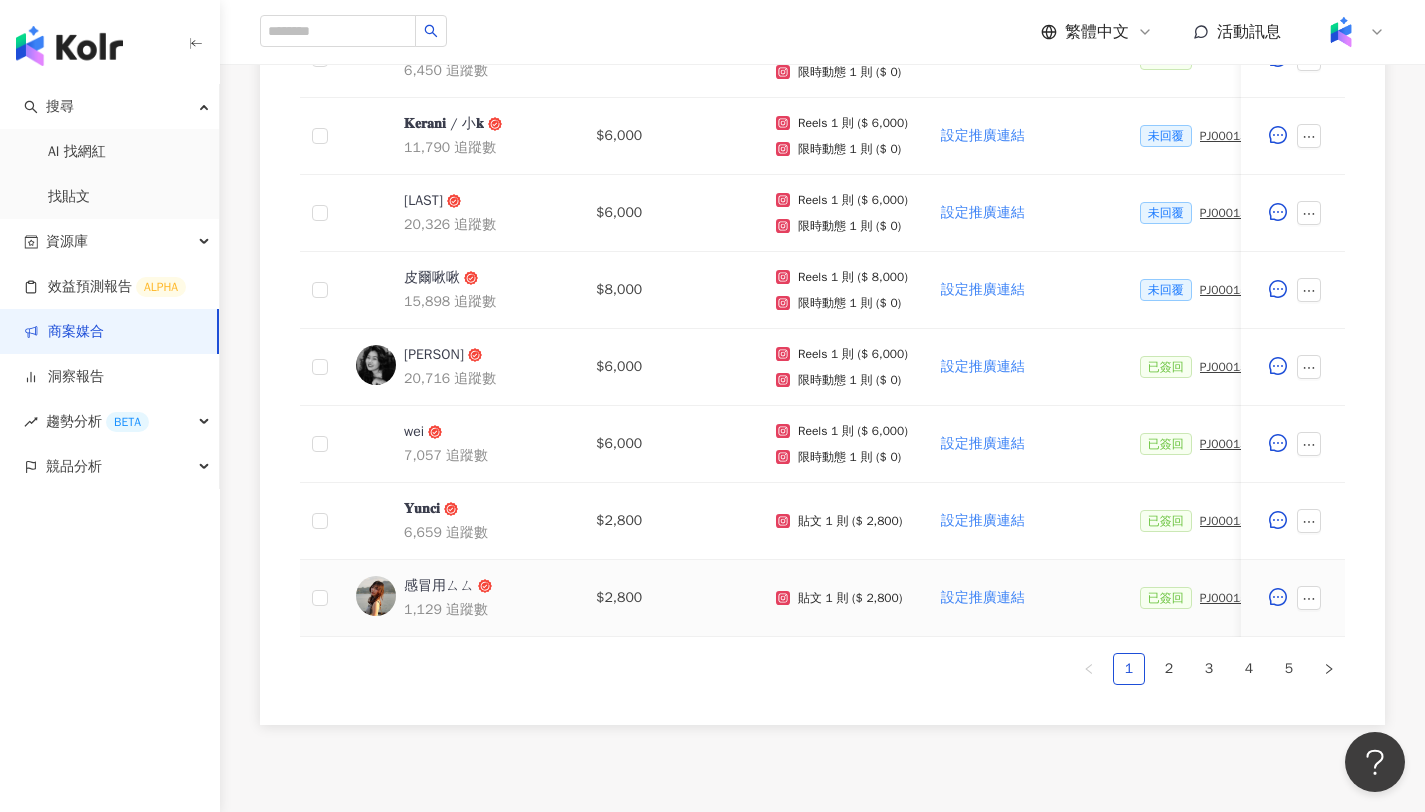 scroll, scrollTop: 1037, scrollLeft: 0, axis: vertical 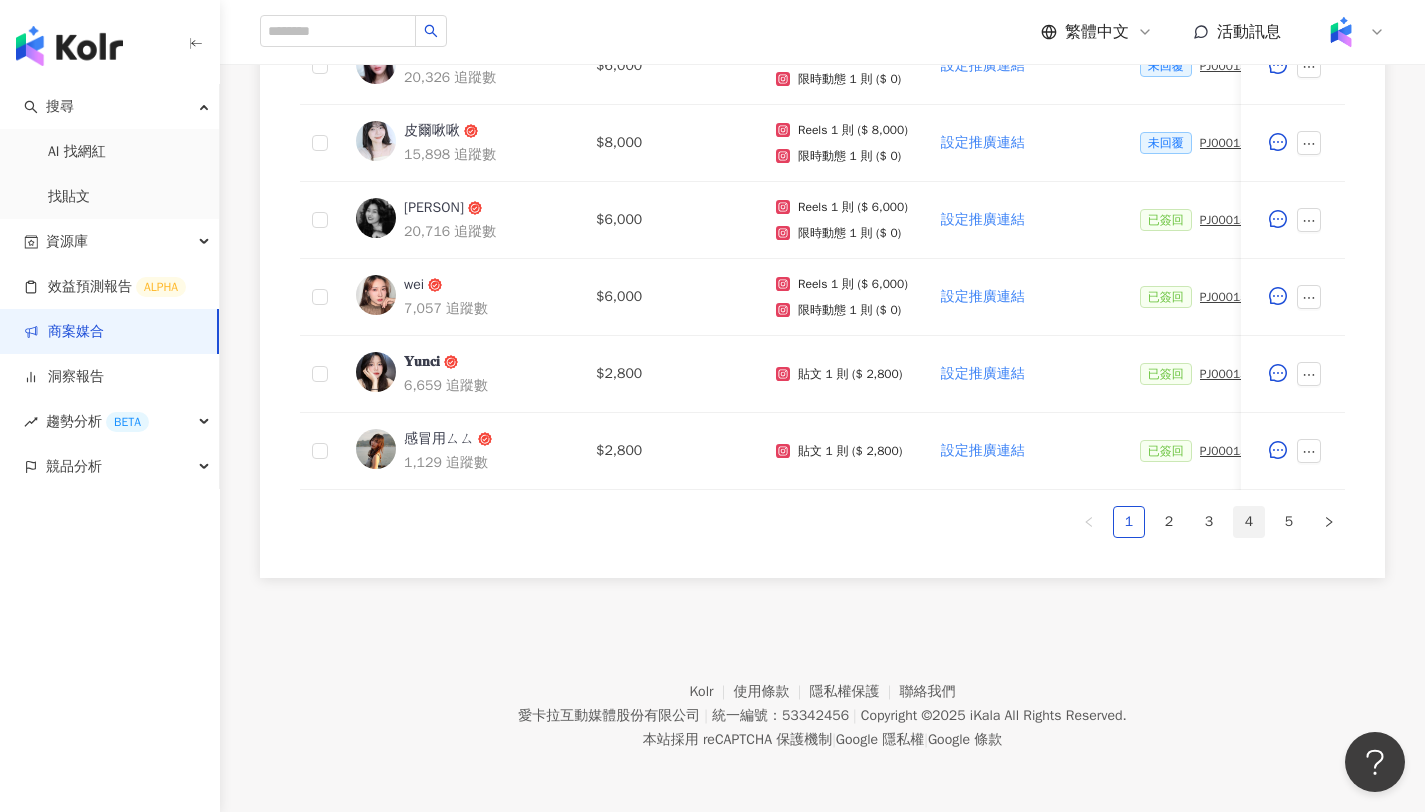 drag, startPoint x: 1276, startPoint y: 526, endPoint x: 1236, endPoint y: 521, distance: 40.311287 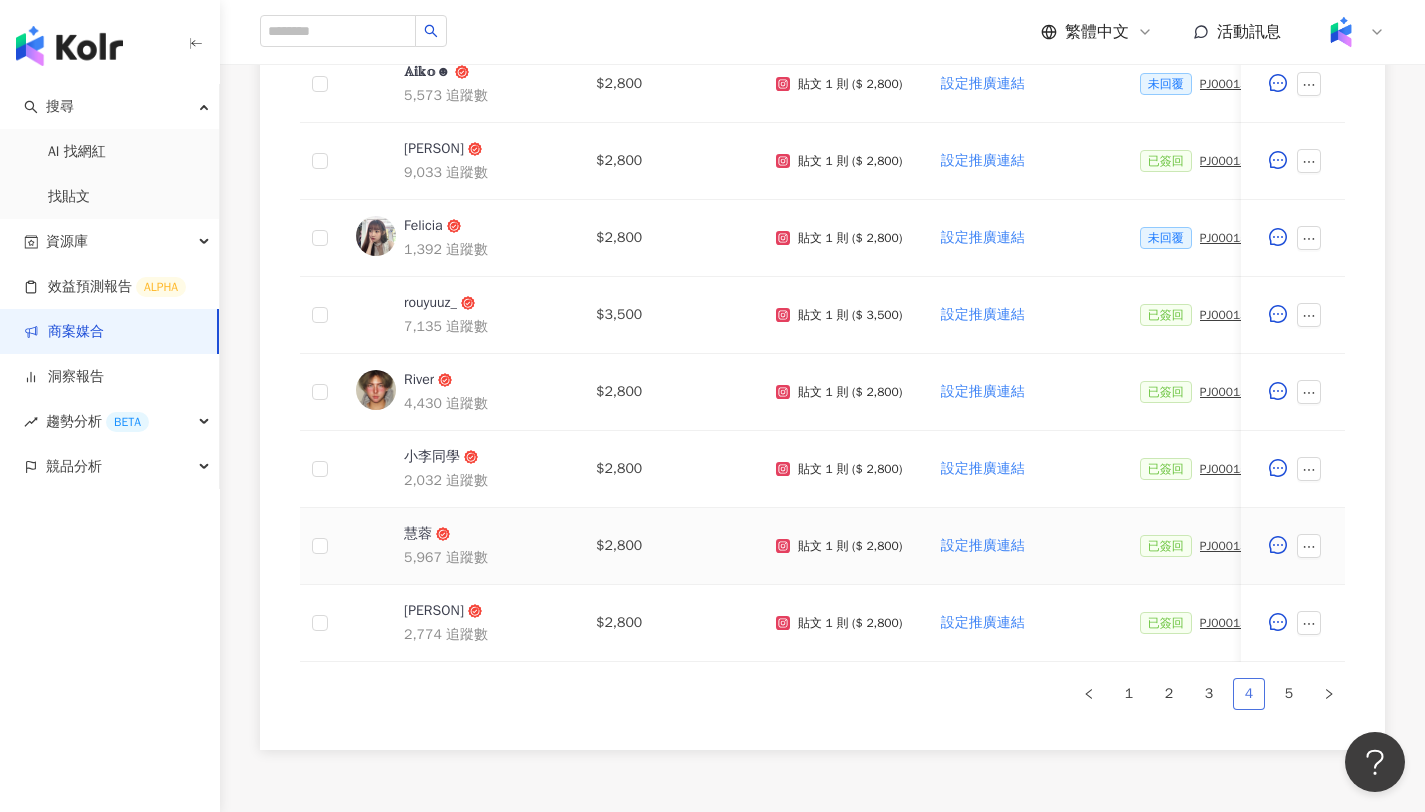 scroll, scrollTop: 863, scrollLeft: 0, axis: vertical 